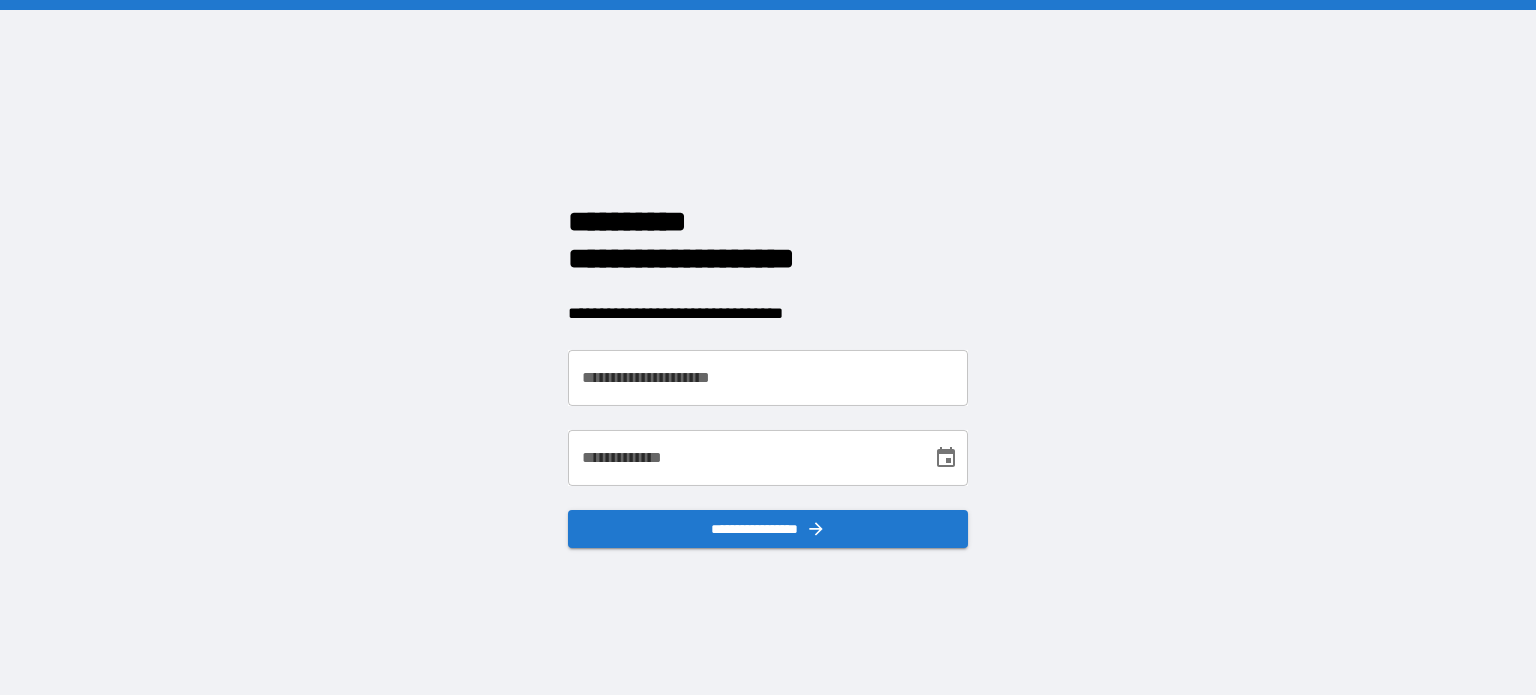 scroll, scrollTop: 0, scrollLeft: 0, axis: both 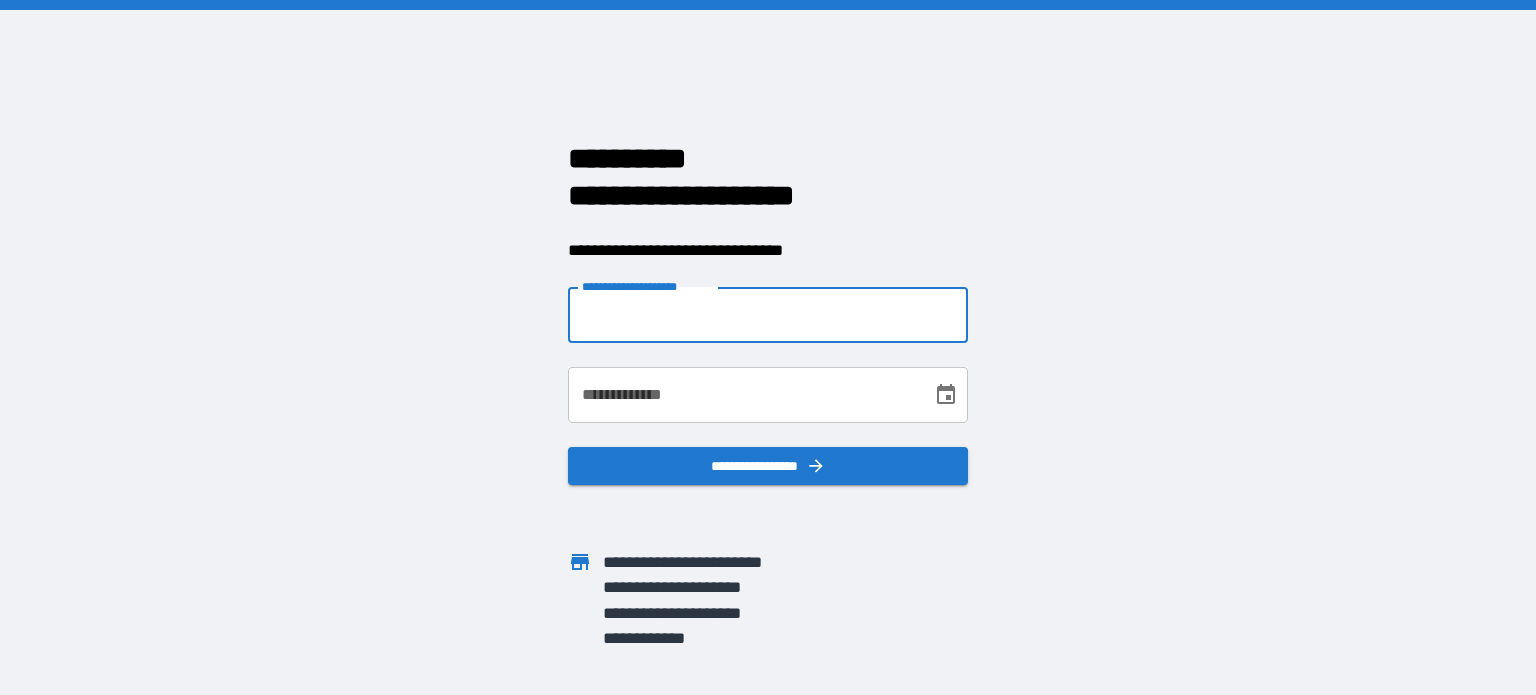 click on "**********" at bounding box center [768, 315] 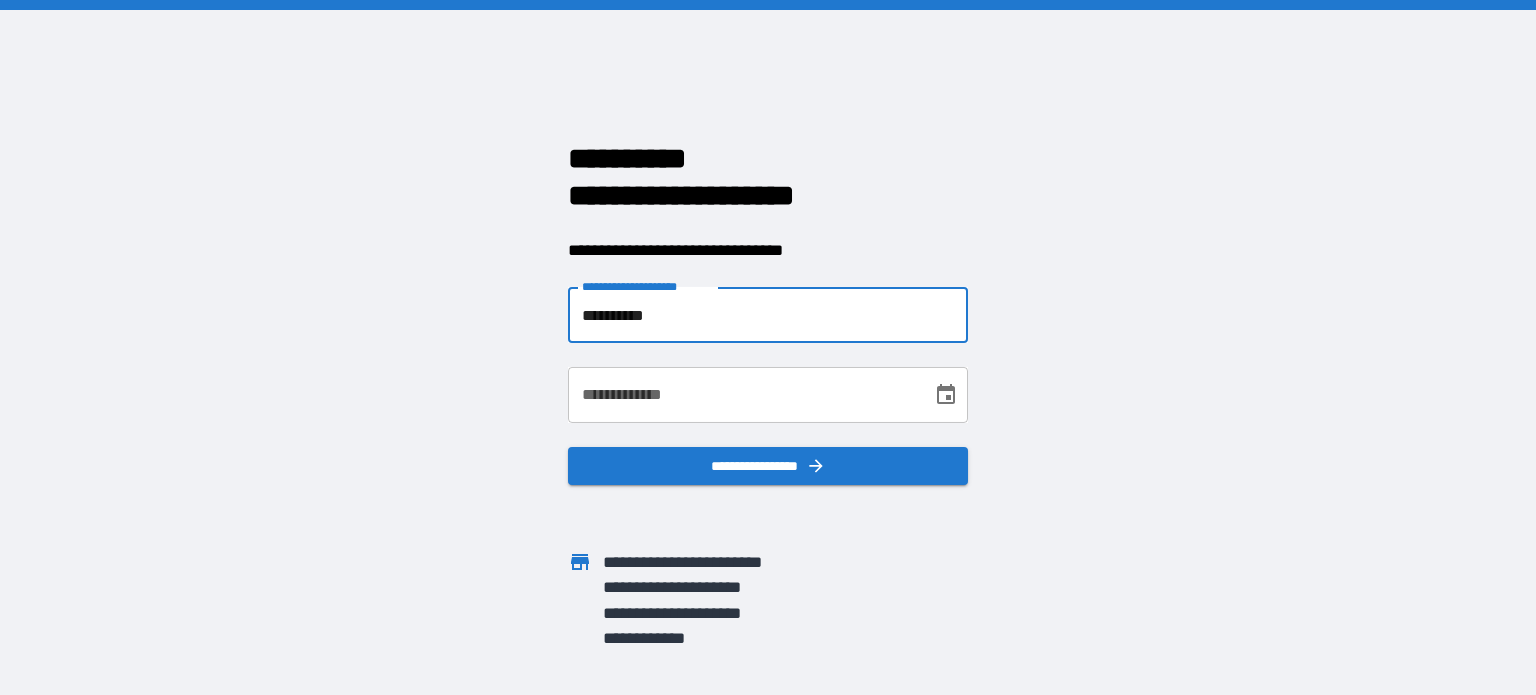 type on "**********" 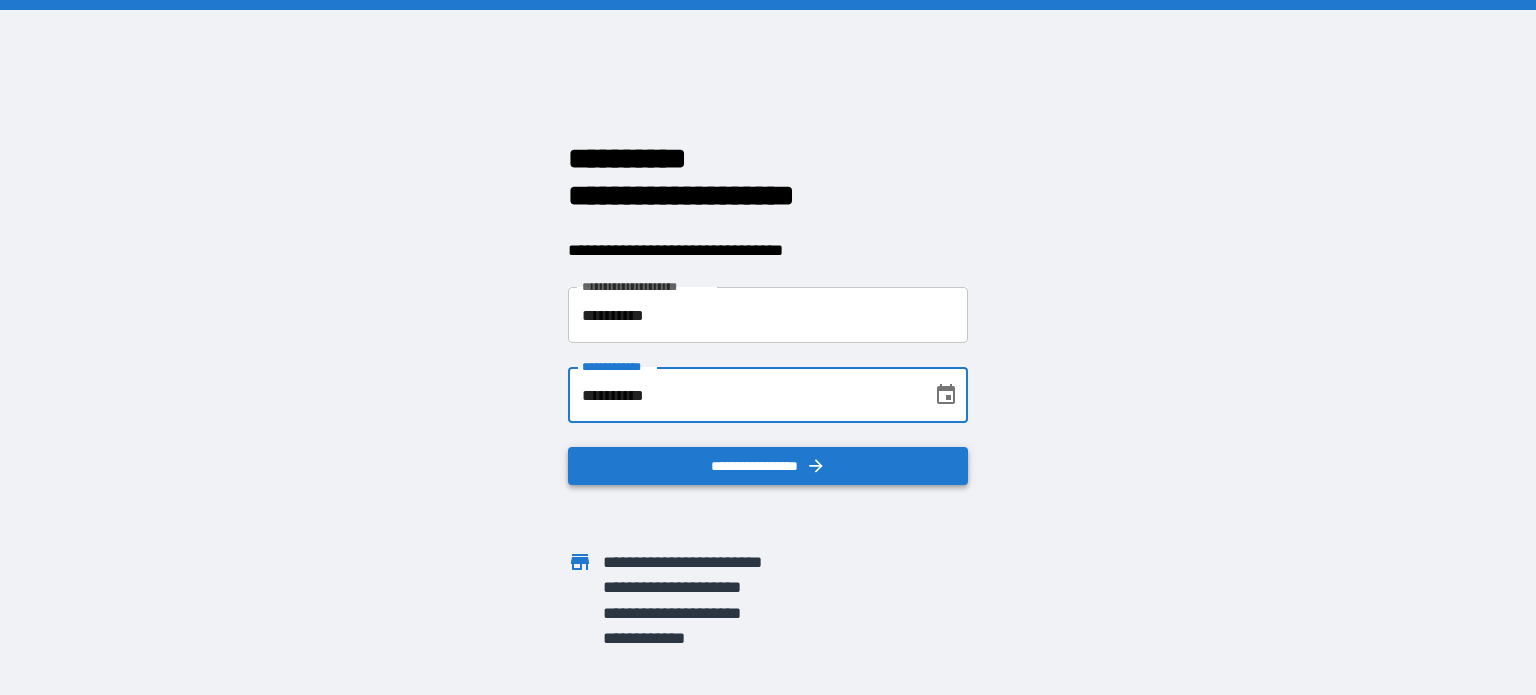 type on "**********" 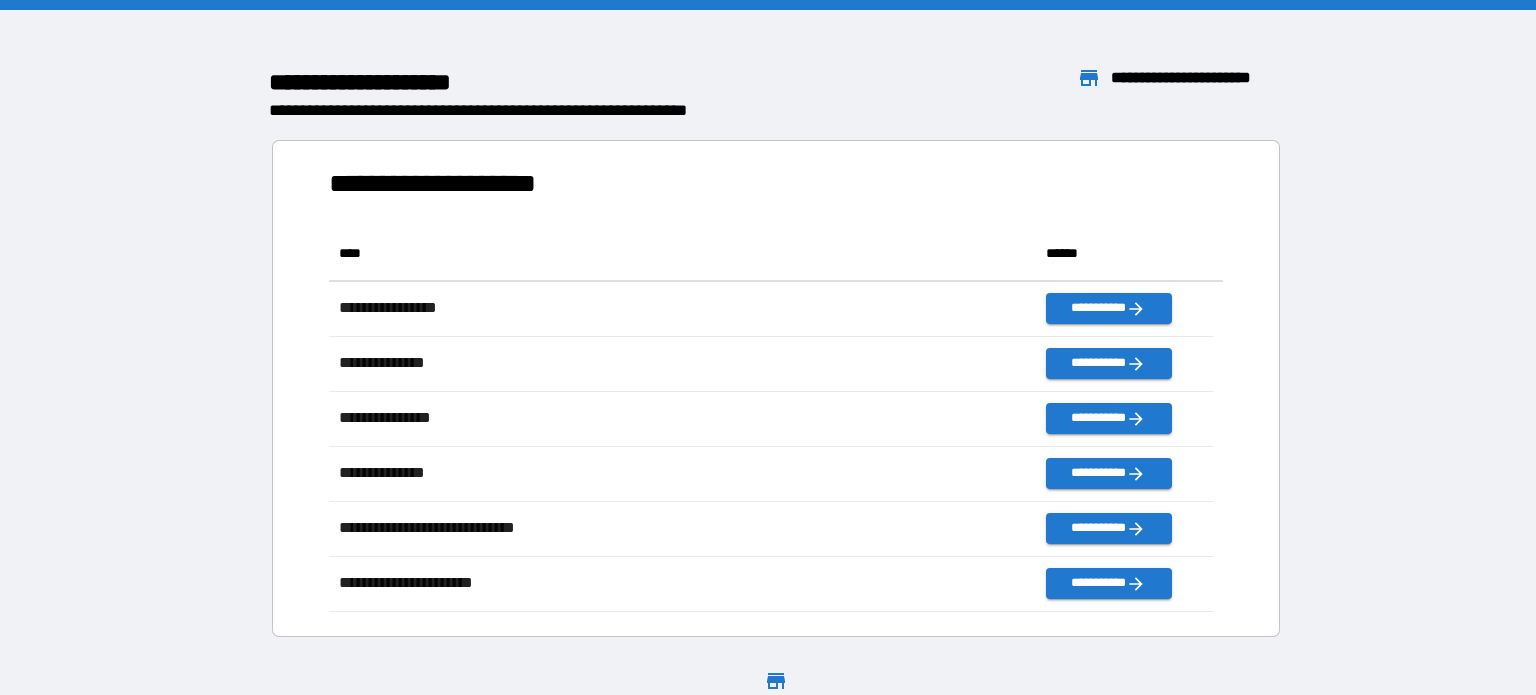 scroll, scrollTop: 16, scrollLeft: 16, axis: both 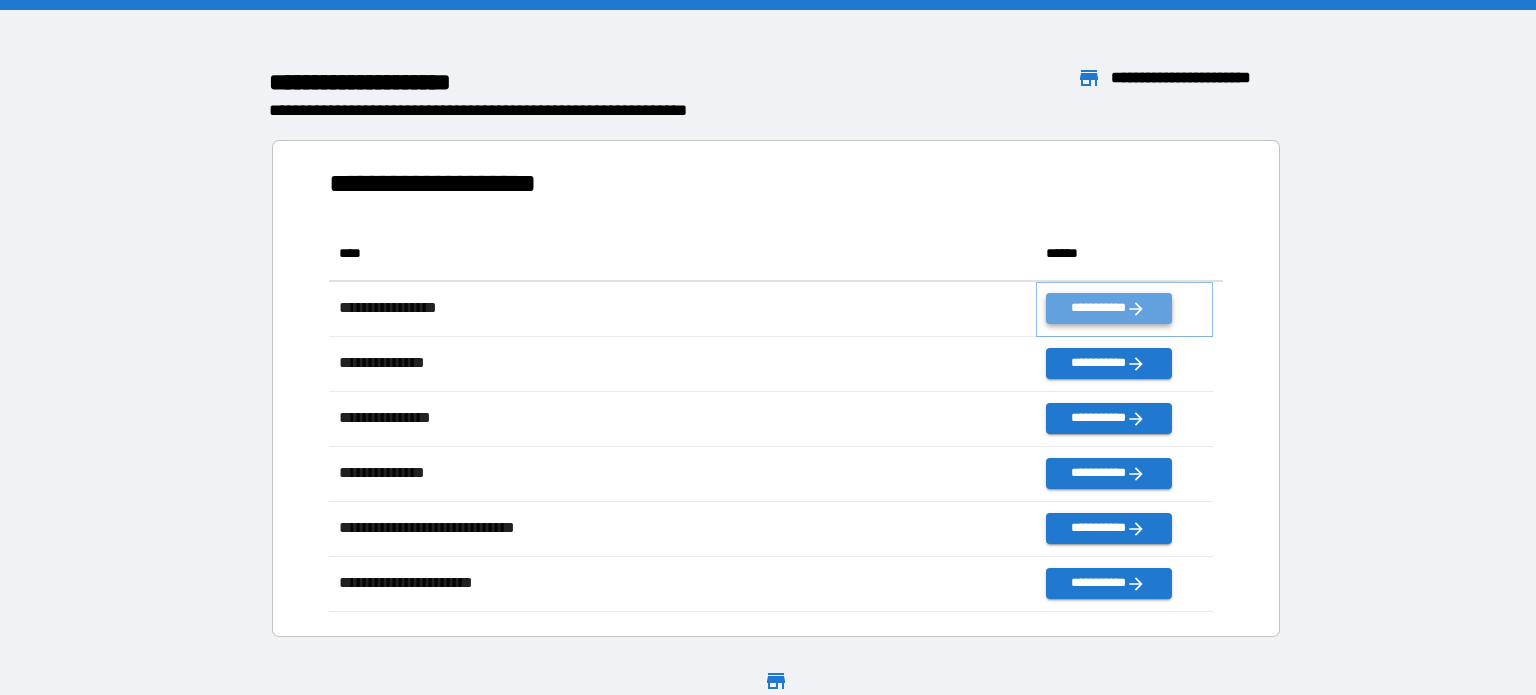click on "**********" at bounding box center [1108, 308] 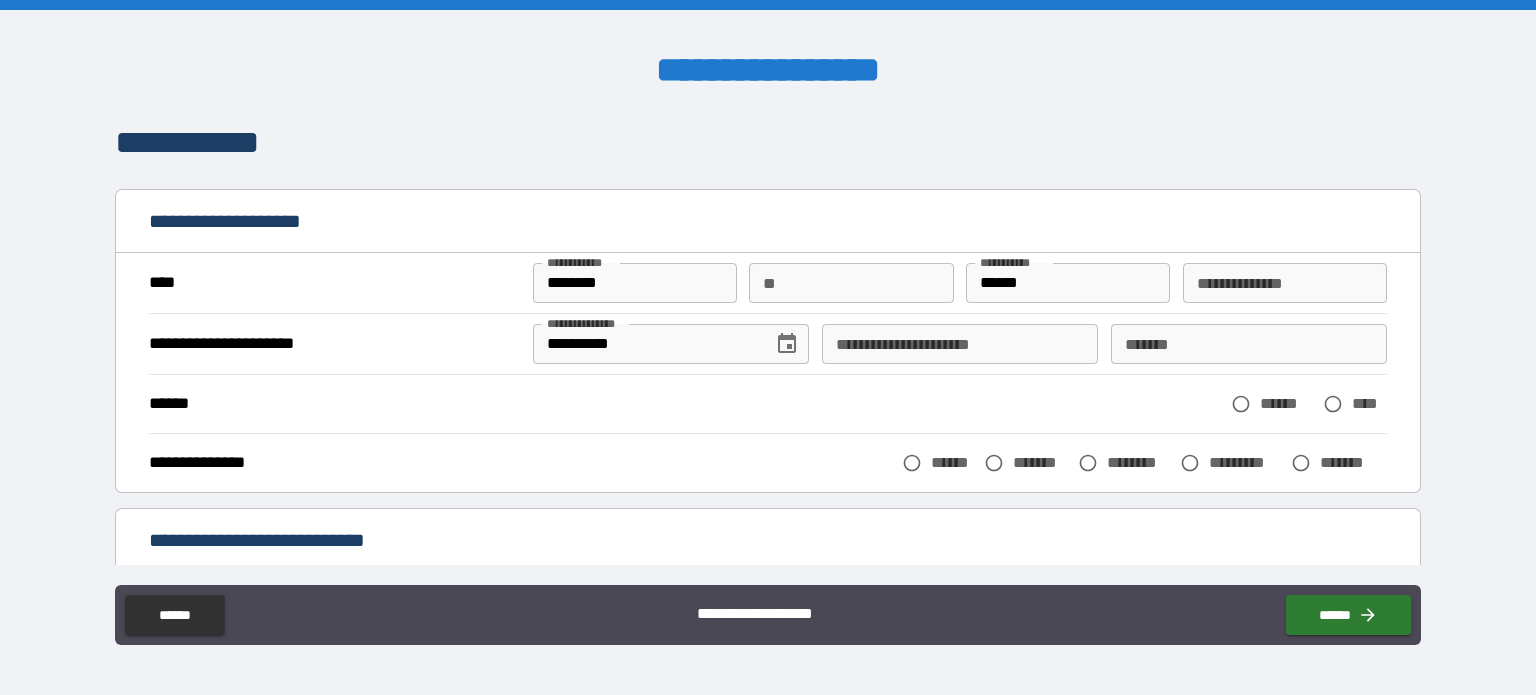 click on "**********" at bounding box center (960, 344) 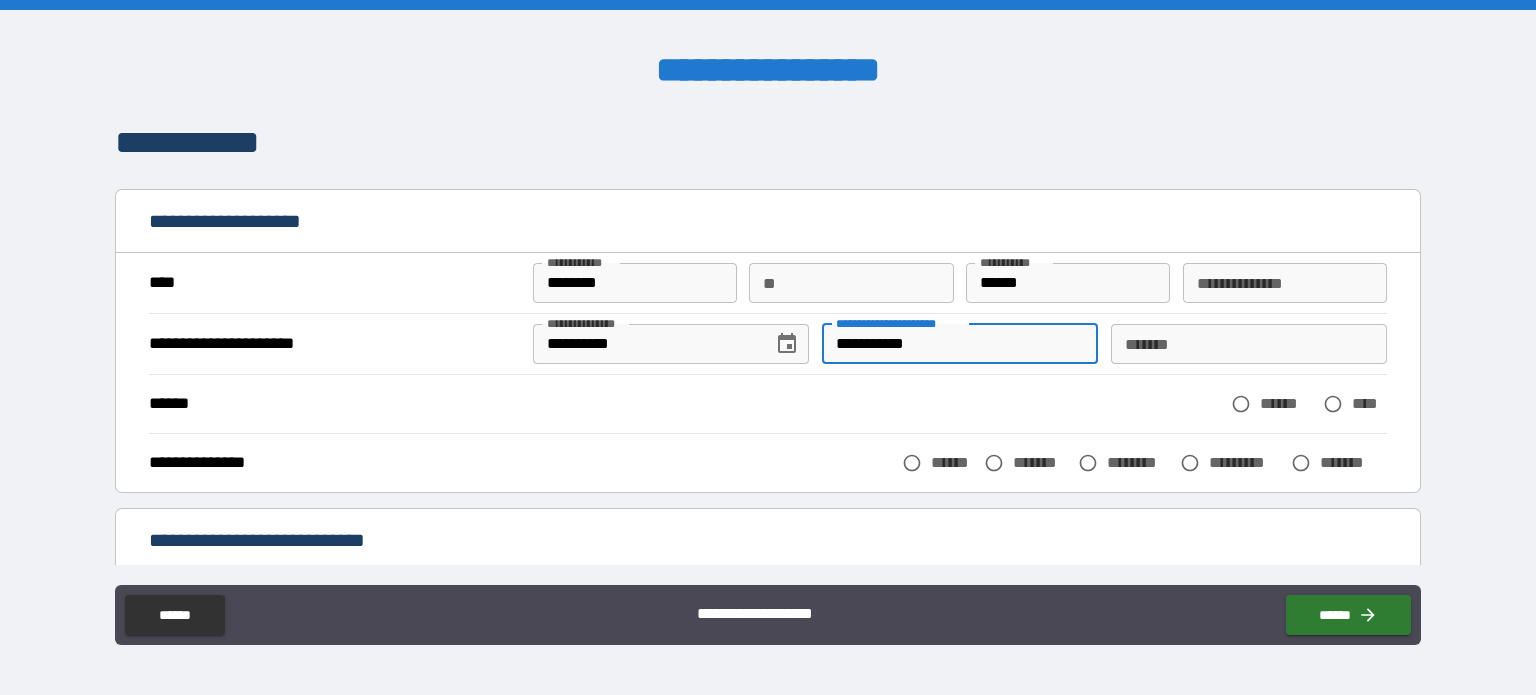 type on "**********" 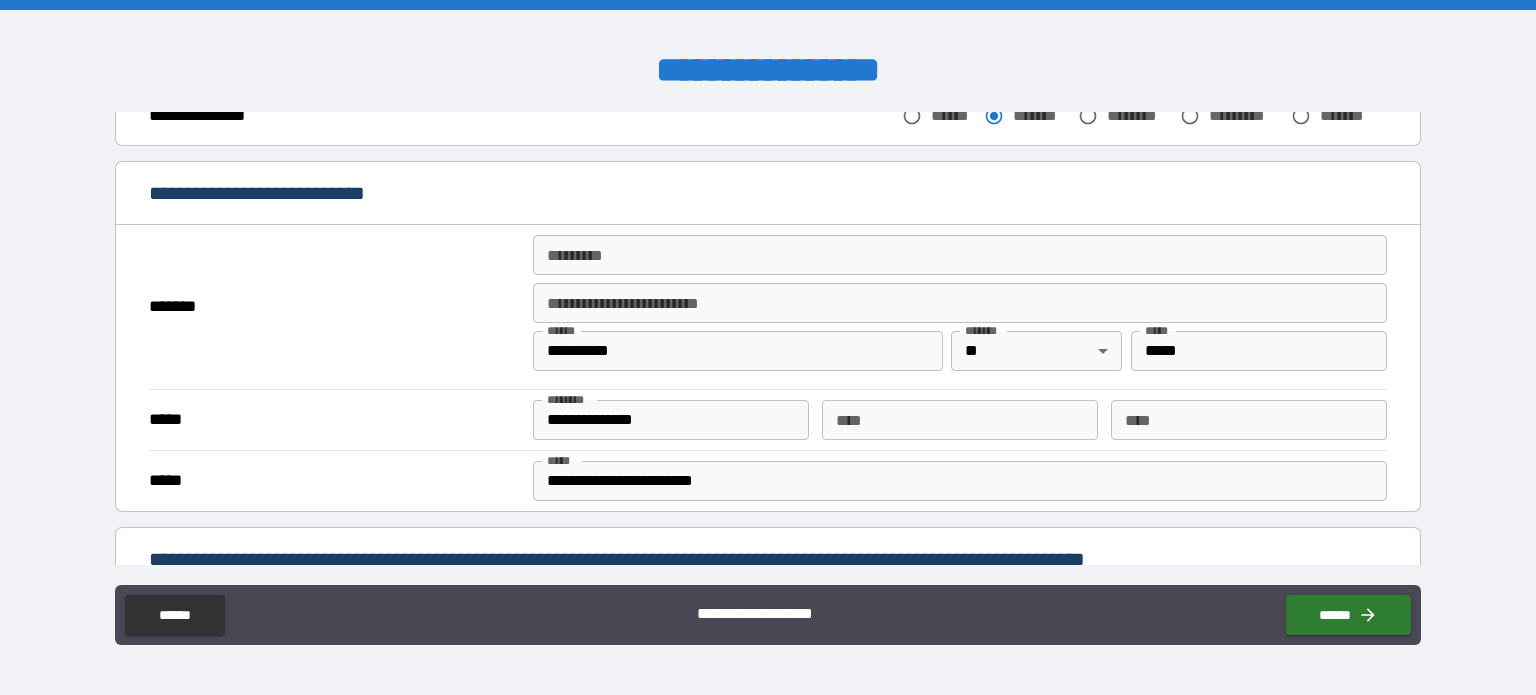 scroll, scrollTop: 351, scrollLeft: 0, axis: vertical 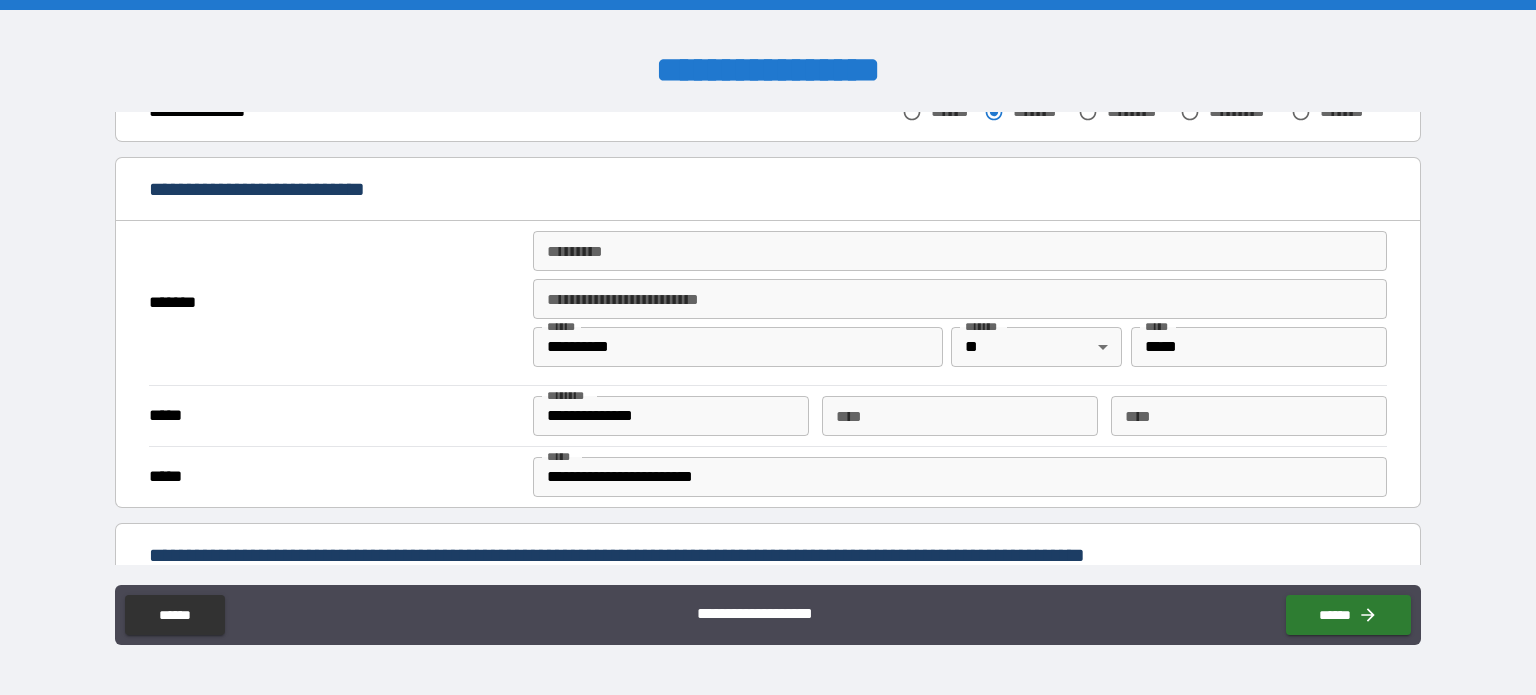 click on "*******   *" at bounding box center [960, 251] 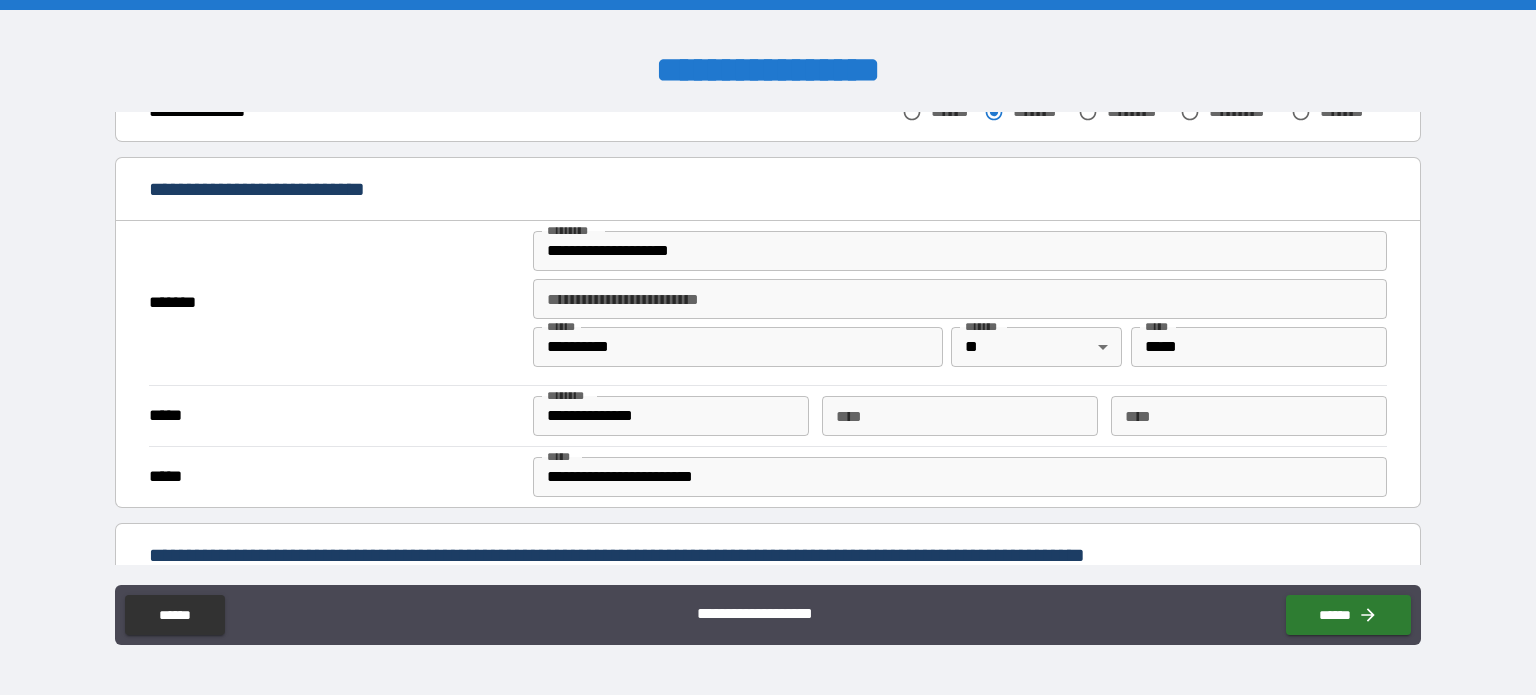 type on "**********" 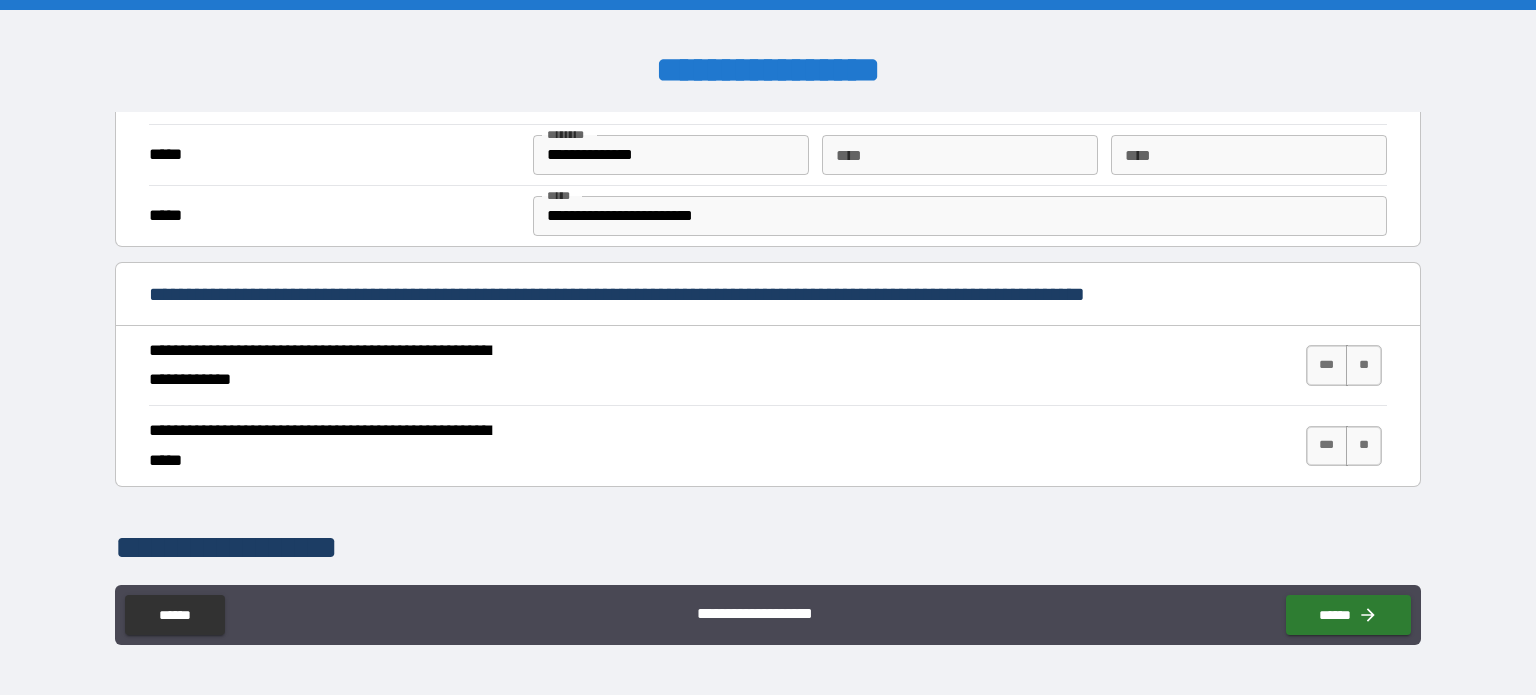 scroll, scrollTop: 623, scrollLeft: 0, axis: vertical 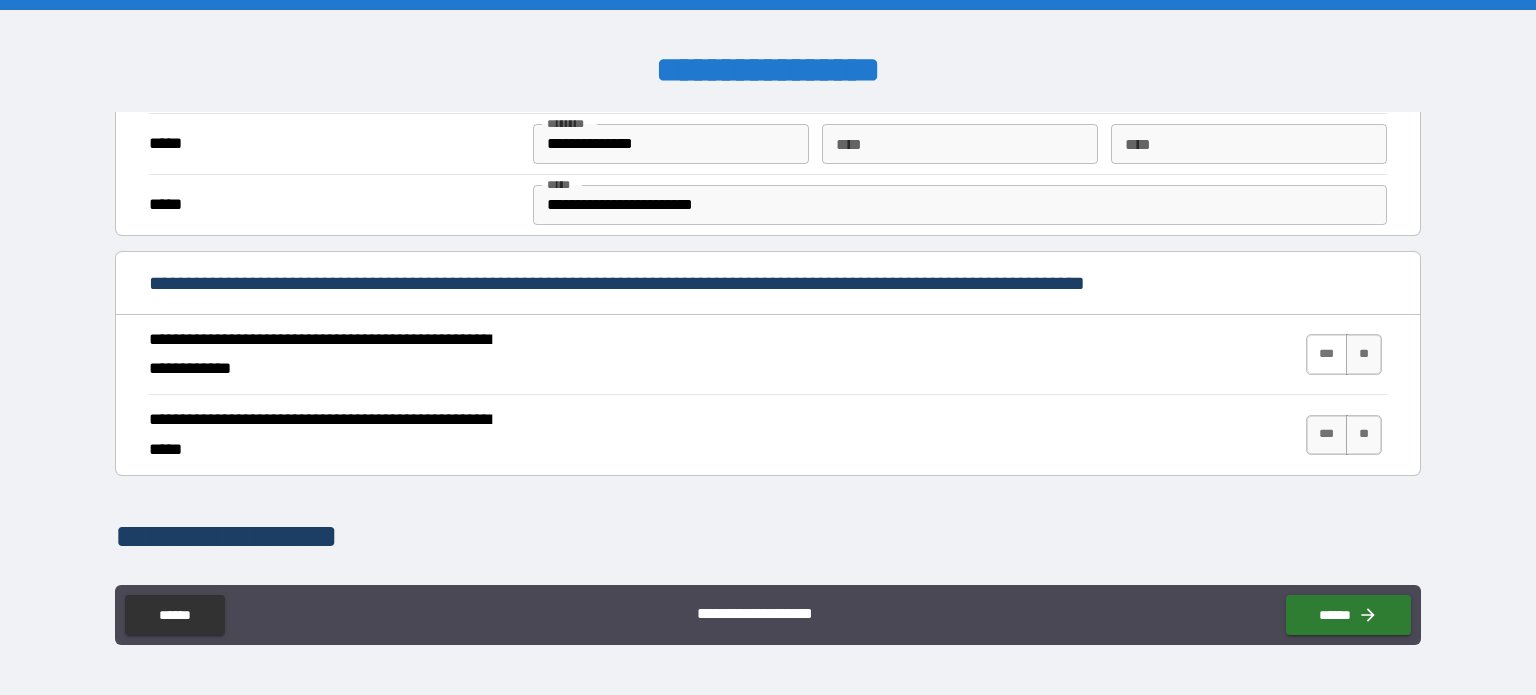 click on "***" at bounding box center [1327, 354] 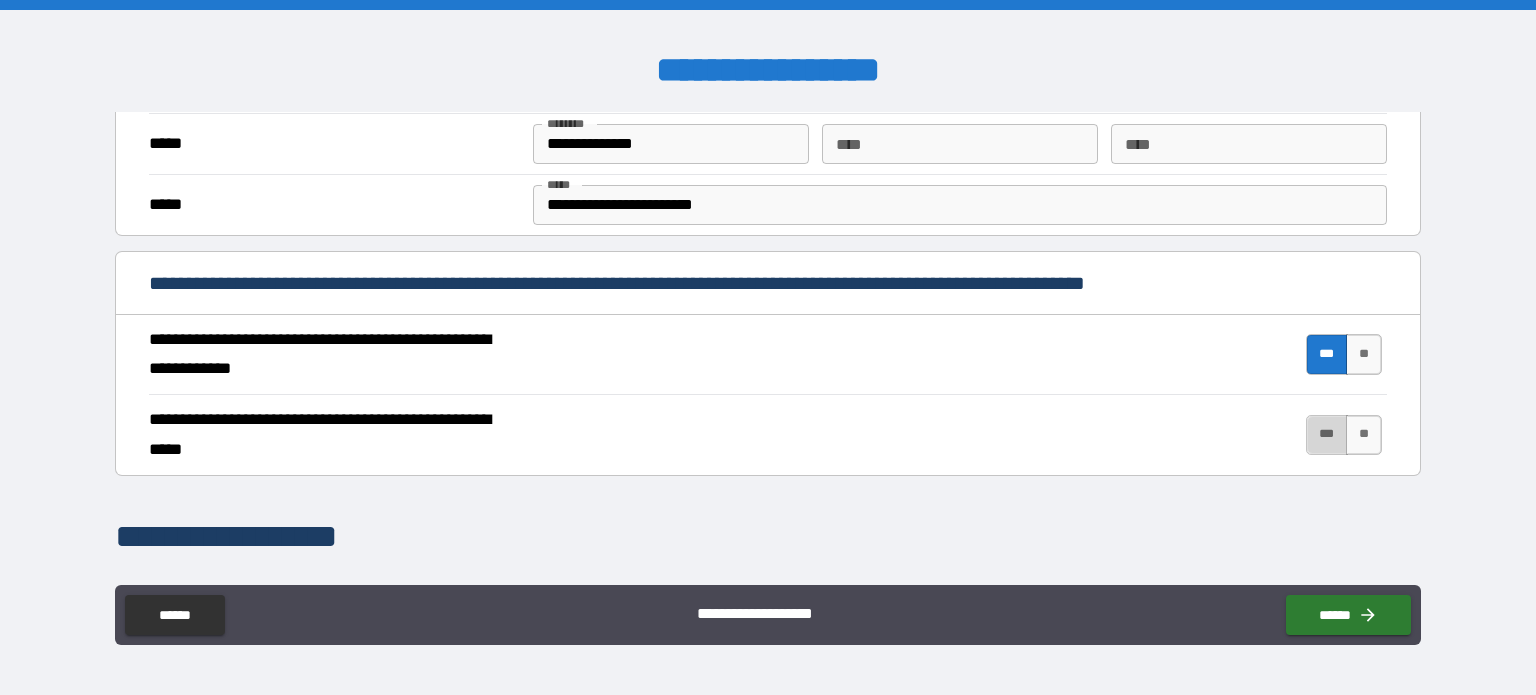 click on "***" at bounding box center [1327, 435] 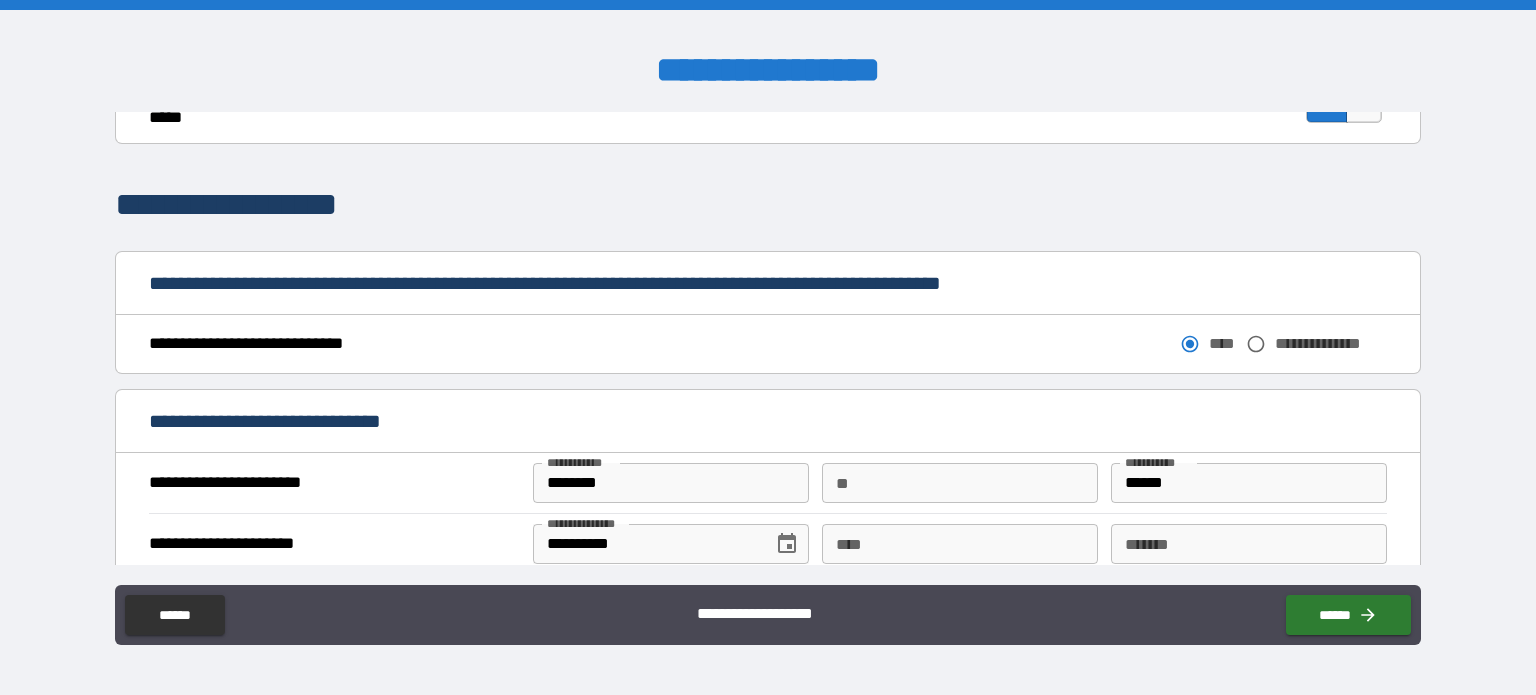 scroll, scrollTop: 966, scrollLeft: 0, axis: vertical 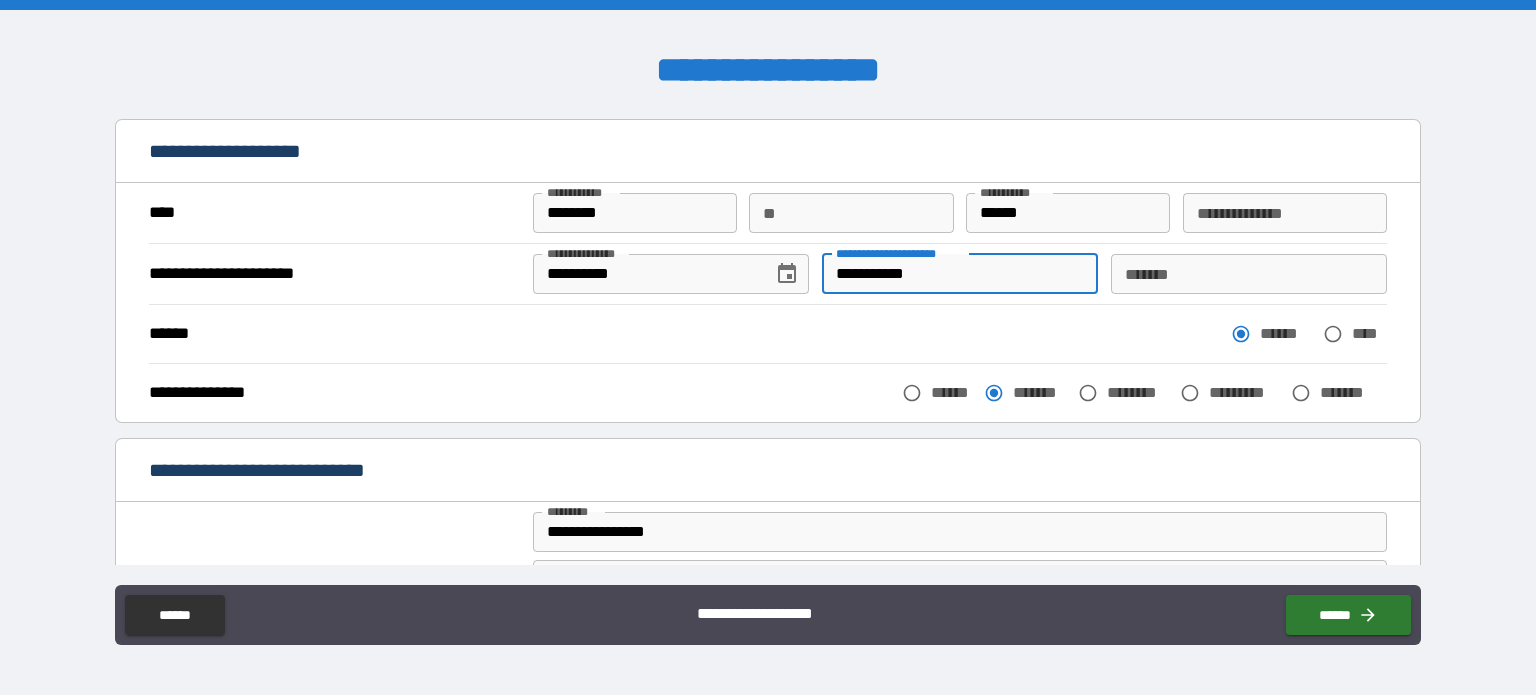 click on "**********" at bounding box center [960, 274] 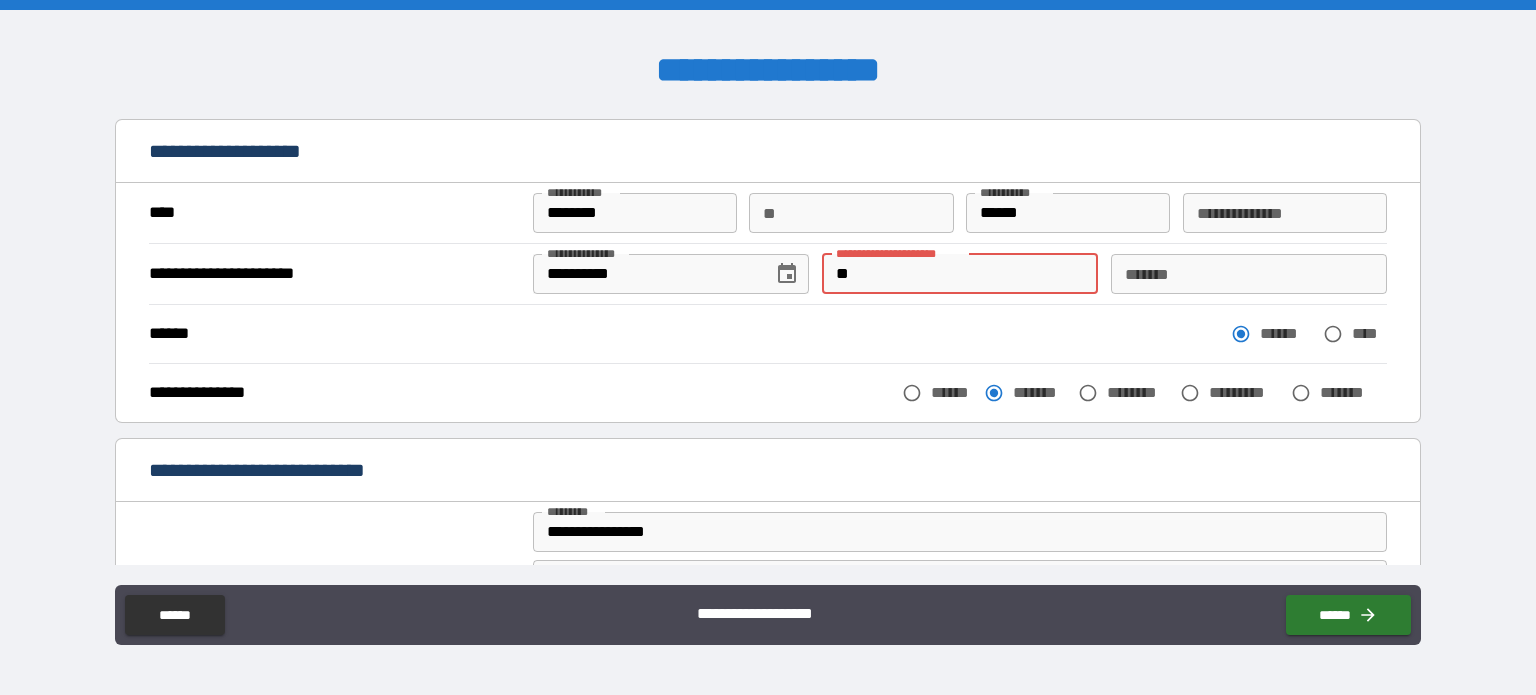 type on "*" 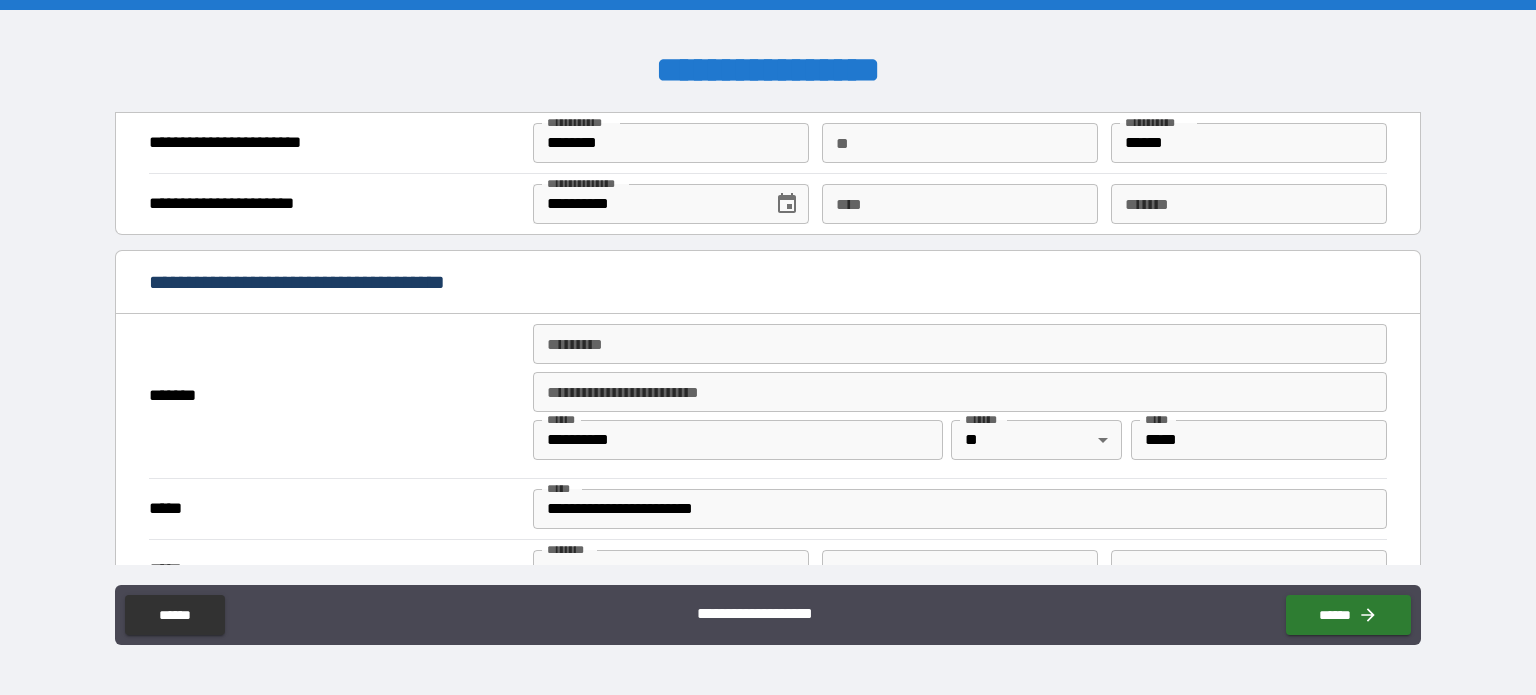 scroll, scrollTop: 1306, scrollLeft: 0, axis: vertical 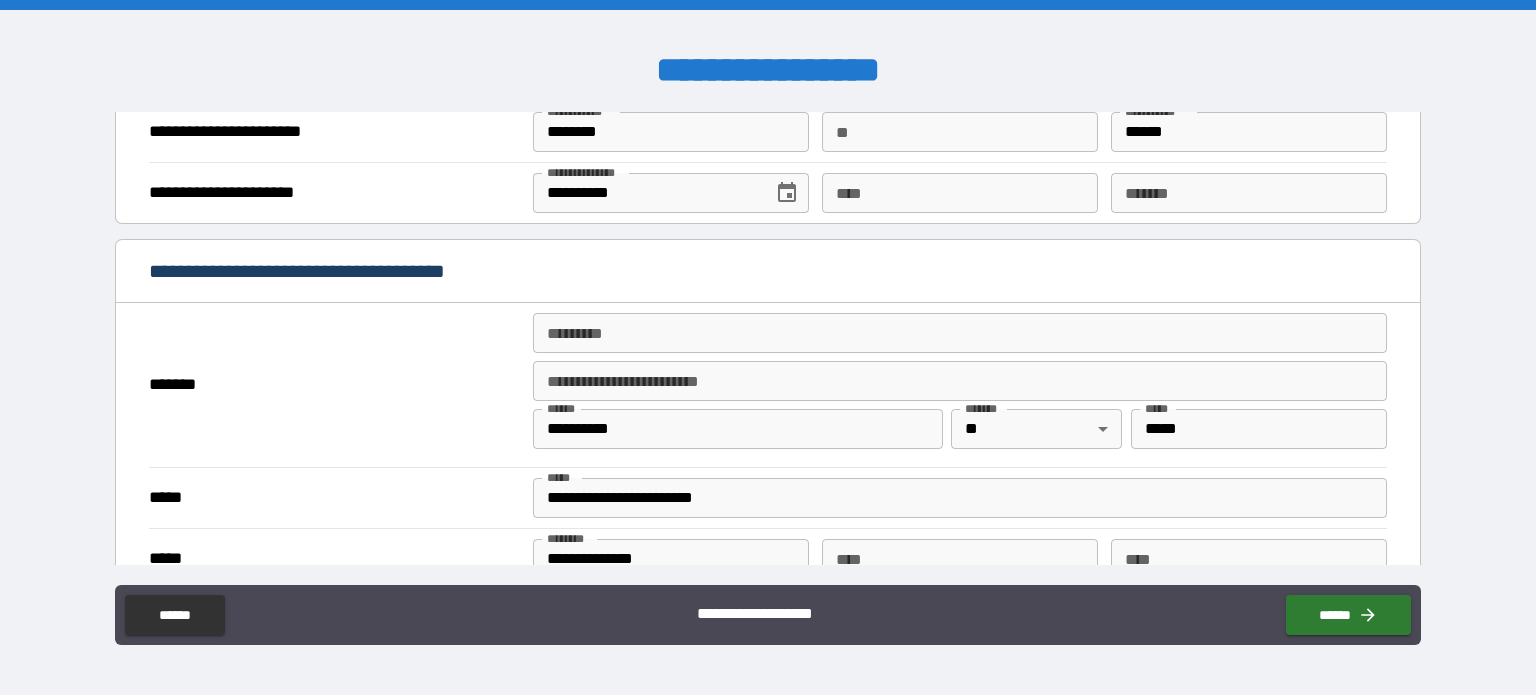 type 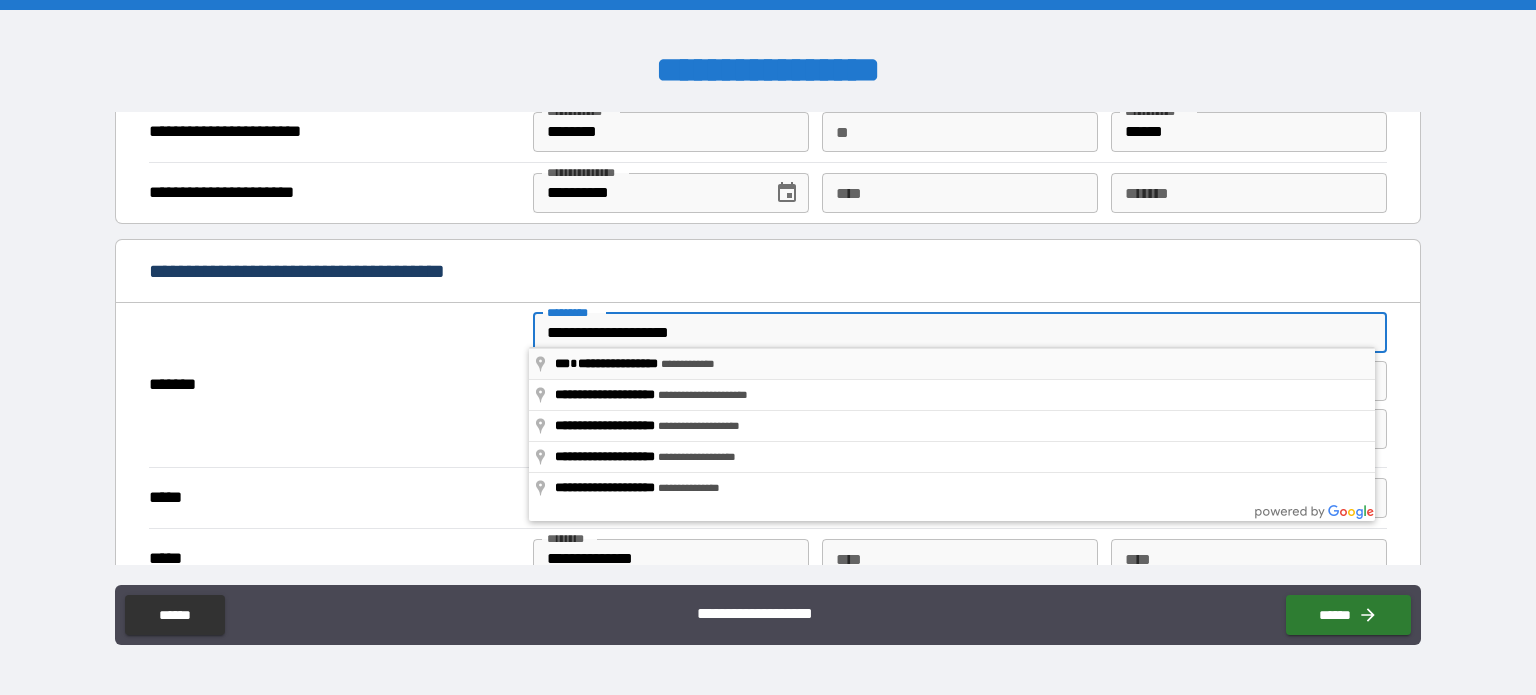 type on "**********" 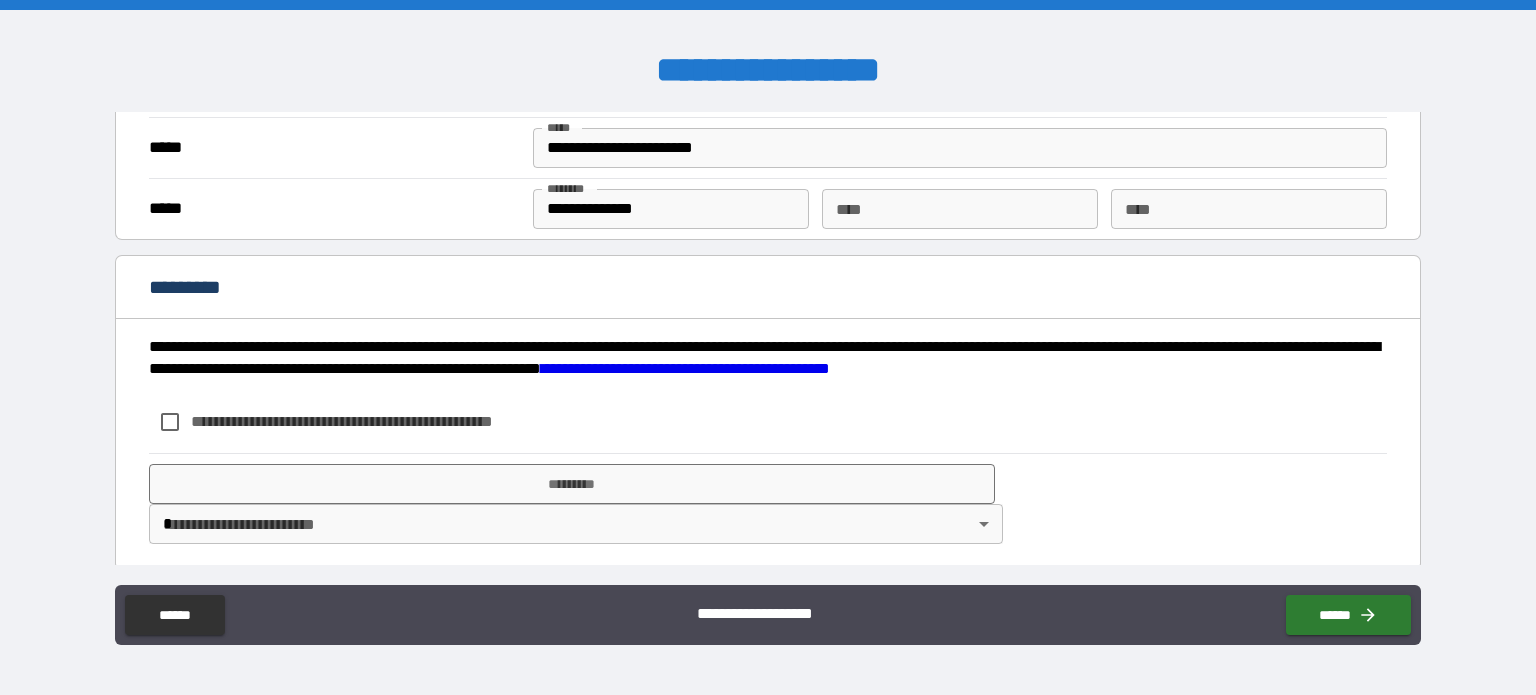 scroll, scrollTop: 1660, scrollLeft: 0, axis: vertical 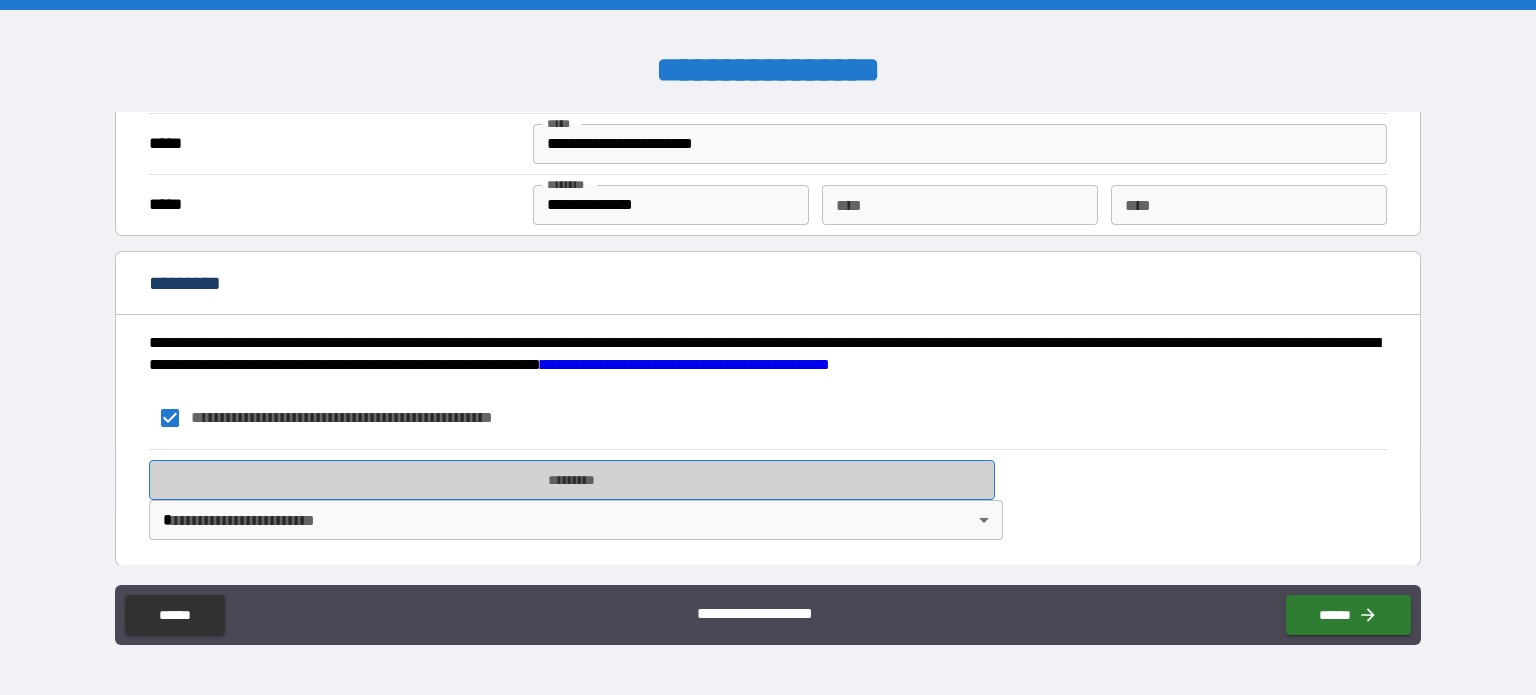 click on "*********" at bounding box center (572, 480) 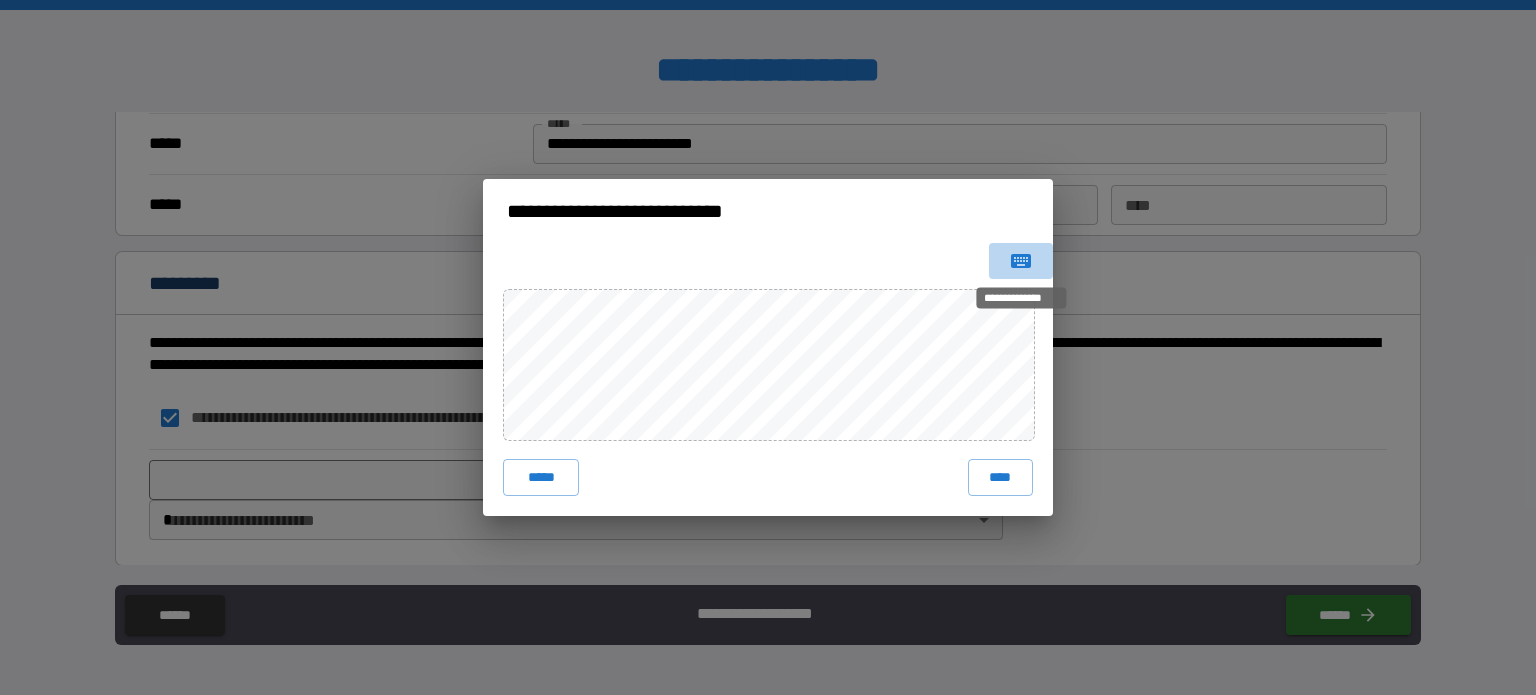 click 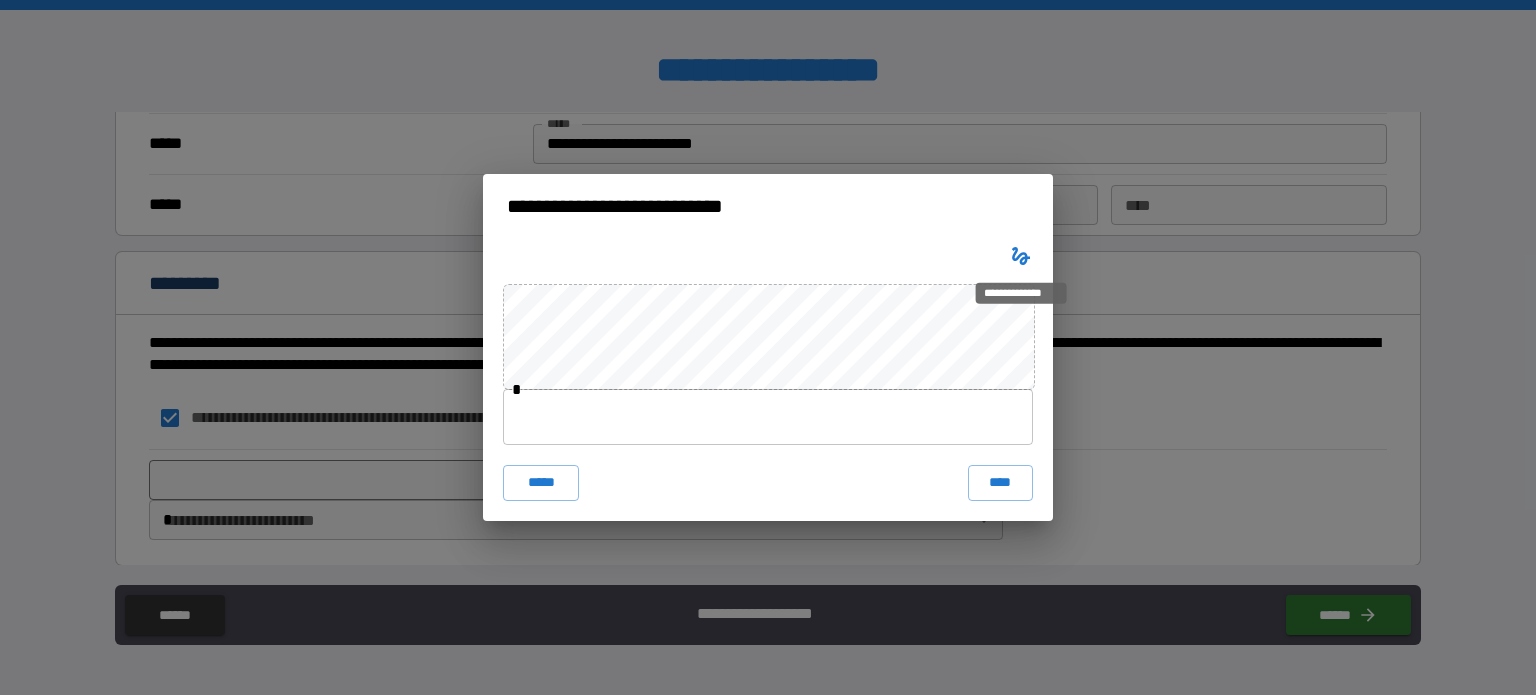 type 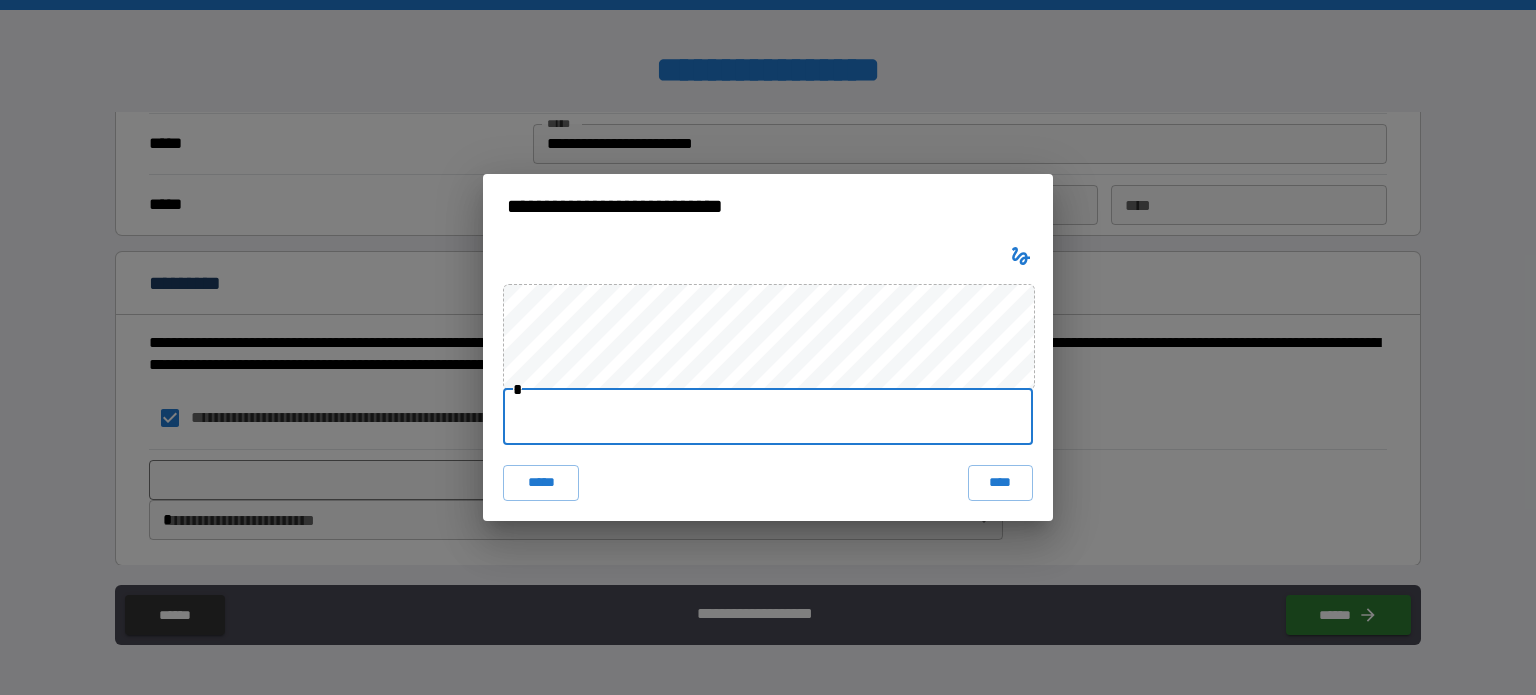 click at bounding box center (768, 417) 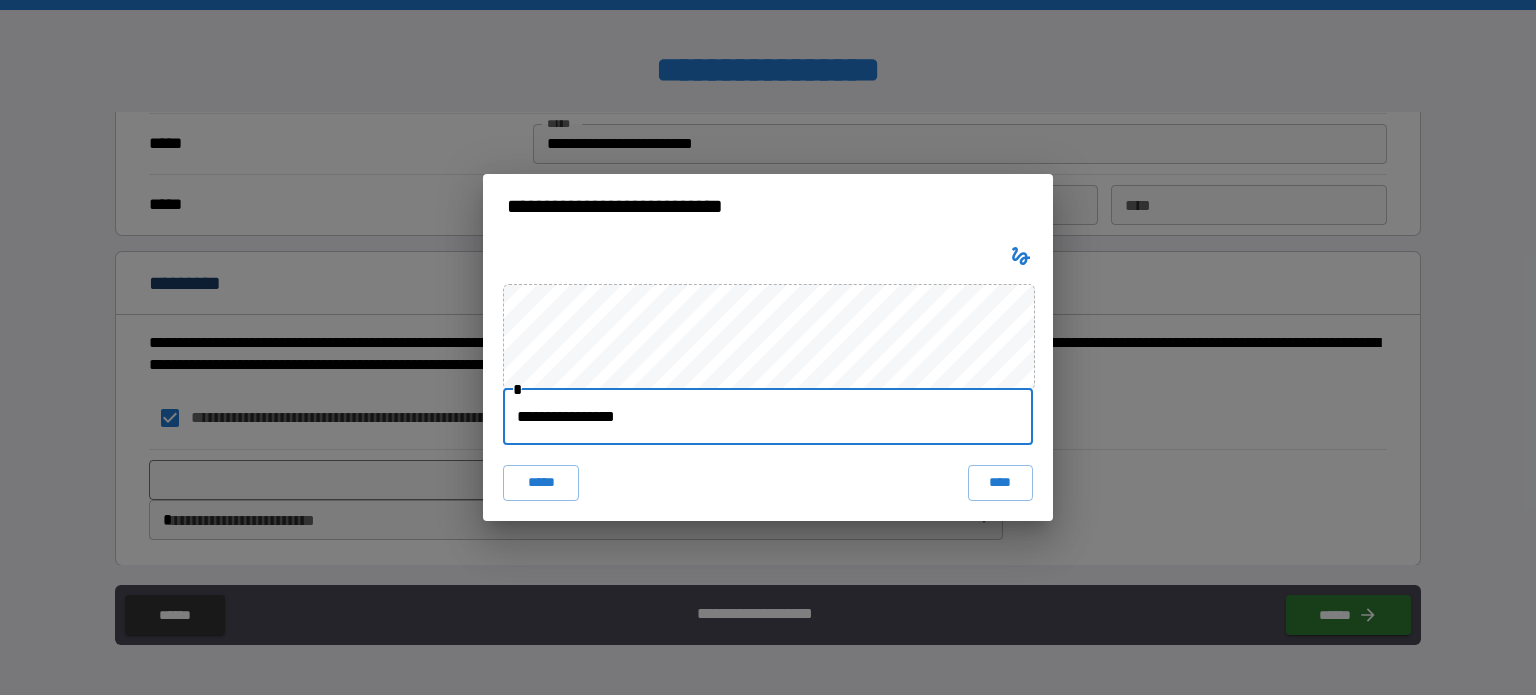 click on "**********" at bounding box center (768, 417) 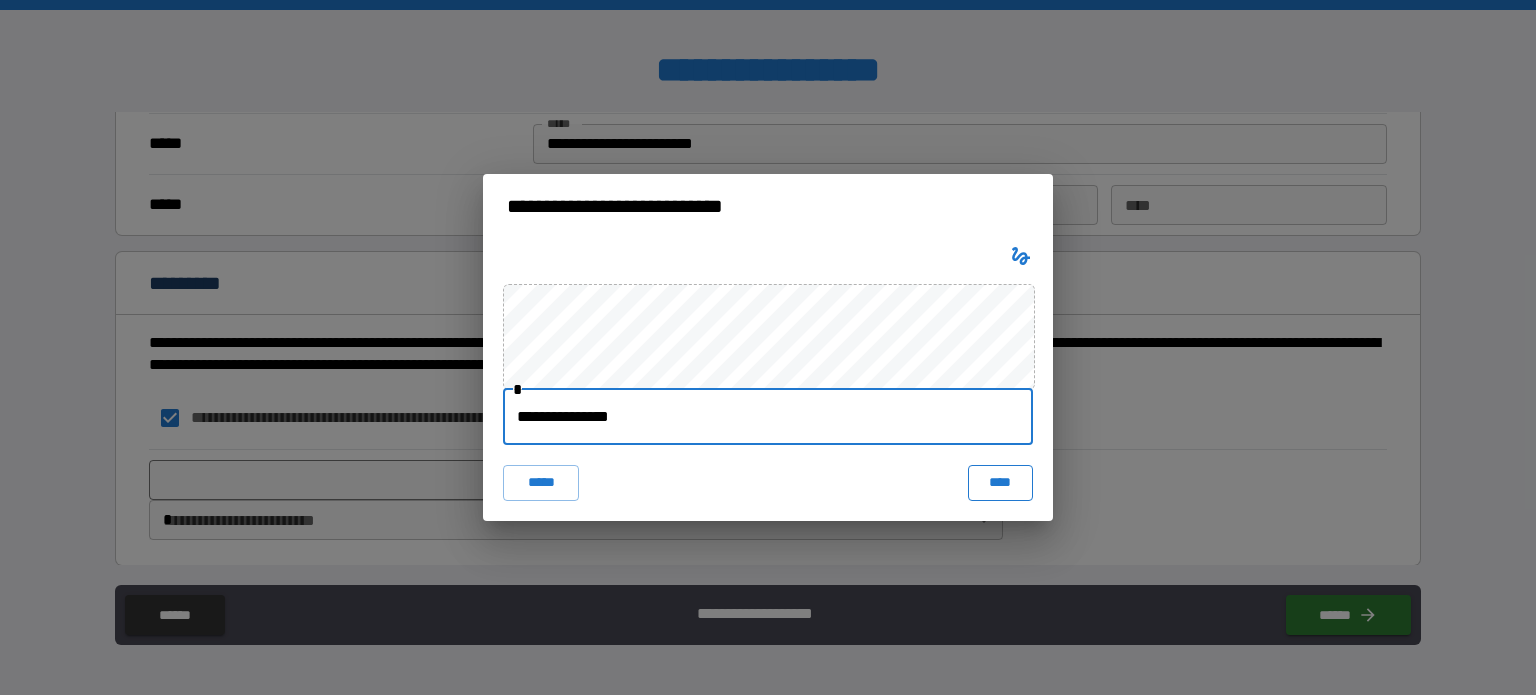 type on "**********" 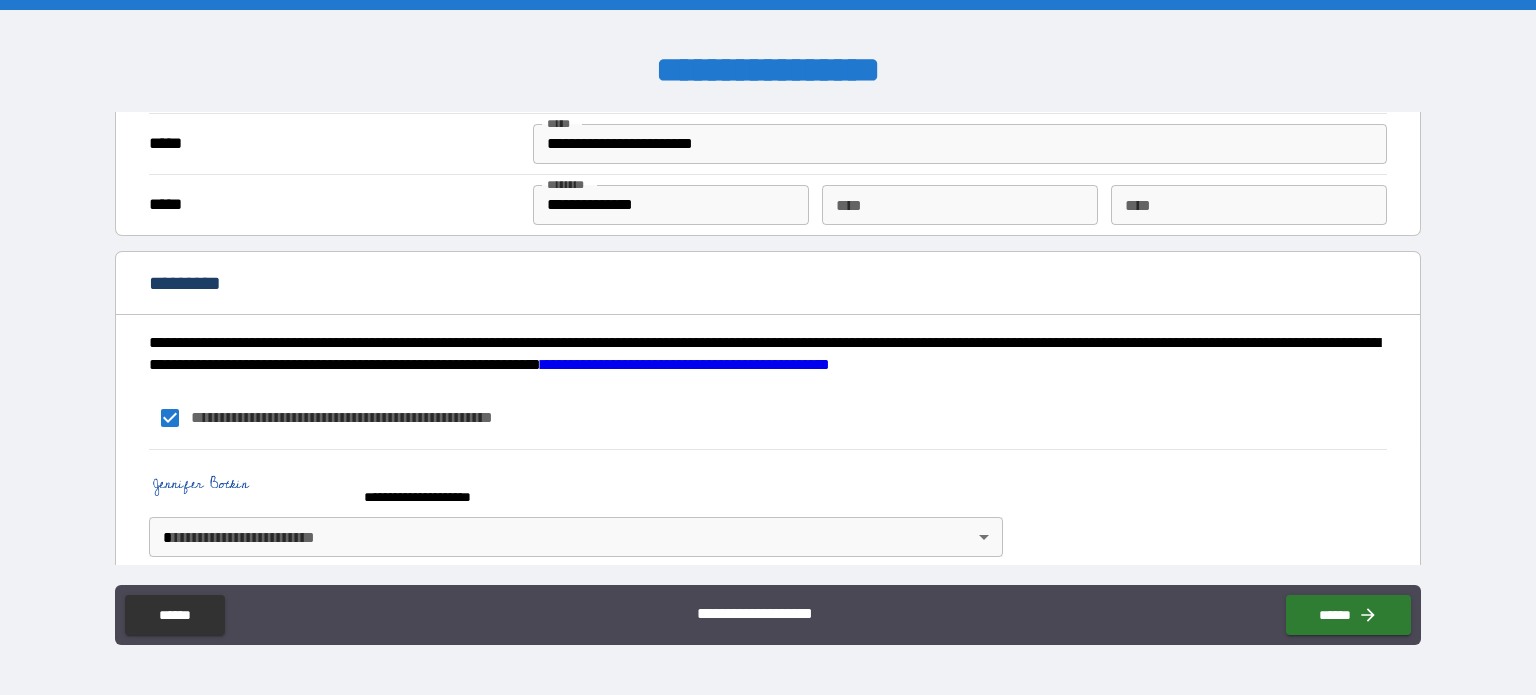 click on "**********" at bounding box center [768, 347] 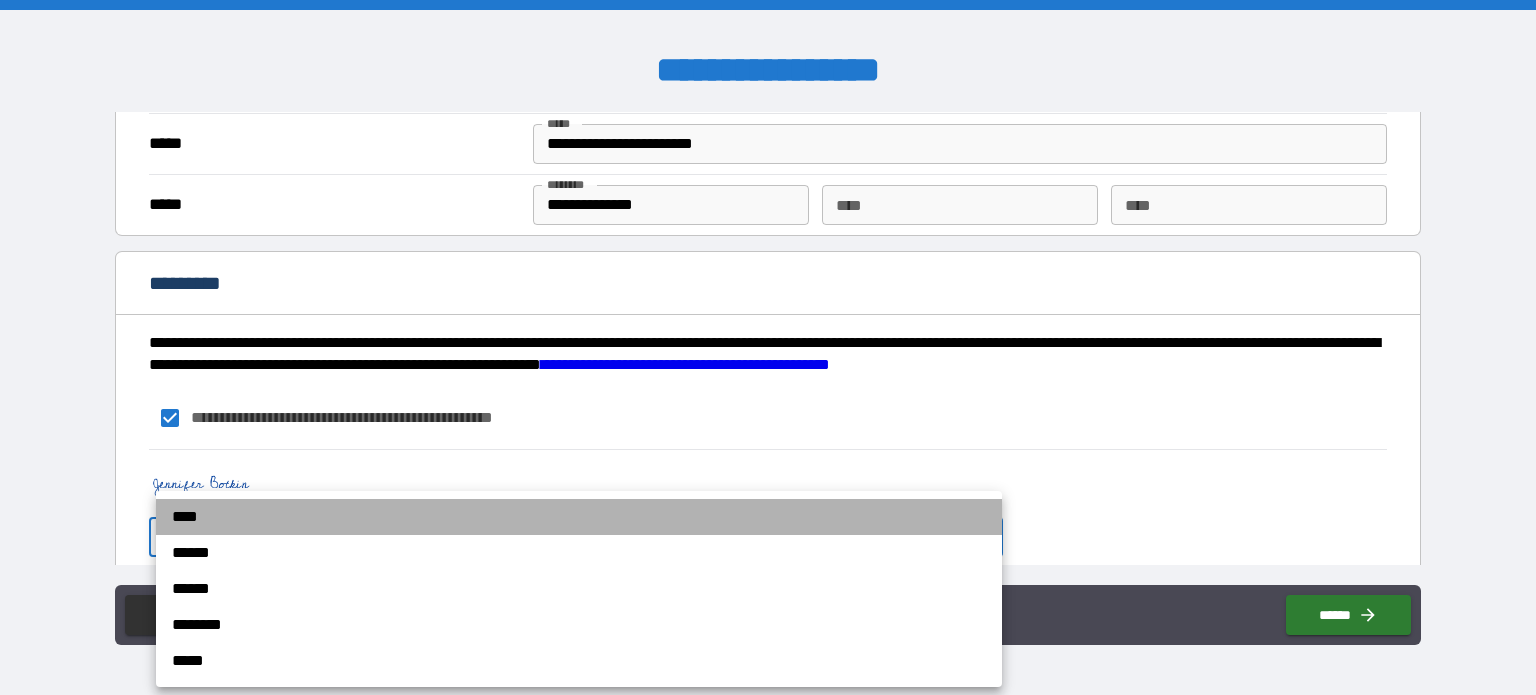 click on "****" at bounding box center (579, 517) 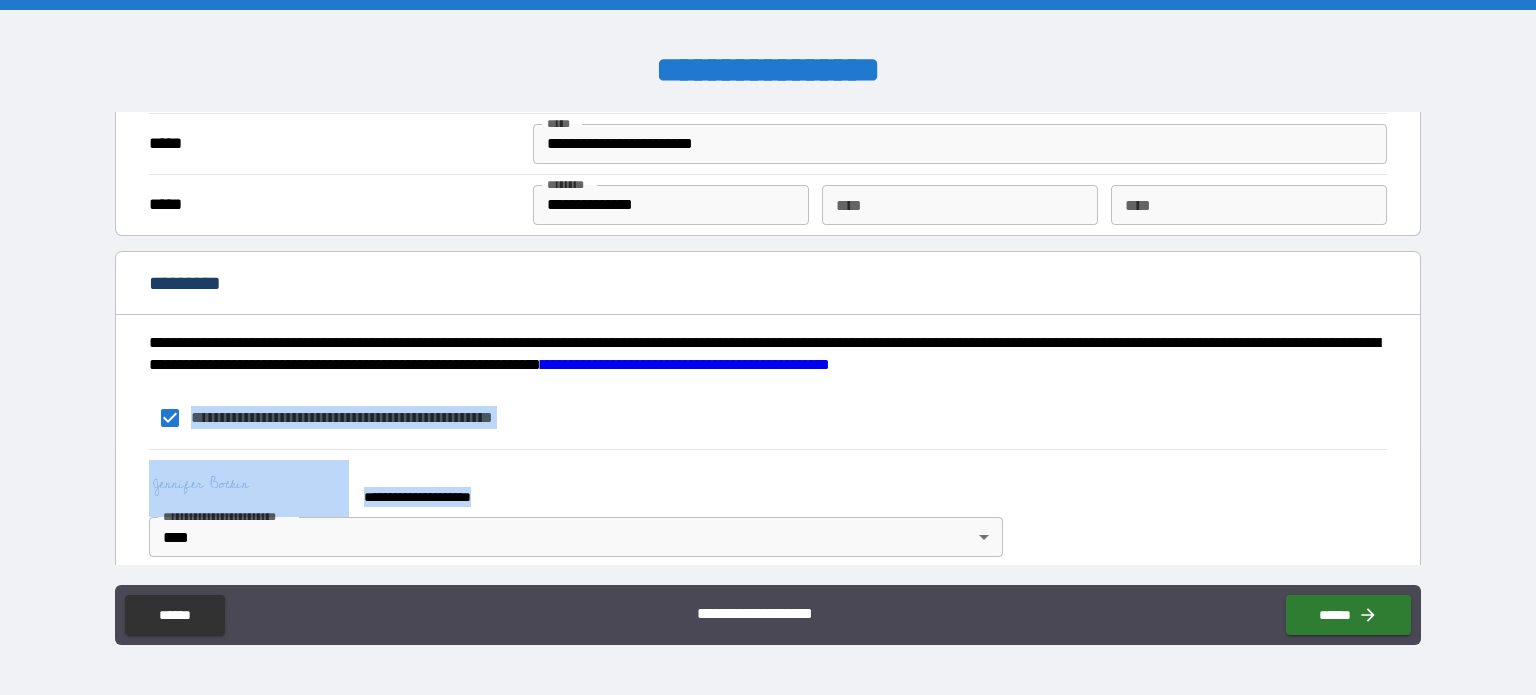 drag, startPoint x: 1407, startPoint y: 497, endPoint x: 1403, endPoint y: 378, distance: 119.06721 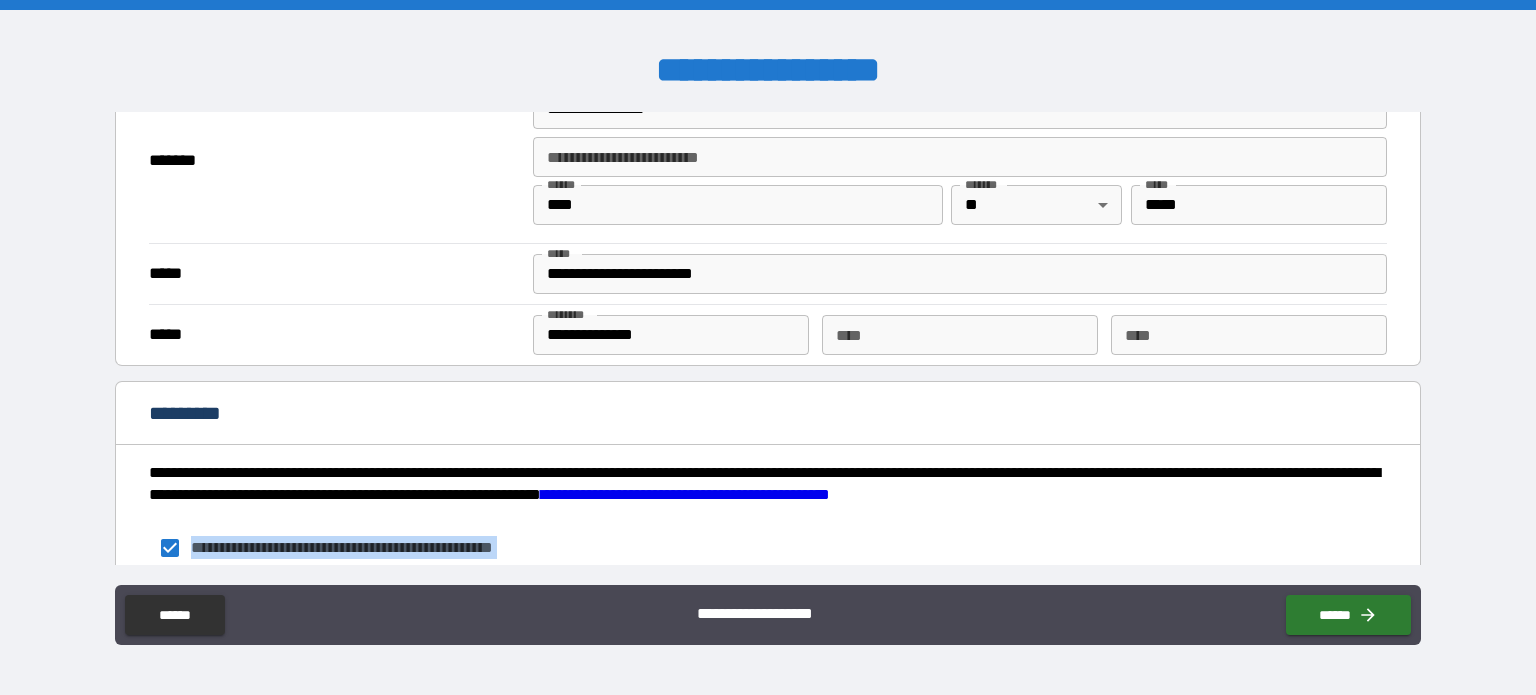 scroll, scrollTop: 1676, scrollLeft: 0, axis: vertical 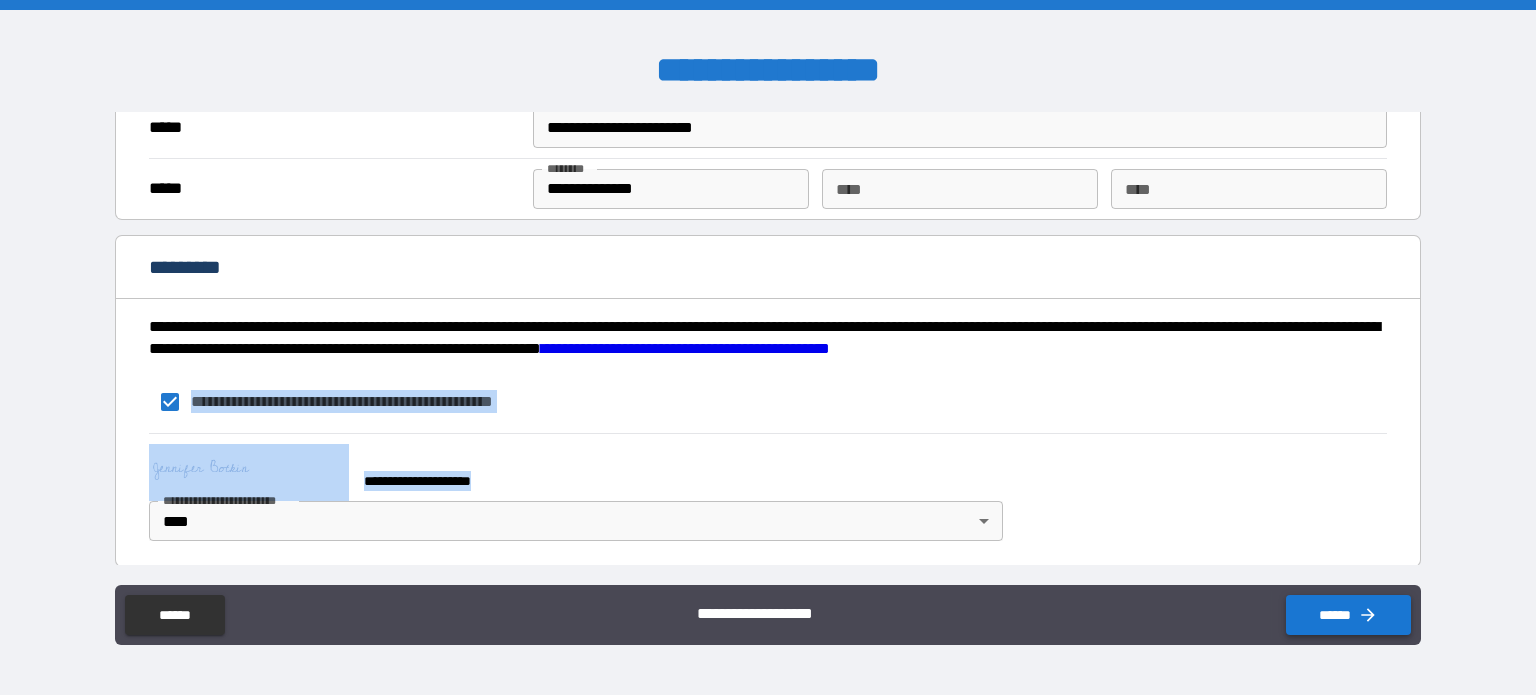 click on "******" at bounding box center (1348, 615) 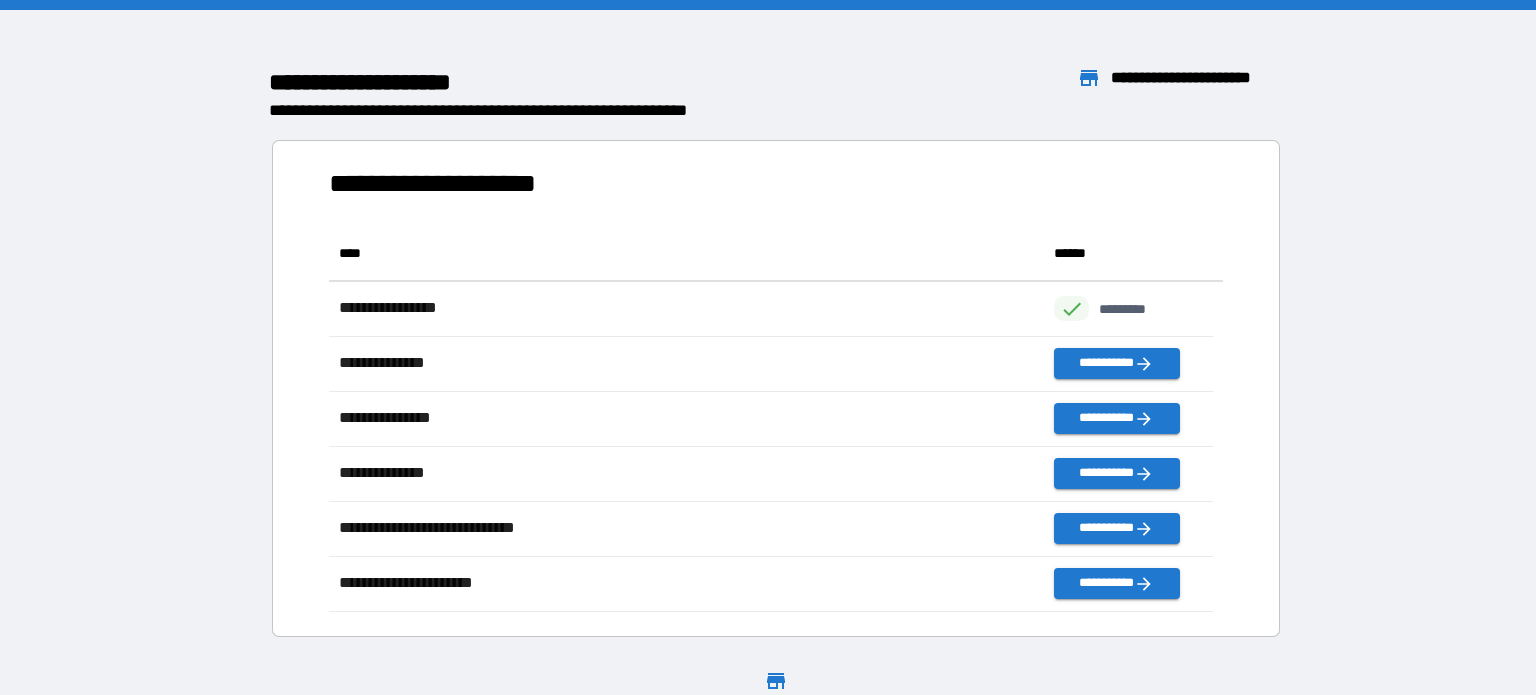 scroll, scrollTop: 370, scrollLeft: 869, axis: both 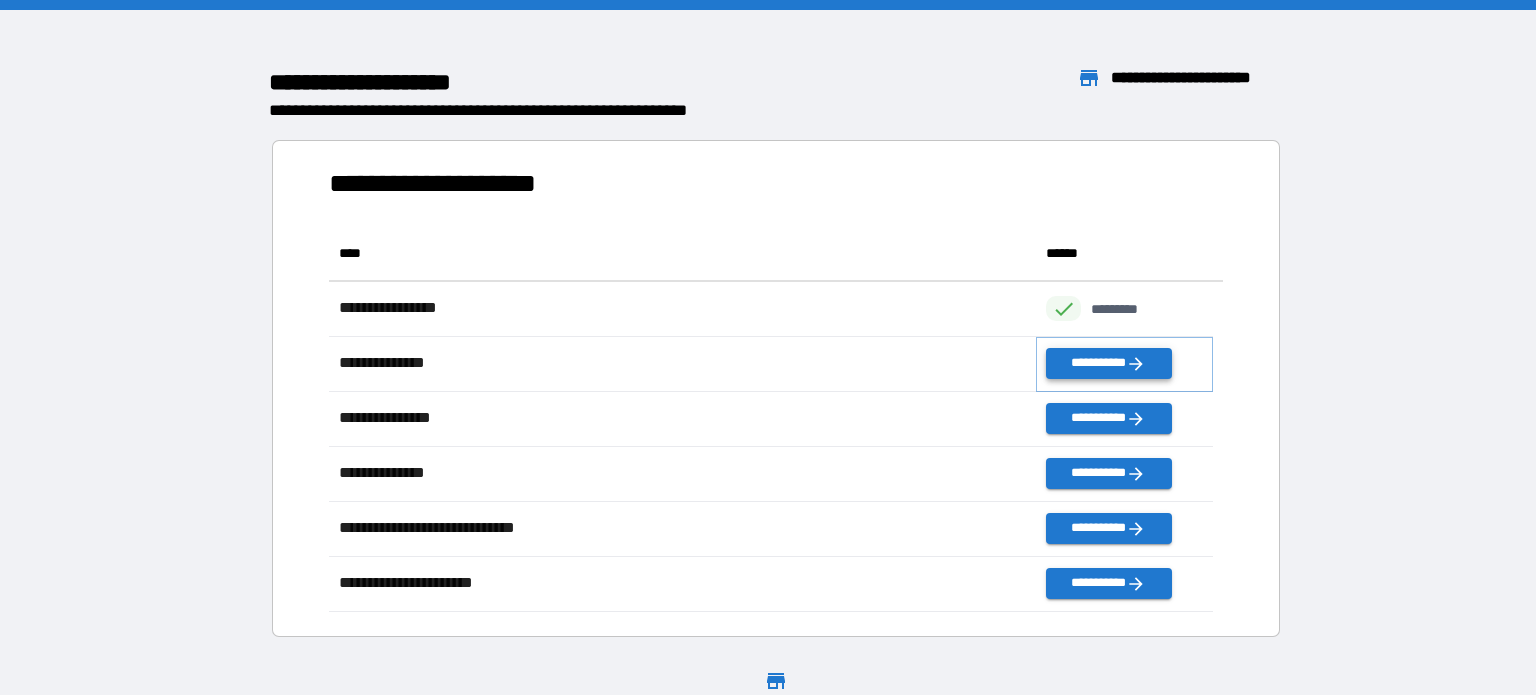 click on "**********" at bounding box center (1108, 363) 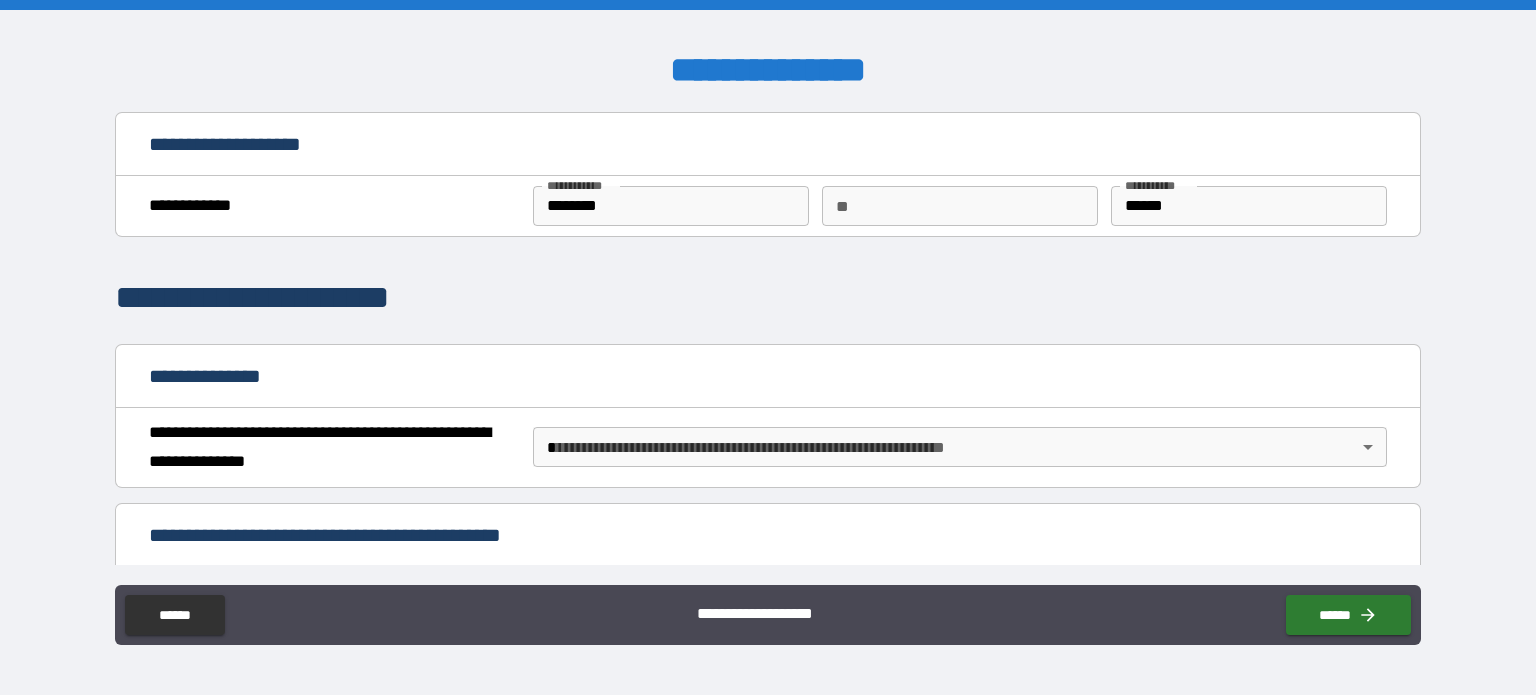 click on "**********" at bounding box center (768, 347) 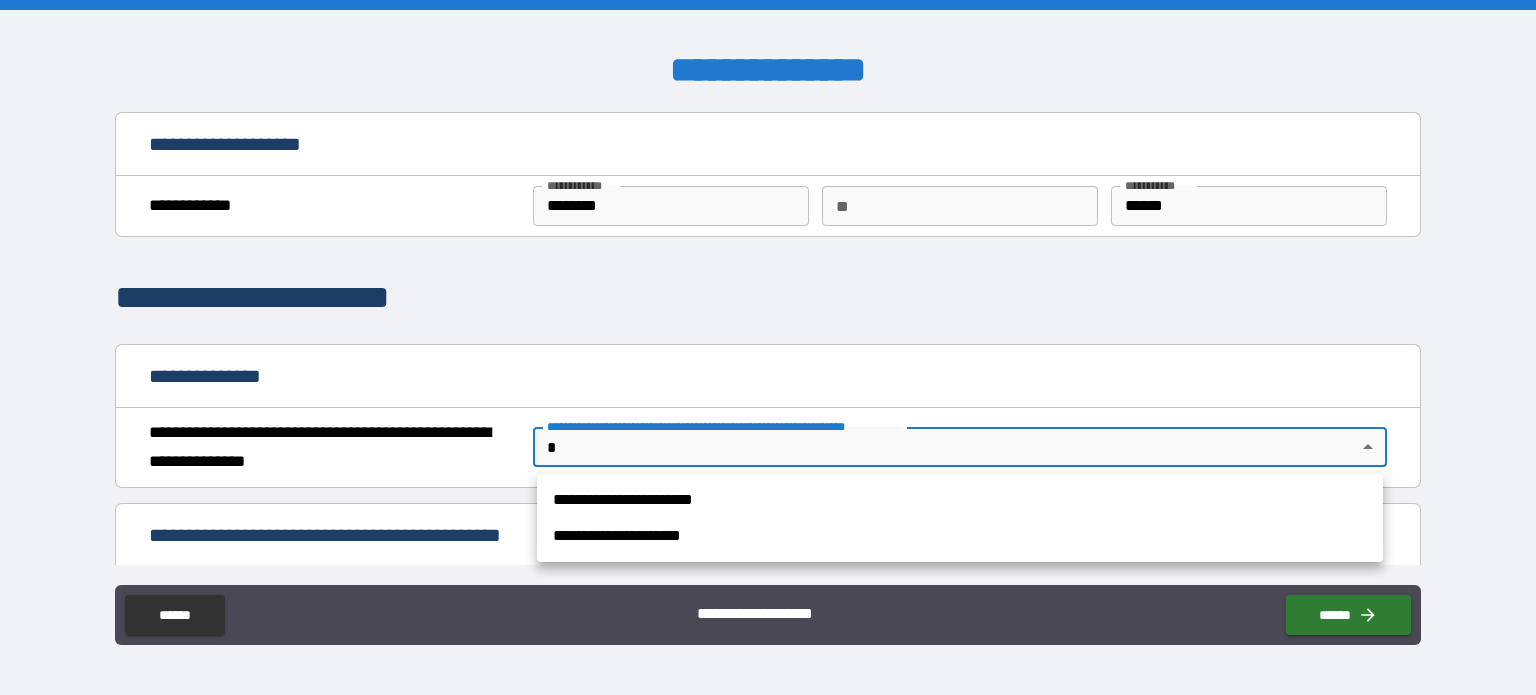 click on "**********" at bounding box center [960, 536] 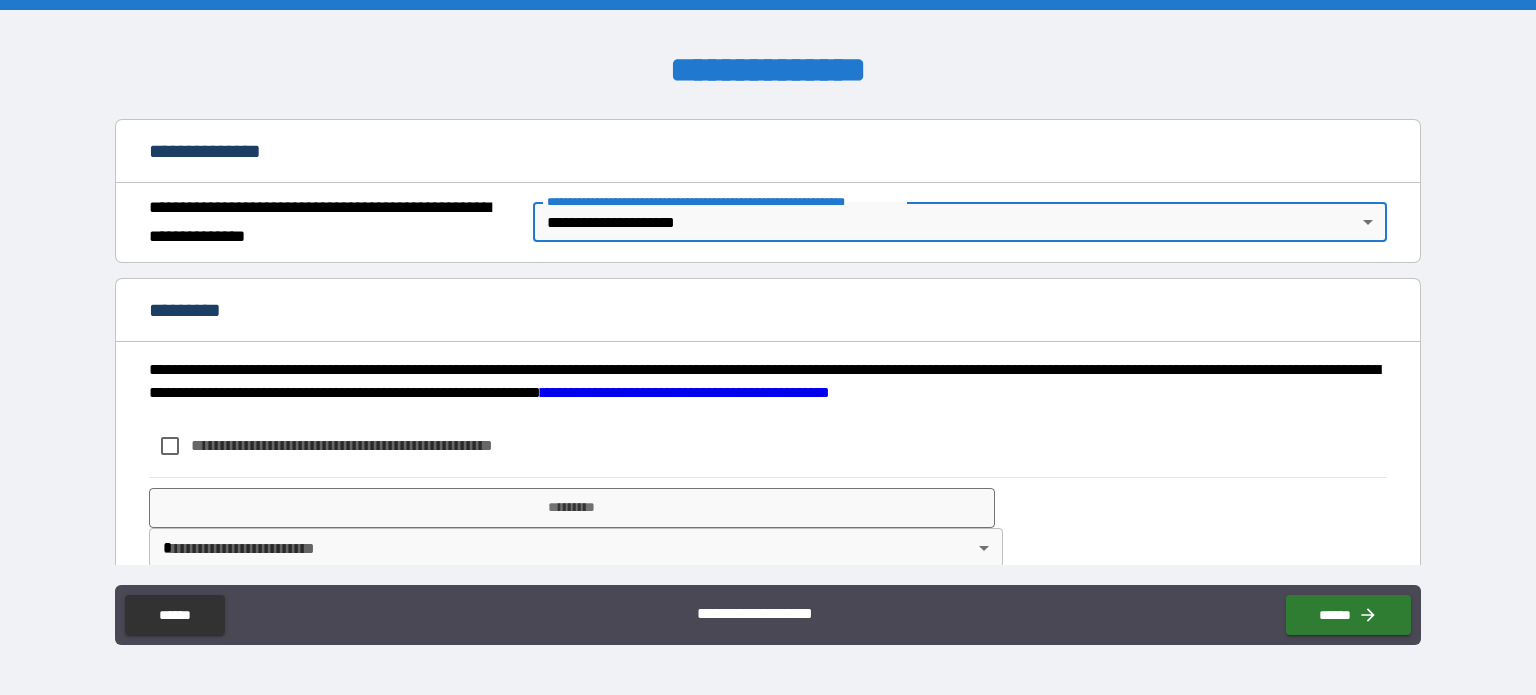 scroll, scrollTop: 256, scrollLeft: 0, axis: vertical 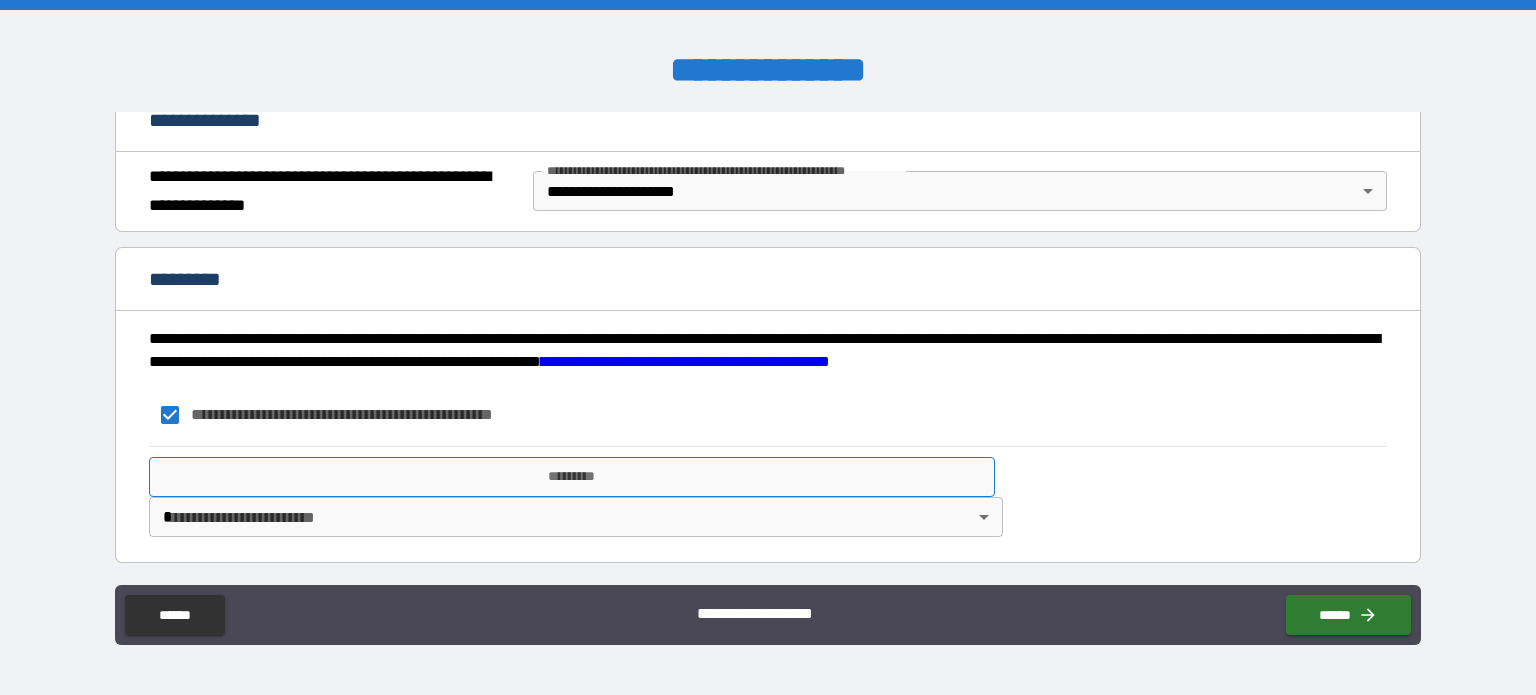 click on "*********" at bounding box center (572, 477) 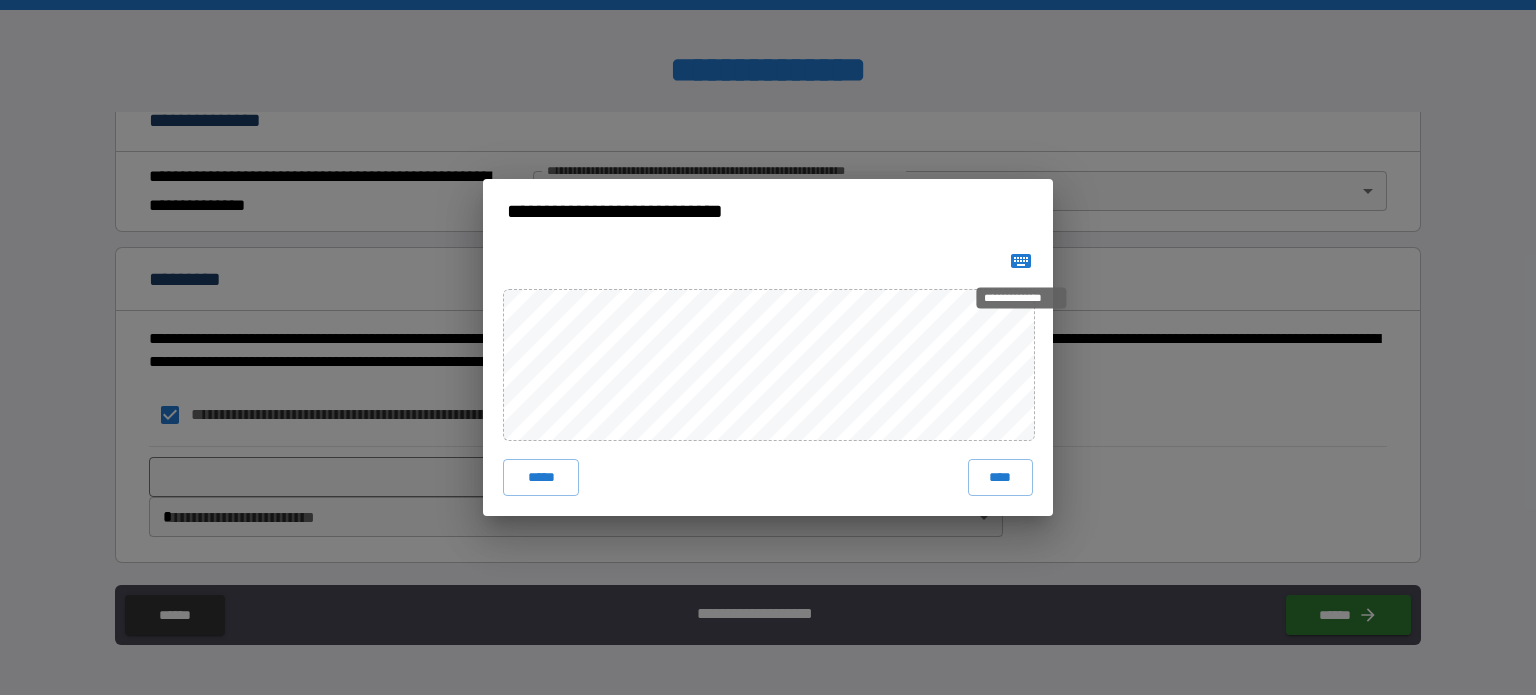 click 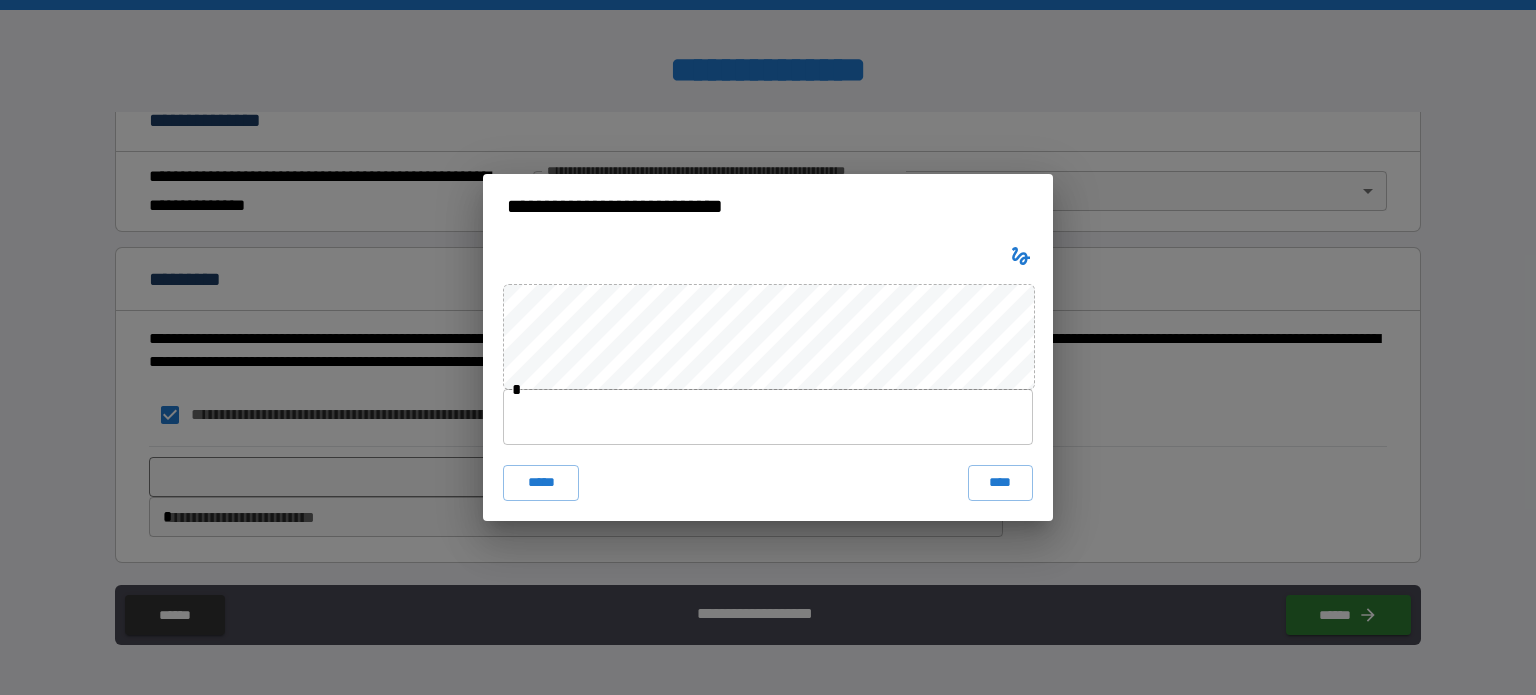 click at bounding box center [768, 417] 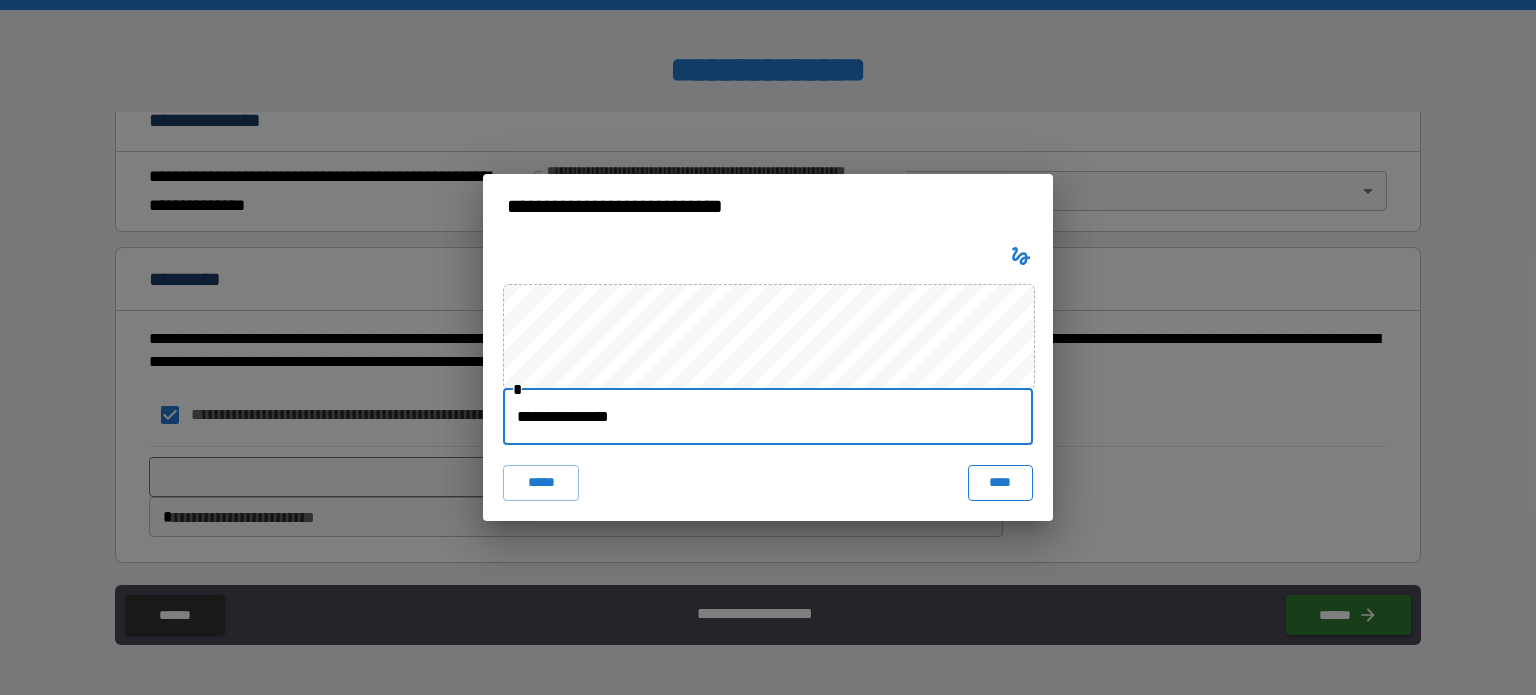 type on "**********" 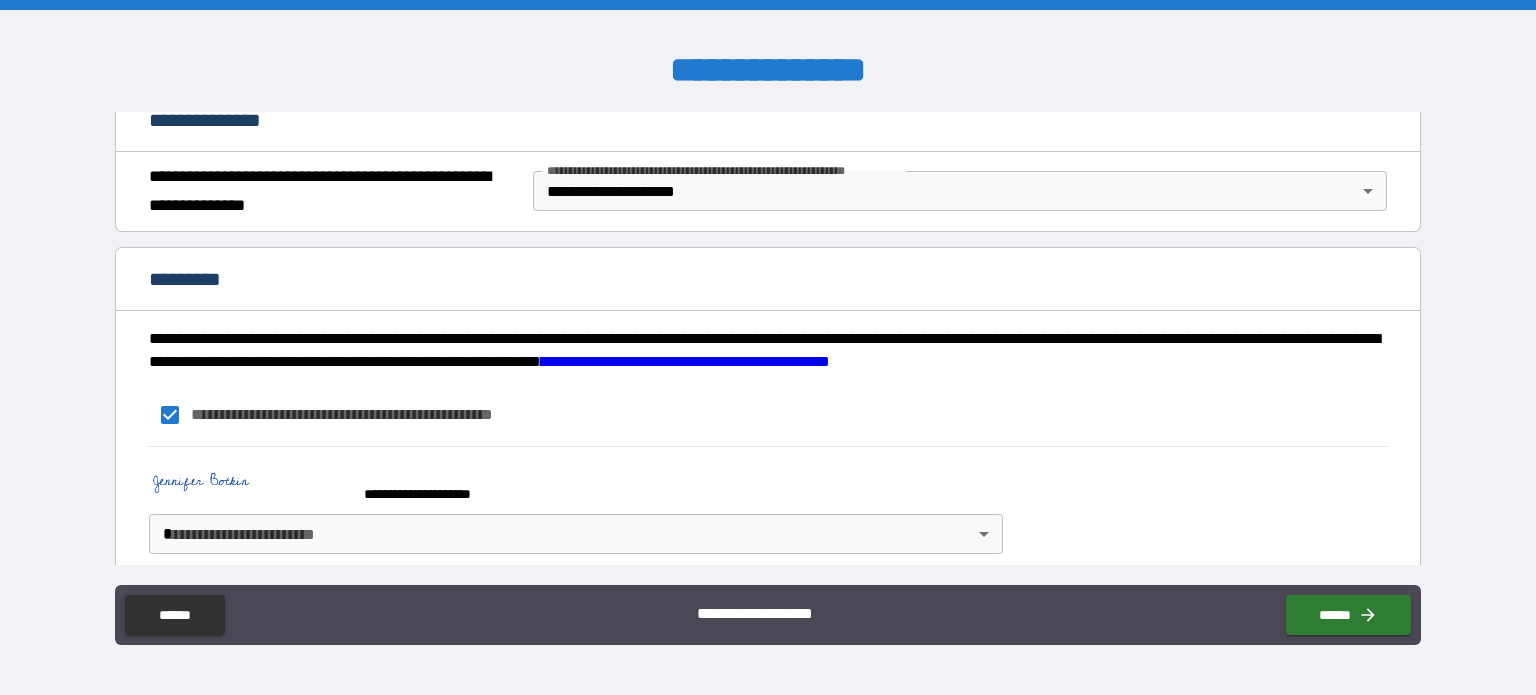 click on "**********" at bounding box center (768, 347) 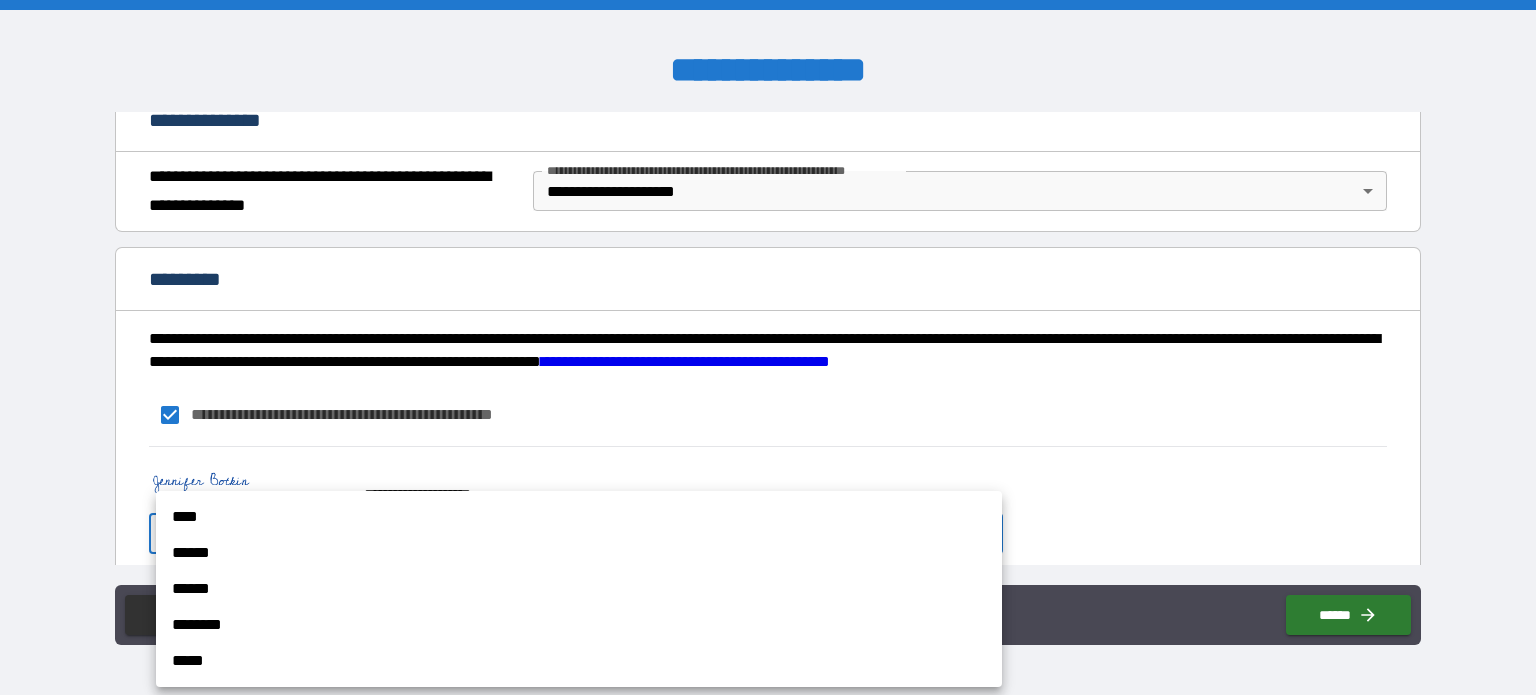 click on "****" at bounding box center (579, 517) 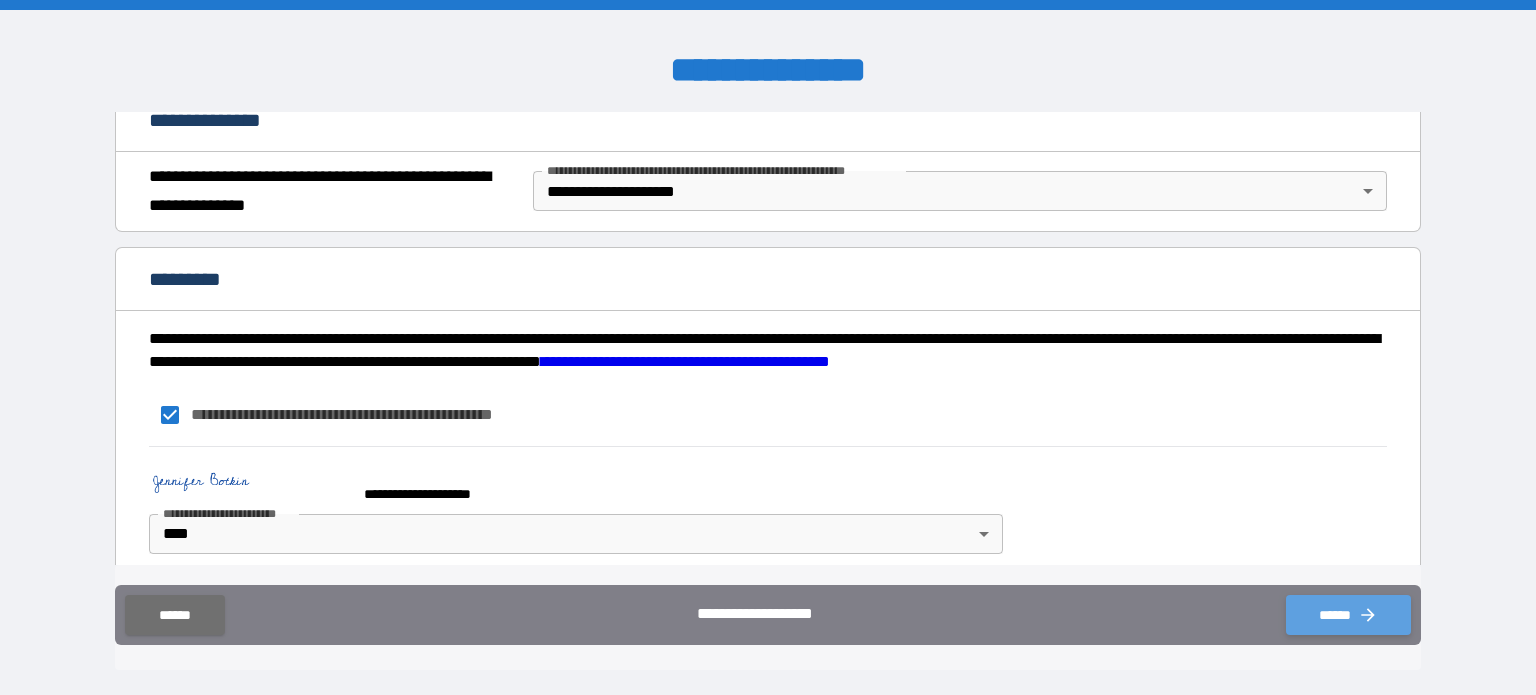 click on "******" at bounding box center (1348, 615) 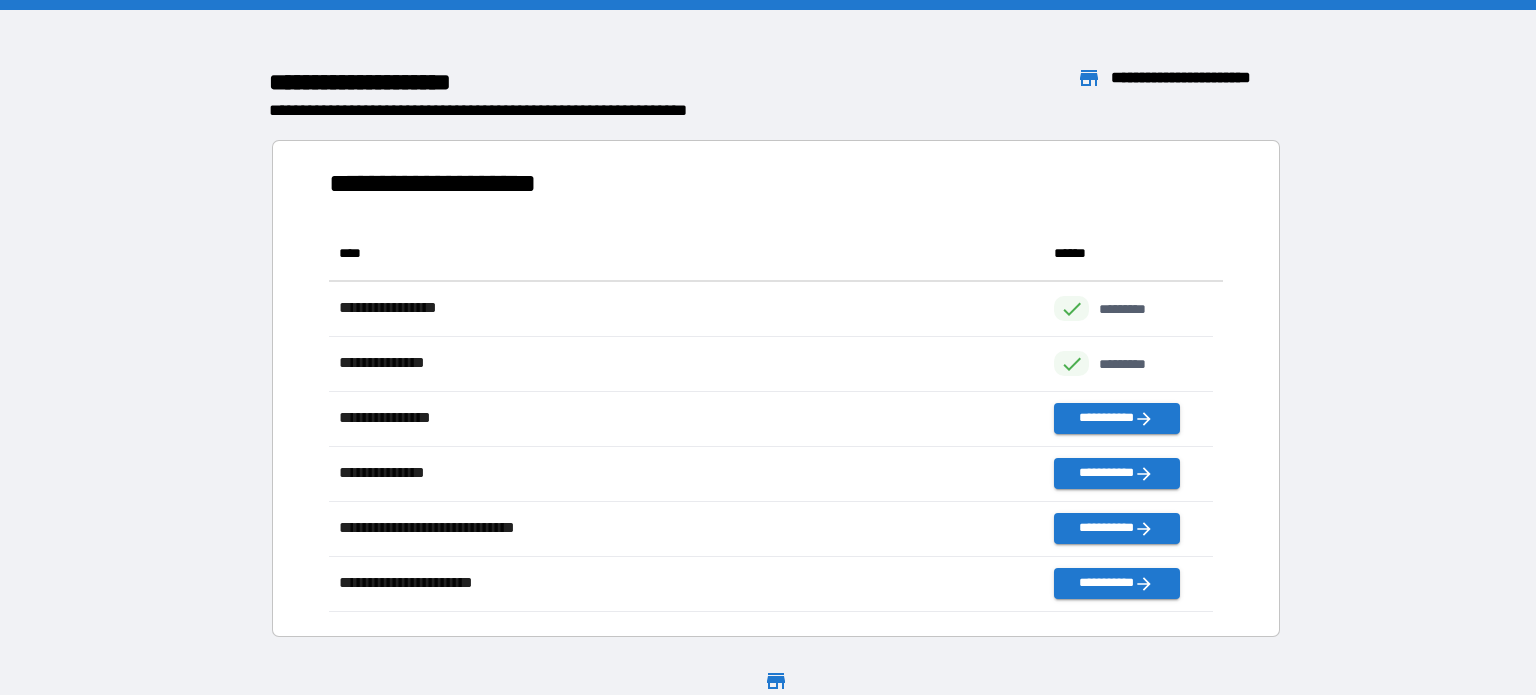 scroll, scrollTop: 16, scrollLeft: 16, axis: both 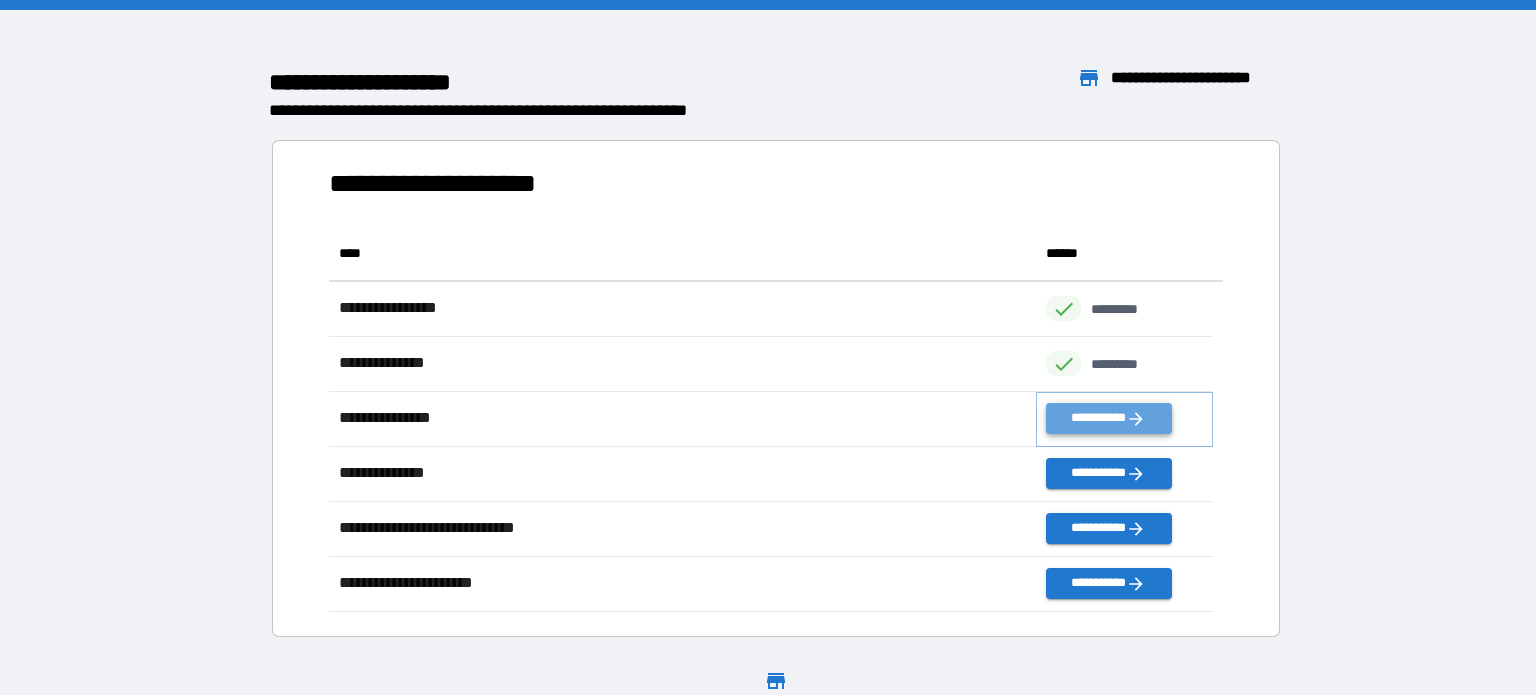 click on "**********" at bounding box center [1108, 418] 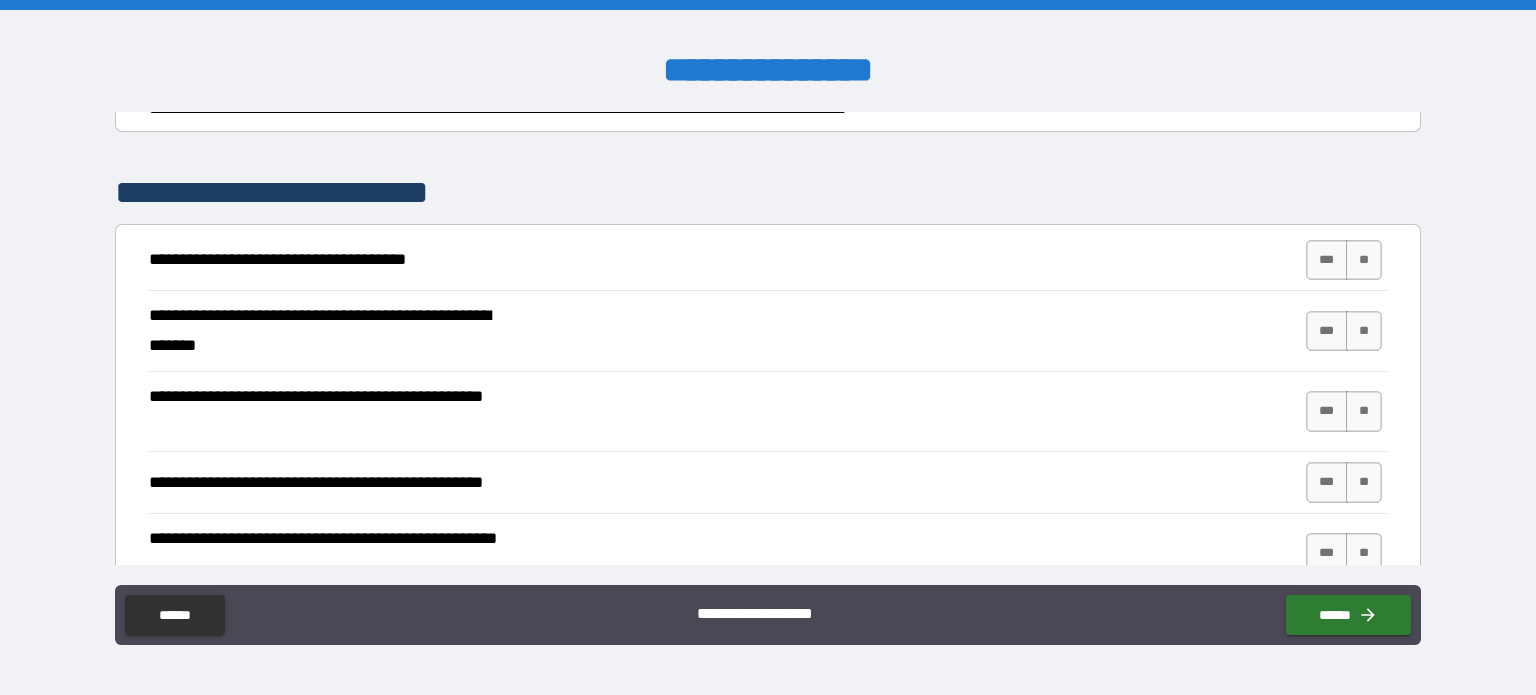 scroll, scrollTop: 312, scrollLeft: 0, axis: vertical 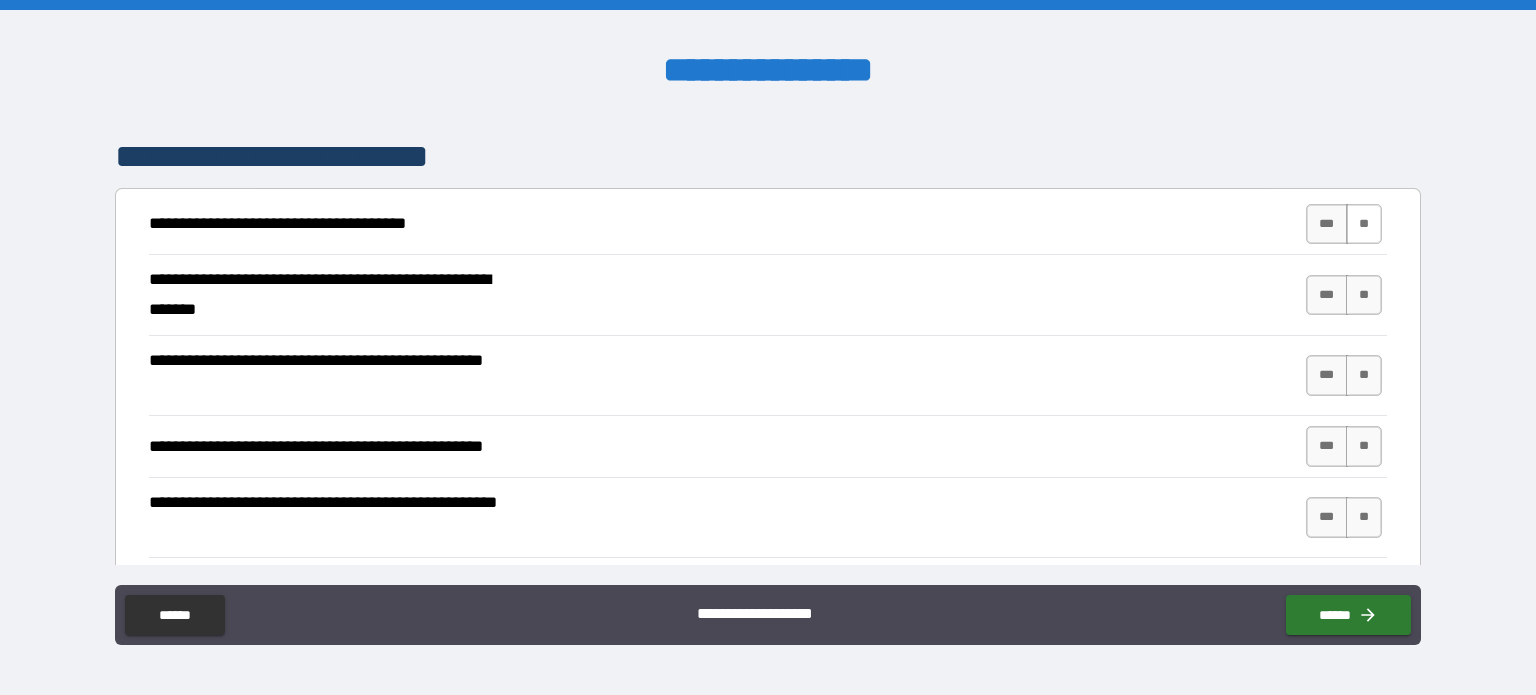 click on "**" at bounding box center [1364, 224] 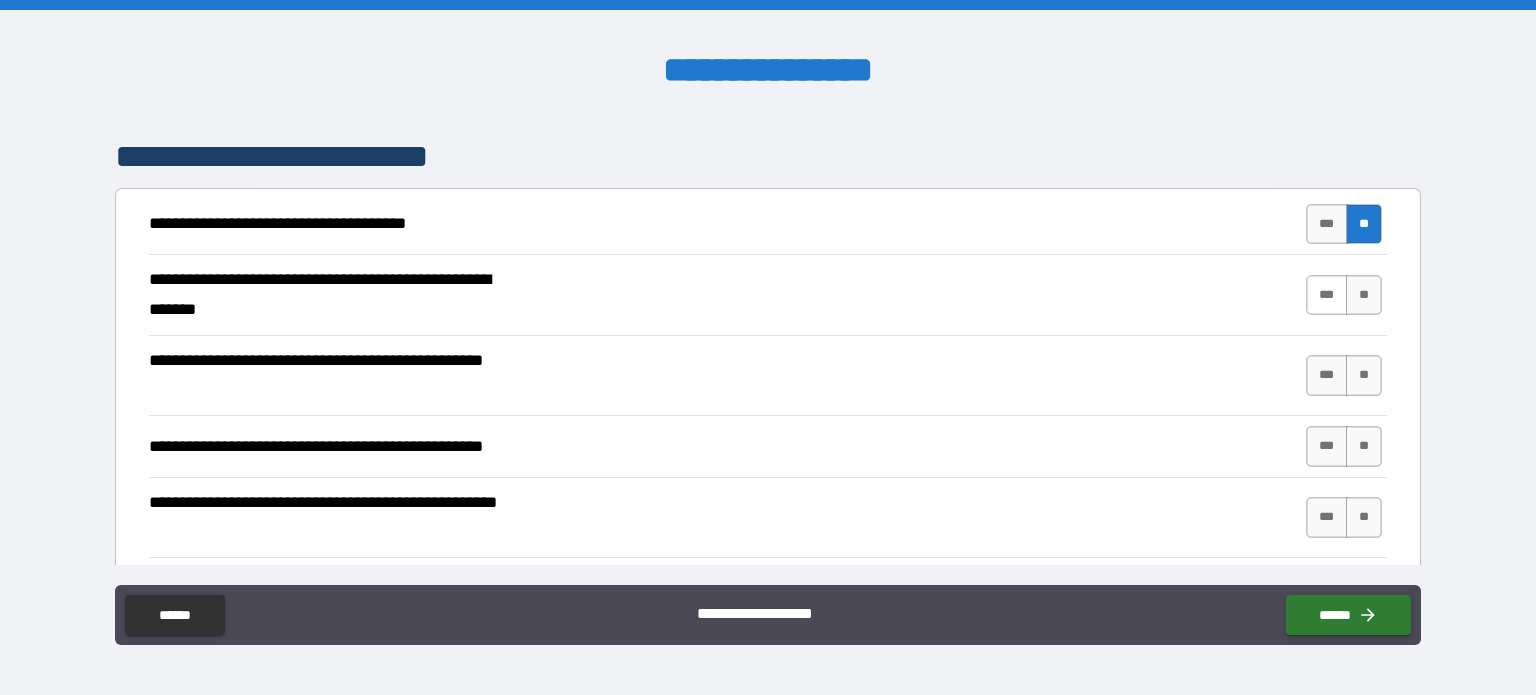 click on "***" at bounding box center [1327, 295] 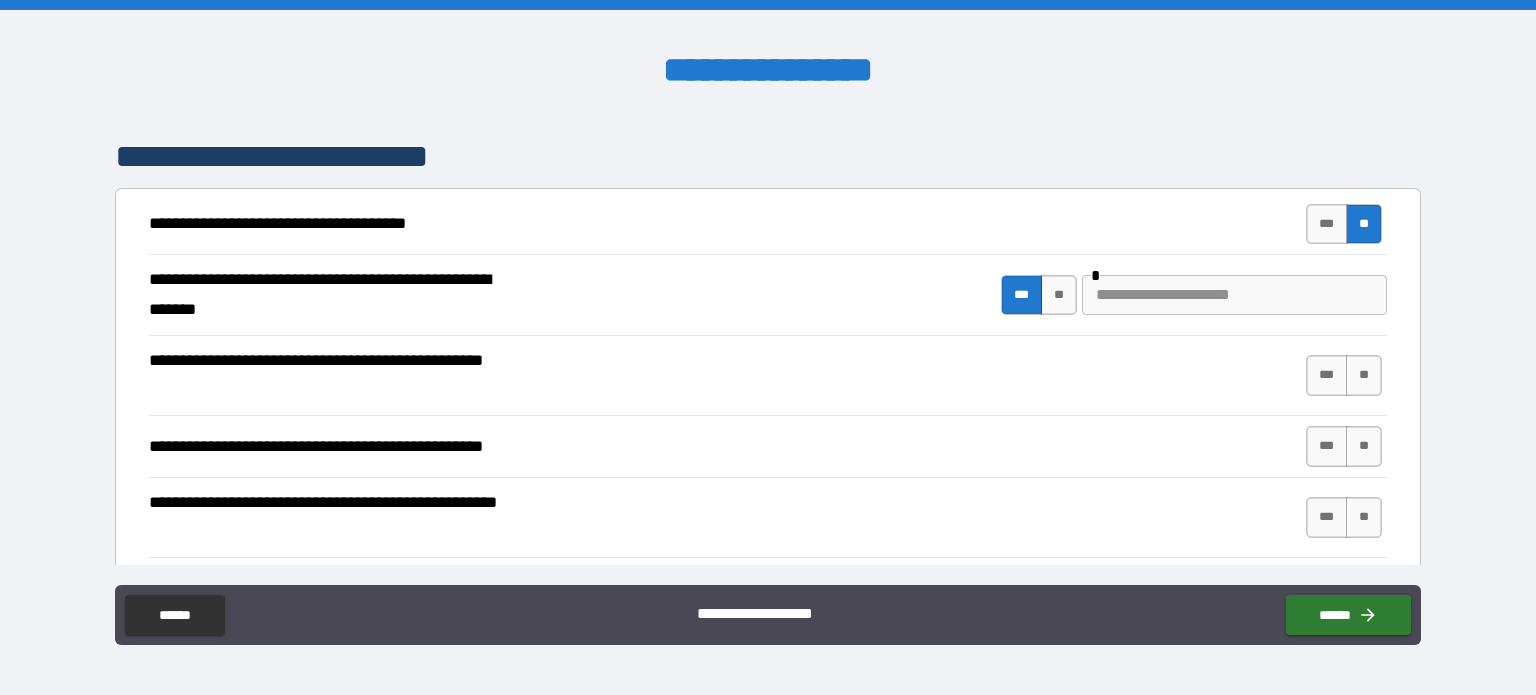 click at bounding box center (1234, 295) 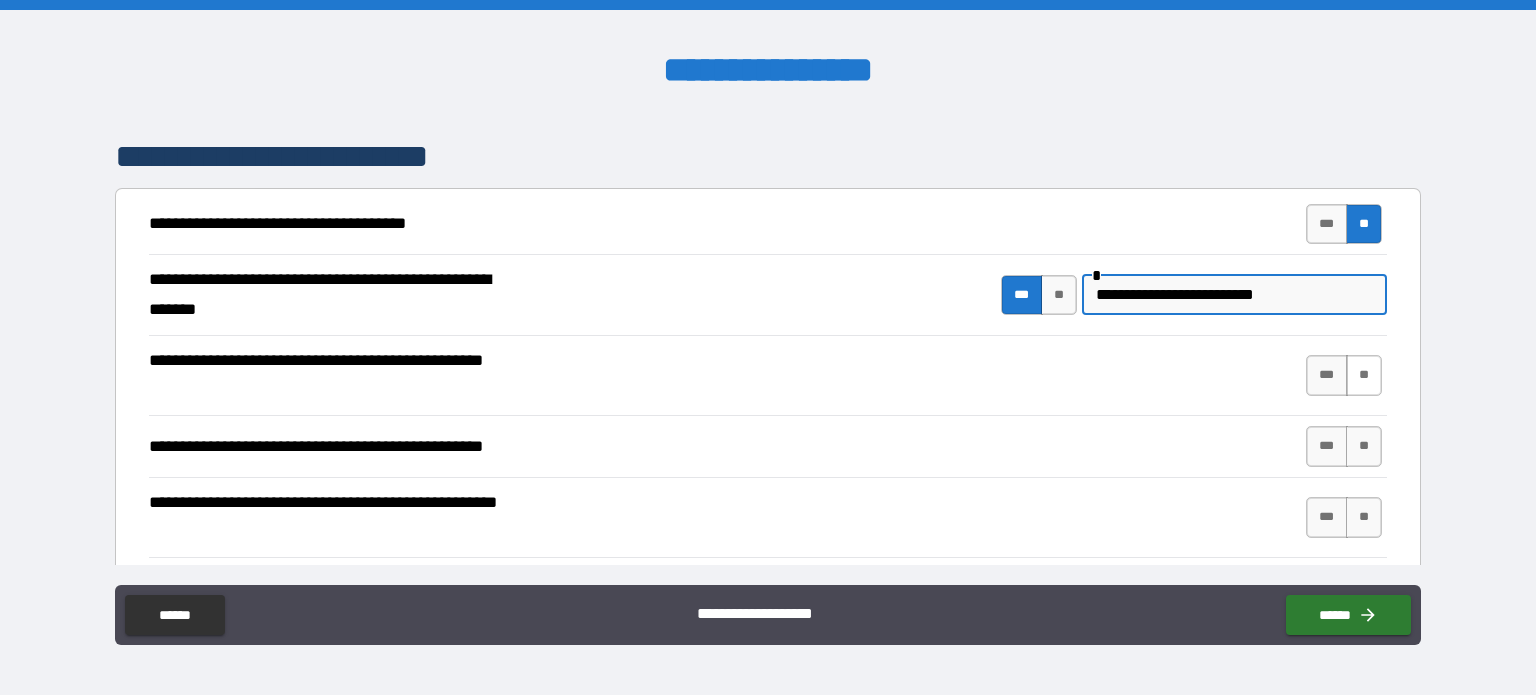 type on "**********" 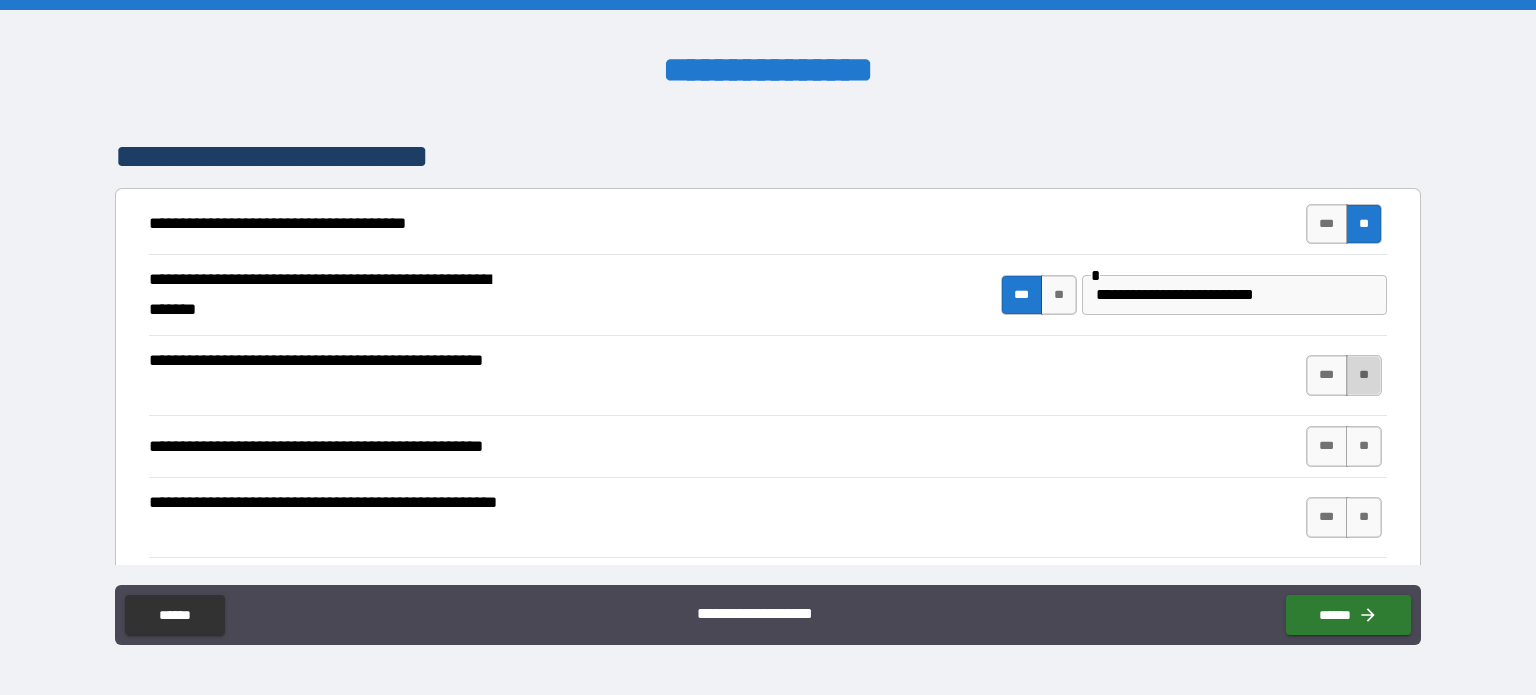 click on "**" at bounding box center [1364, 375] 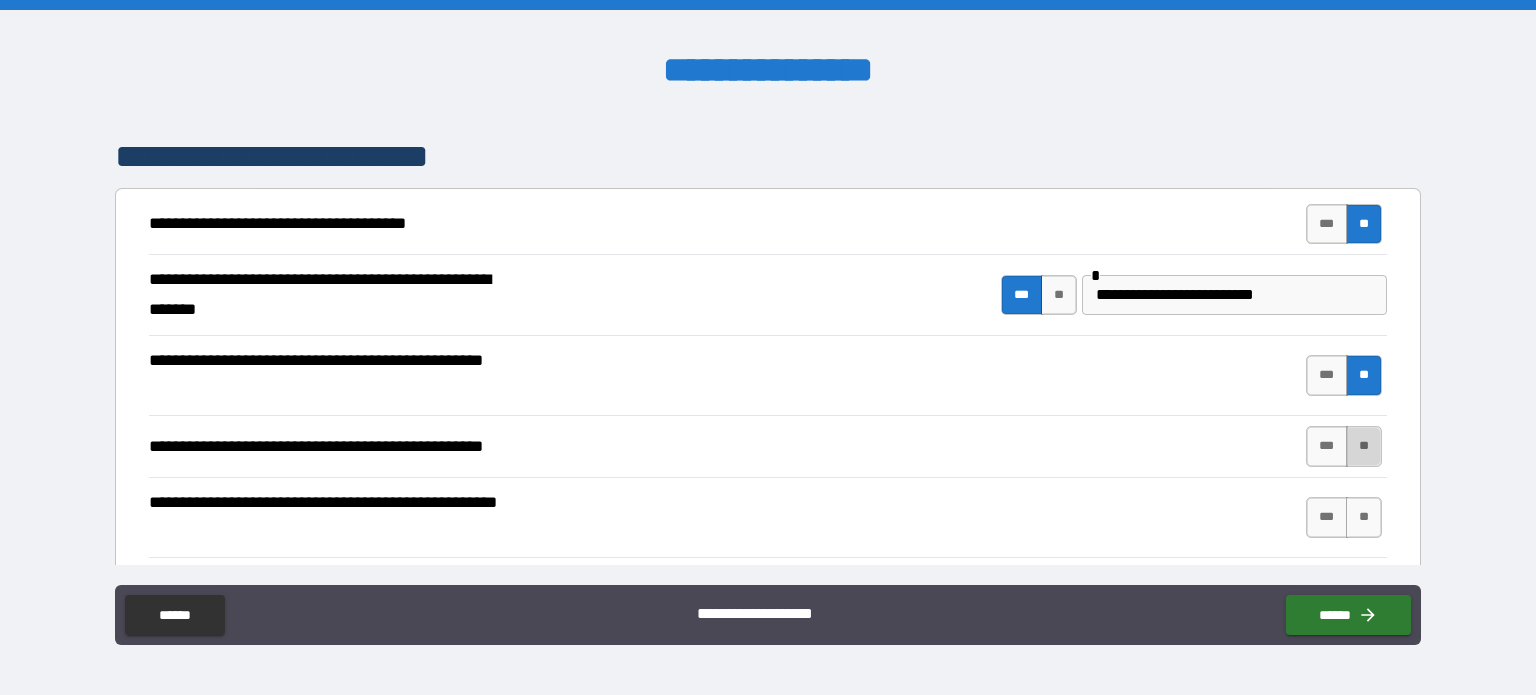 click on "**" at bounding box center (1364, 446) 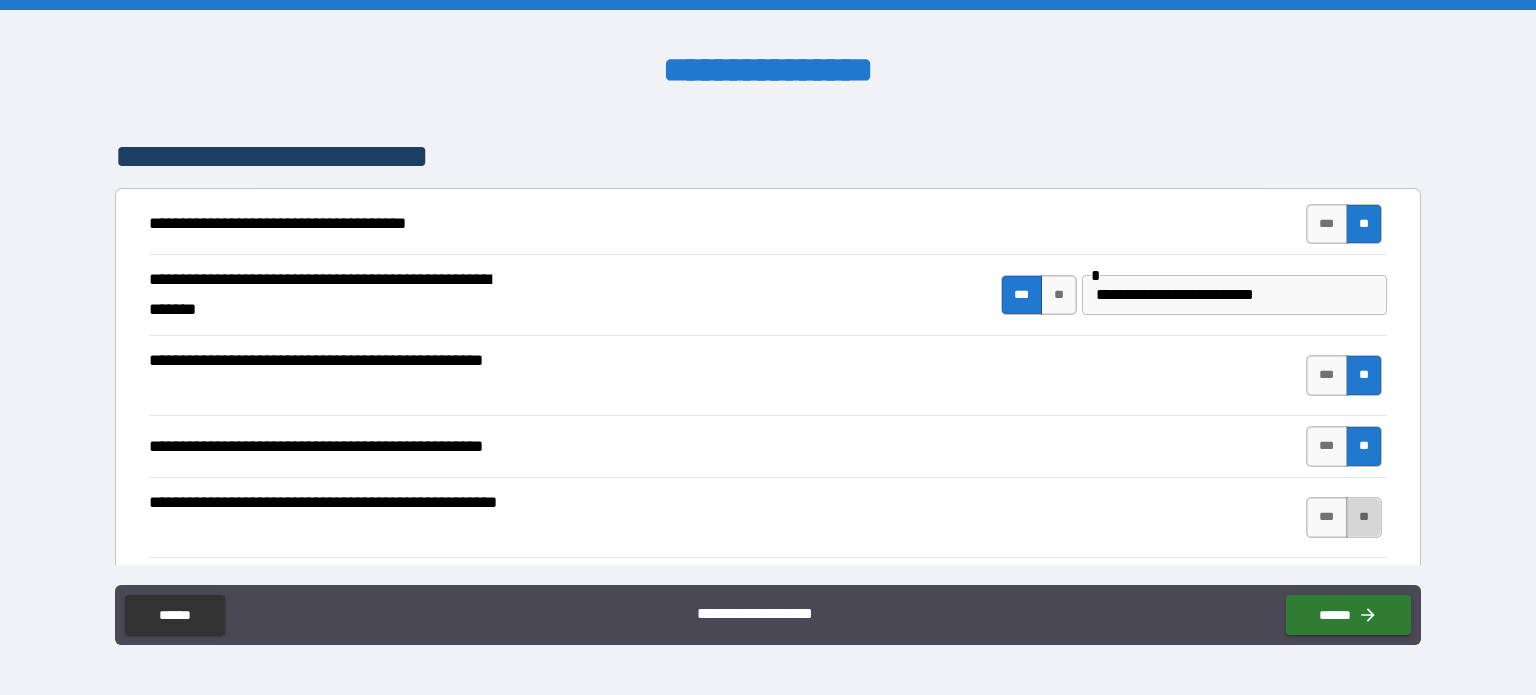 click on "**" at bounding box center (1364, 517) 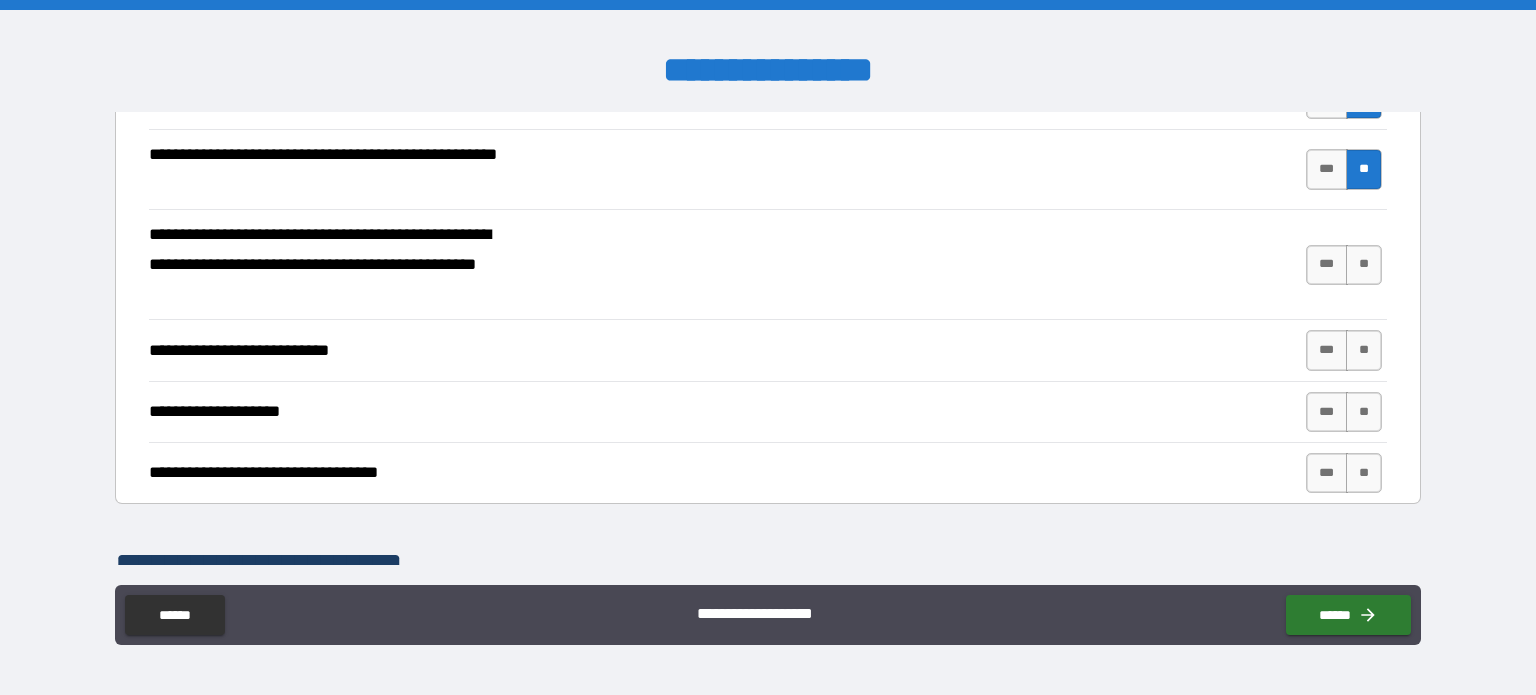 scroll, scrollTop: 669, scrollLeft: 0, axis: vertical 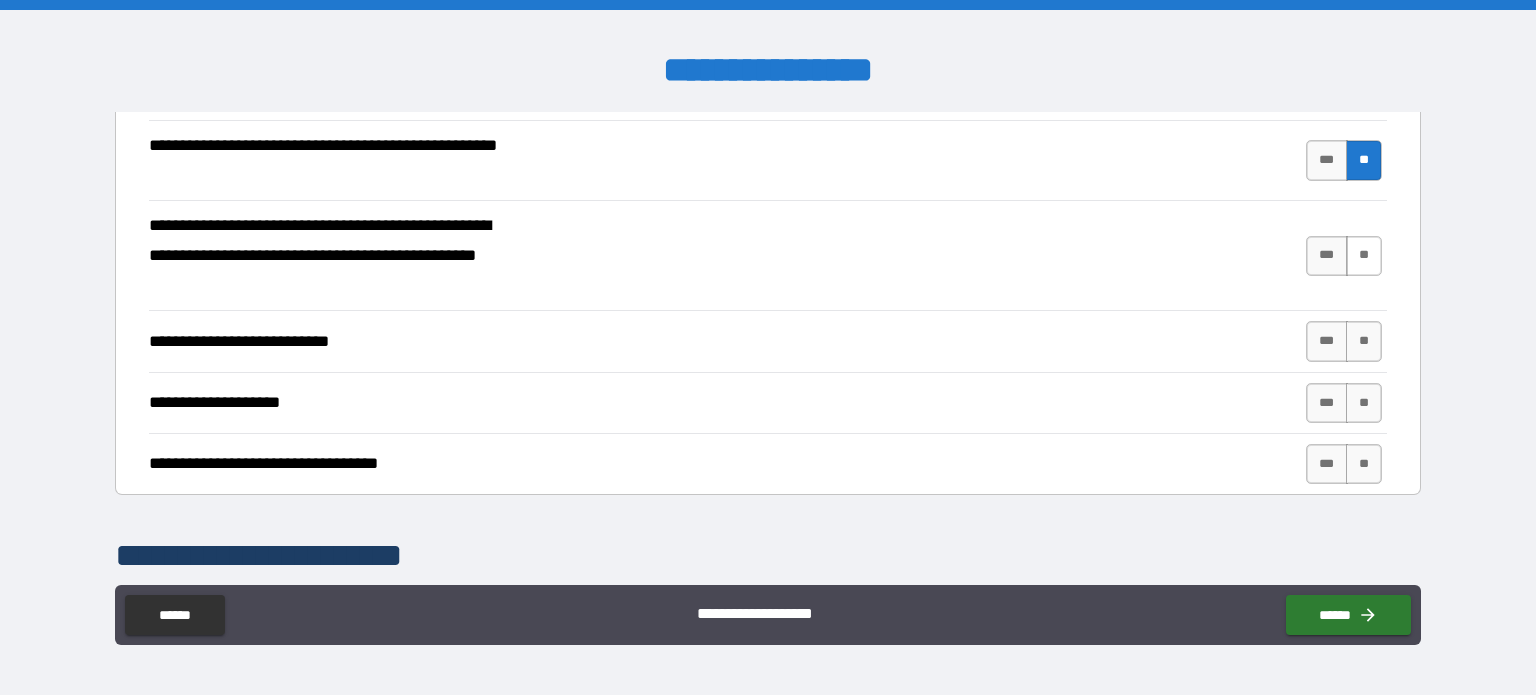 click on "**" at bounding box center (1364, 256) 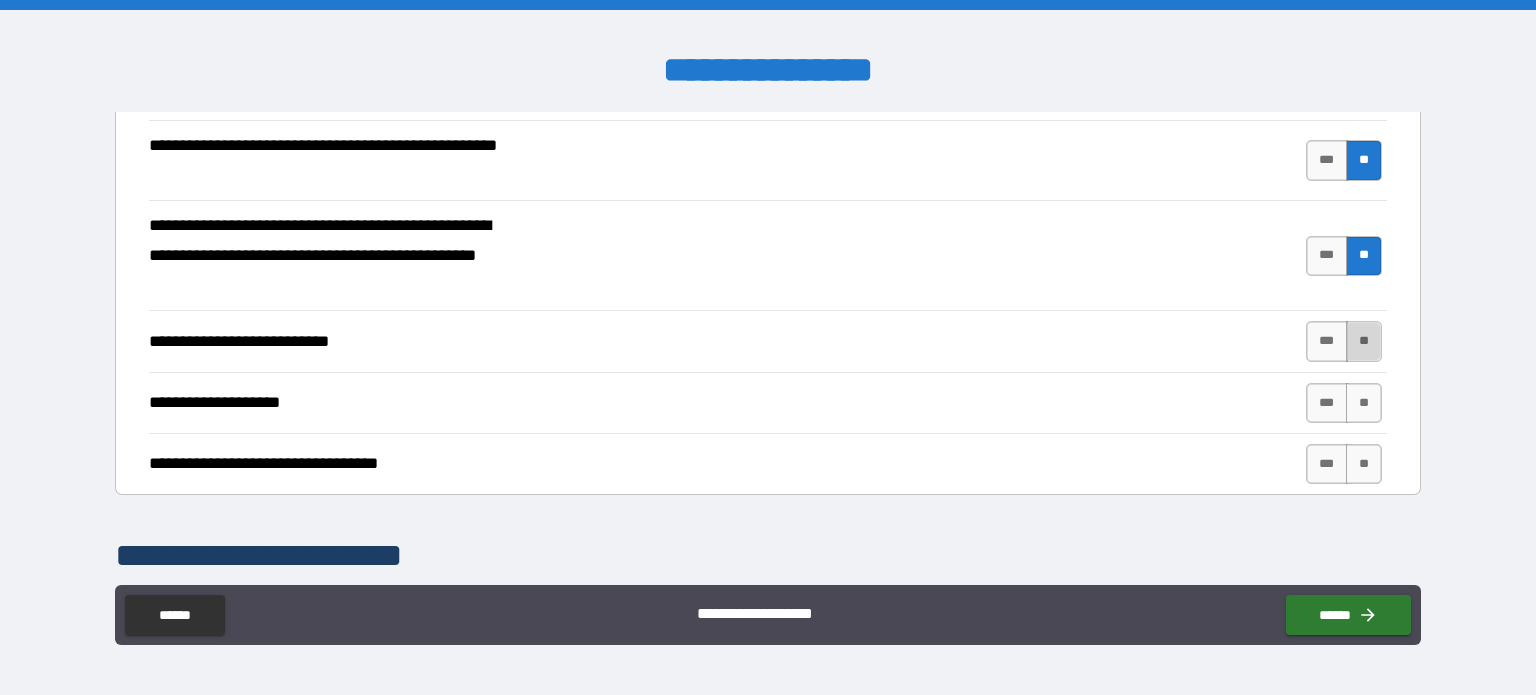 click on "**" at bounding box center (1364, 341) 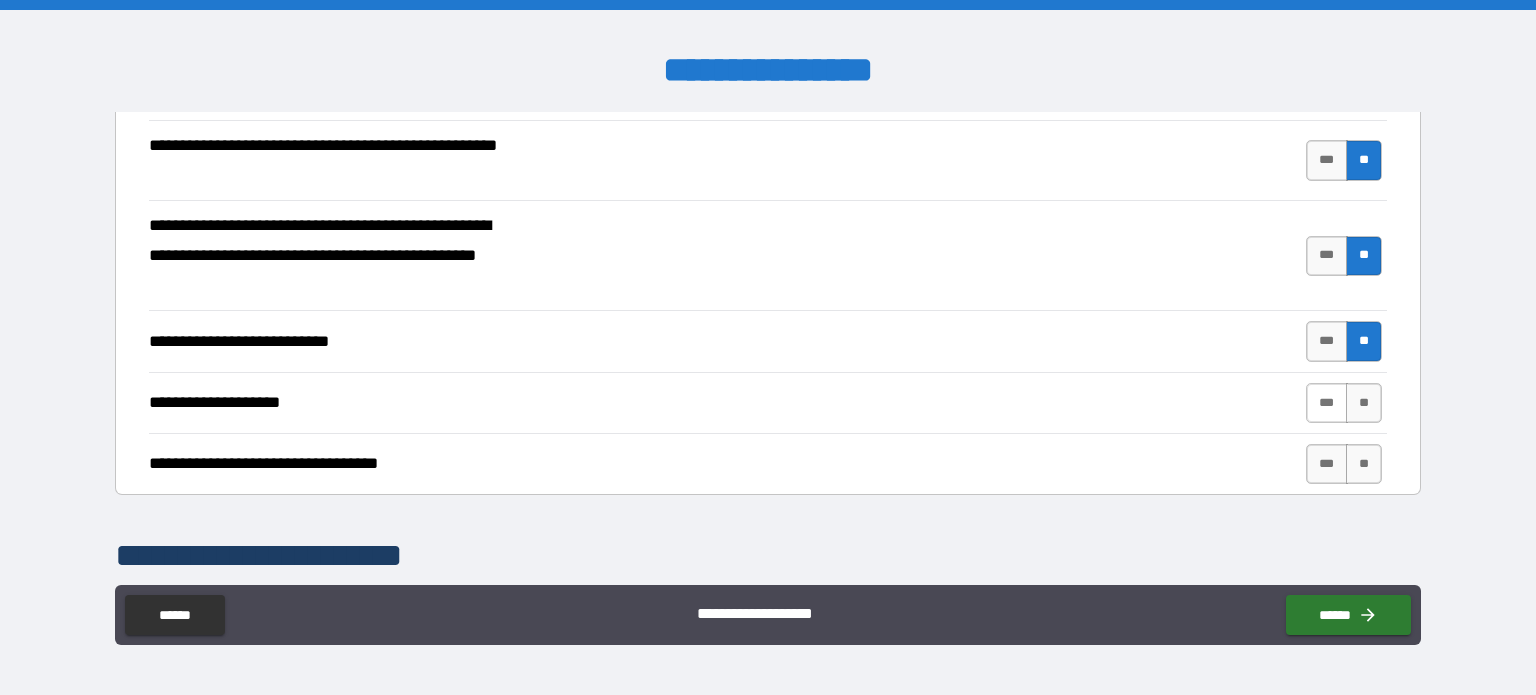 click on "***" at bounding box center (1327, 403) 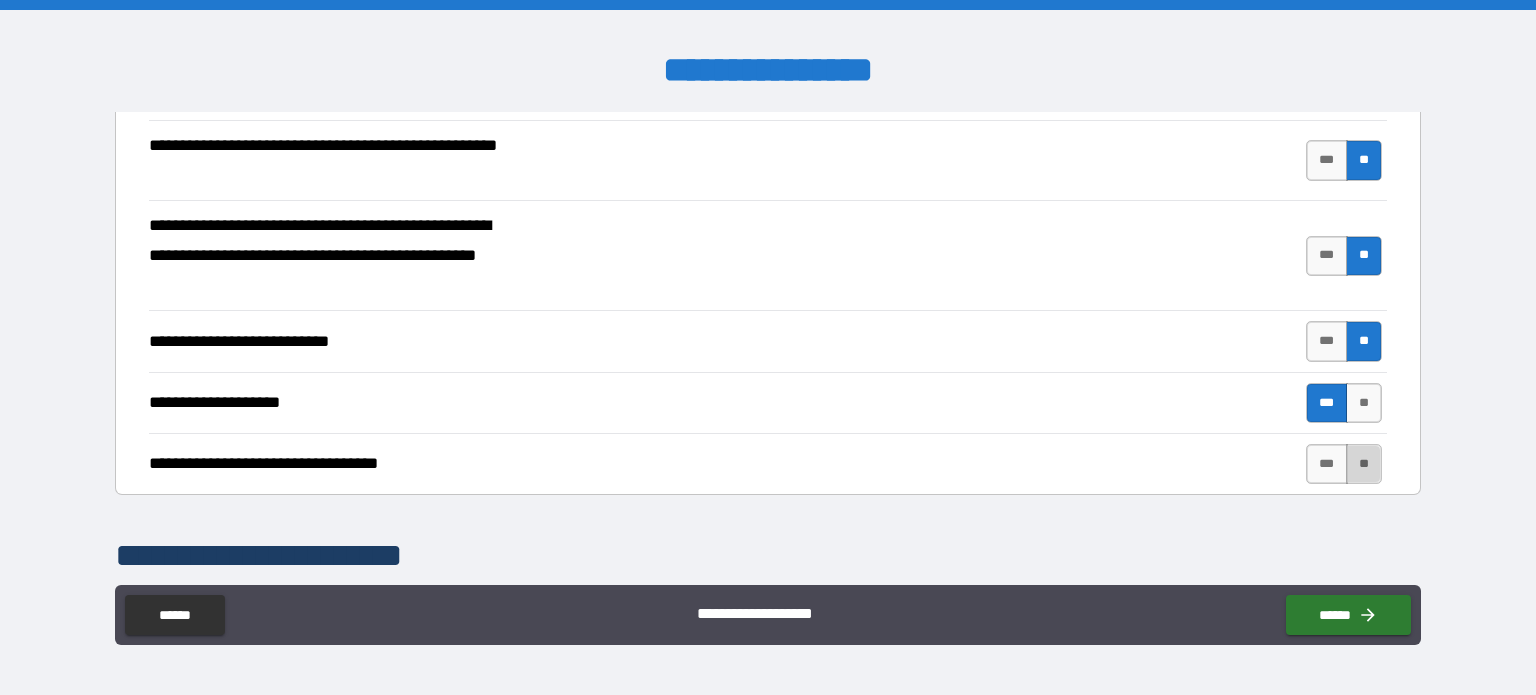 click on "**" at bounding box center (1364, 464) 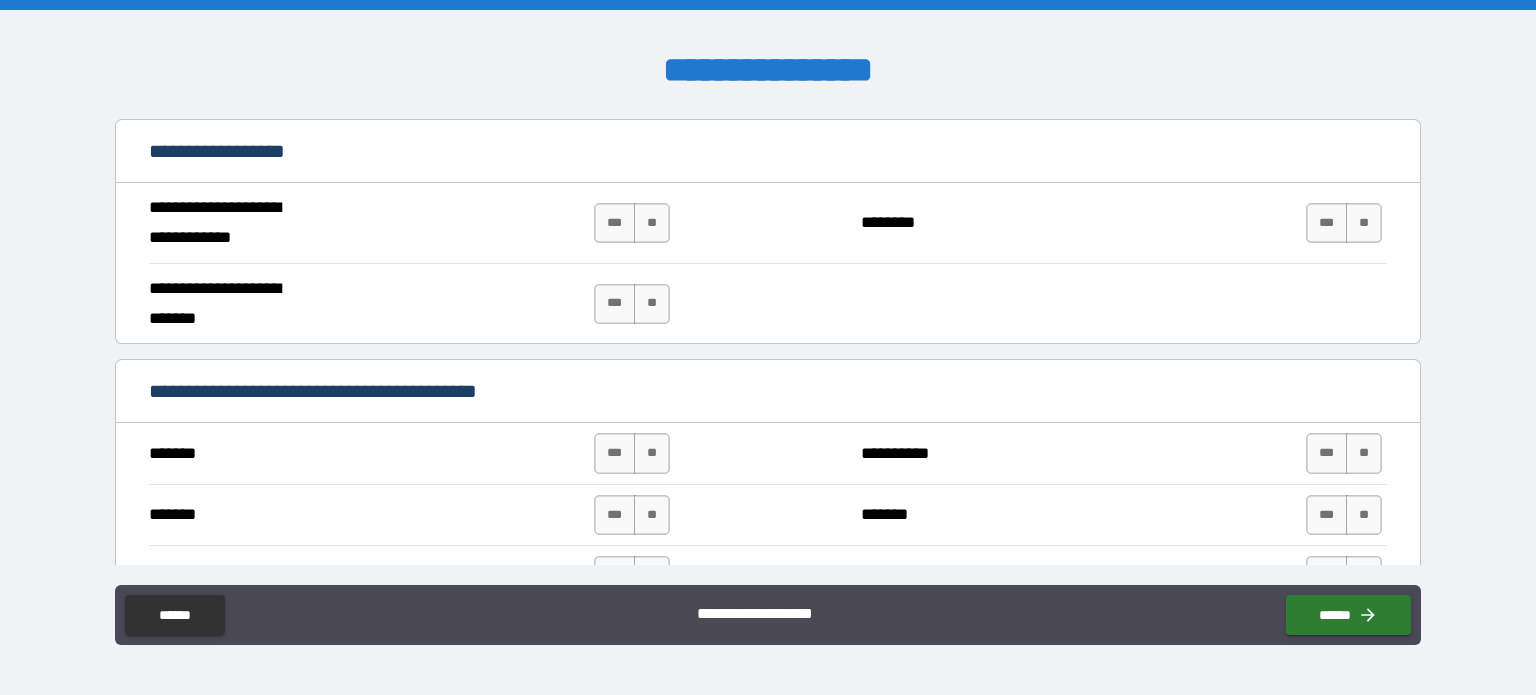 scroll, scrollTop: 1160, scrollLeft: 0, axis: vertical 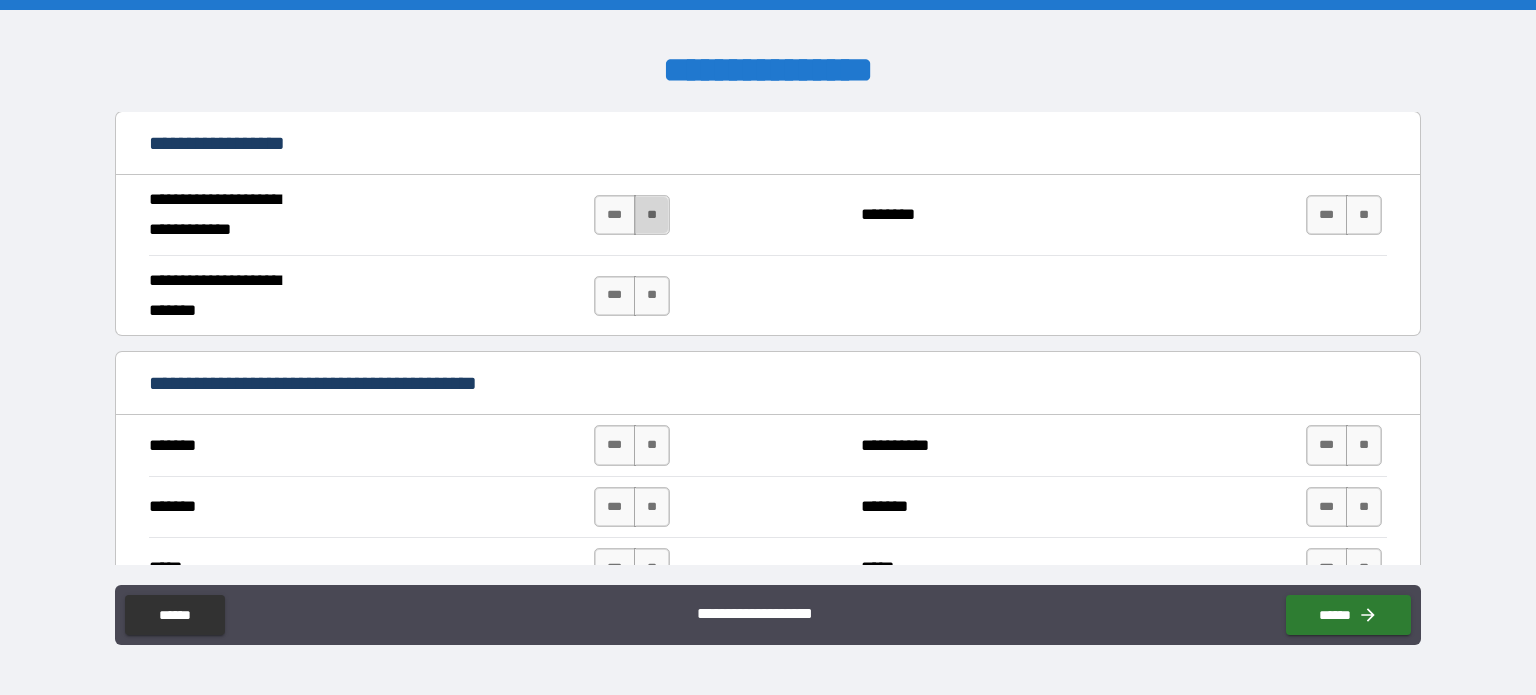 click on "**" at bounding box center [652, 215] 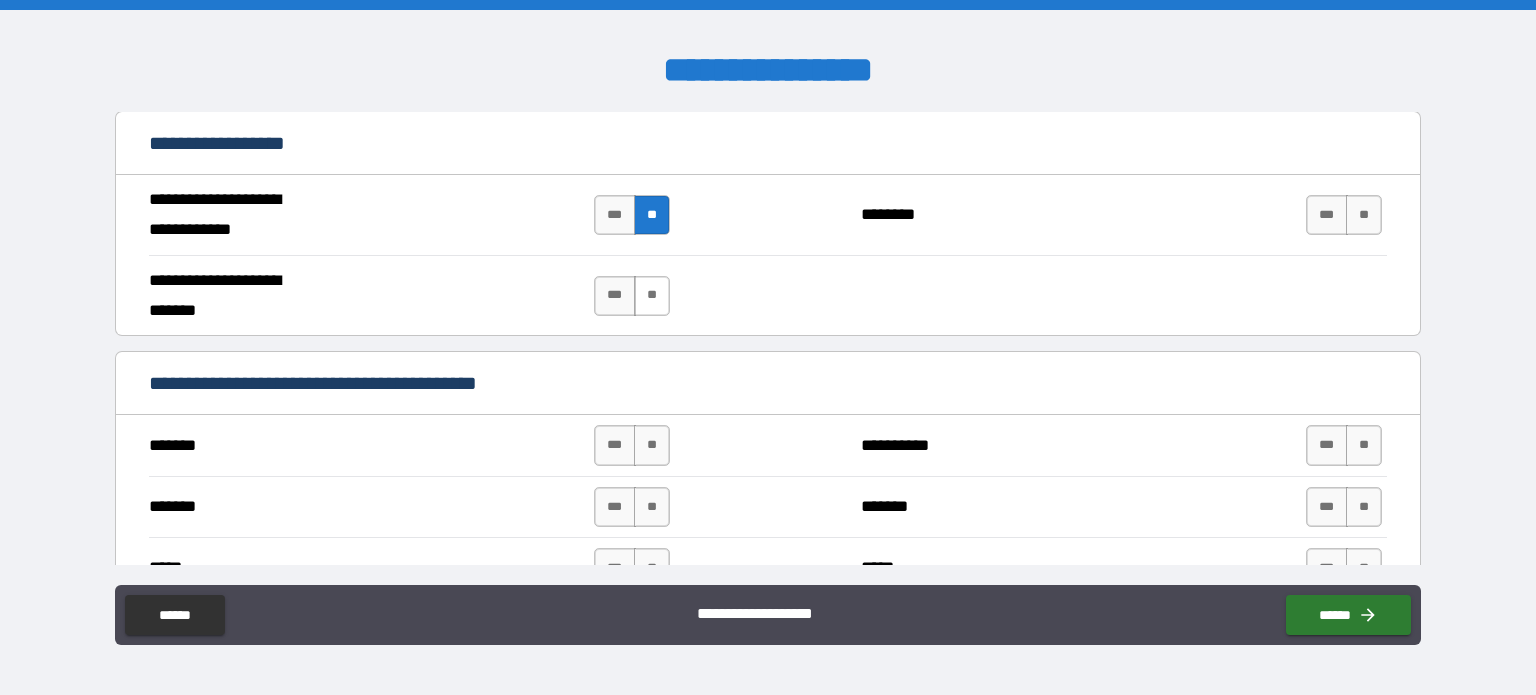 click on "**" at bounding box center (652, 296) 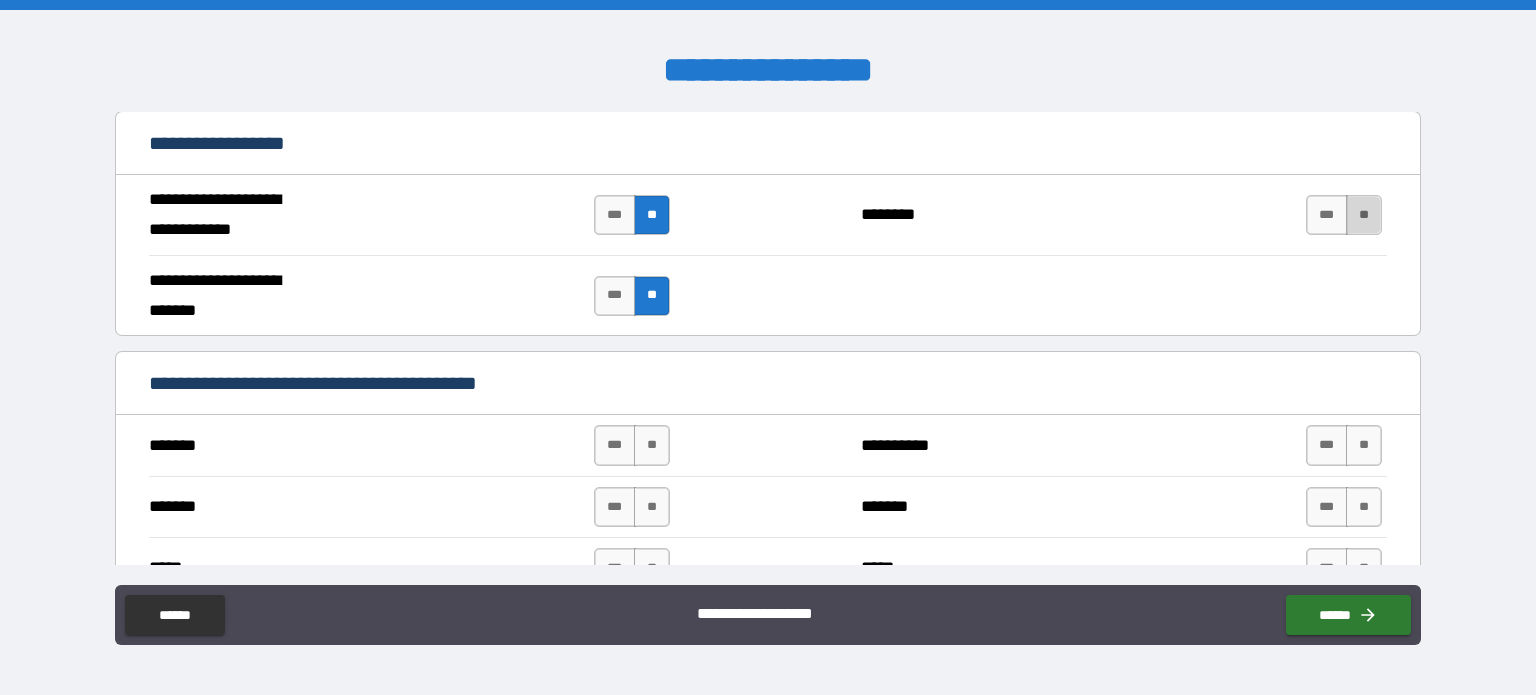 click on "**" at bounding box center [1364, 215] 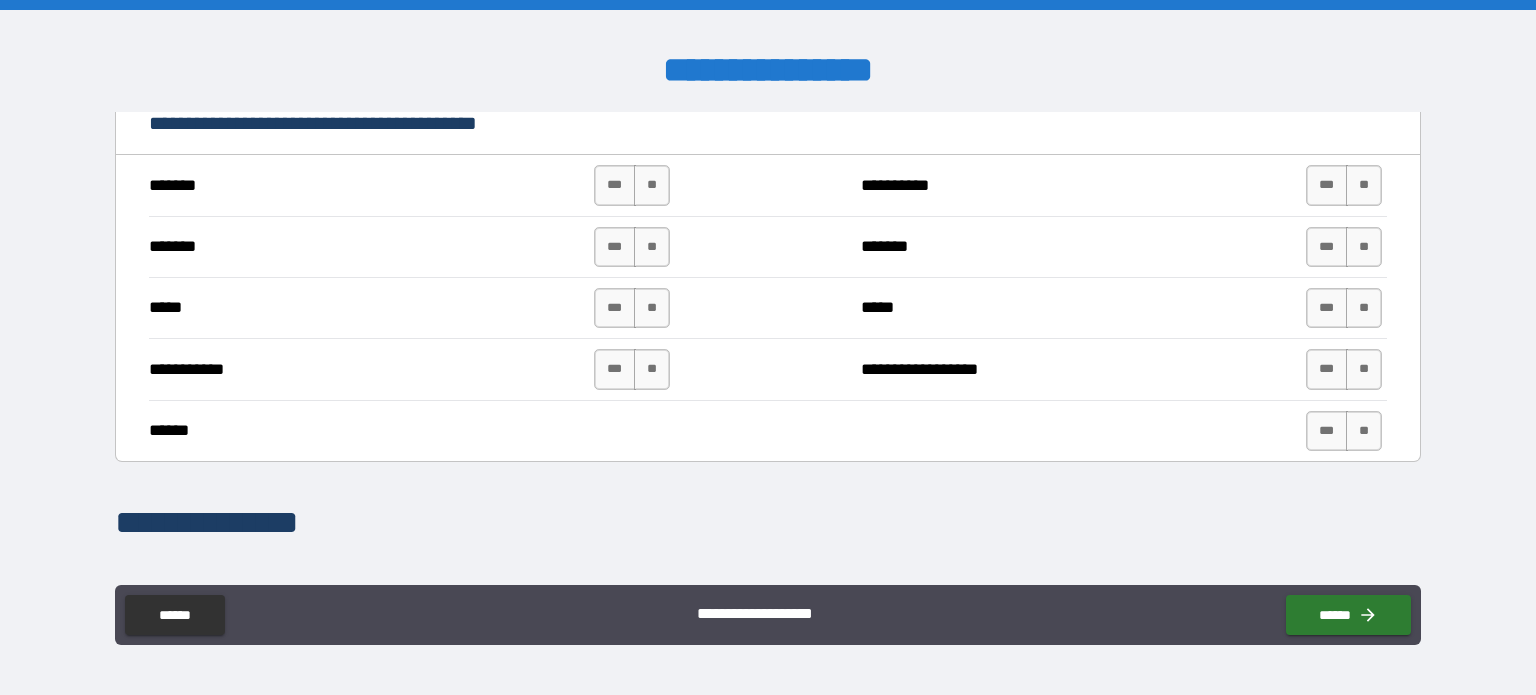 scroll, scrollTop: 1437, scrollLeft: 0, axis: vertical 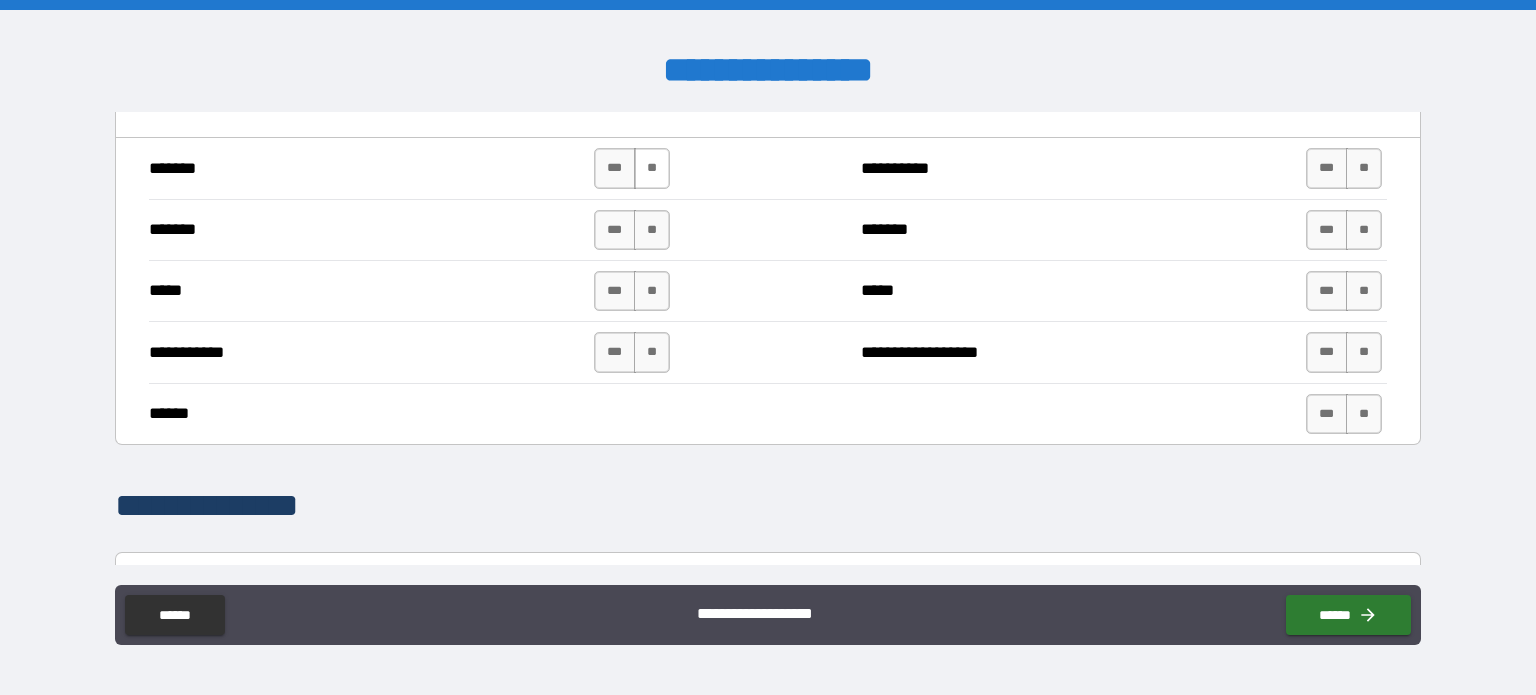 click on "**" at bounding box center [652, 168] 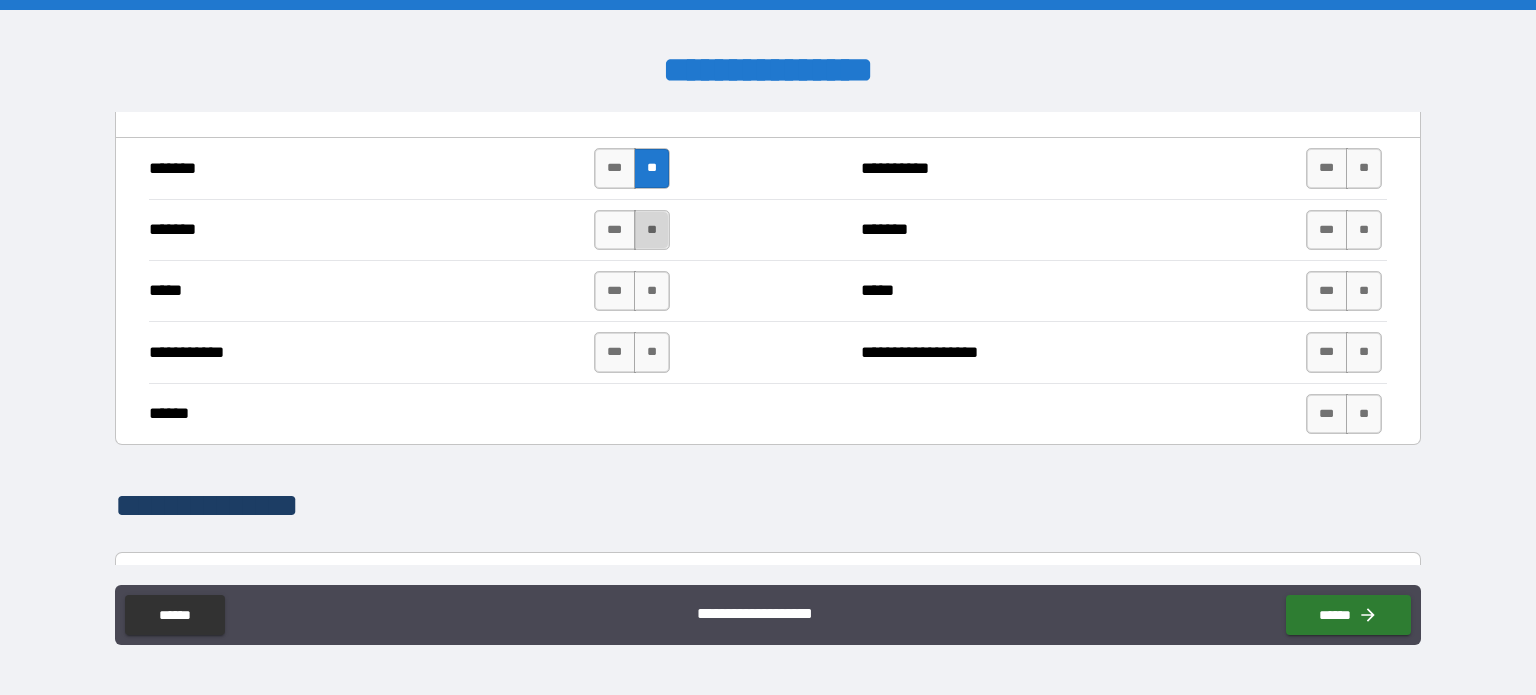 click on "**" at bounding box center [652, 230] 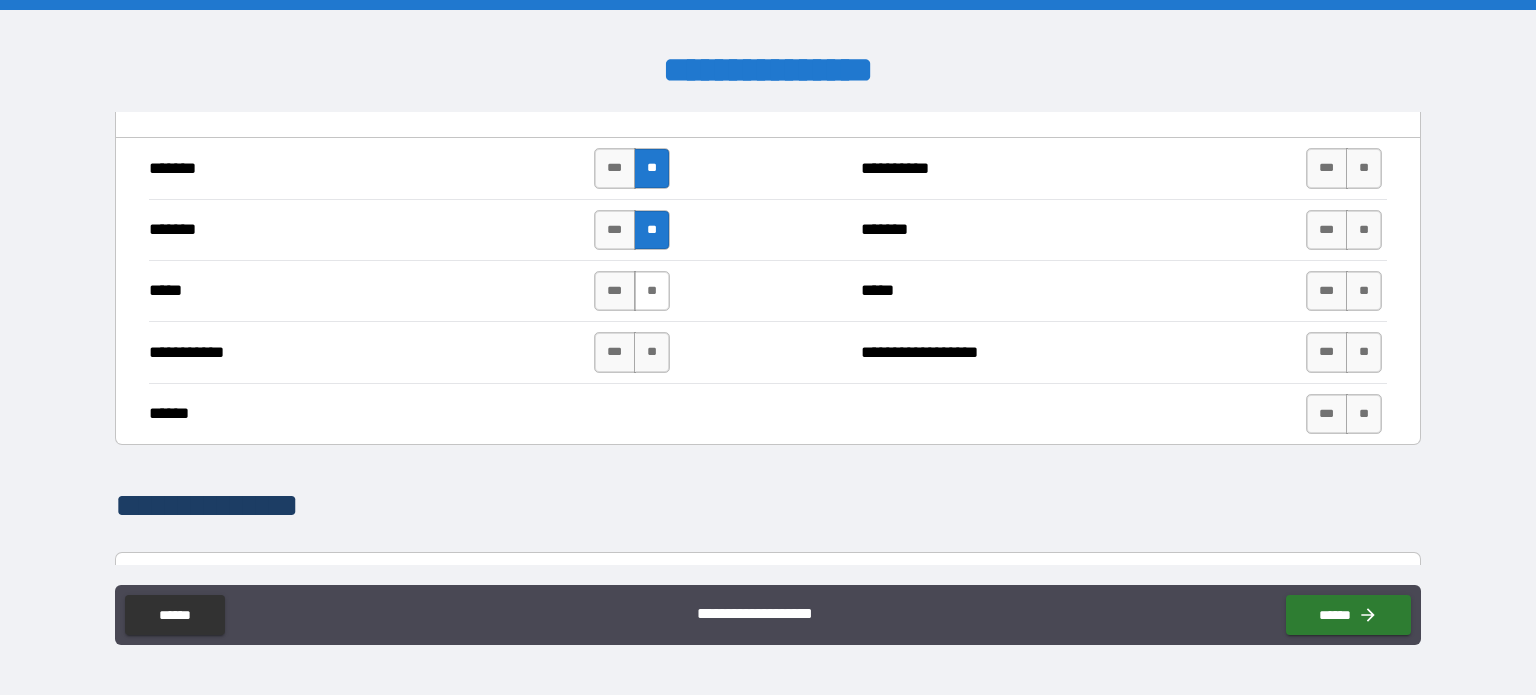 click on "**" at bounding box center (652, 291) 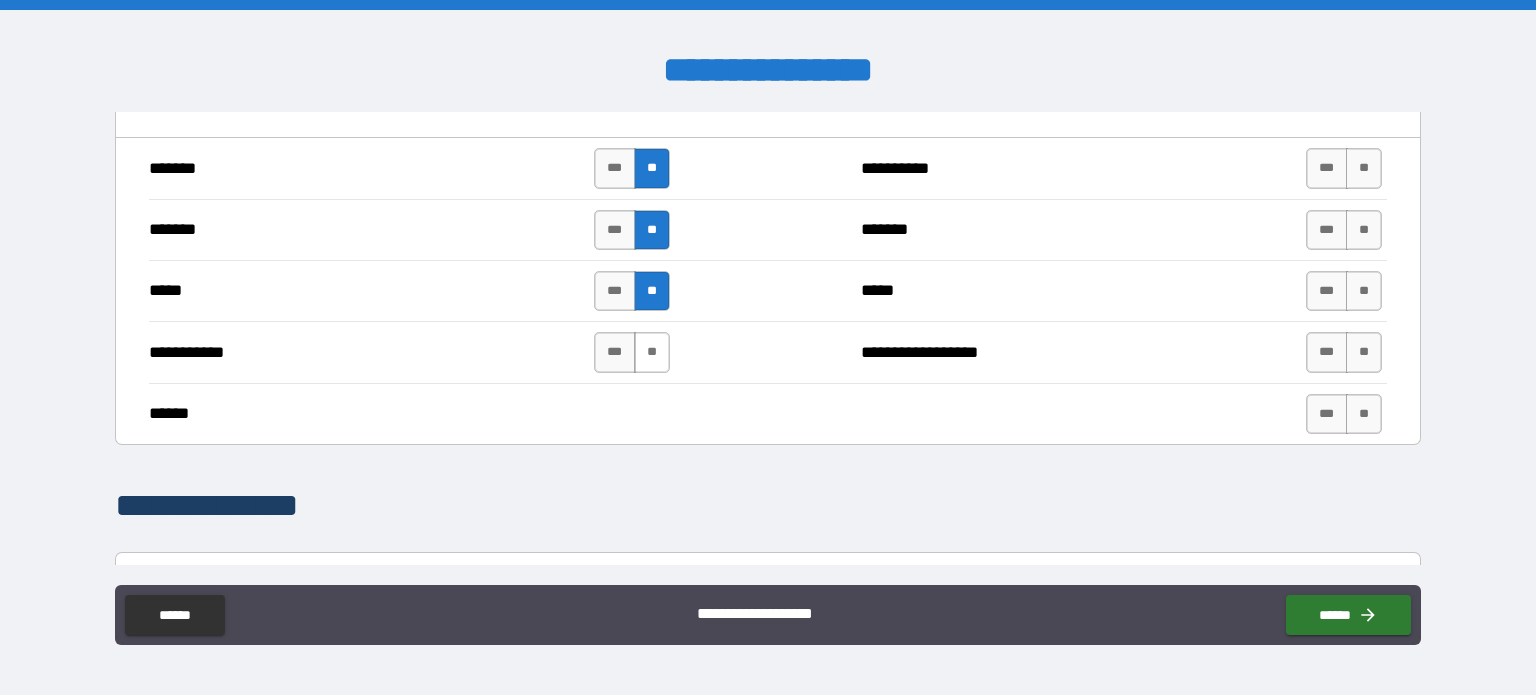 click on "**" at bounding box center (652, 352) 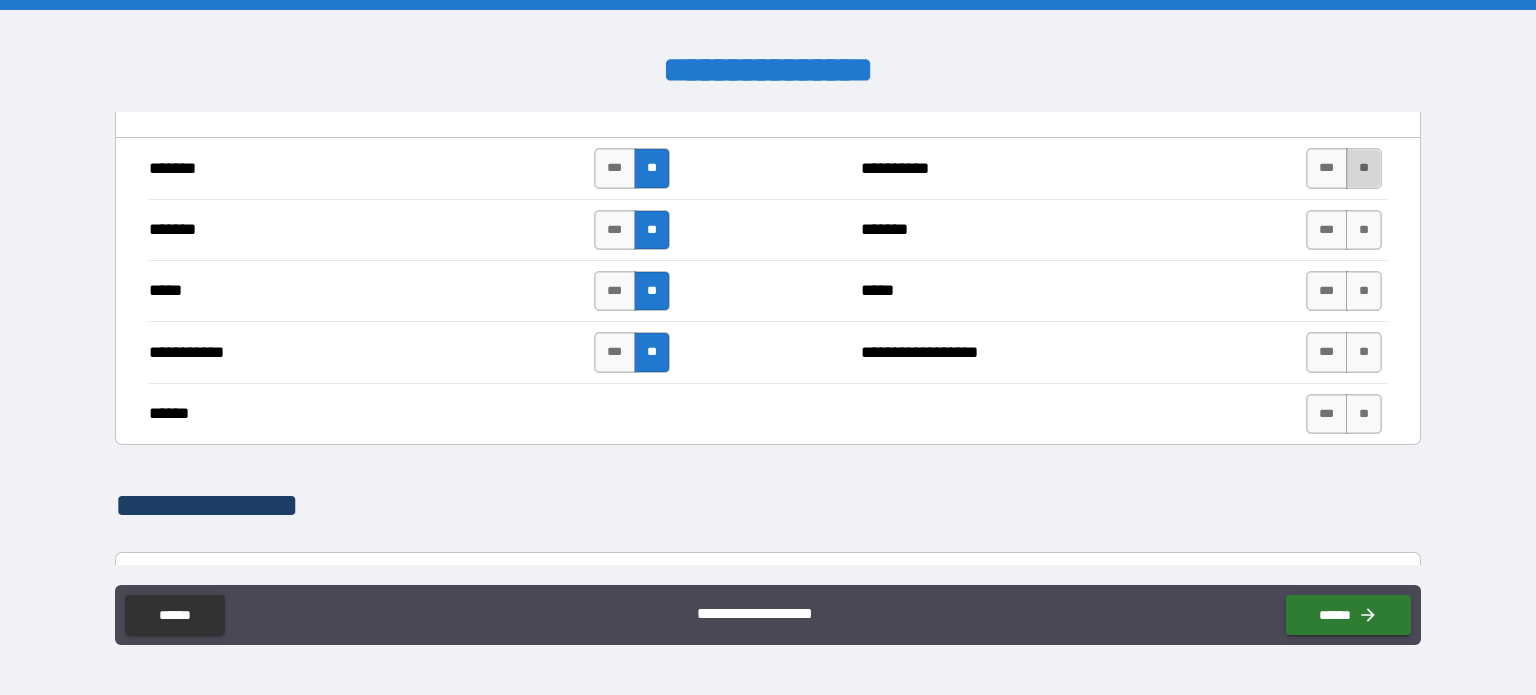 click on "**" at bounding box center (1364, 168) 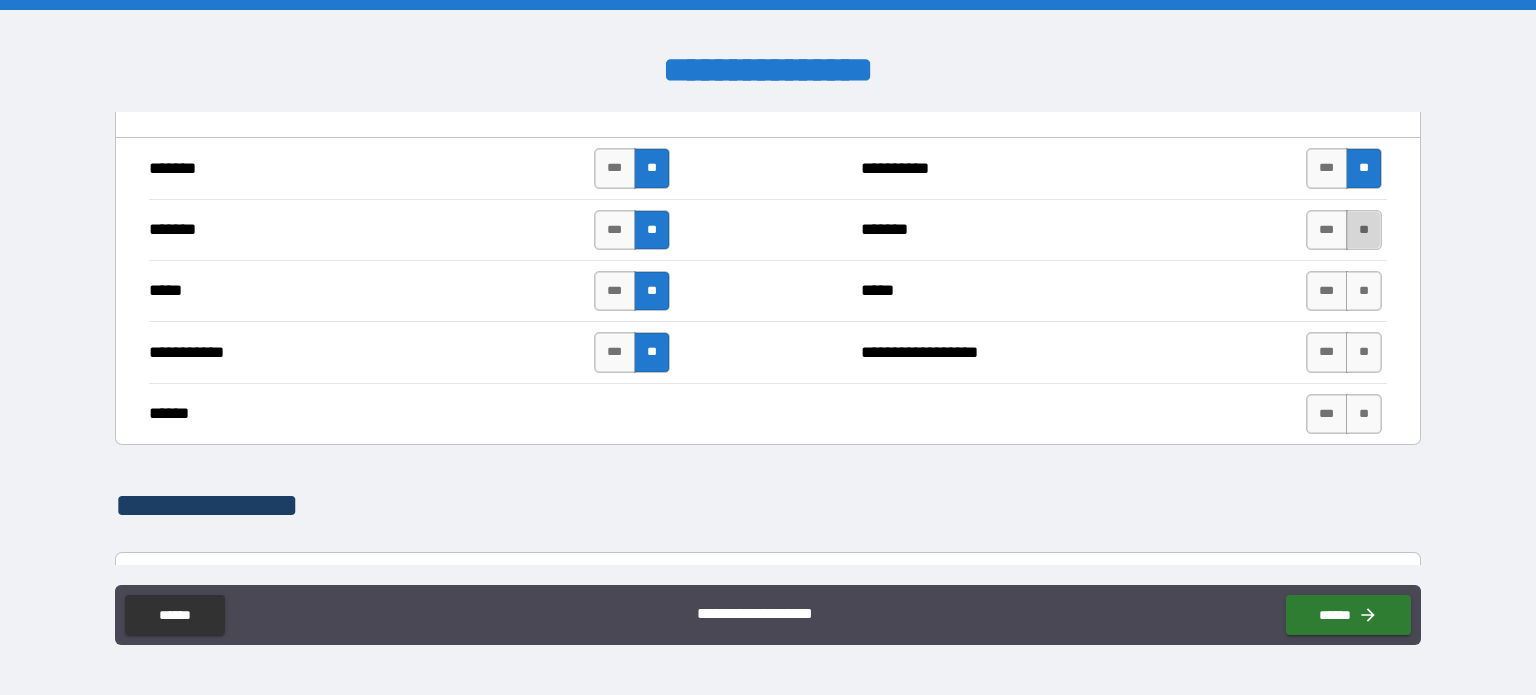 click on "**" at bounding box center [1364, 230] 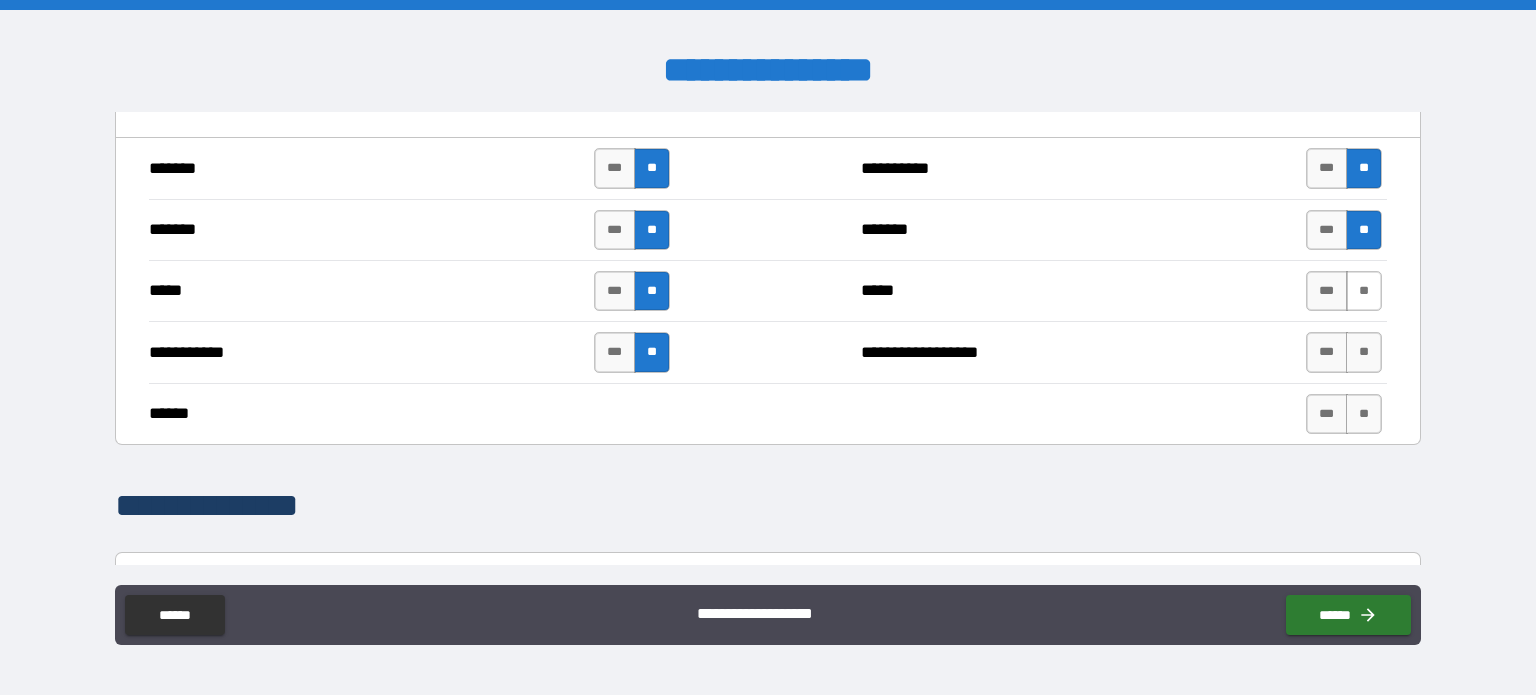 click on "**" at bounding box center (1364, 291) 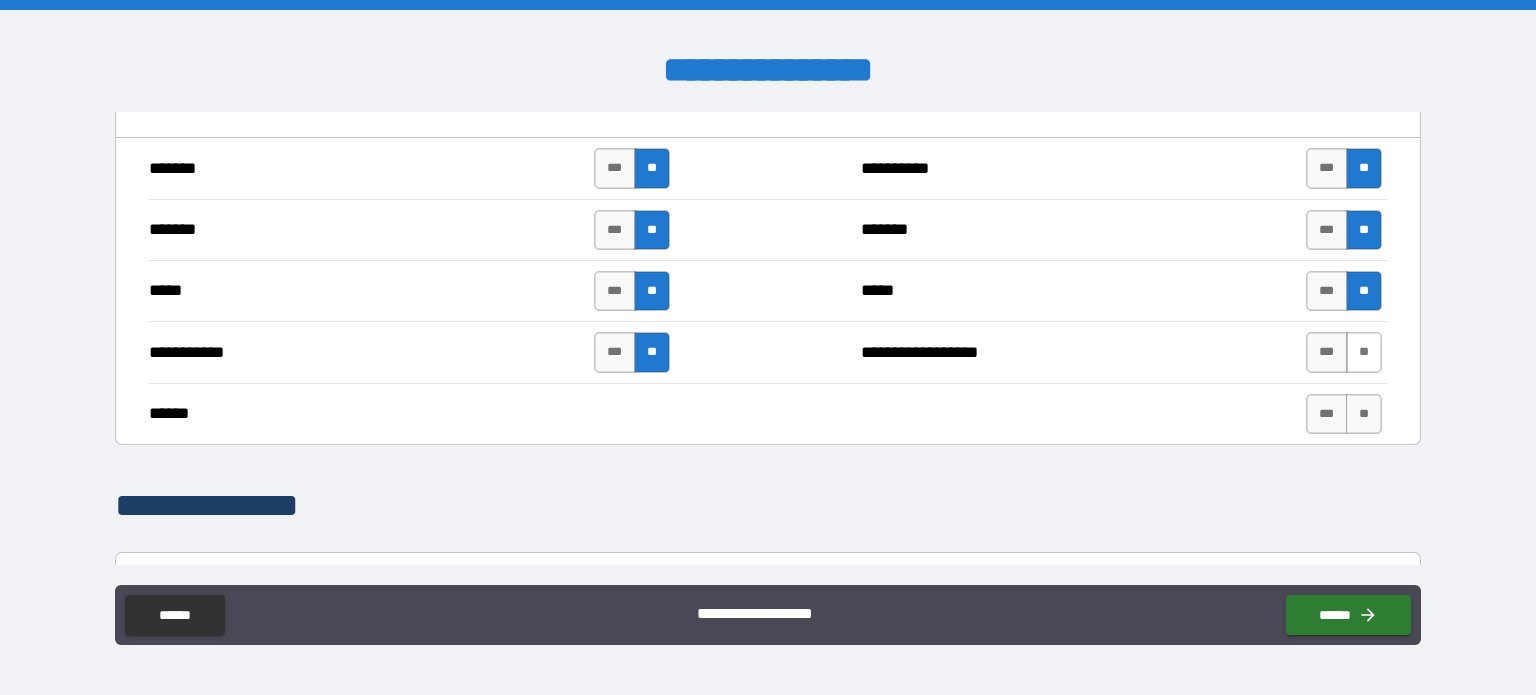 click on "**" at bounding box center (1364, 352) 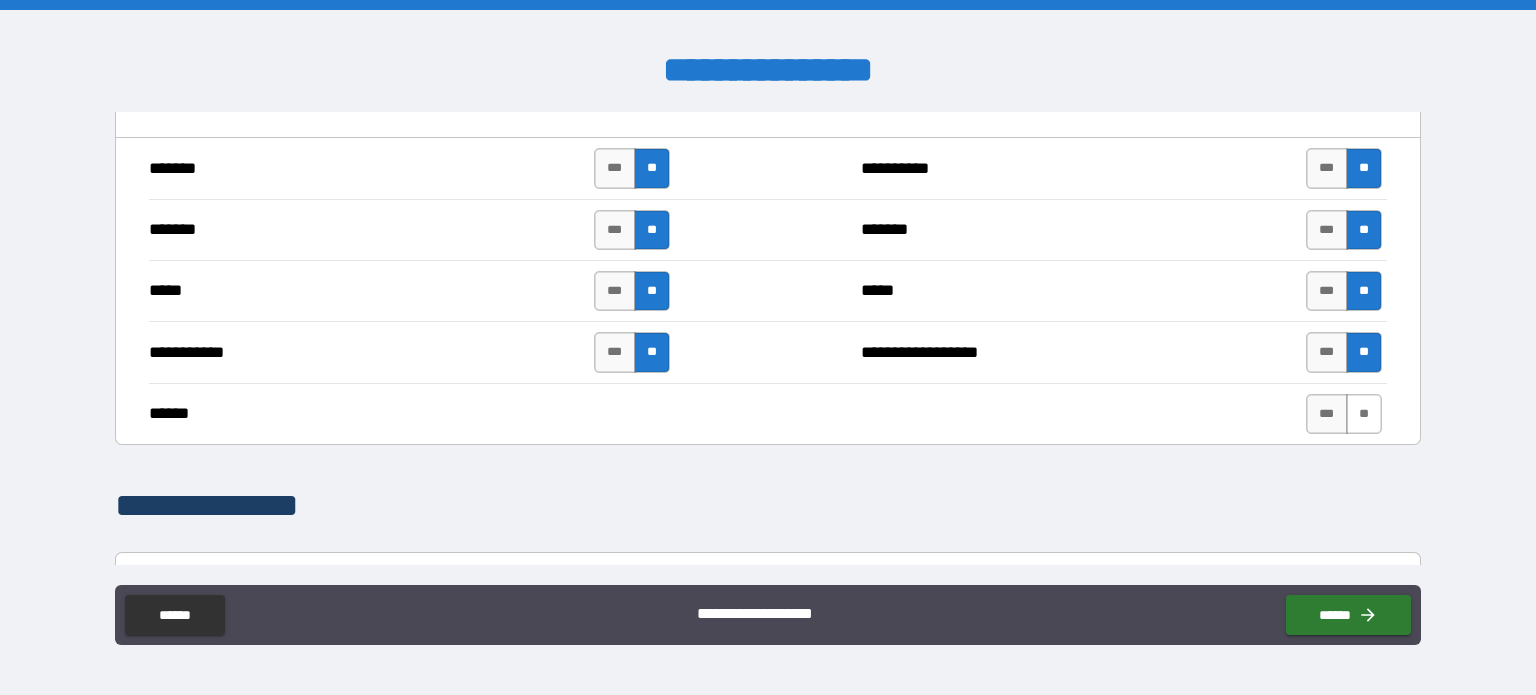 click on "**" at bounding box center (1364, 414) 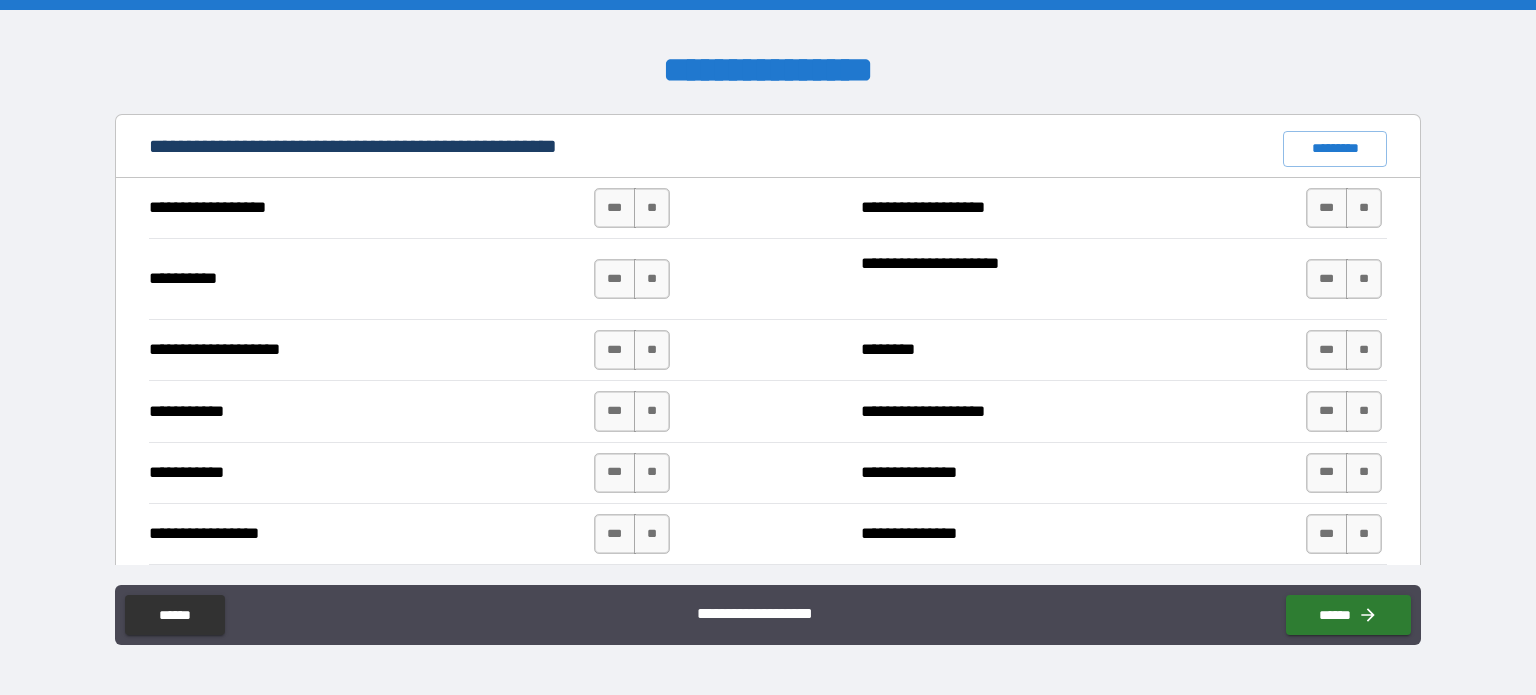 scroll, scrollTop: 1902, scrollLeft: 0, axis: vertical 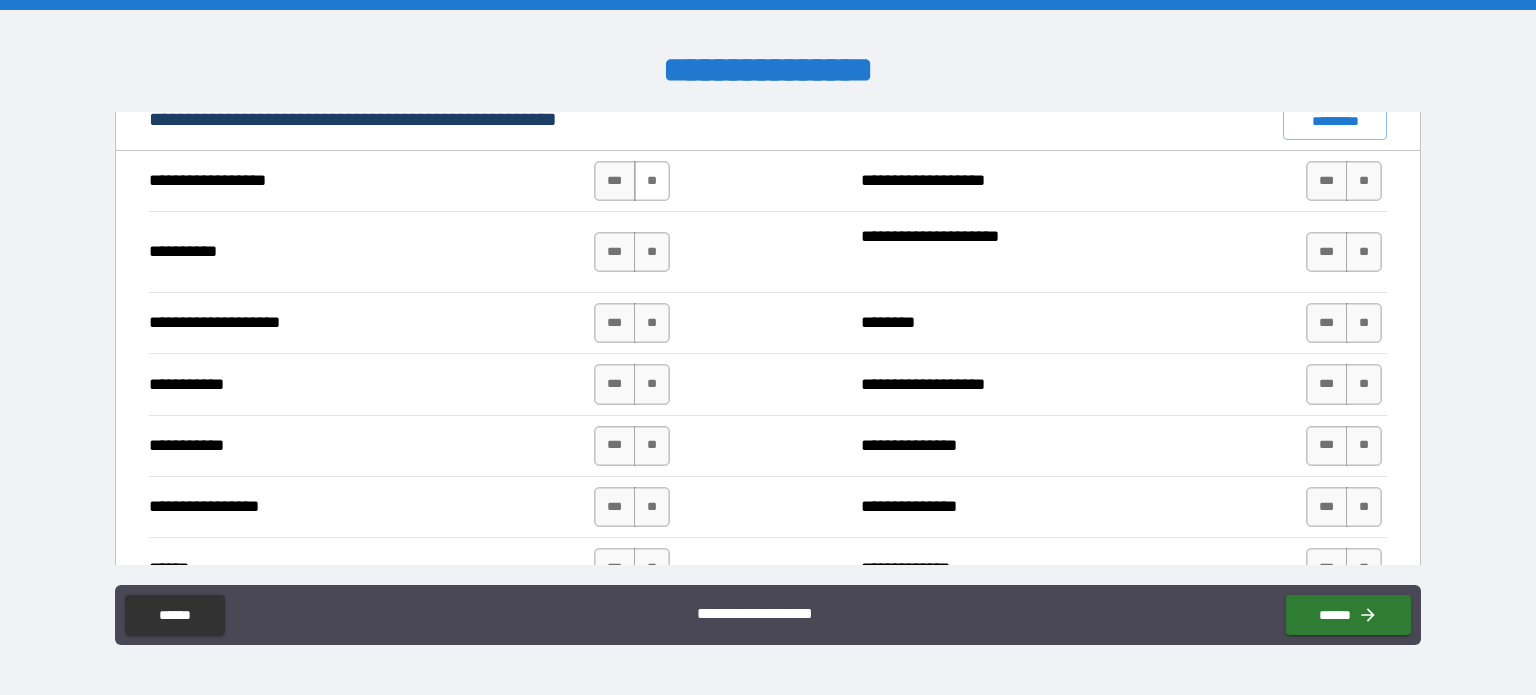 click on "**" at bounding box center (652, 181) 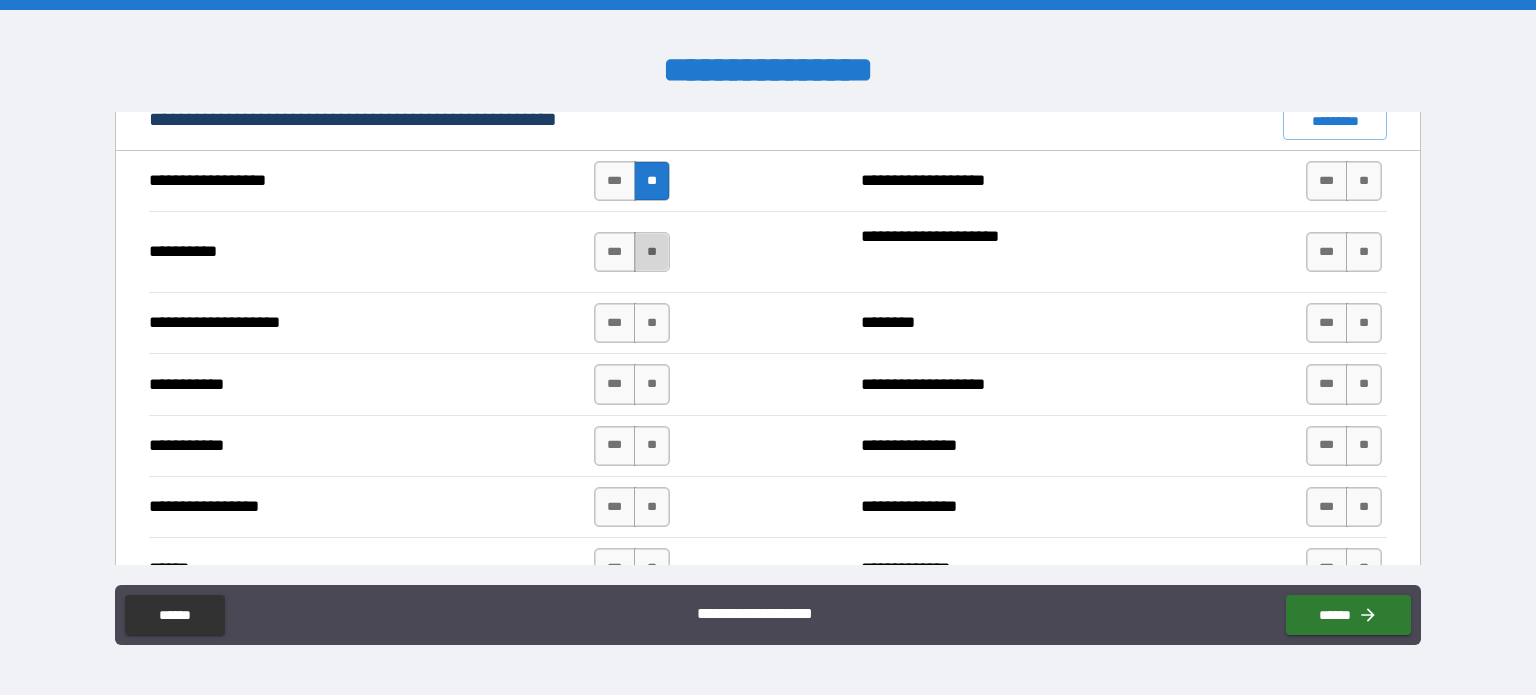 click on "**" at bounding box center (652, 252) 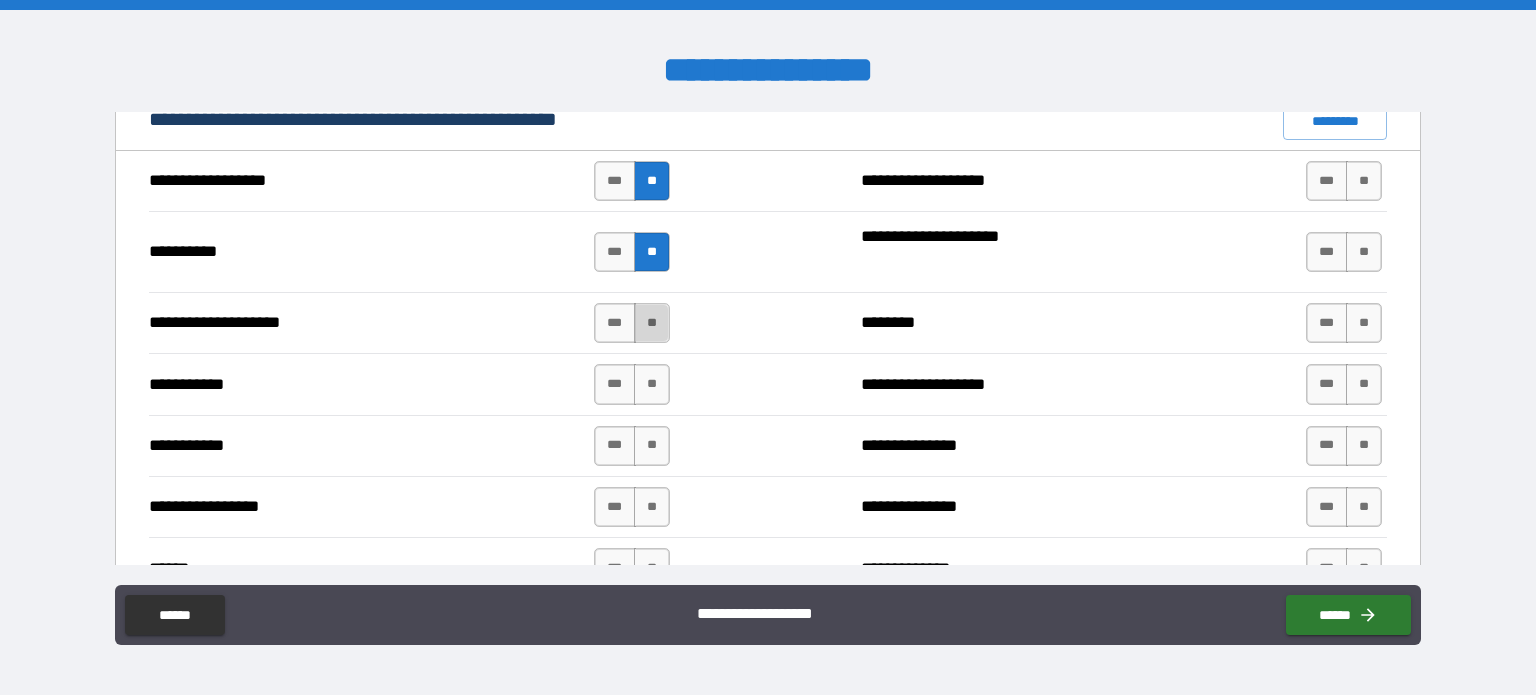 click on "**" at bounding box center (652, 323) 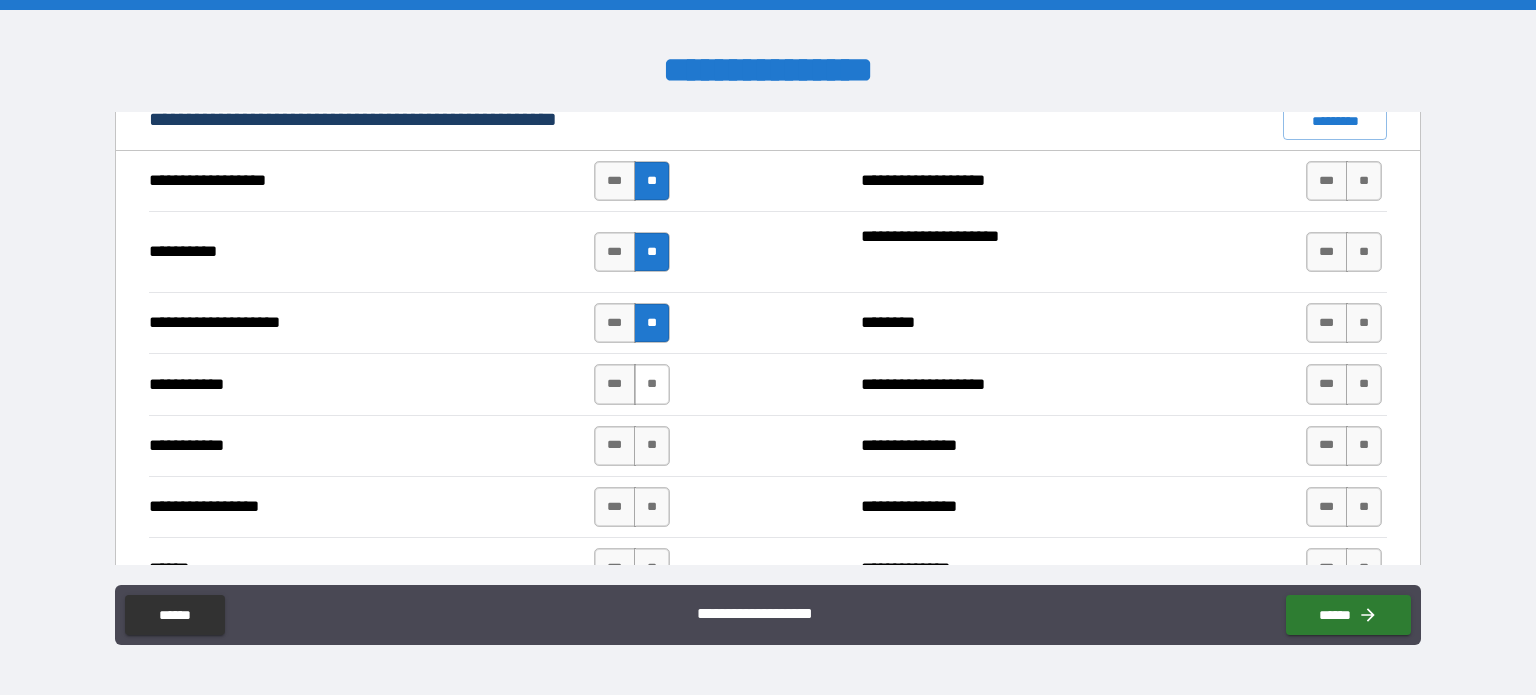 click on "**" at bounding box center [652, 384] 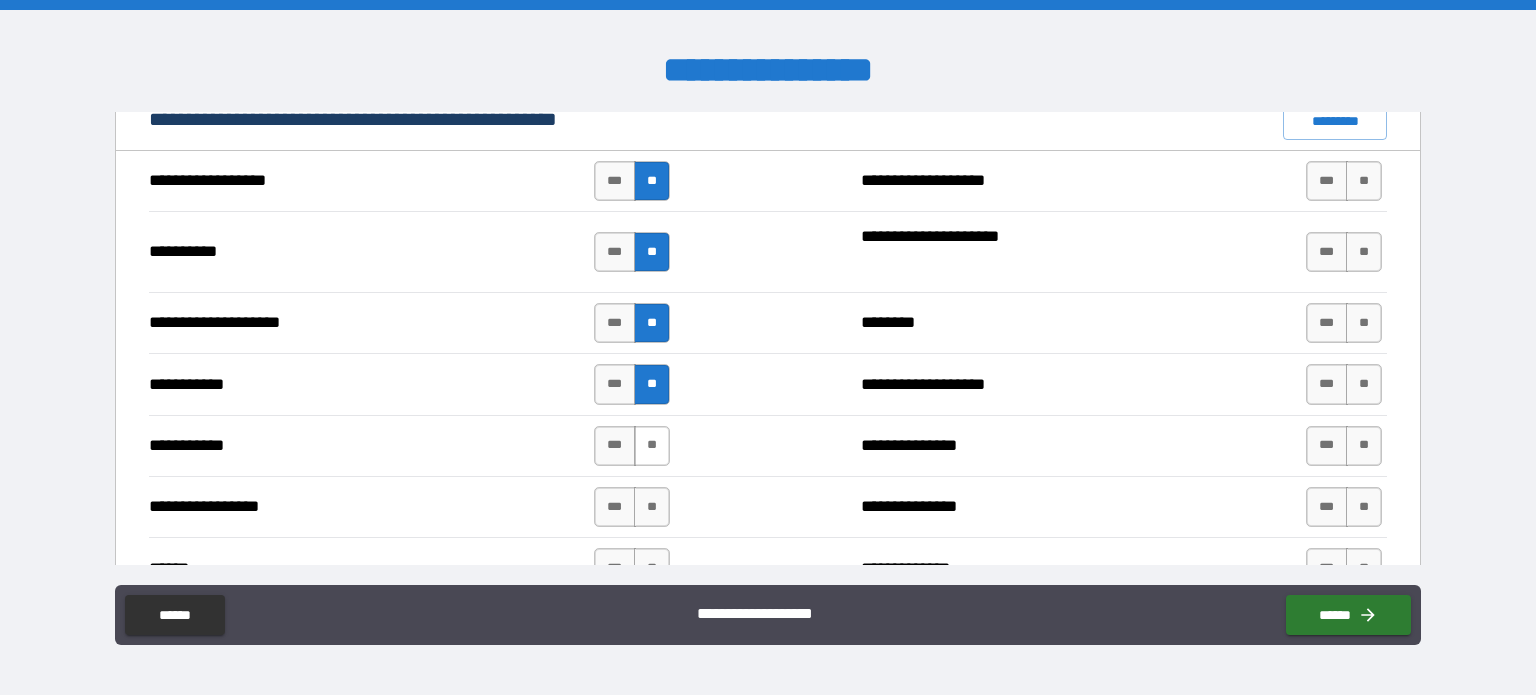 click on "**" at bounding box center [652, 446] 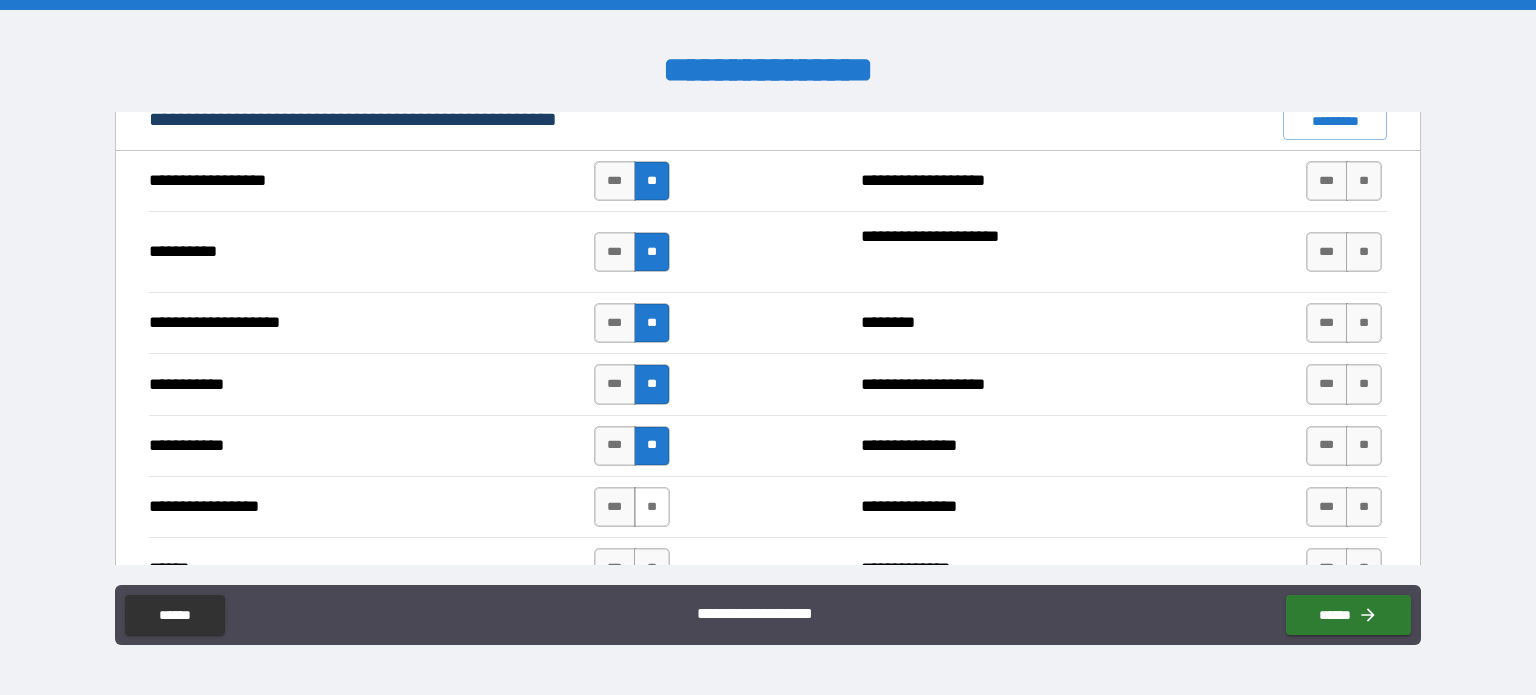 click on "**" at bounding box center [652, 507] 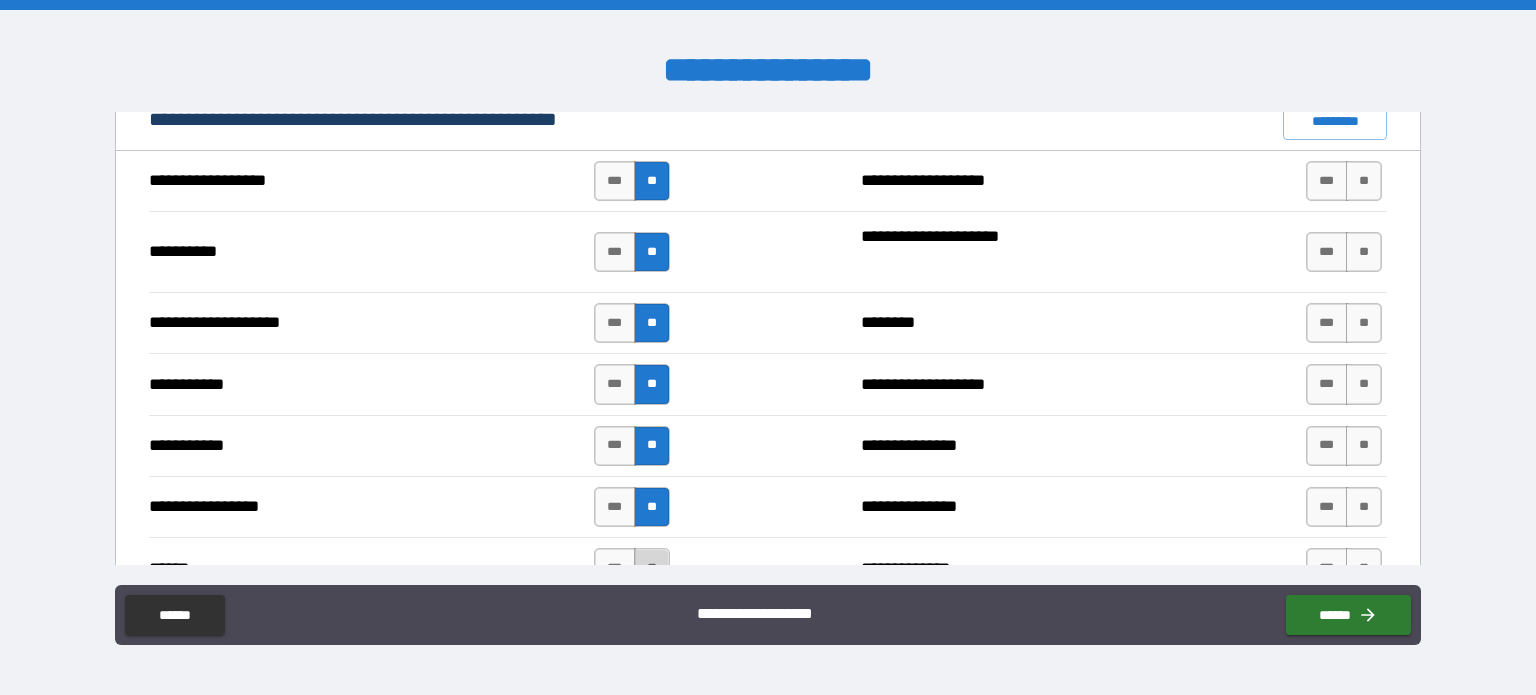 click on "**" at bounding box center [652, 568] 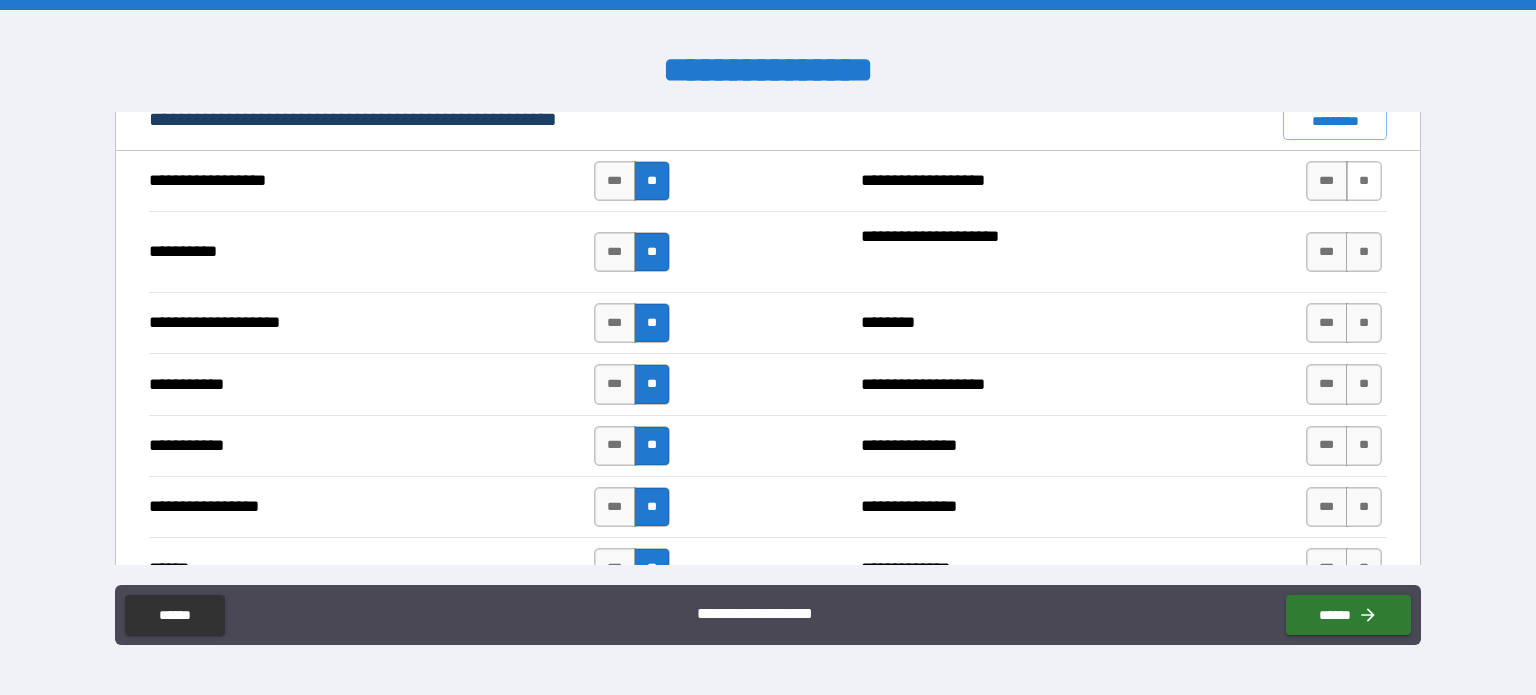 click on "**" at bounding box center (1364, 181) 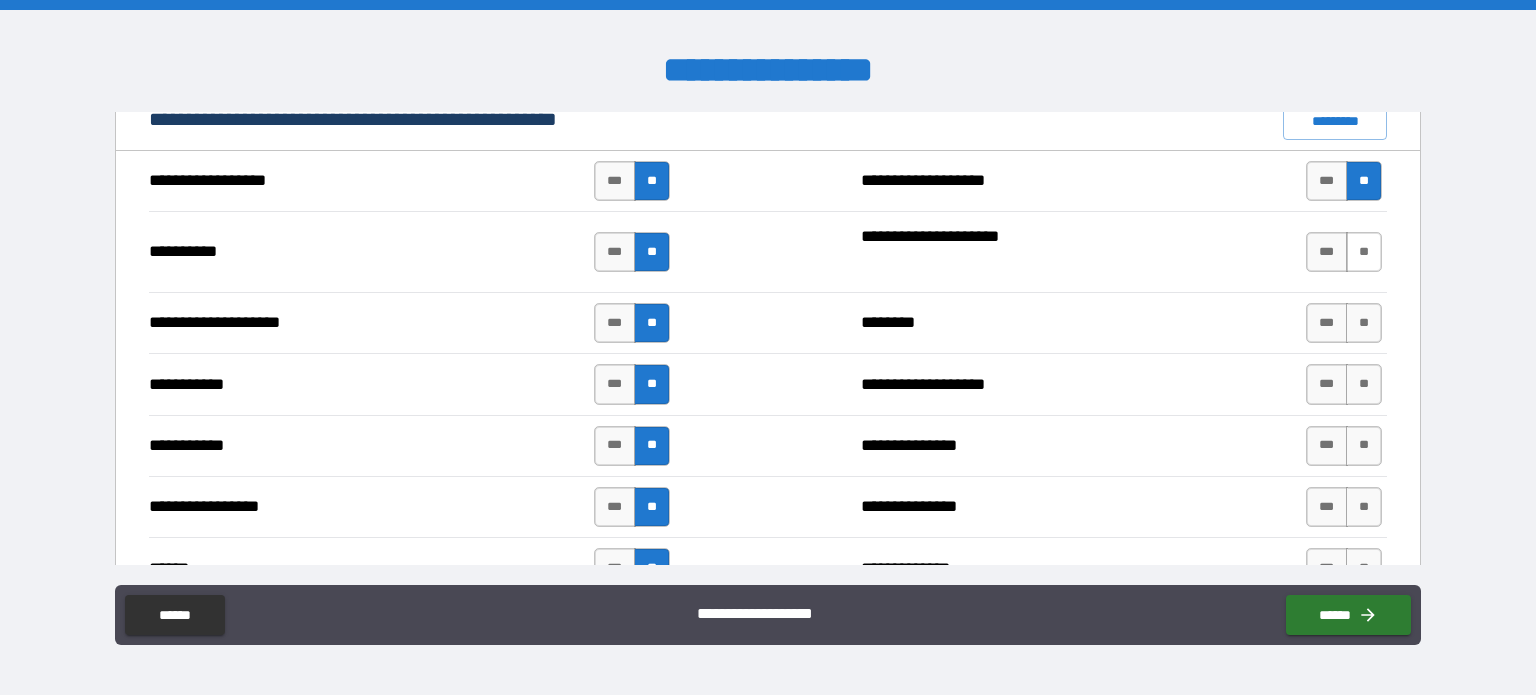 click on "**" at bounding box center [1364, 252] 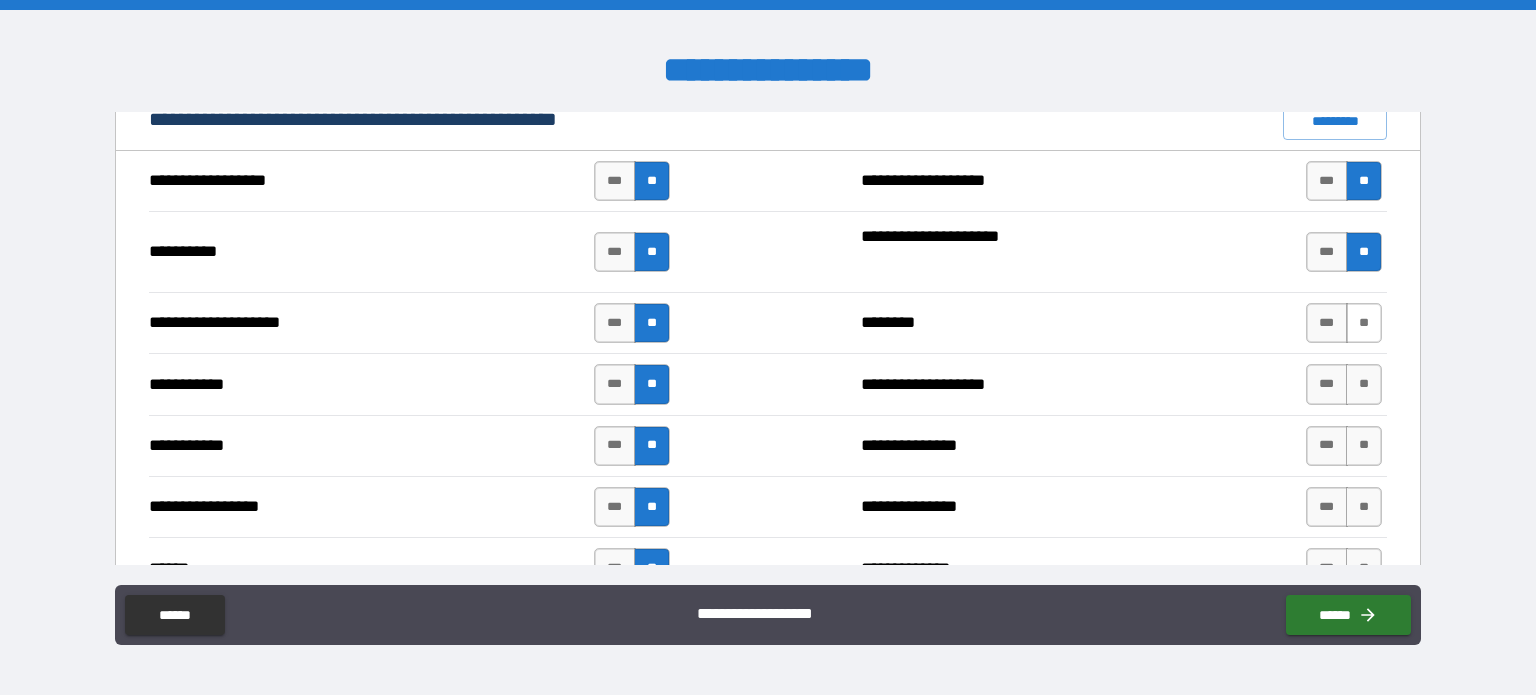 click on "**" at bounding box center [1364, 323] 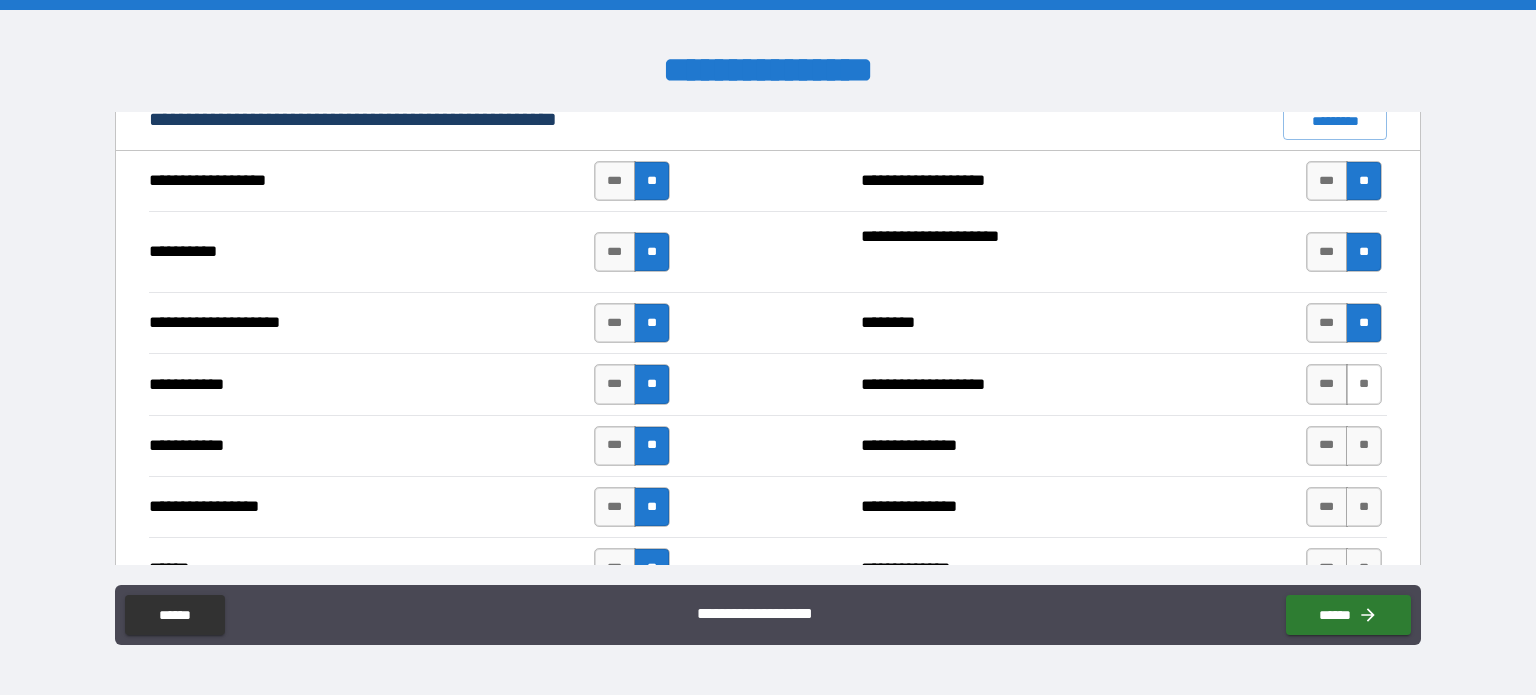click on "**" at bounding box center [1364, 384] 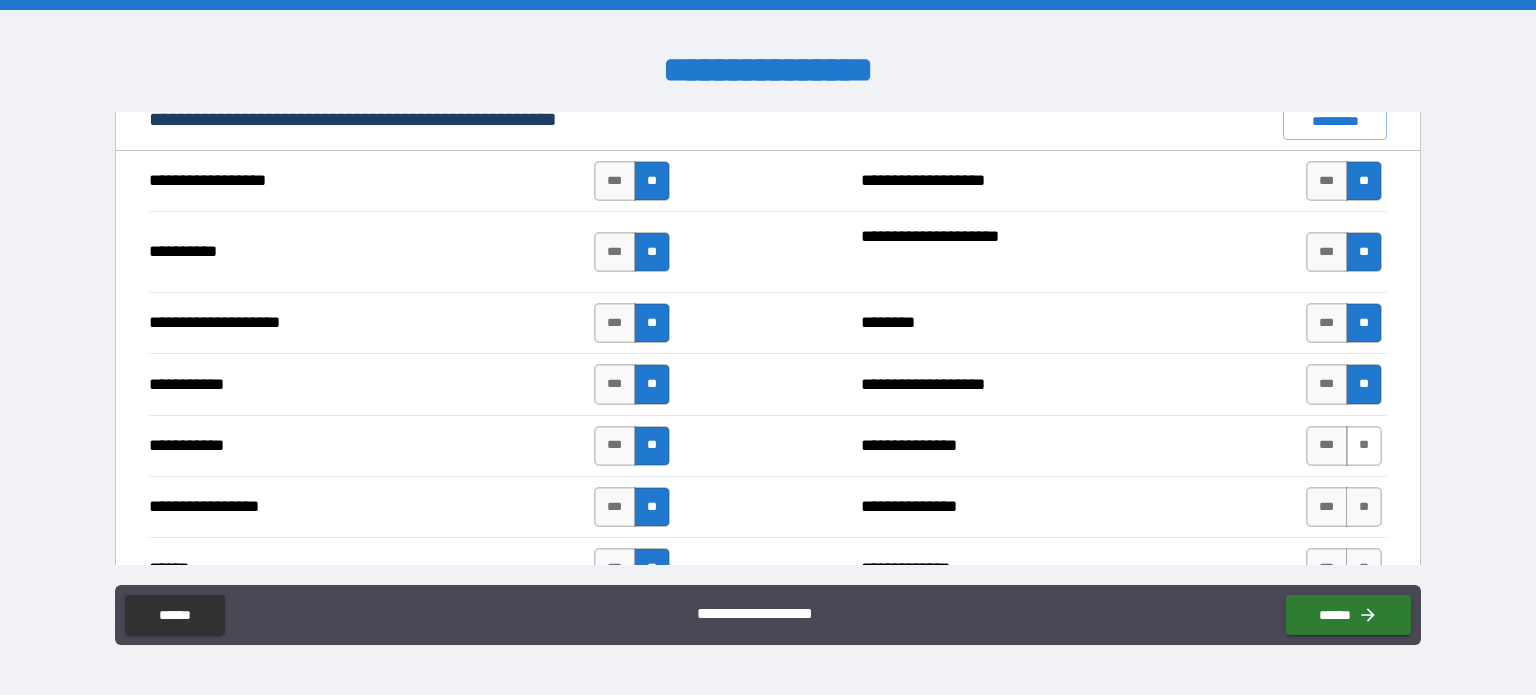 click on "**" at bounding box center (1364, 446) 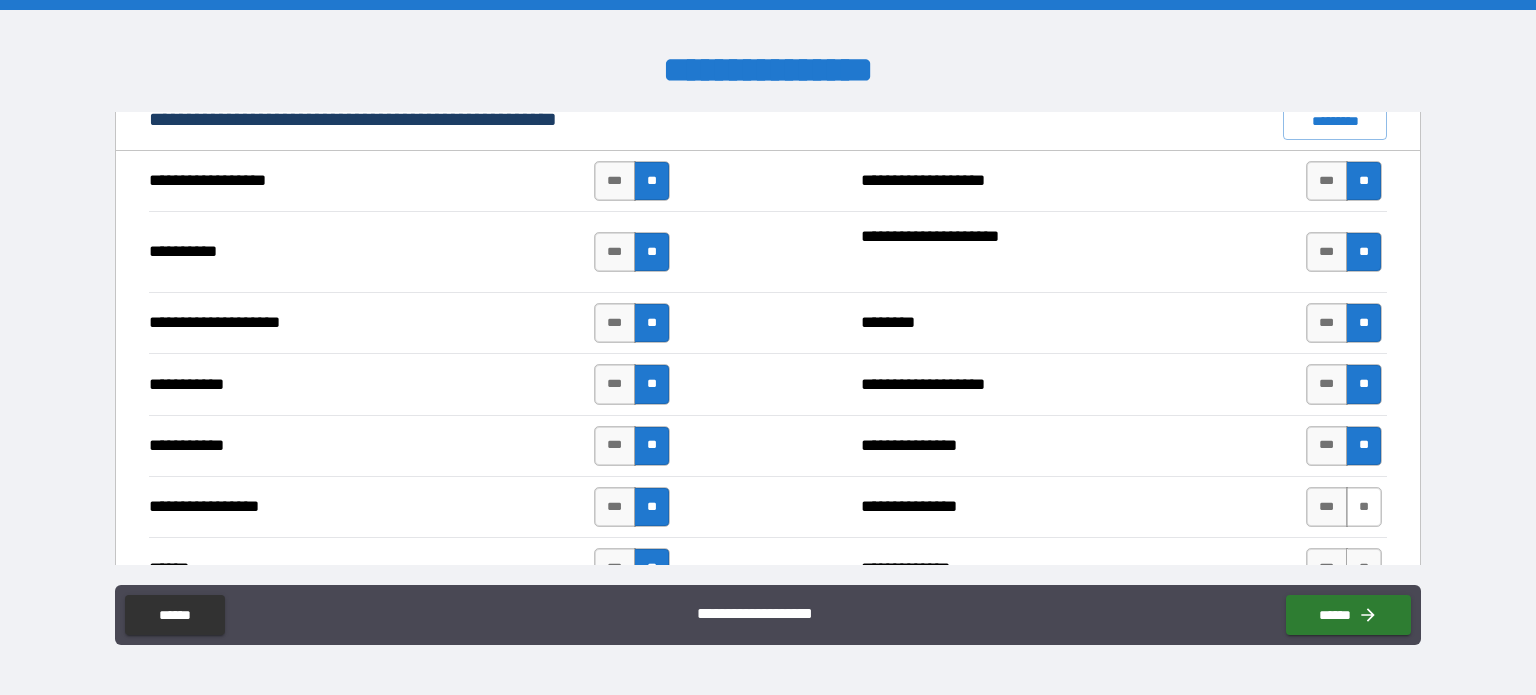 click on "**" at bounding box center [1364, 507] 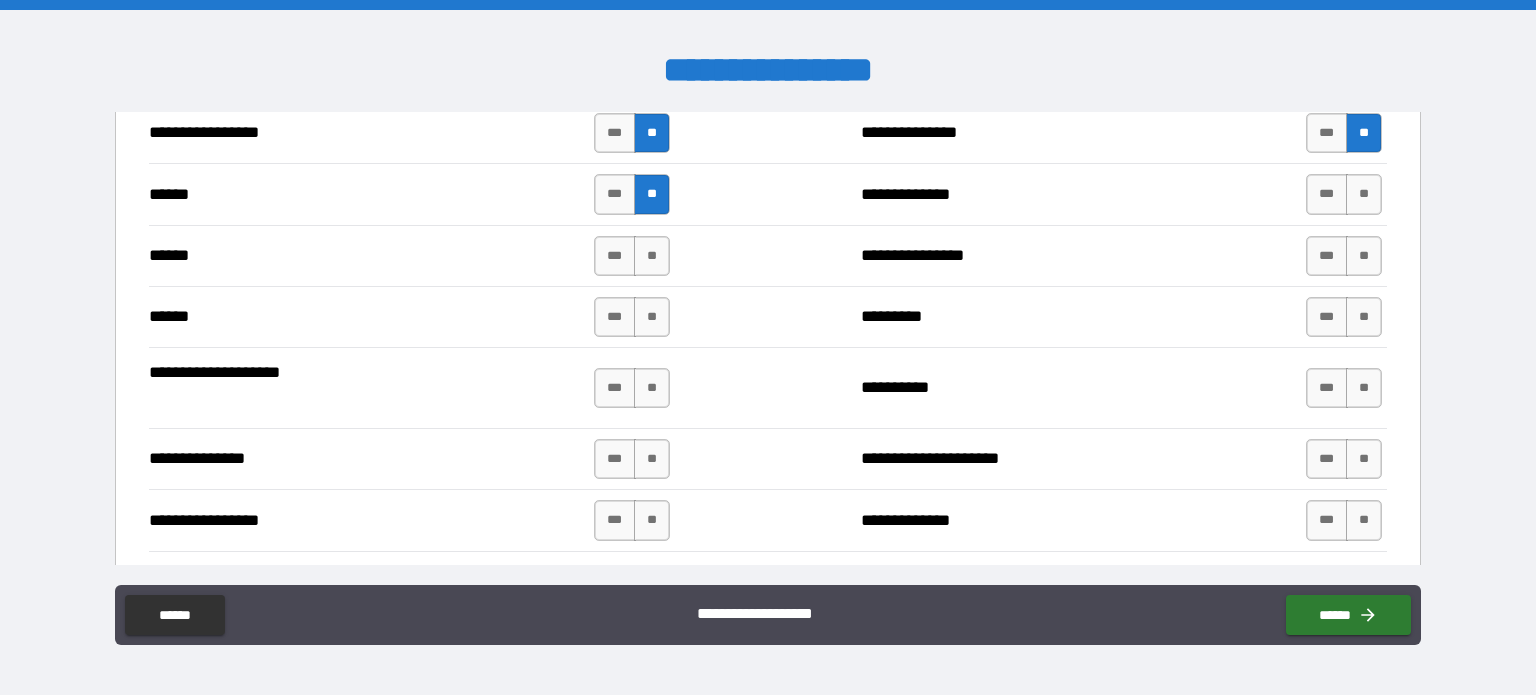 scroll, scrollTop: 2286, scrollLeft: 0, axis: vertical 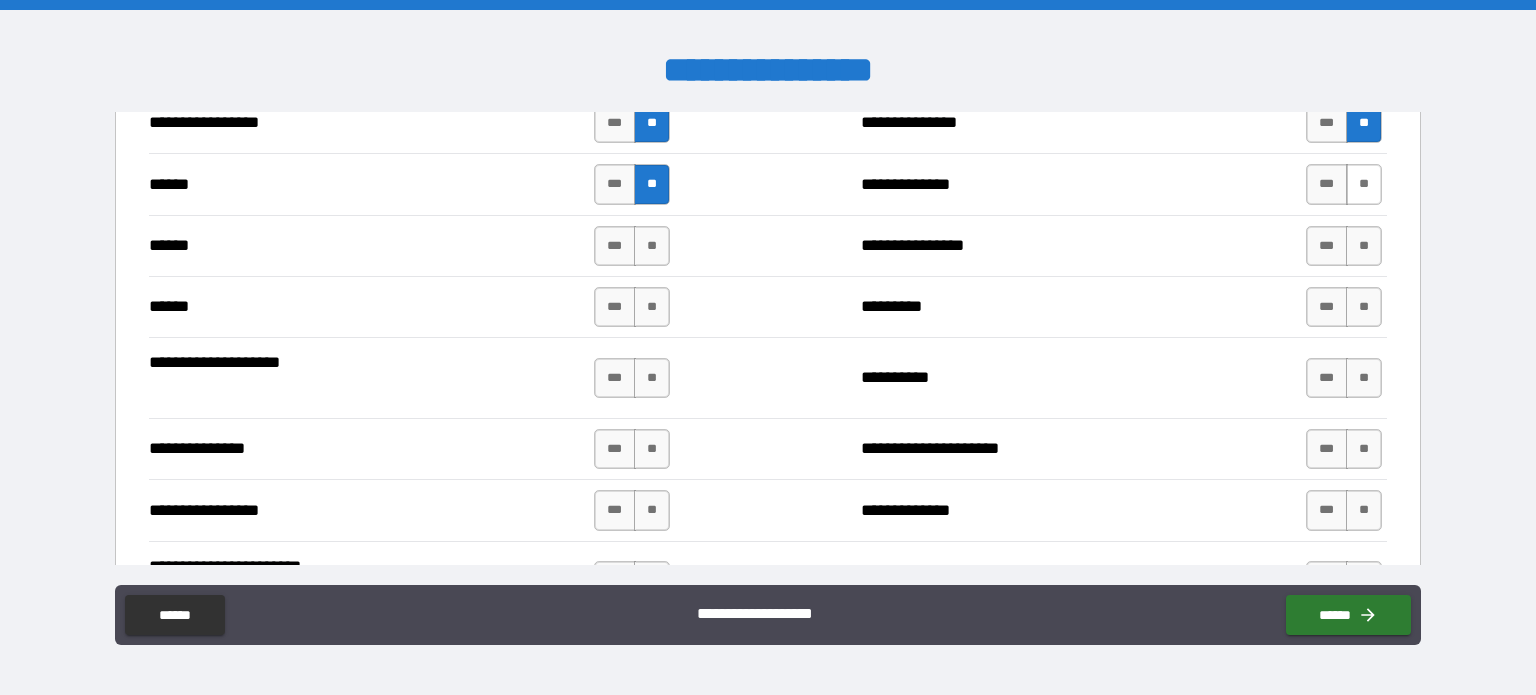 click on "**" at bounding box center (1364, 184) 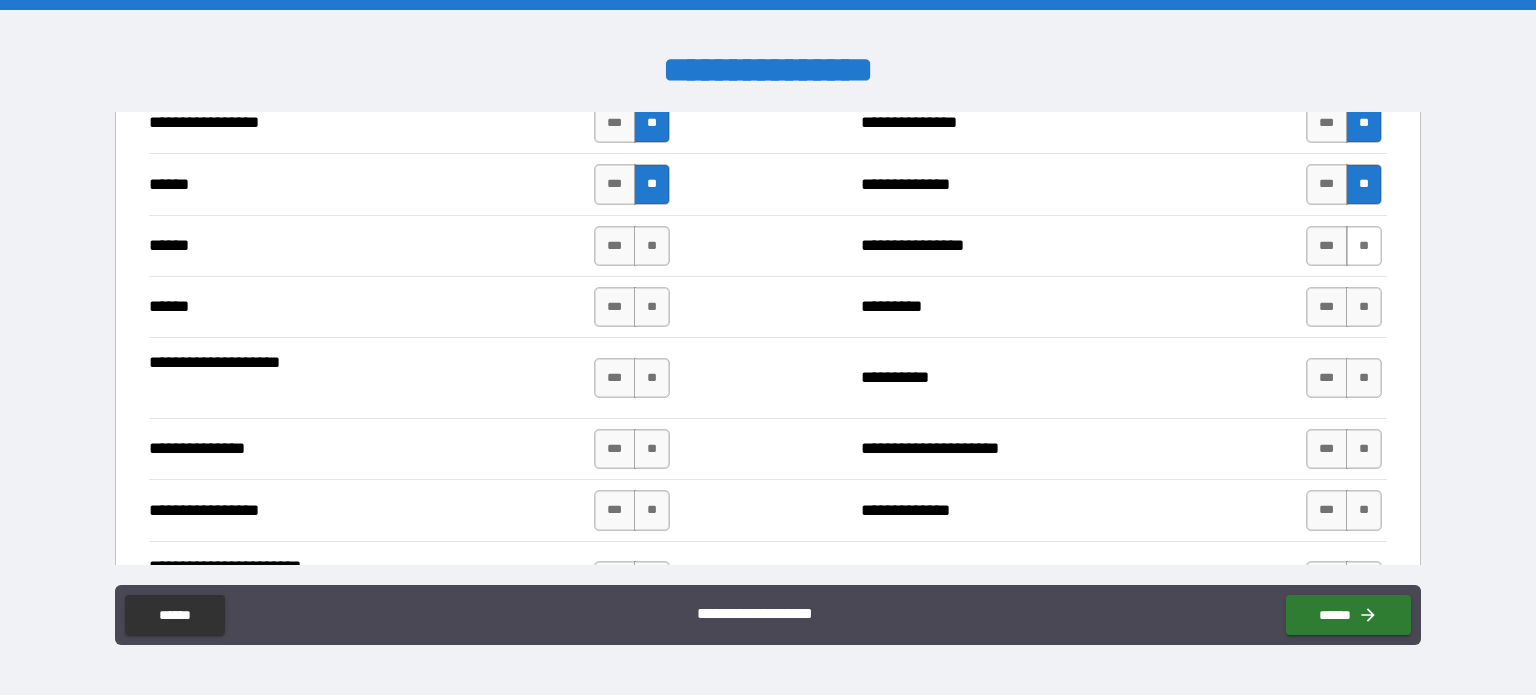 click on "**" at bounding box center (1364, 246) 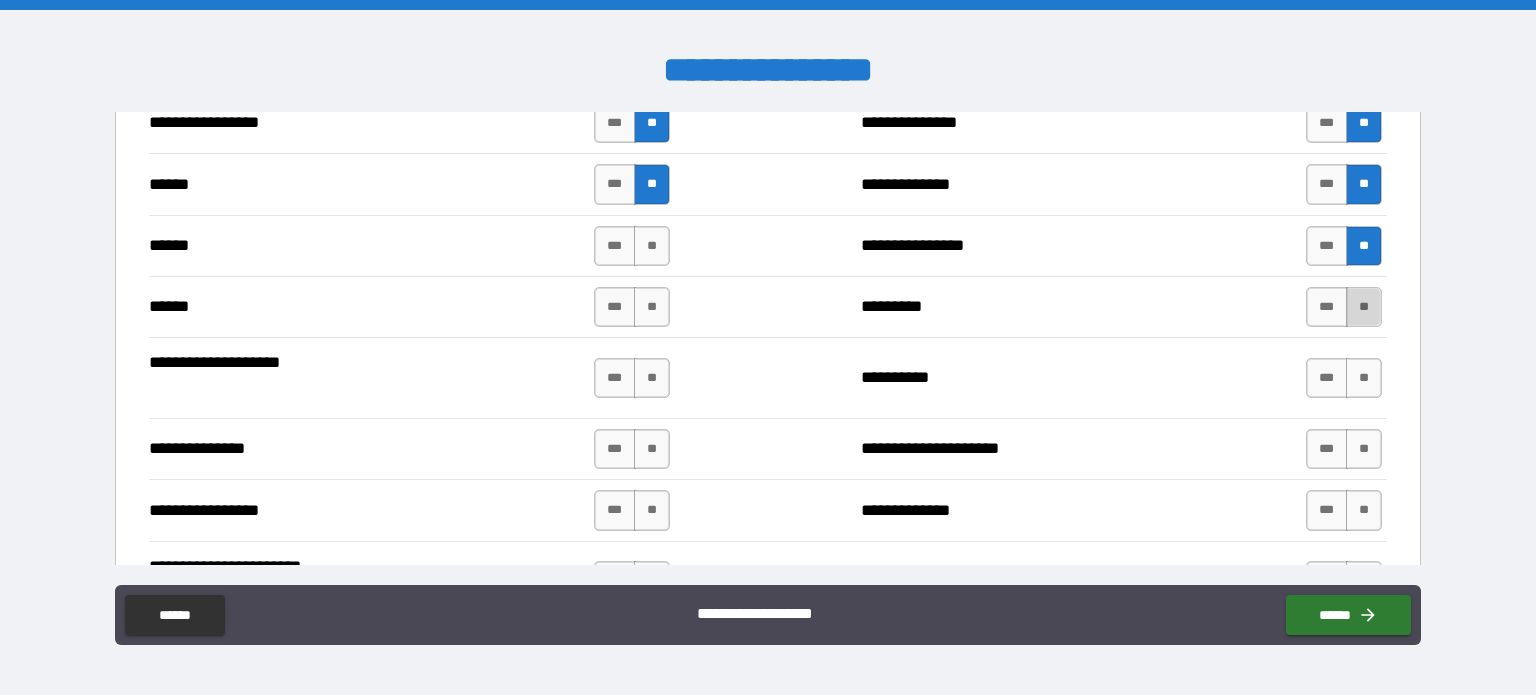 click on "**" at bounding box center [1364, 307] 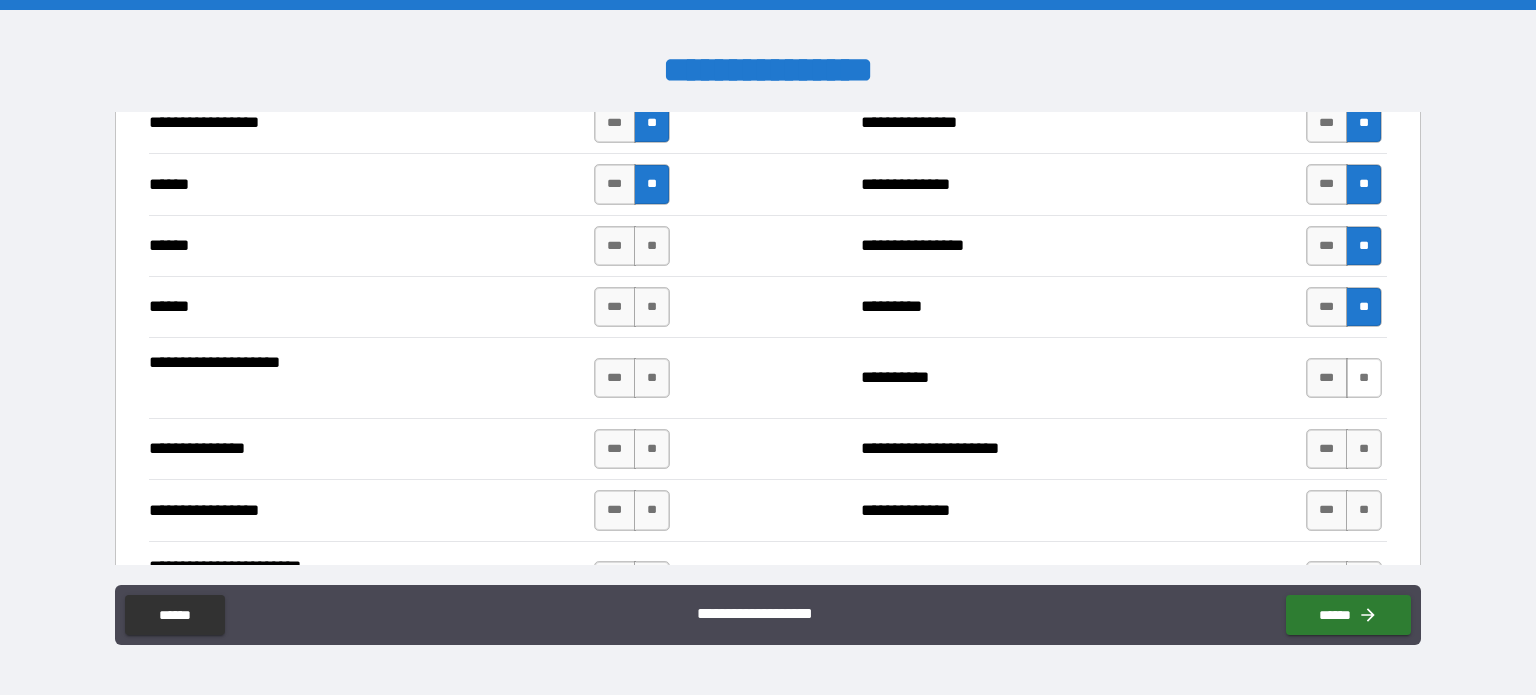 click on "**" at bounding box center [1364, 378] 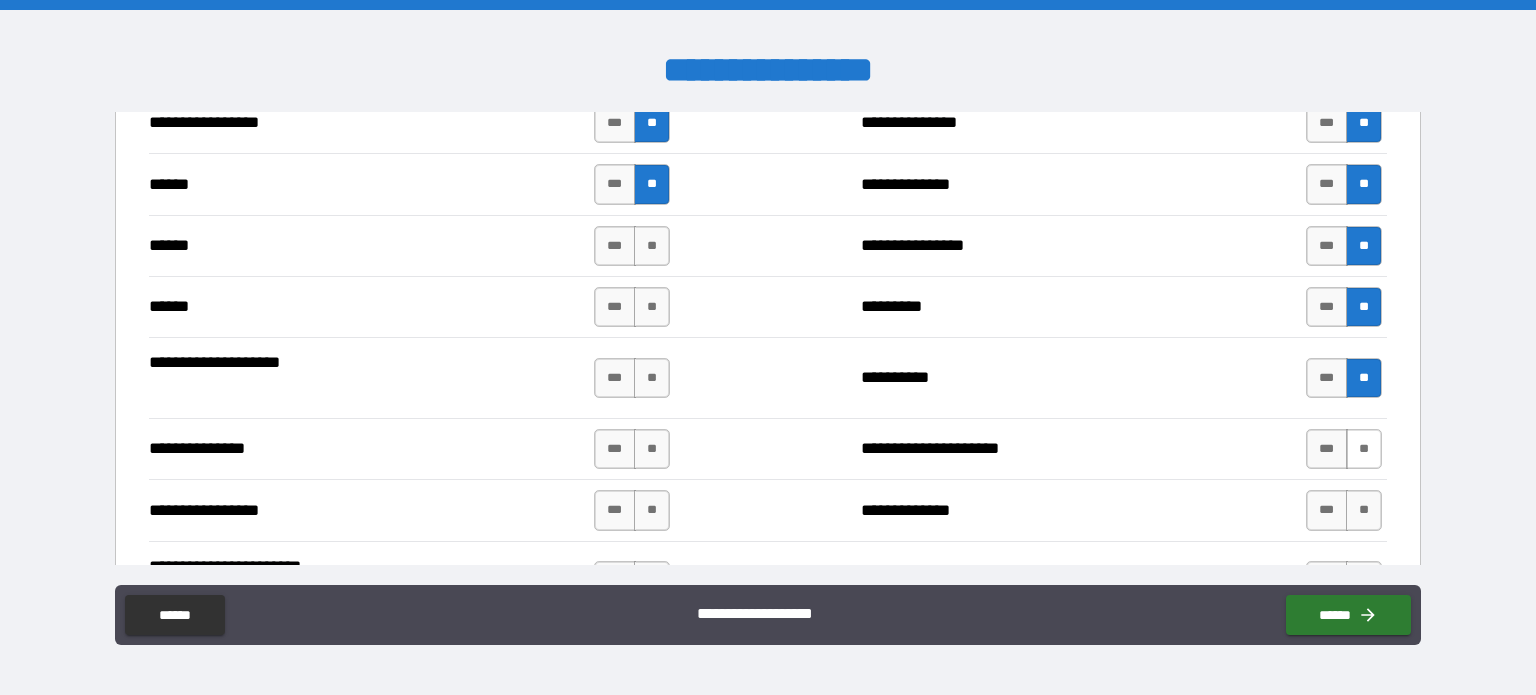 click on "**" at bounding box center (1364, 449) 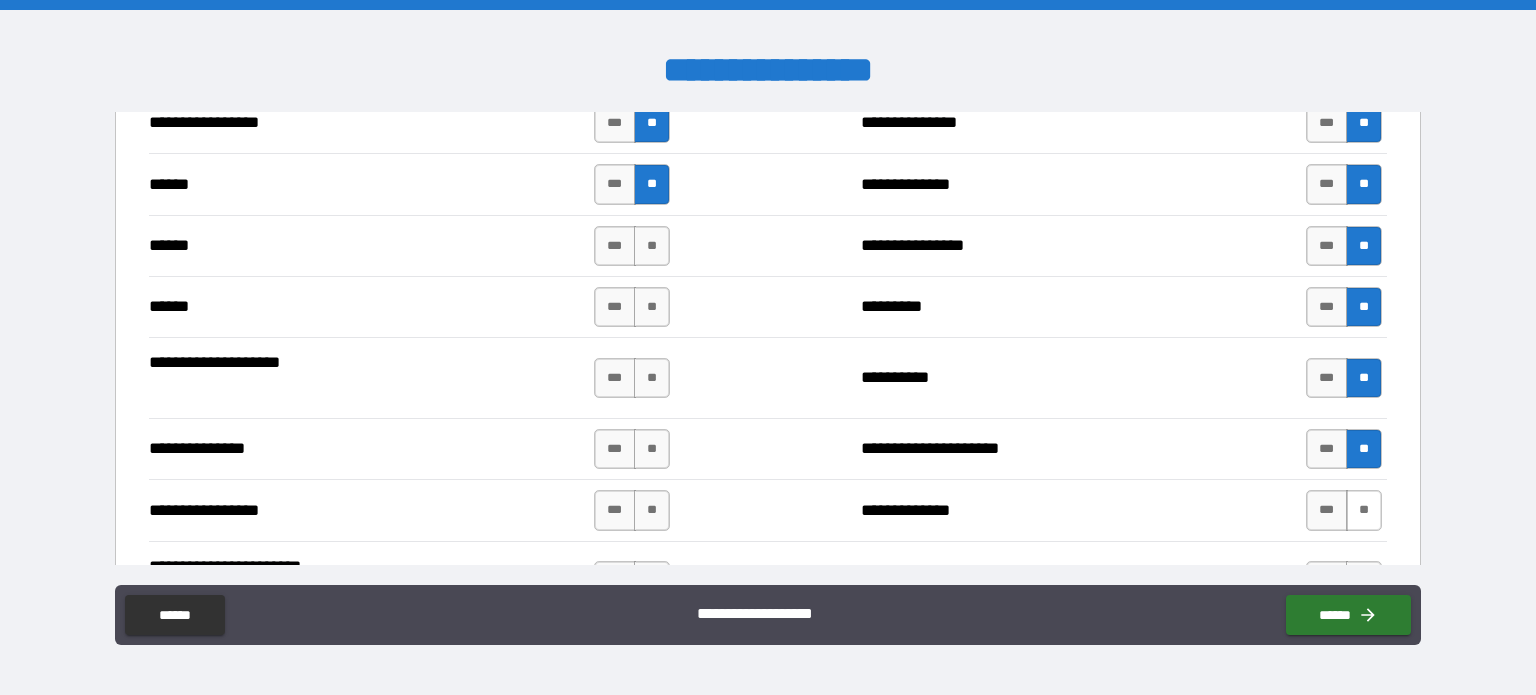 click on "**" at bounding box center [1364, 510] 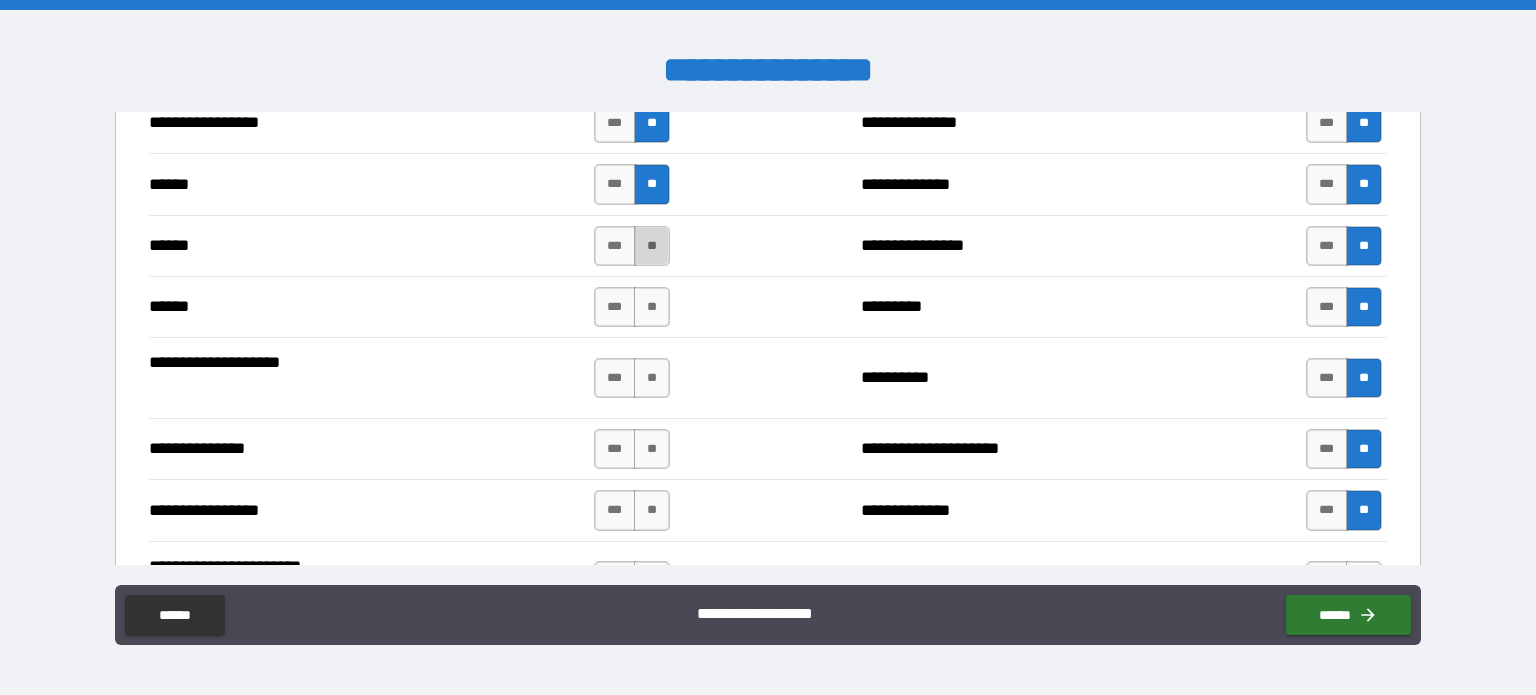 click on "**" at bounding box center [652, 246] 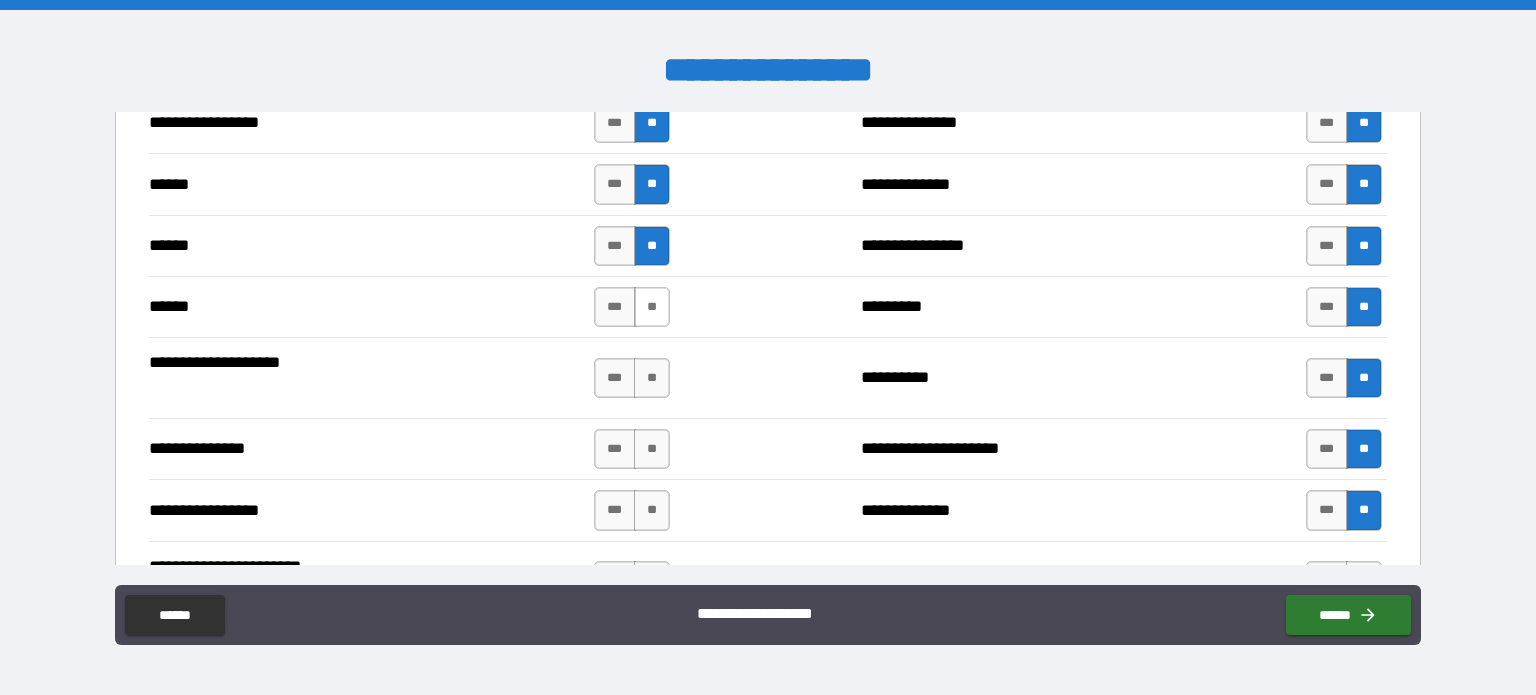 click on "**" at bounding box center [652, 307] 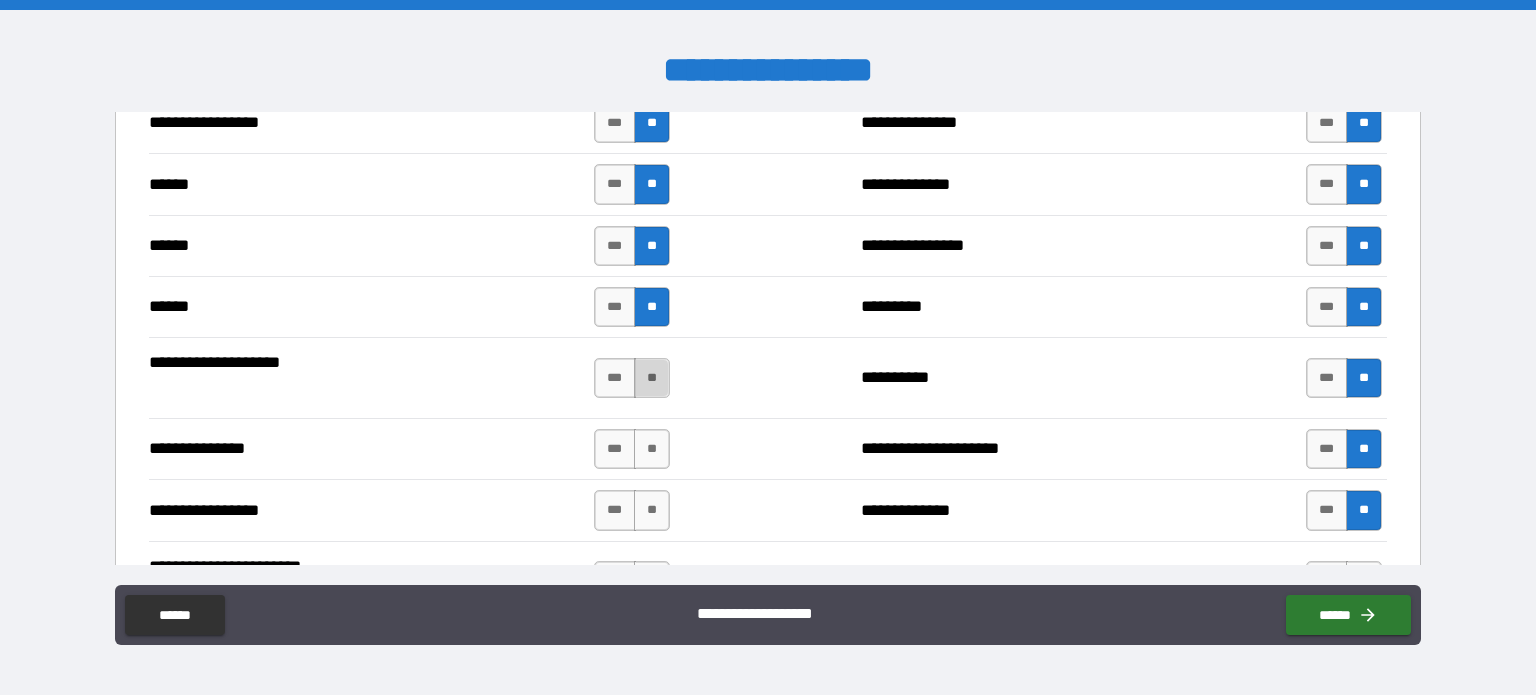click on "**" at bounding box center (652, 378) 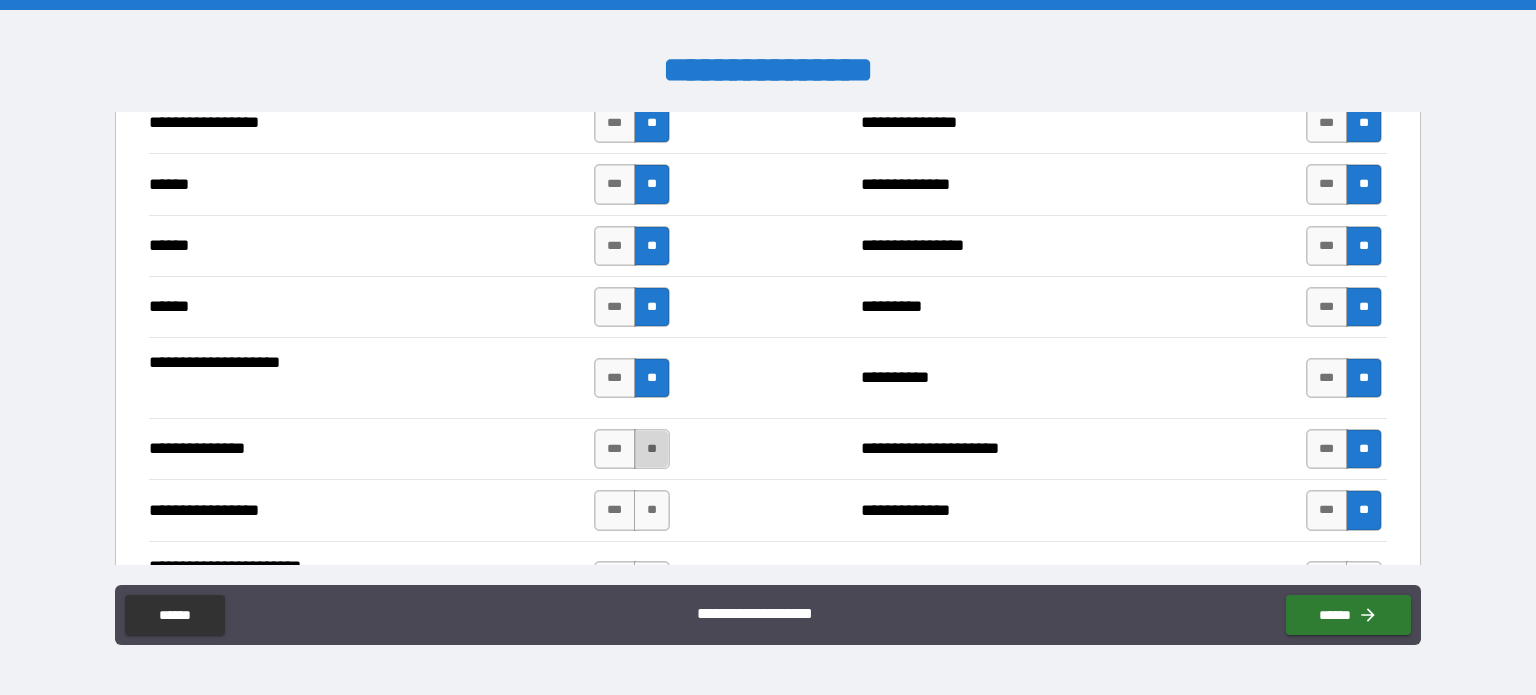 click on "**" at bounding box center (652, 449) 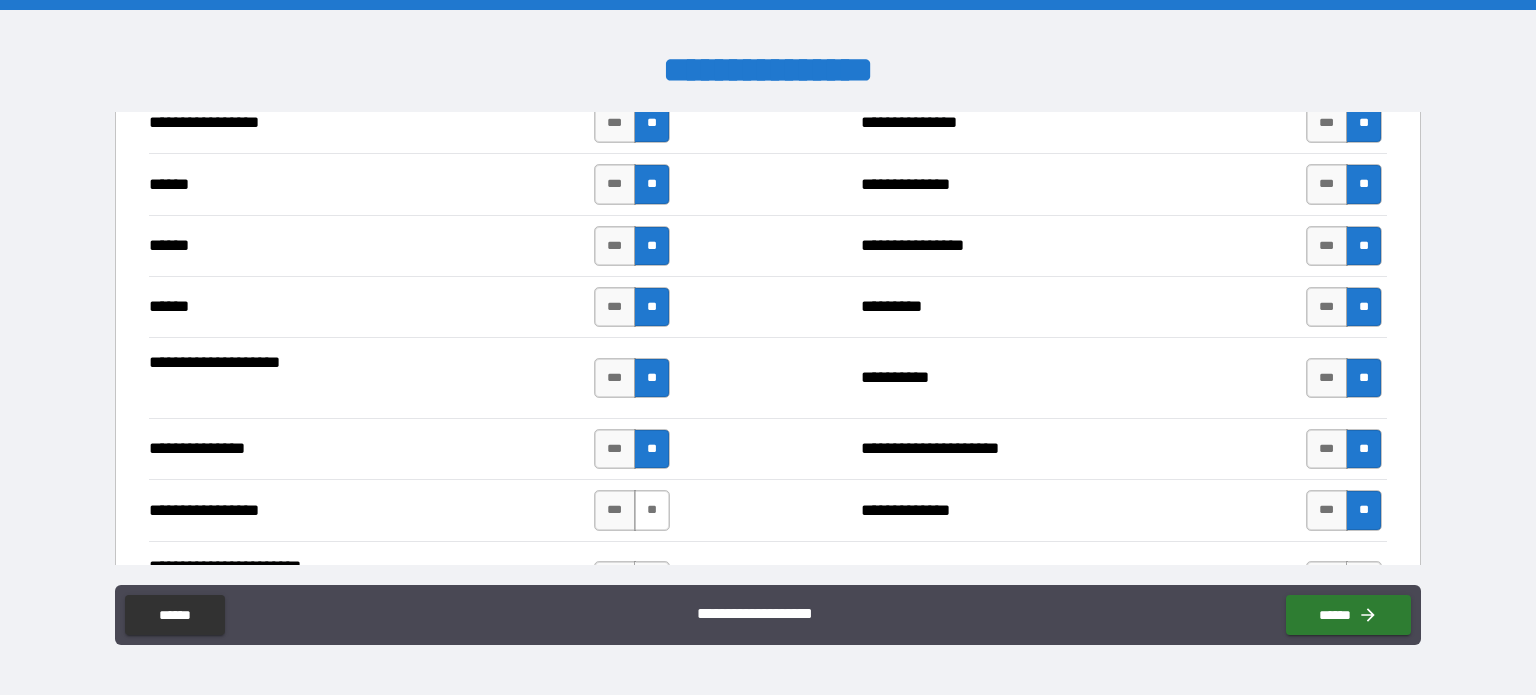 click on "**" at bounding box center (652, 510) 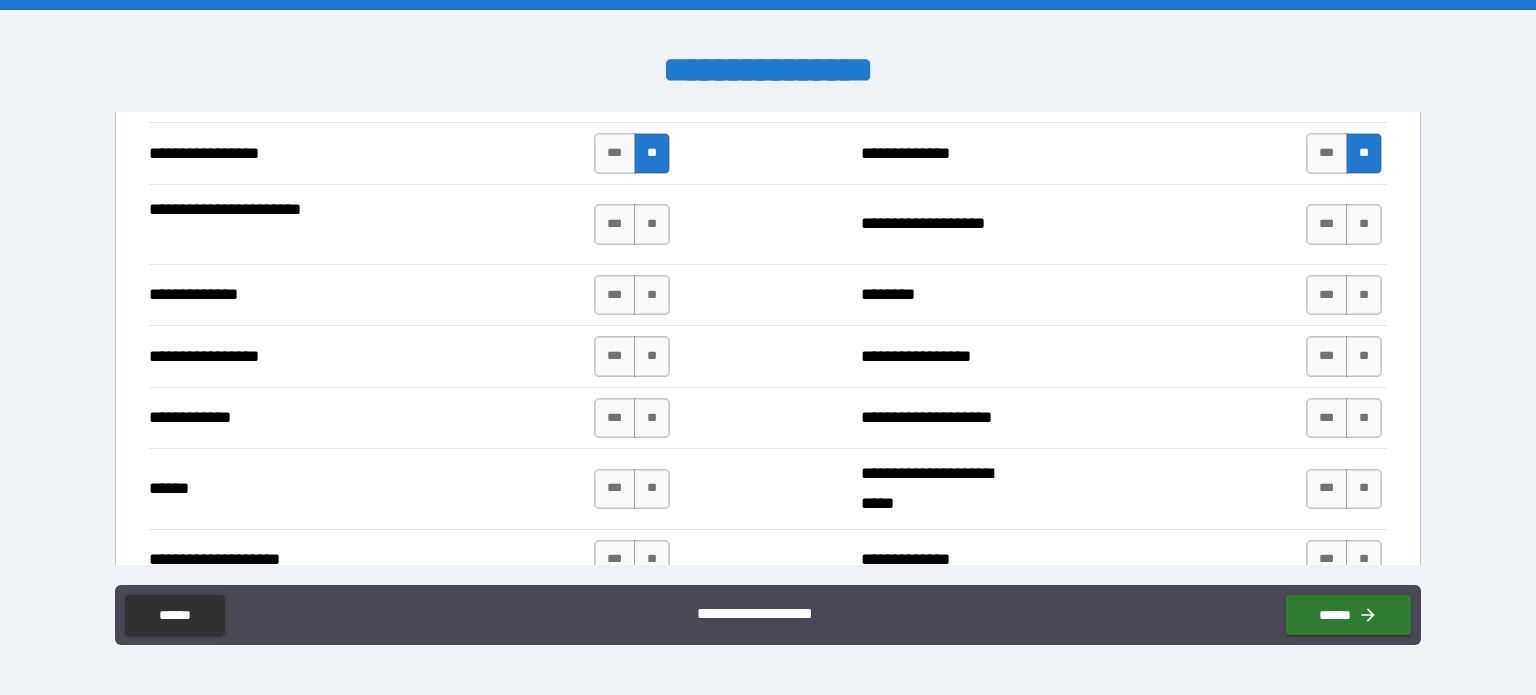 scroll, scrollTop: 2652, scrollLeft: 0, axis: vertical 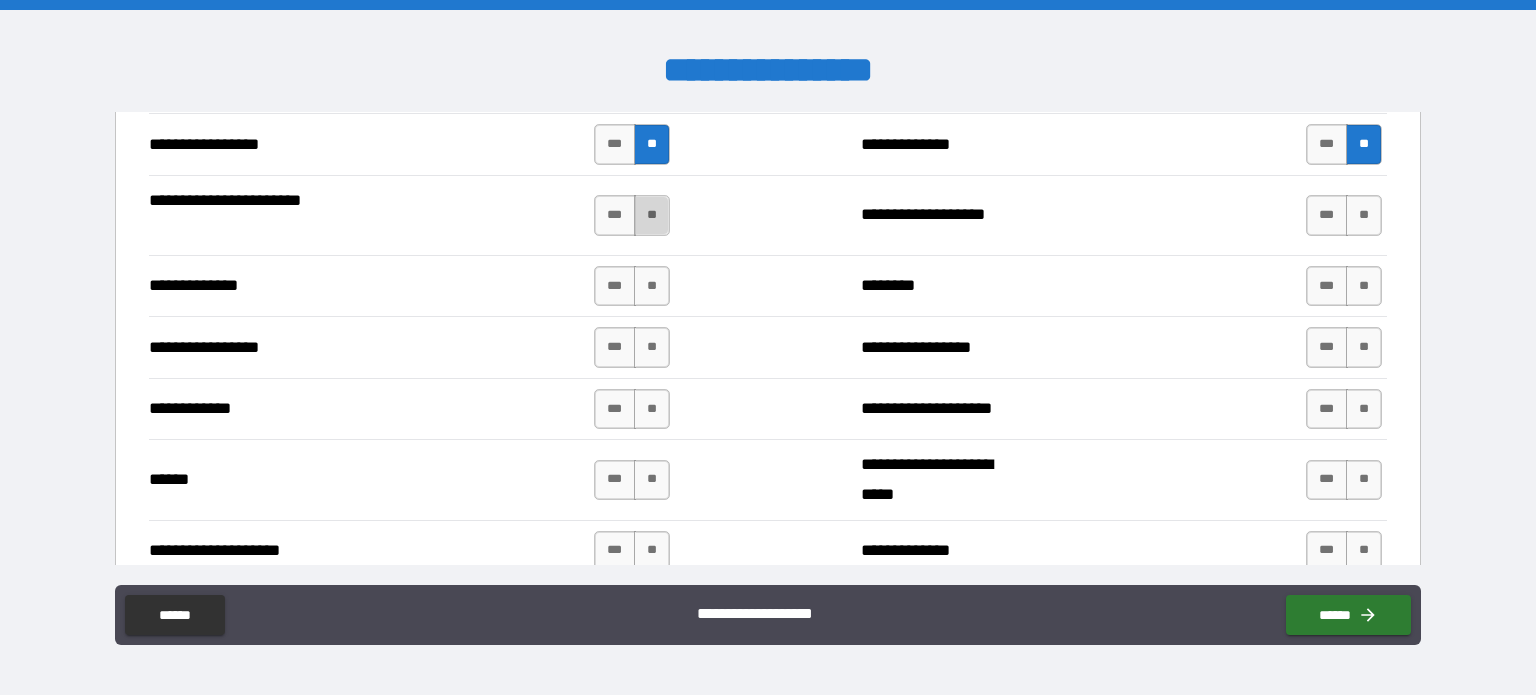 click on "**" at bounding box center (652, 215) 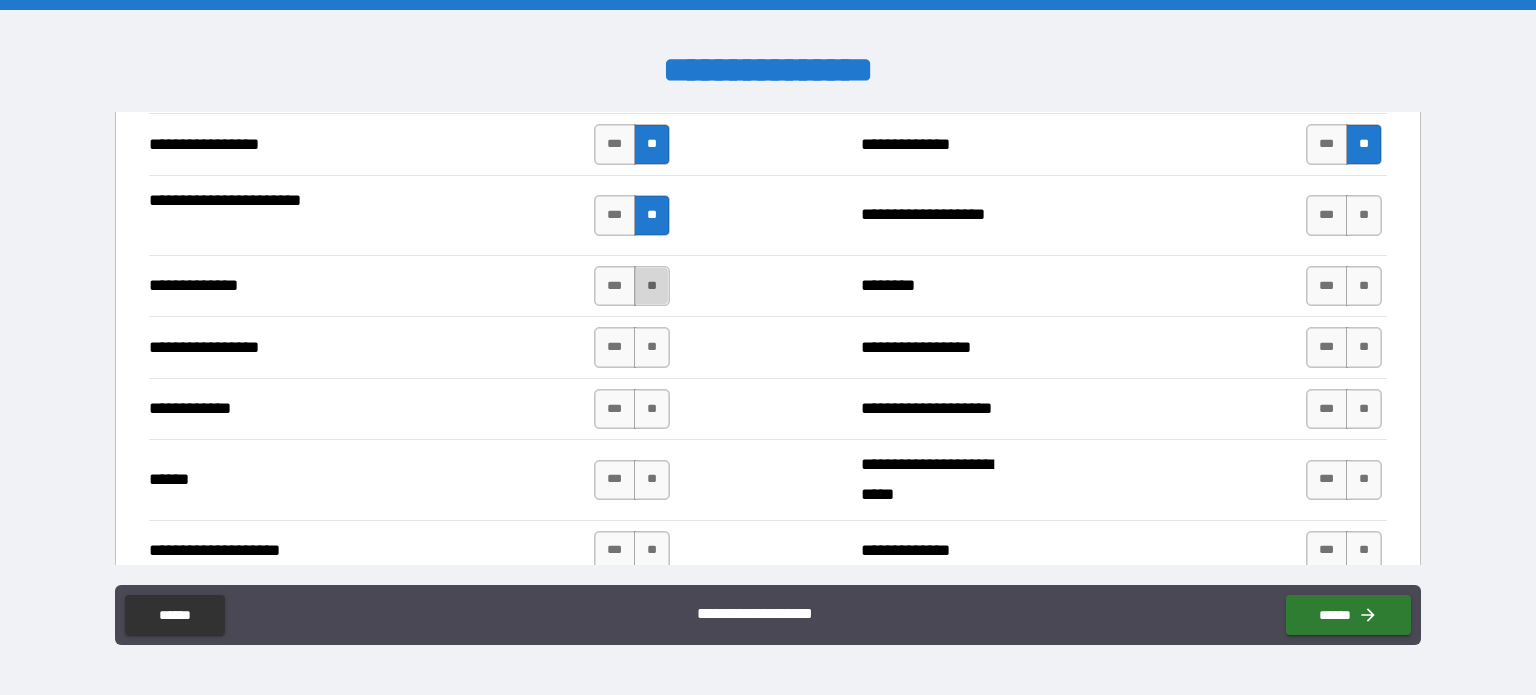 click on "**" at bounding box center [652, 286] 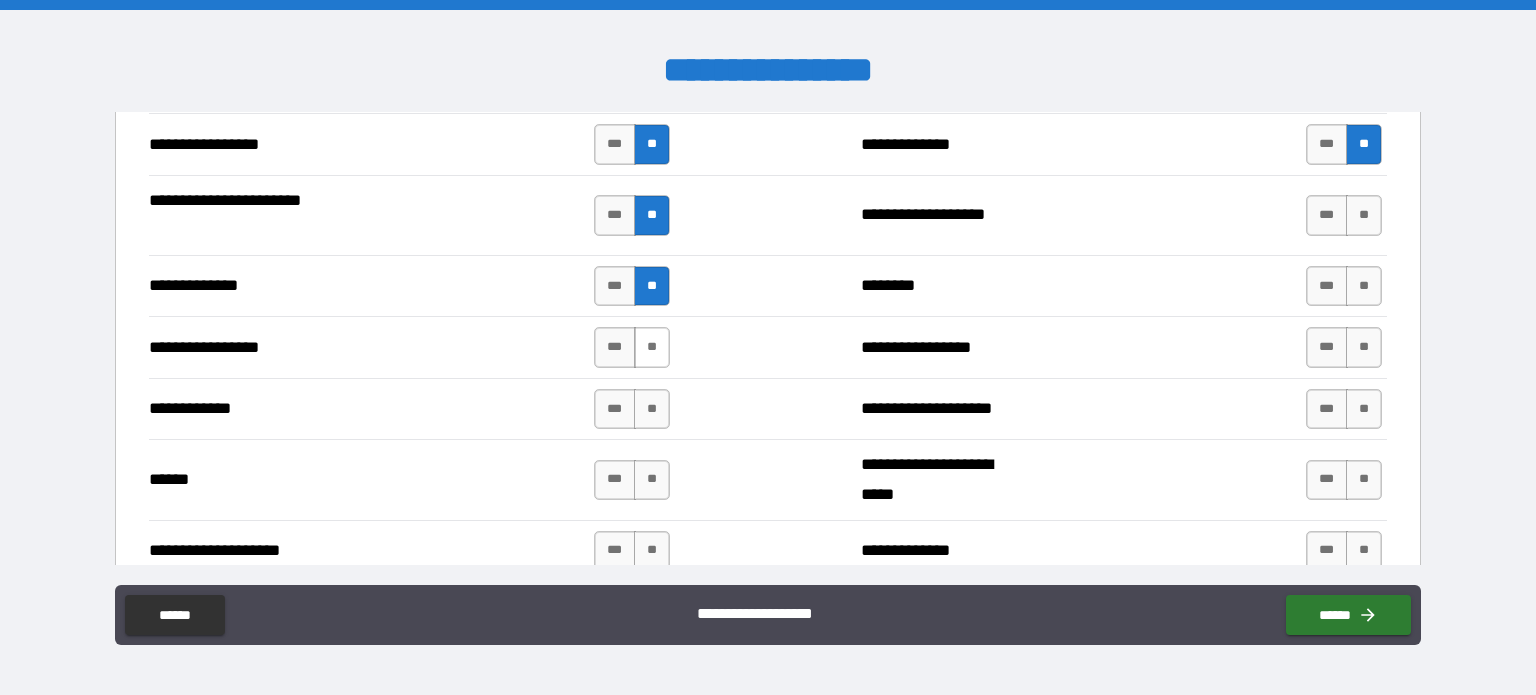 click on "**" at bounding box center [652, 347] 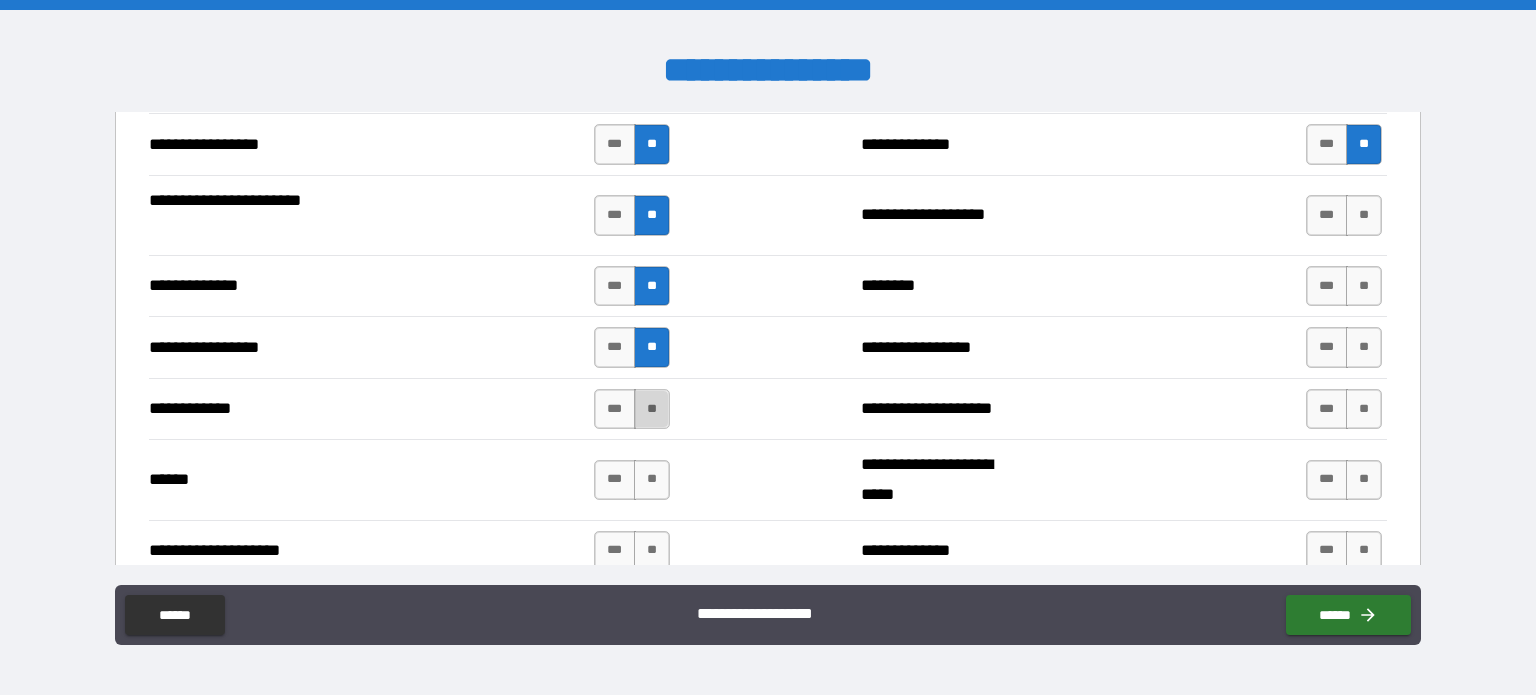 click on "**" at bounding box center [652, 409] 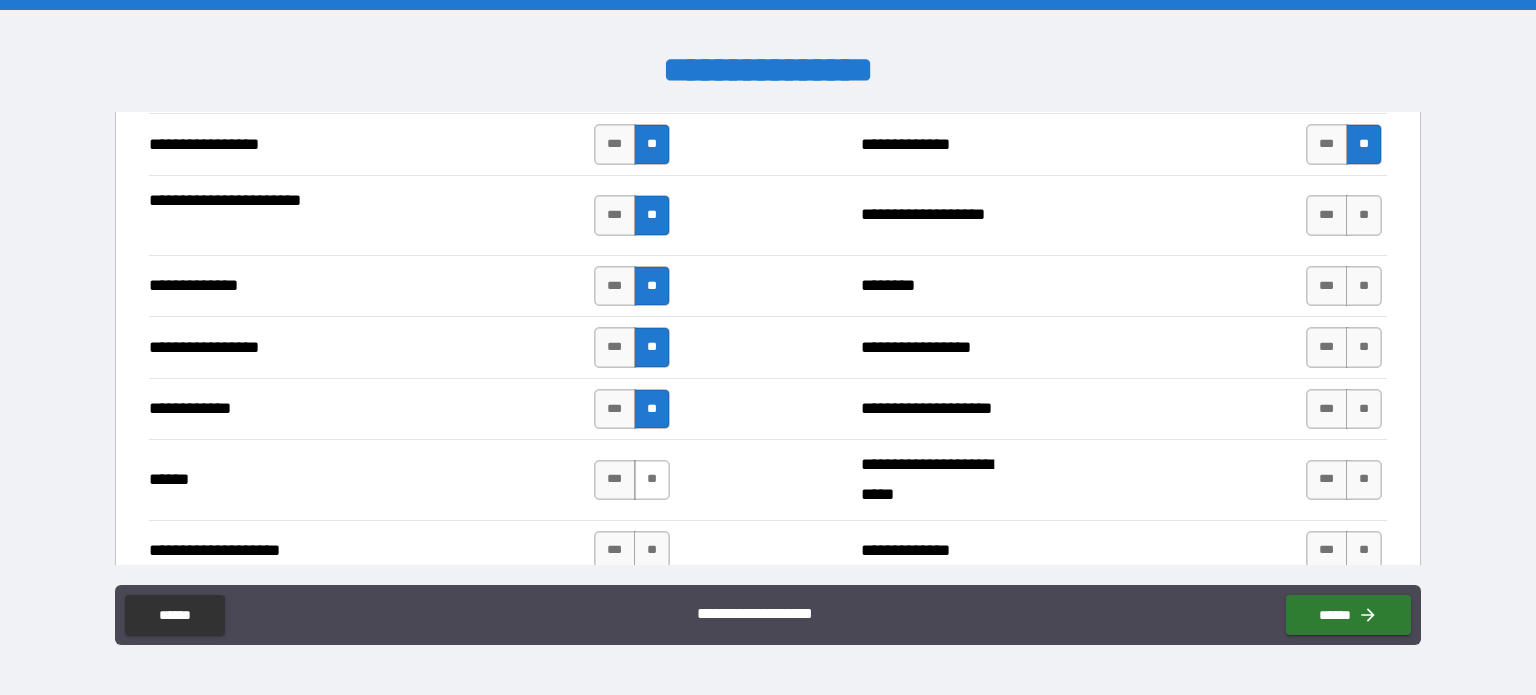 click on "**" at bounding box center (652, 480) 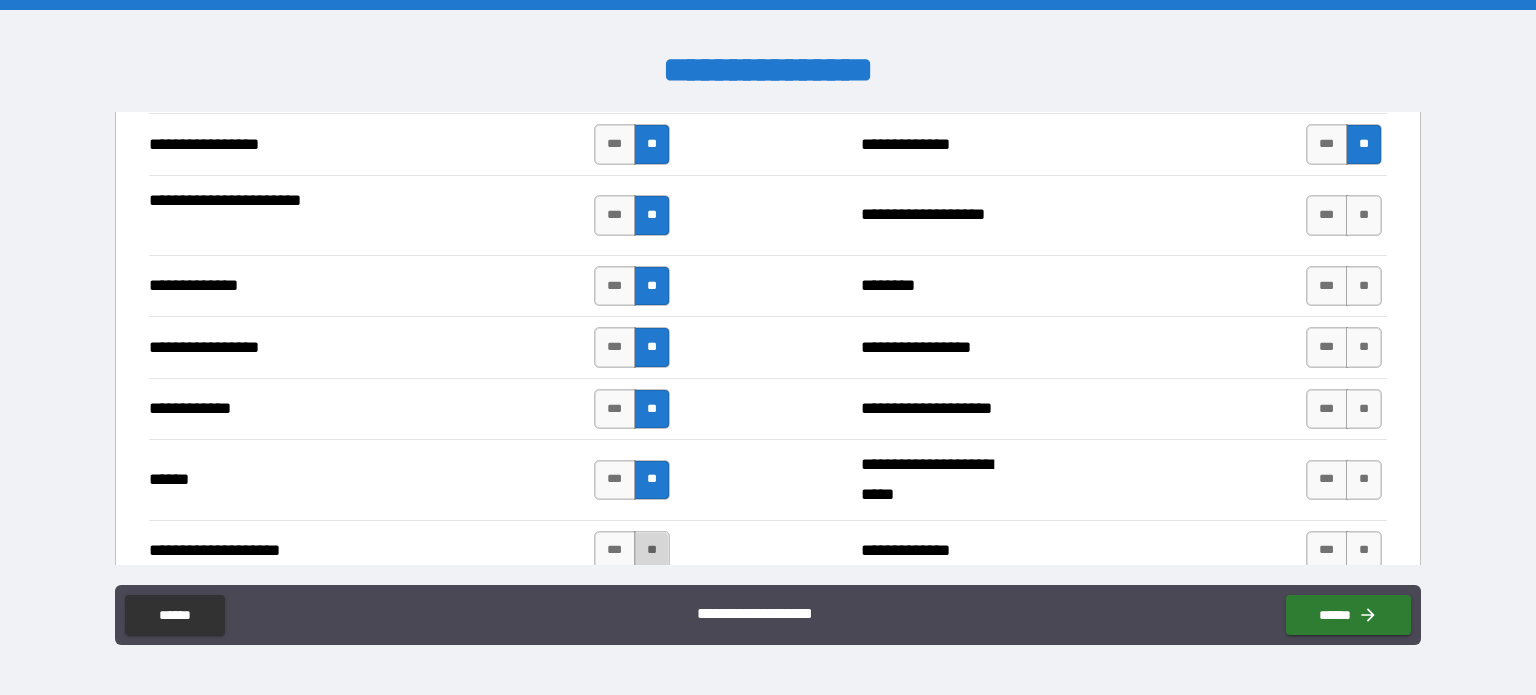 click on "**" at bounding box center [652, 551] 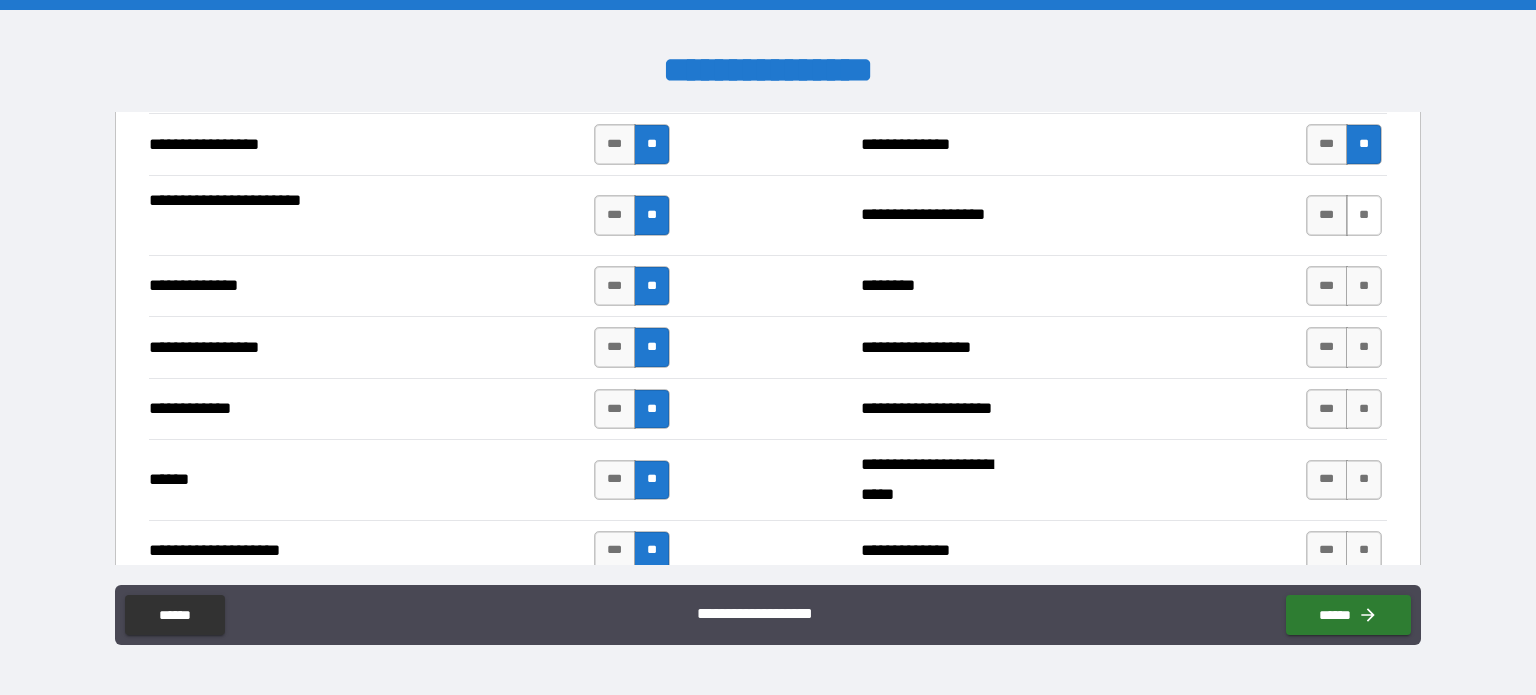 click on "**" at bounding box center (1364, 215) 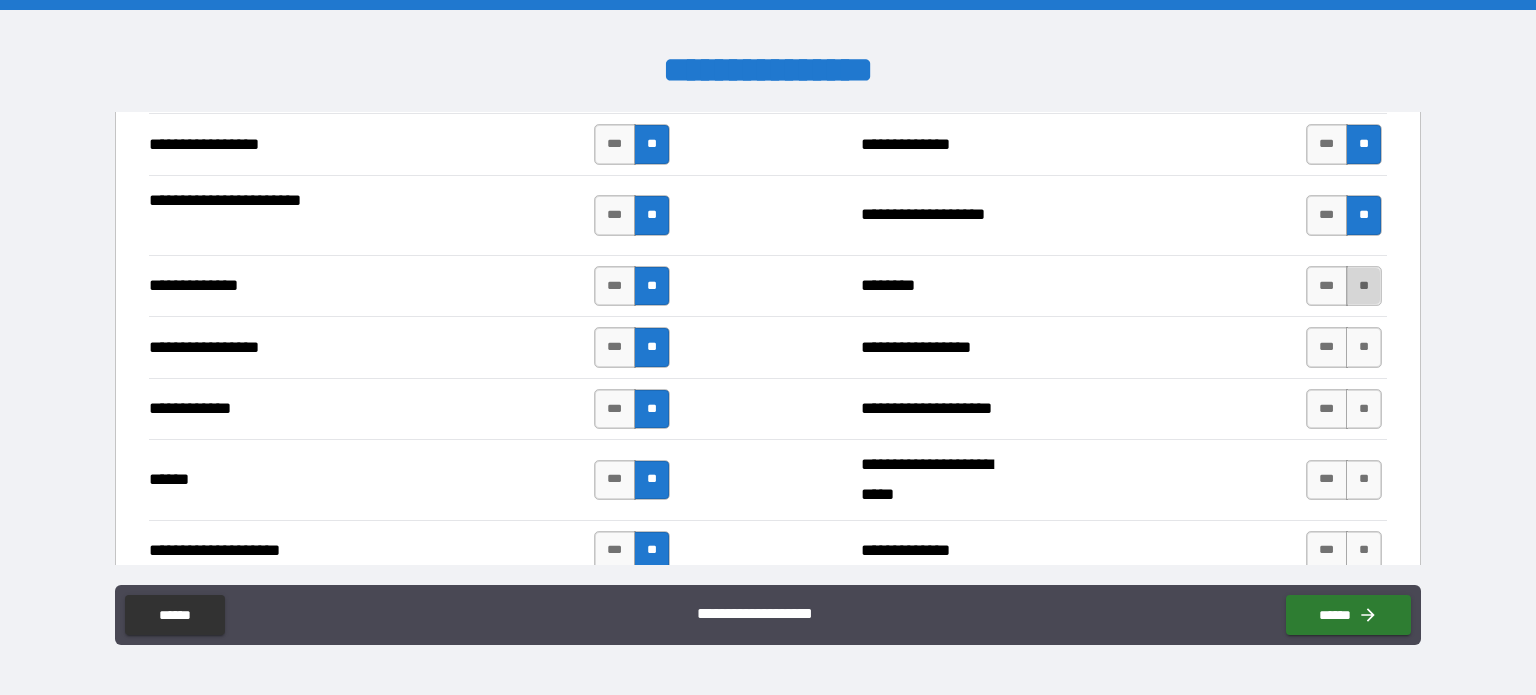 click on "**" at bounding box center (1364, 286) 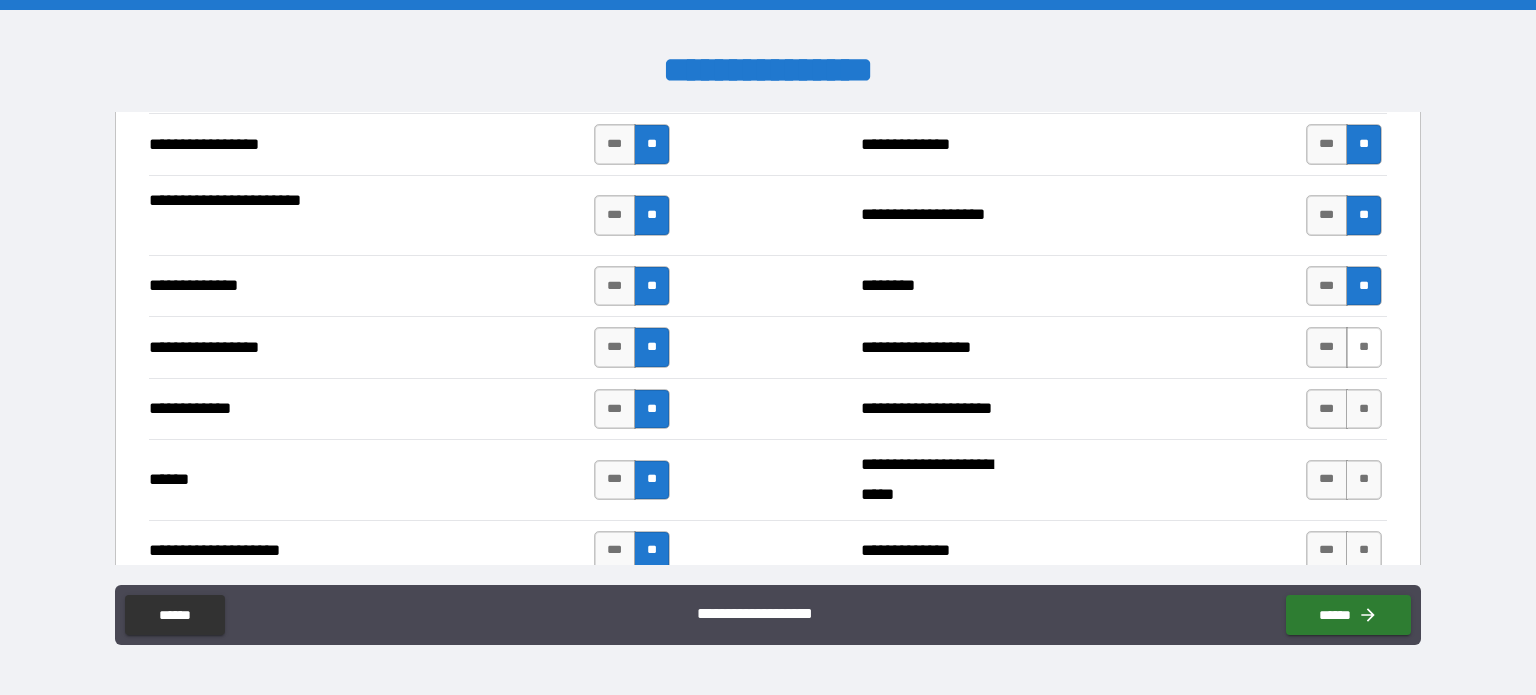 click on "**" at bounding box center [1364, 347] 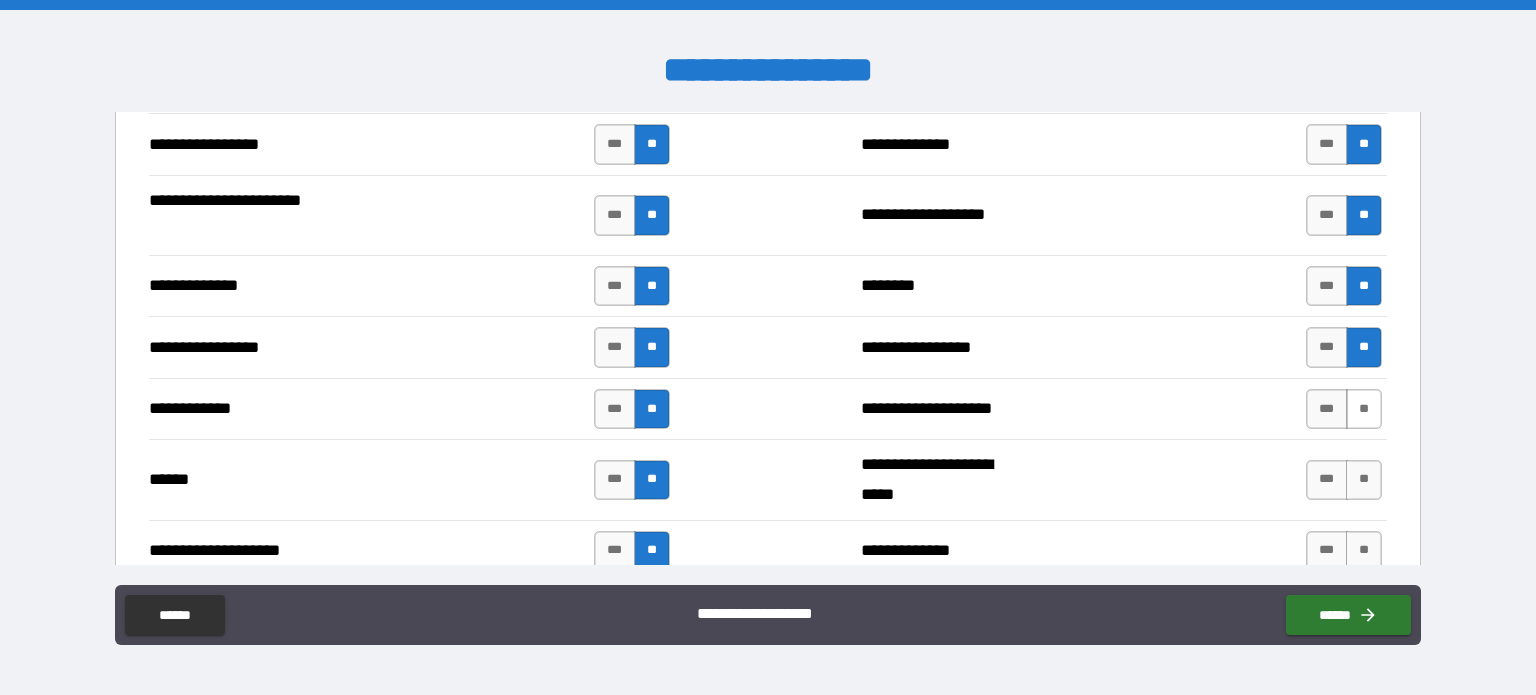 click on "**" at bounding box center (1364, 409) 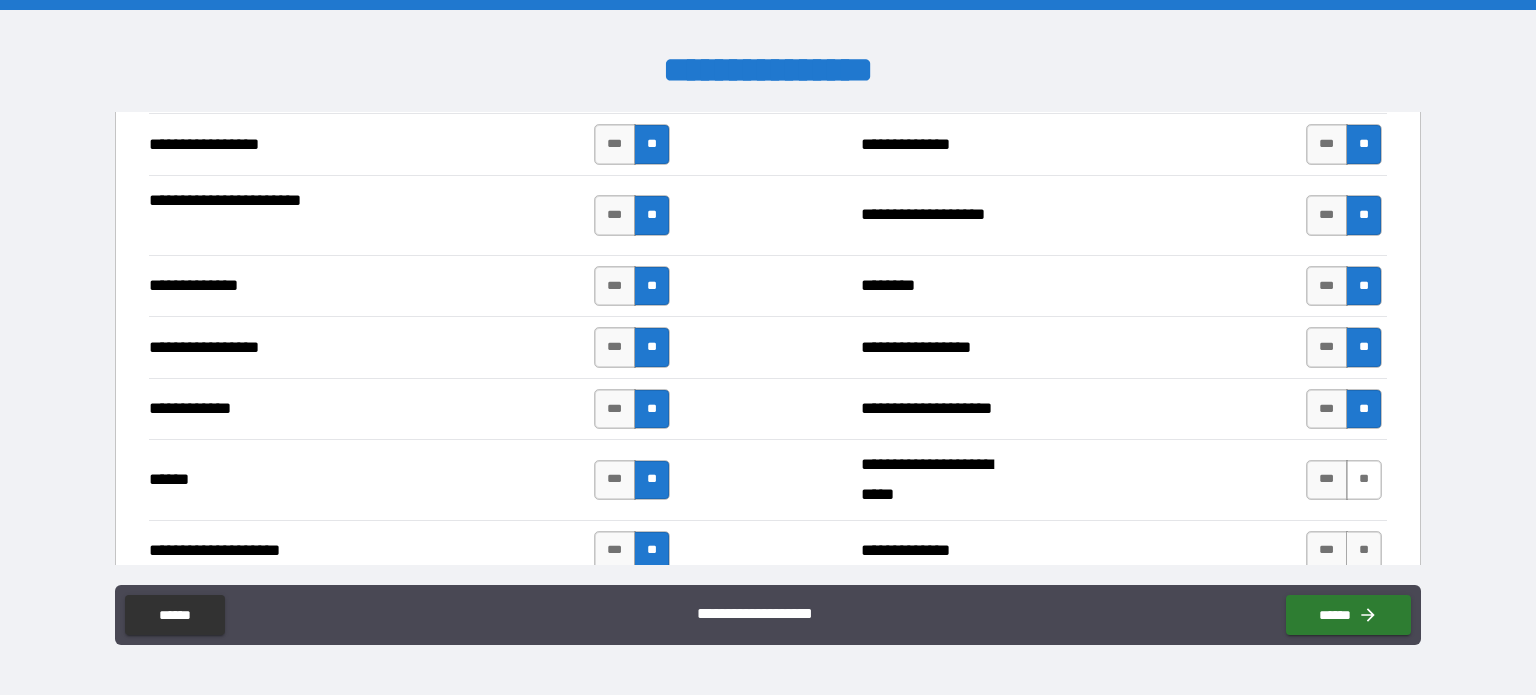 click on "**" at bounding box center (1364, 480) 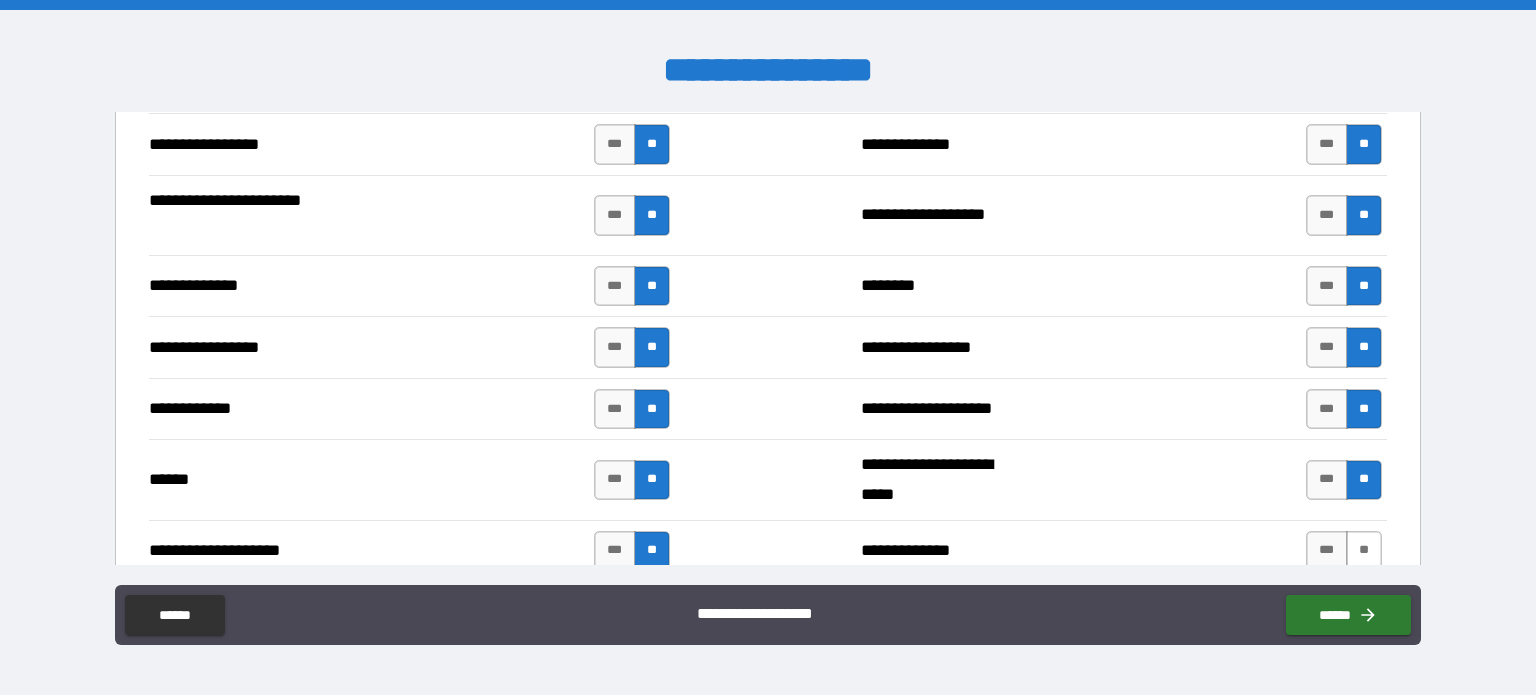 click on "**" at bounding box center (1364, 551) 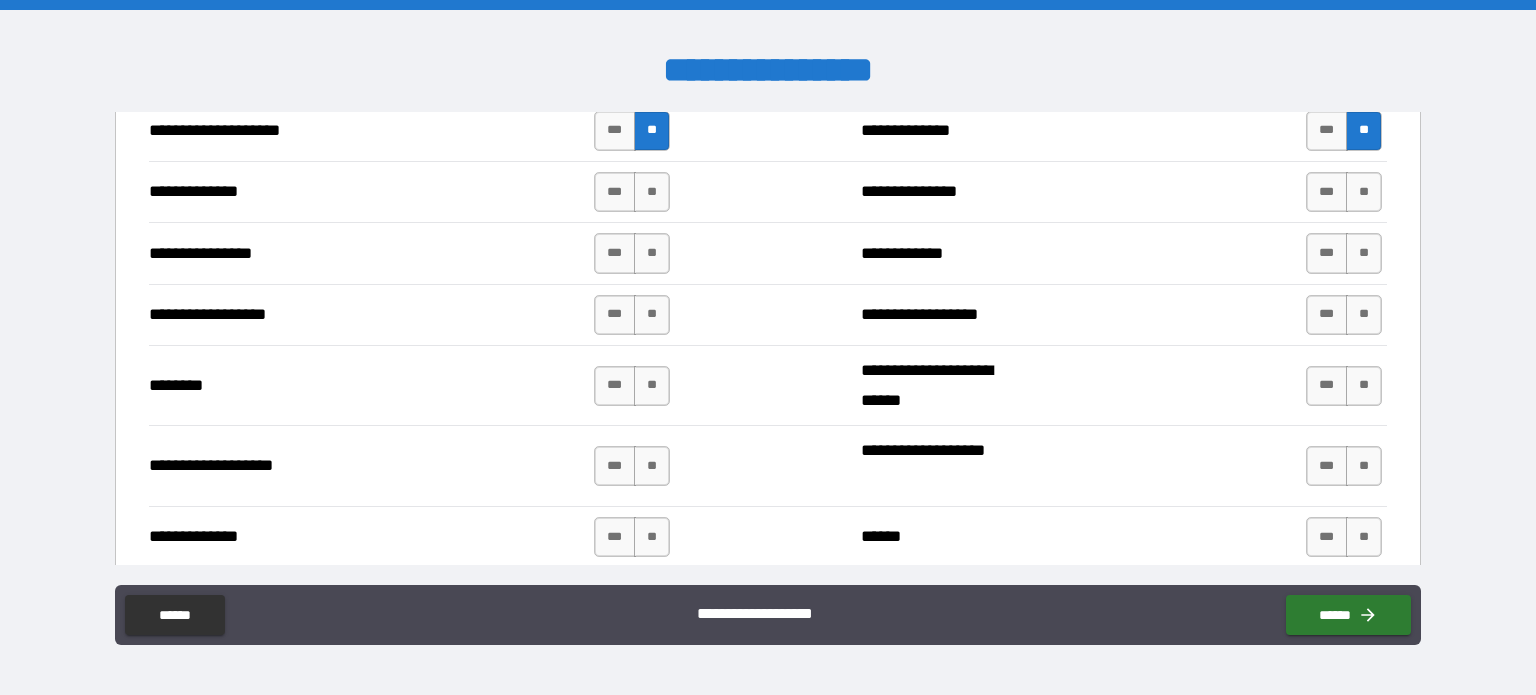 scroll, scrollTop: 3080, scrollLeft: 0, axis: vertical 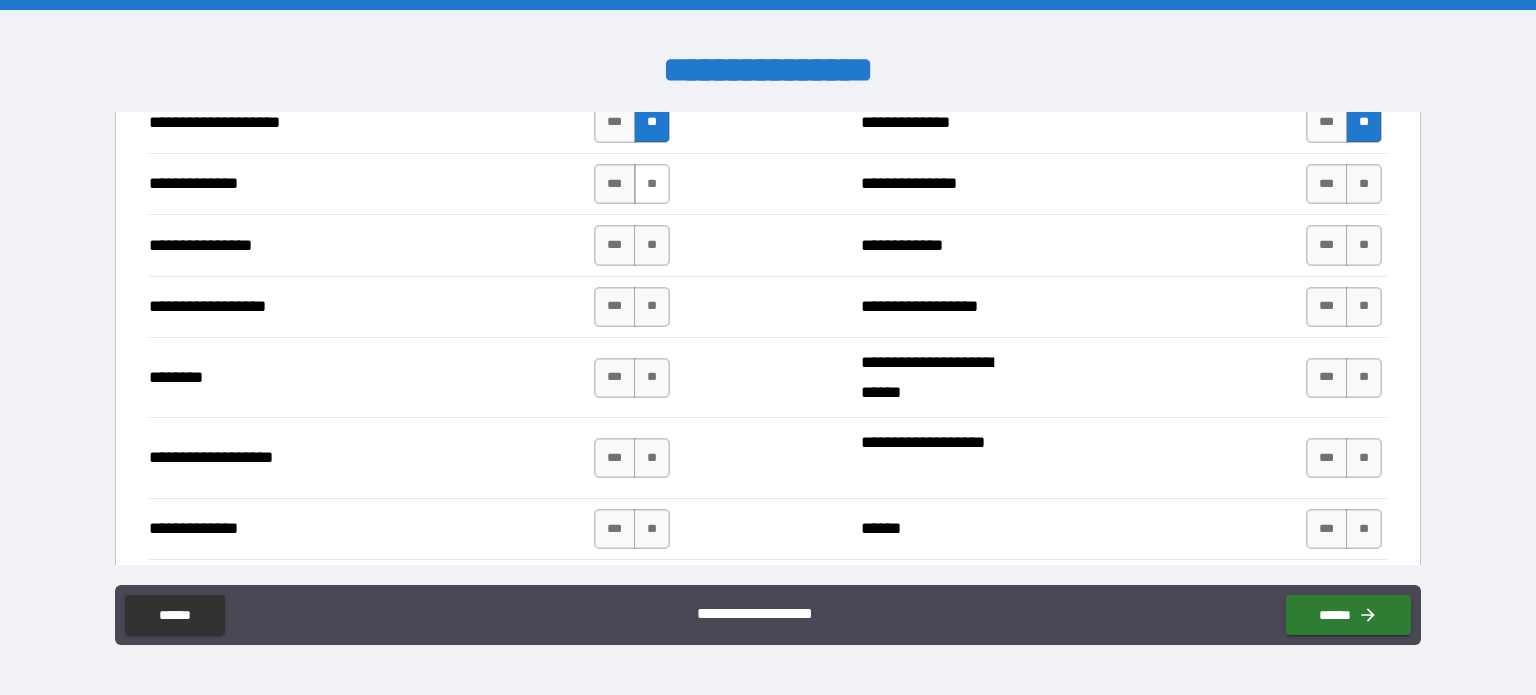 click on "**" at bounding box center [652, 184] 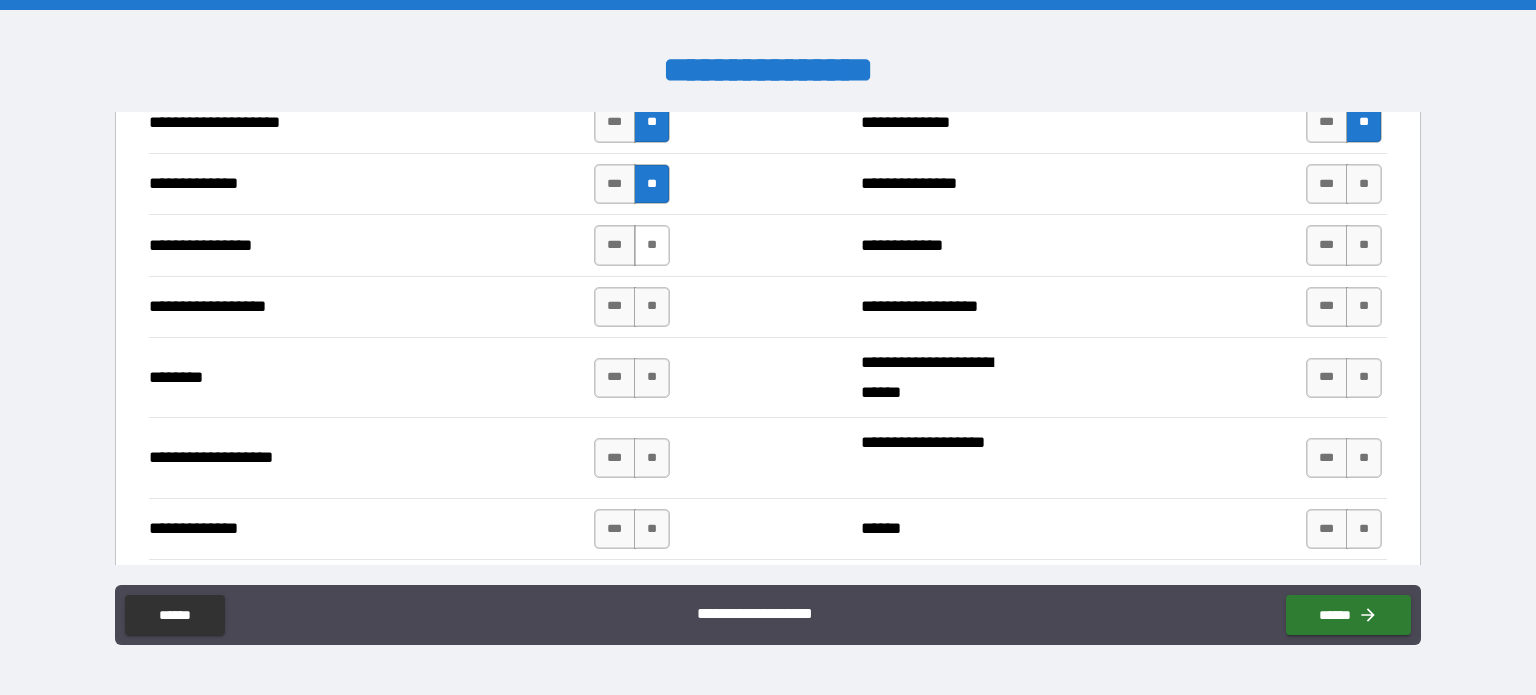 click on "**" at bounding box center [652, 245] 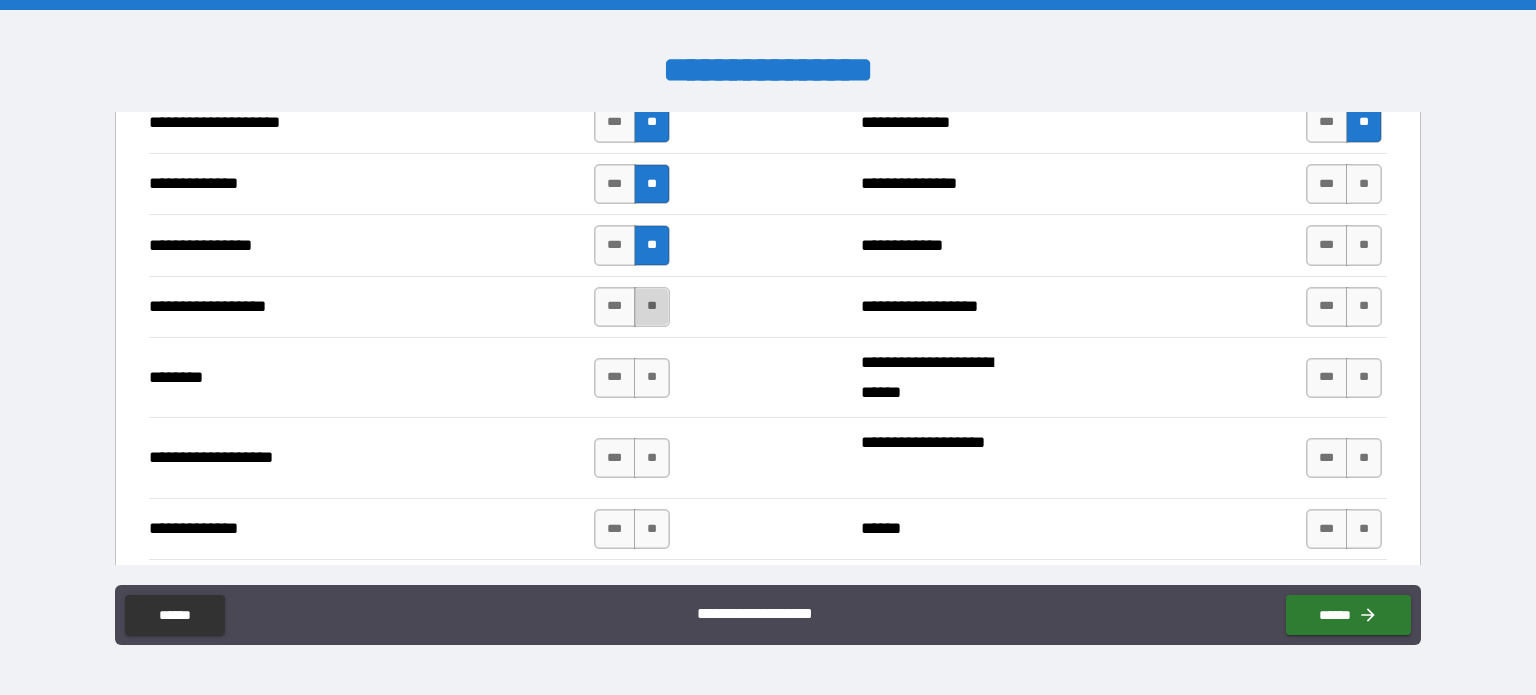 click on "**" at bounding box center (652, 307) 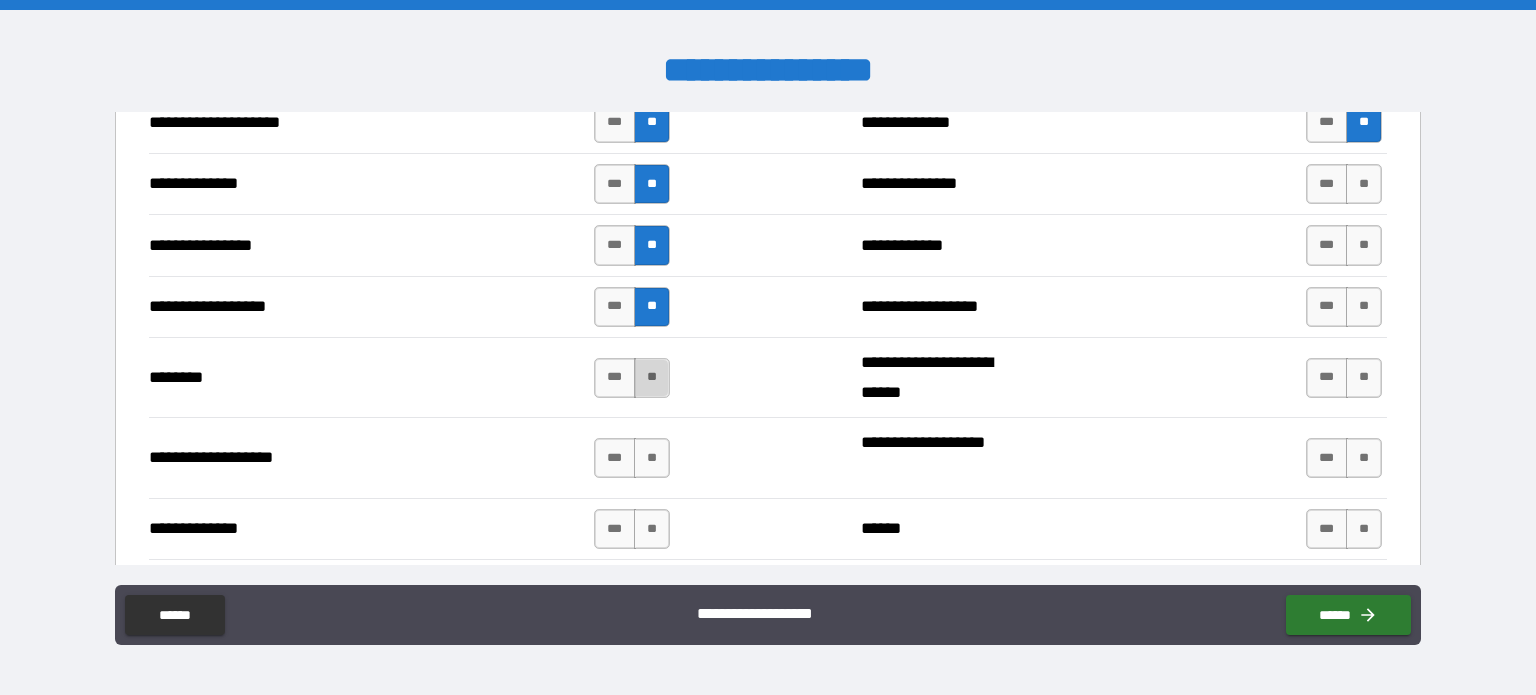 click on "**" at bounding box center [652, 378] 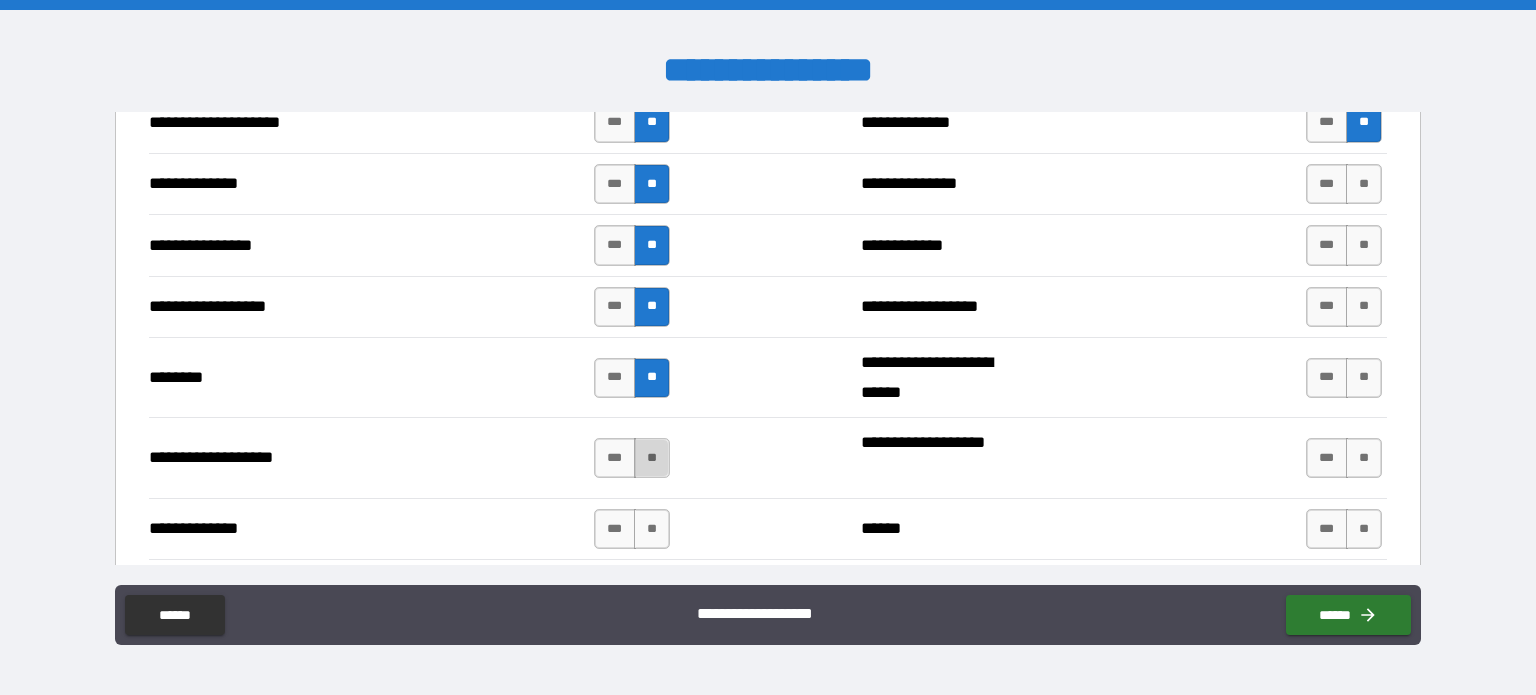 click on "**" at bounding box center (652, 458) 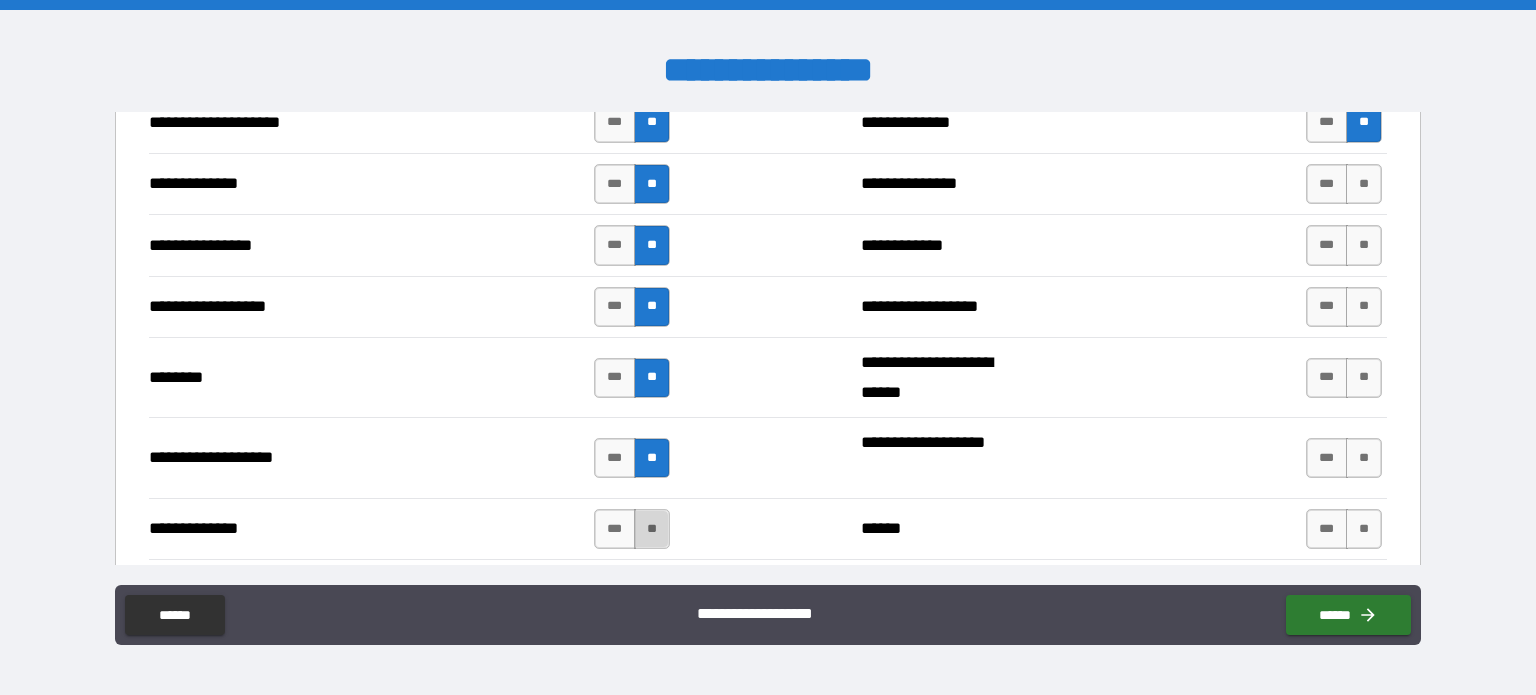 click on "**" at bounding box center (652, 529) 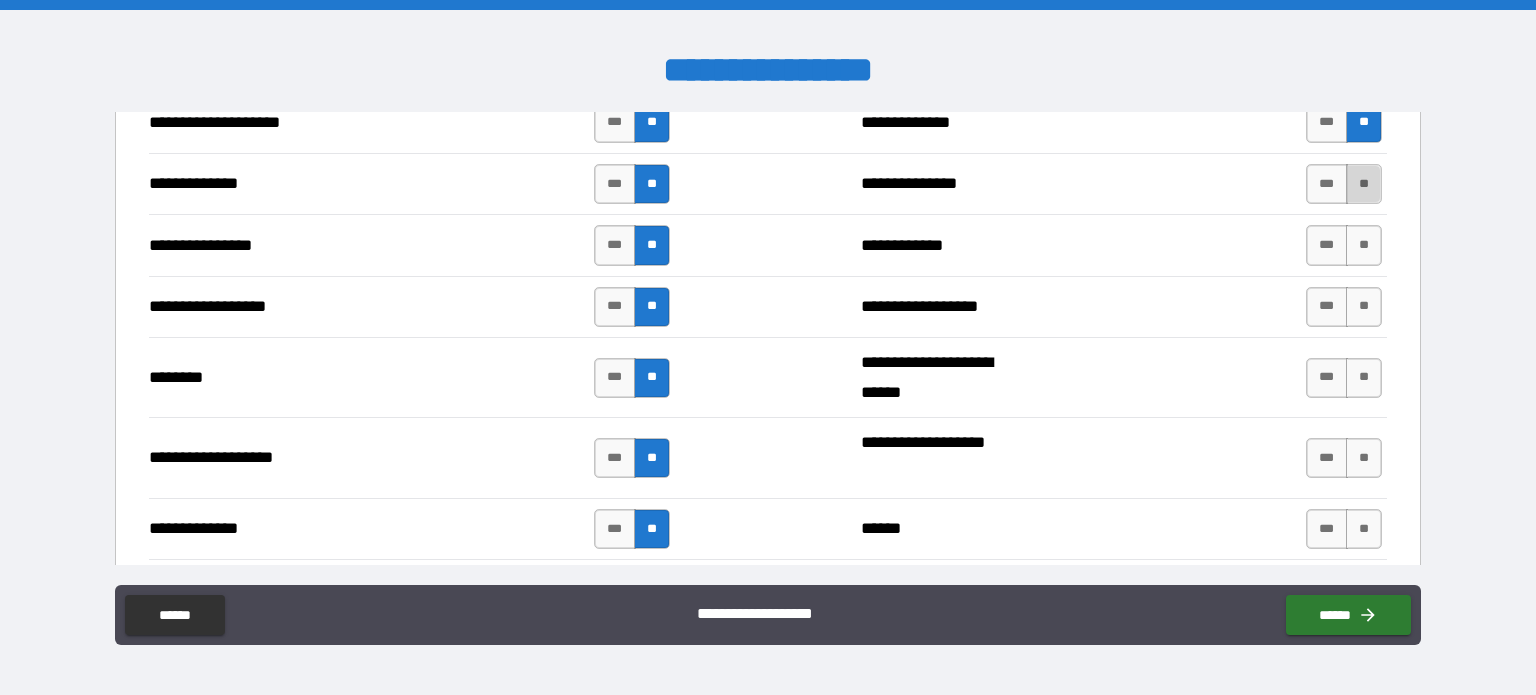 click on "**" at bounding box center (1364, 184) 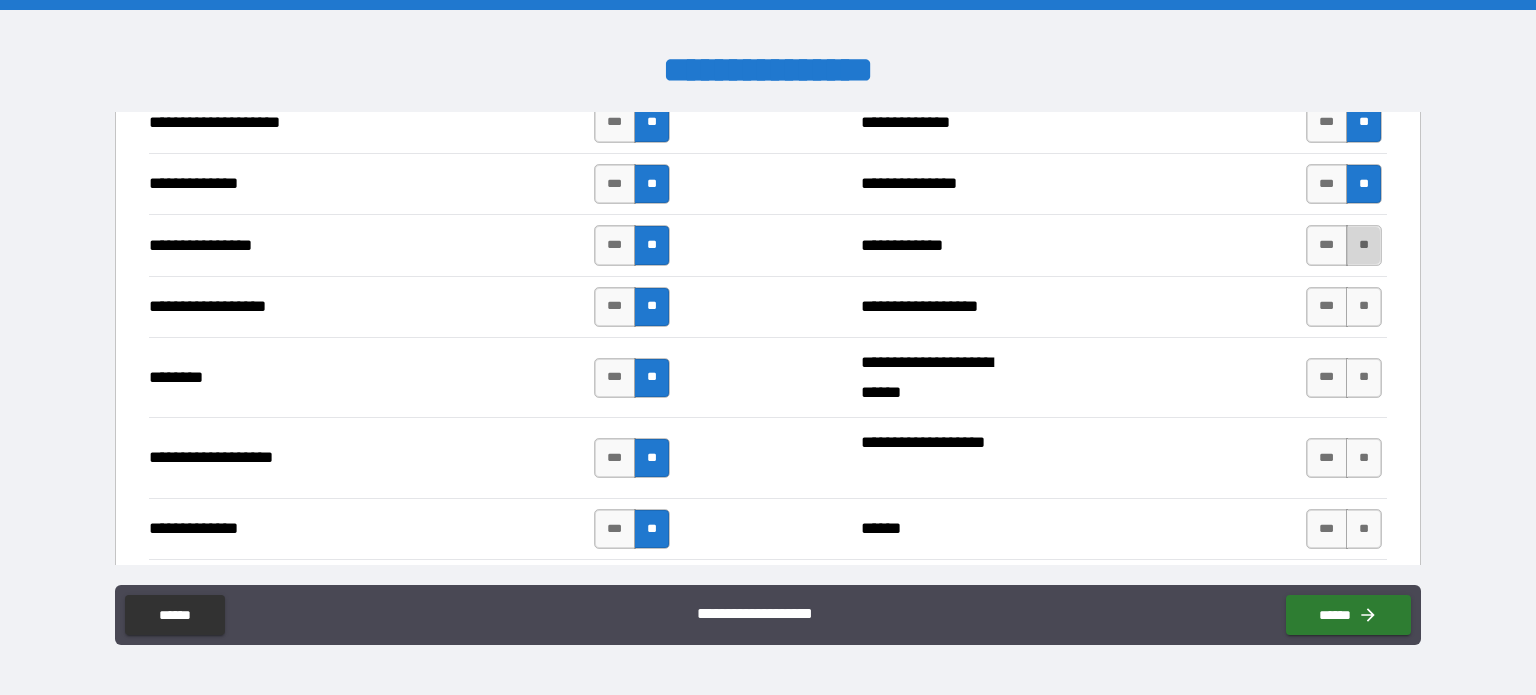 click on "**" at bounding box center [1364, 245] 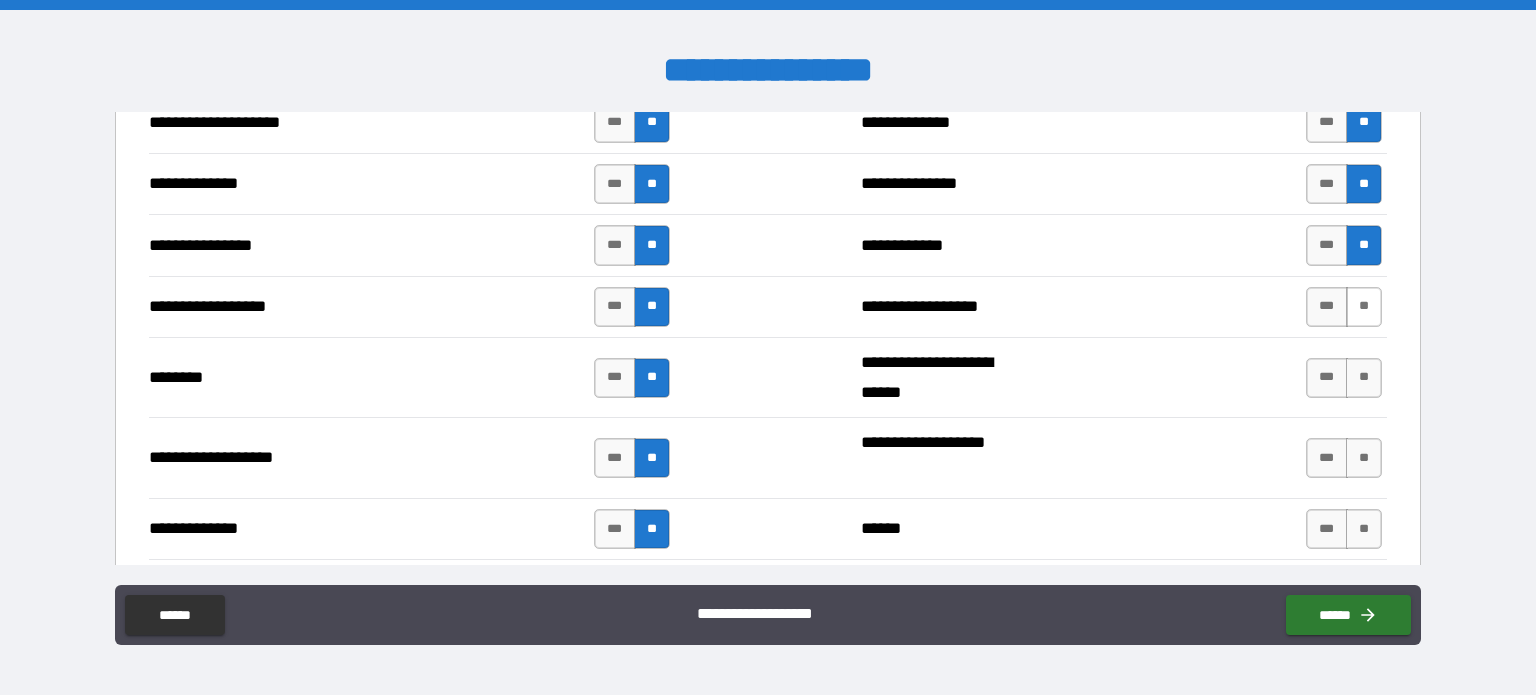 click on "**" at bounding box center (1364, 307) 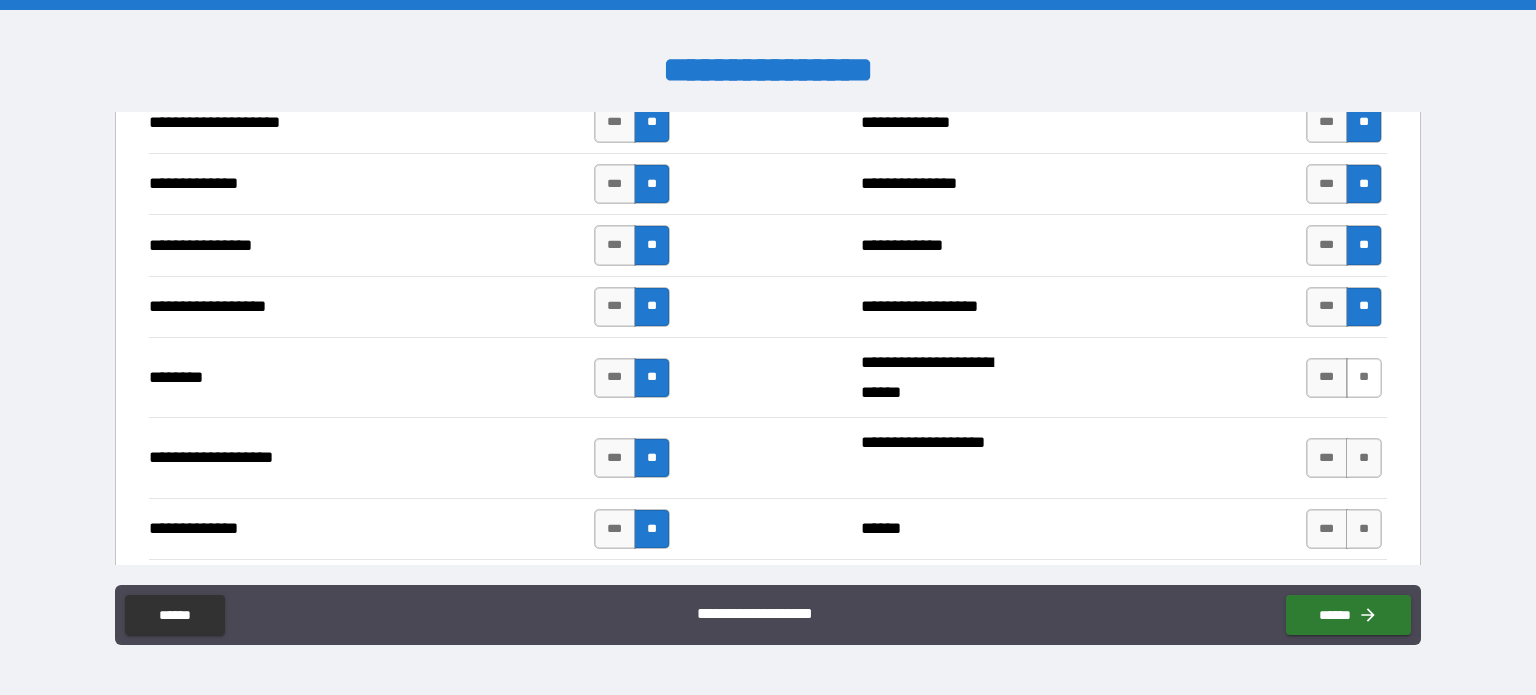 click on "**" at bounding box center [1364, 378] 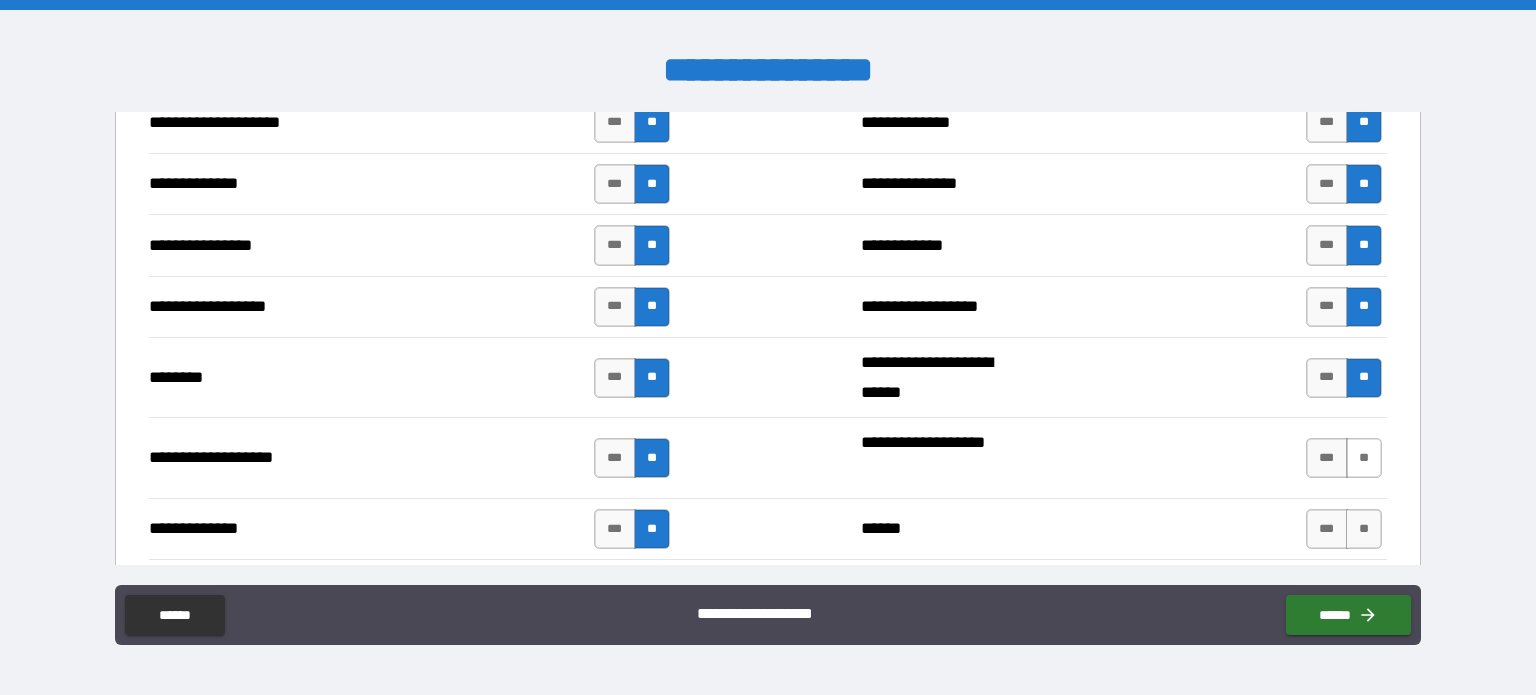 click on "**" at bounding box center (1364, 458) 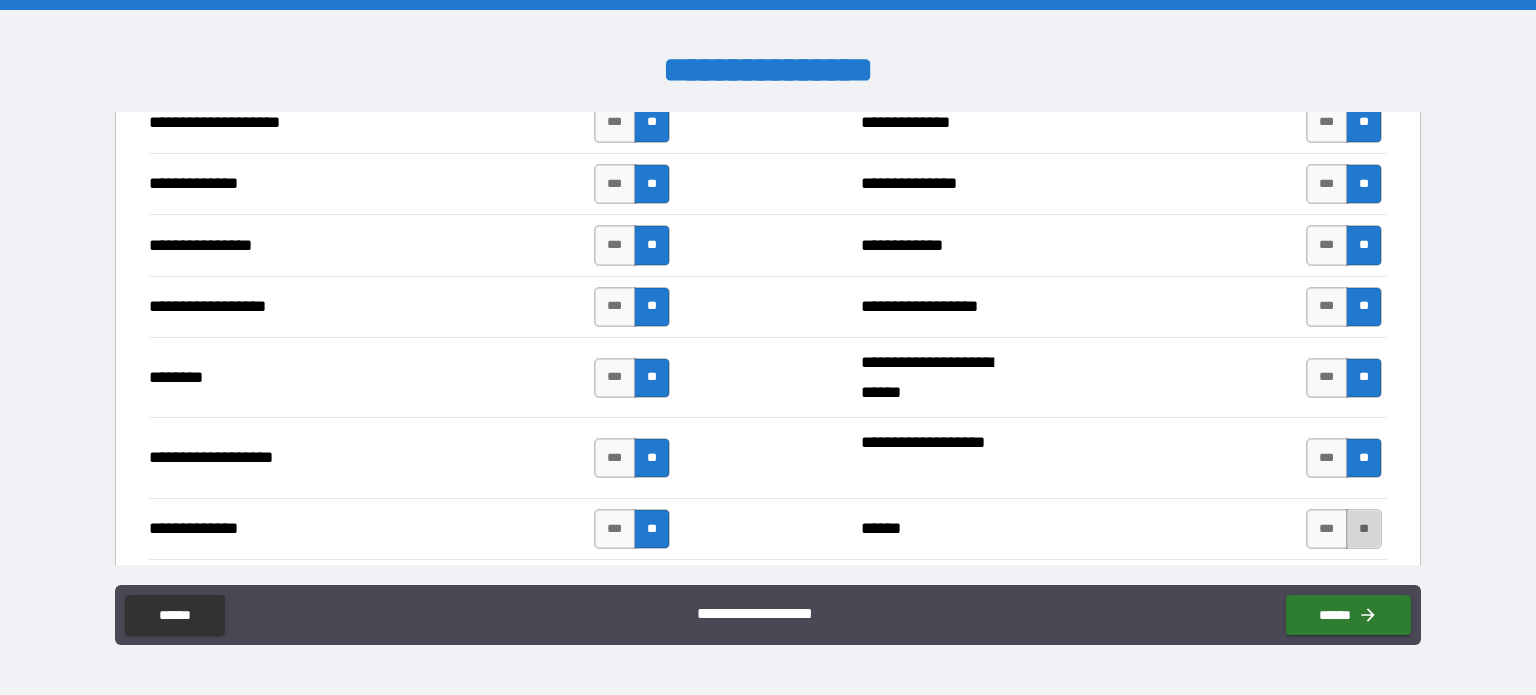 click on "**" at bounding box center (1364, 529) 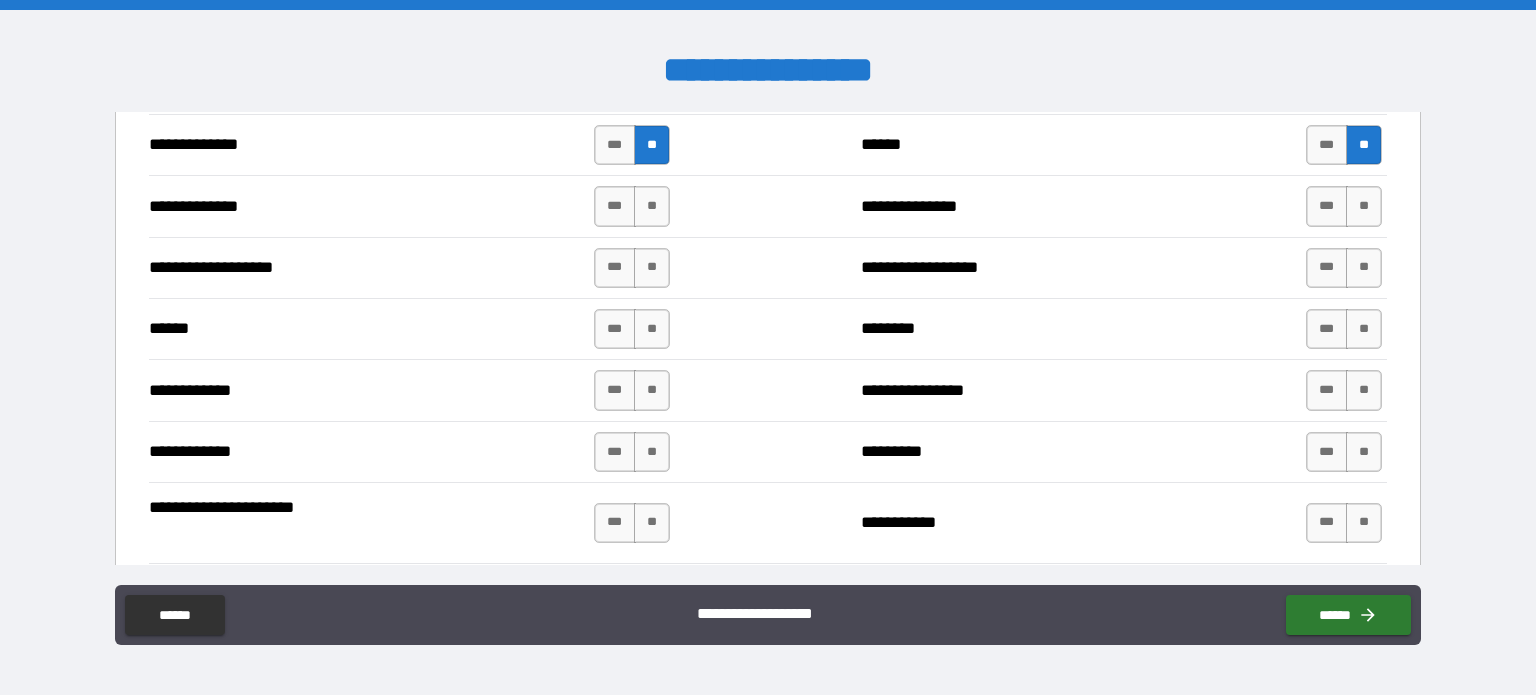 scroll, scrollTop: 3473, scrollLeft: 0, axis: vertical 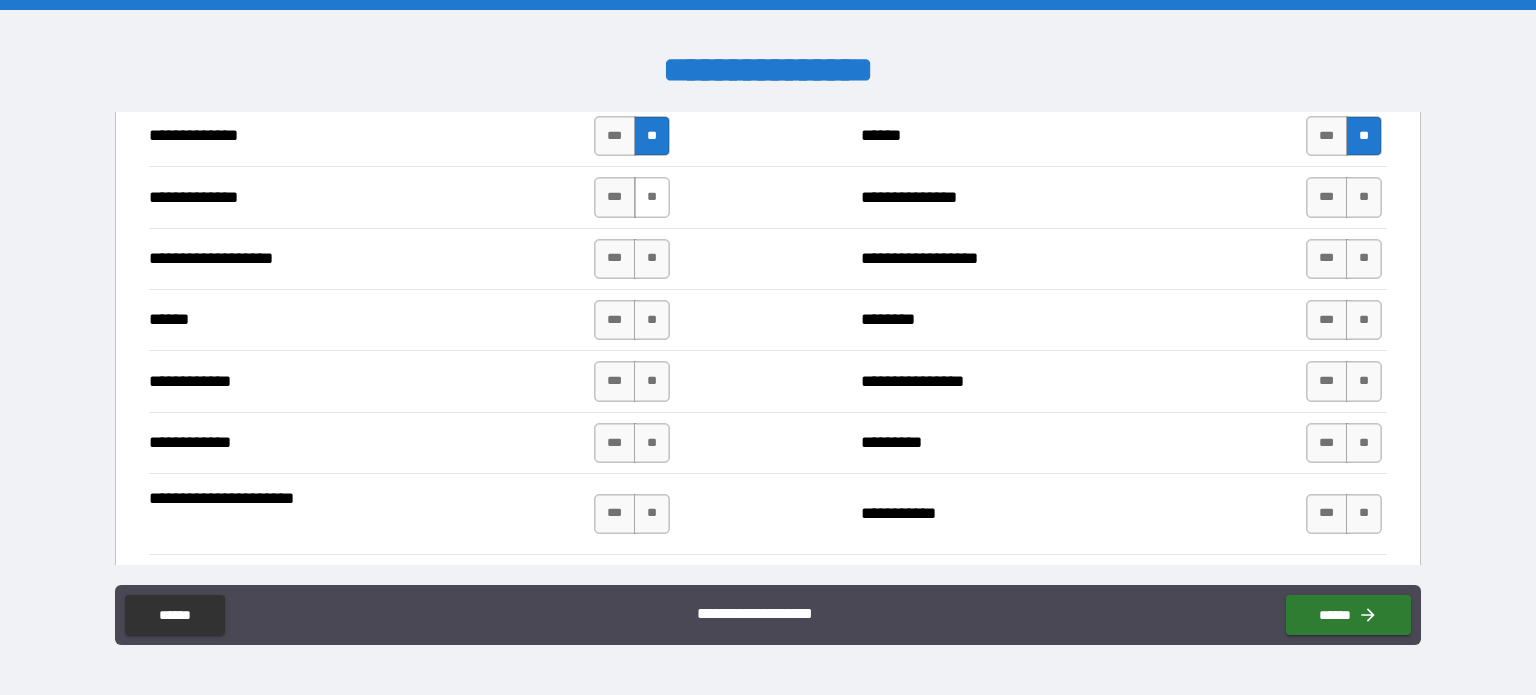 click on "**" at bounding box center (652, 197) 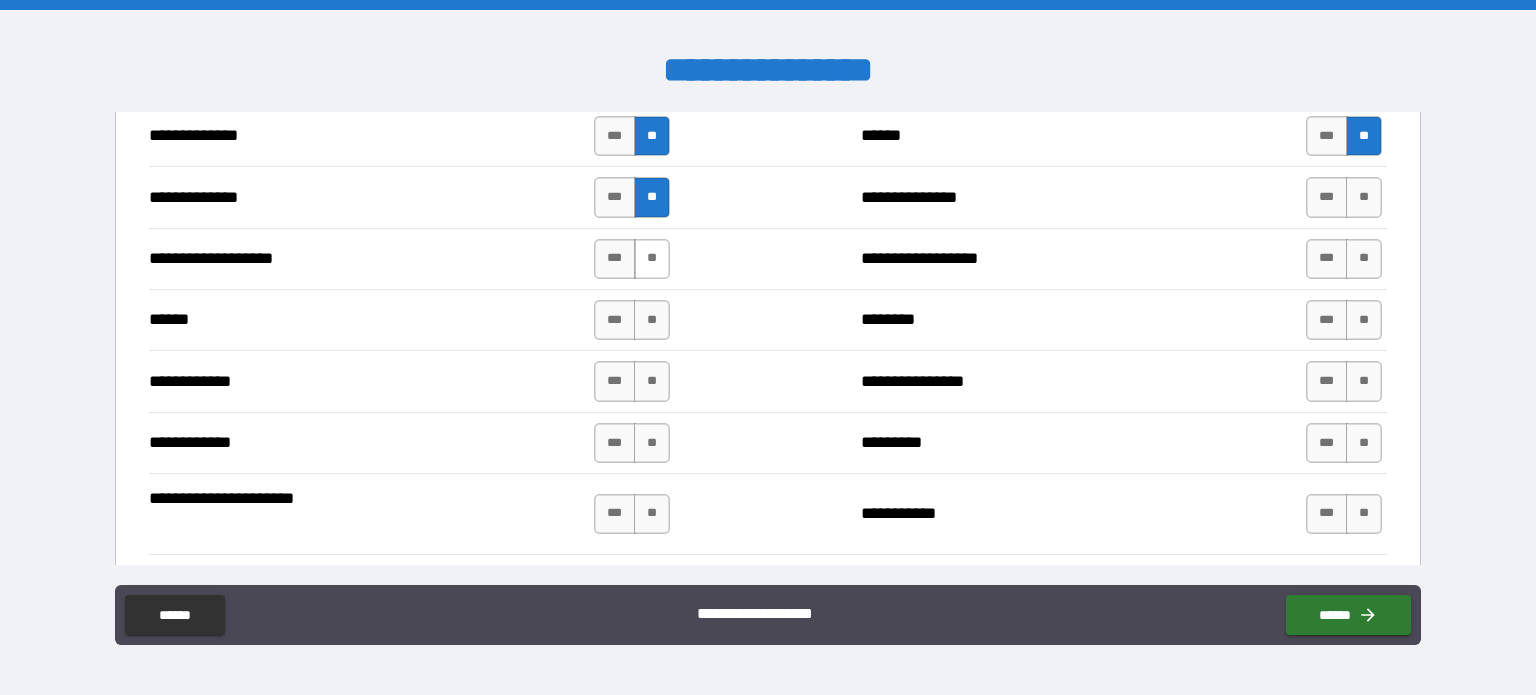 click on "**" at bounding box center (652, 259) 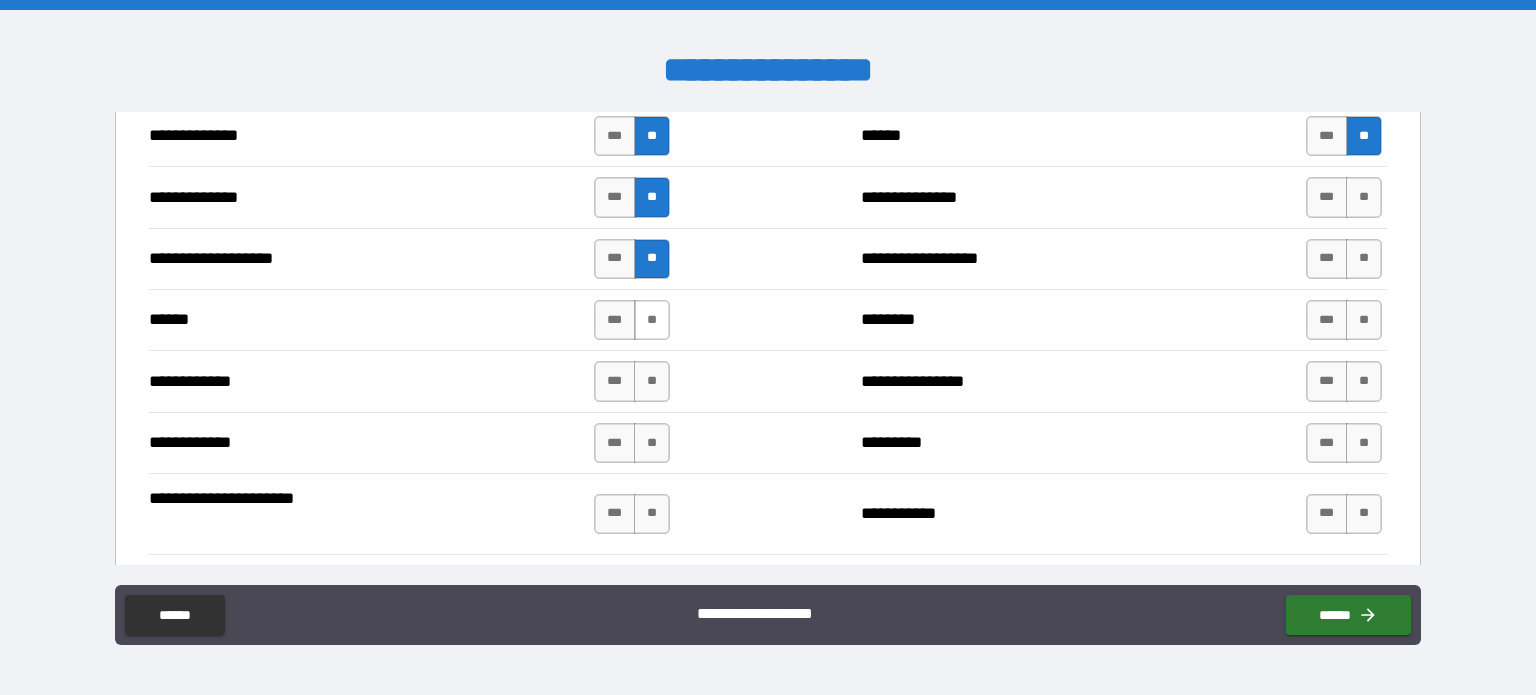 click on "**" at bounding box center [652, 320] 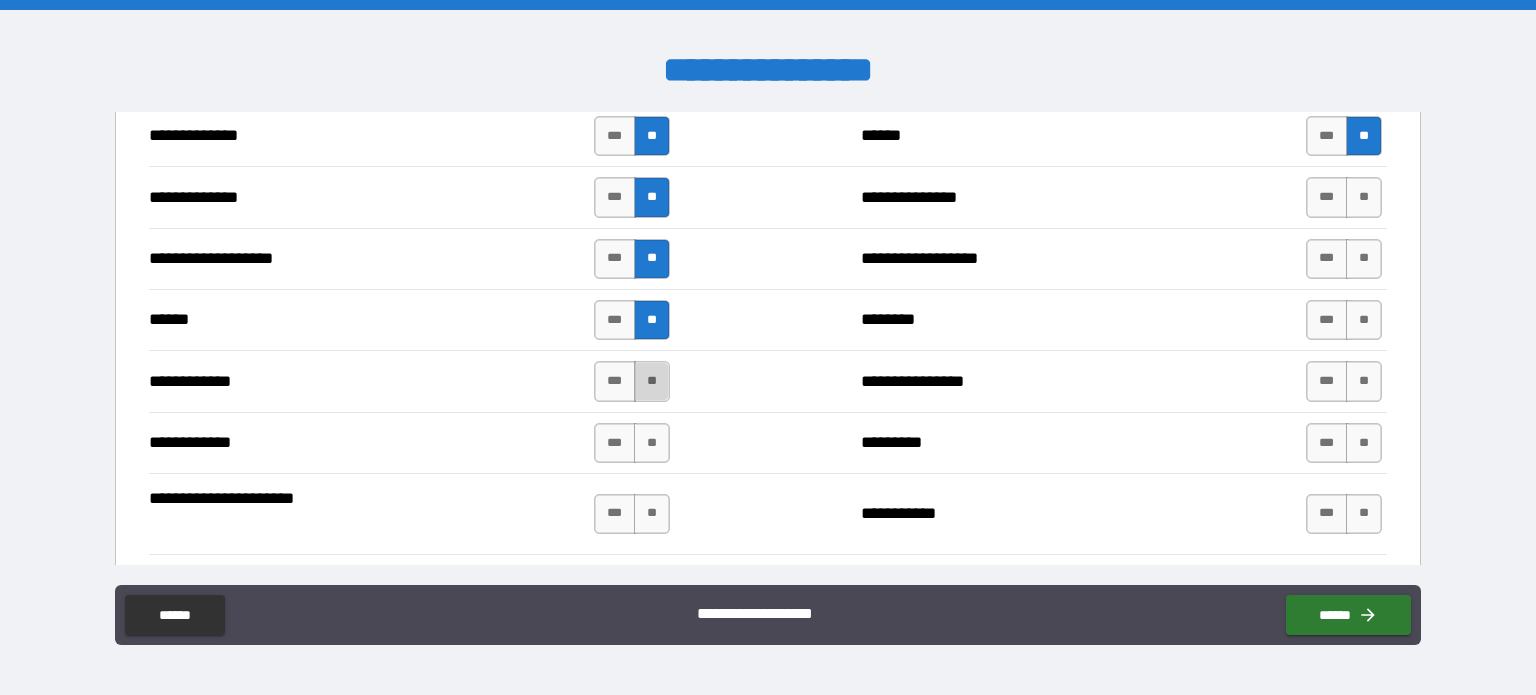 click on "**" at bounding box center (652, 381) 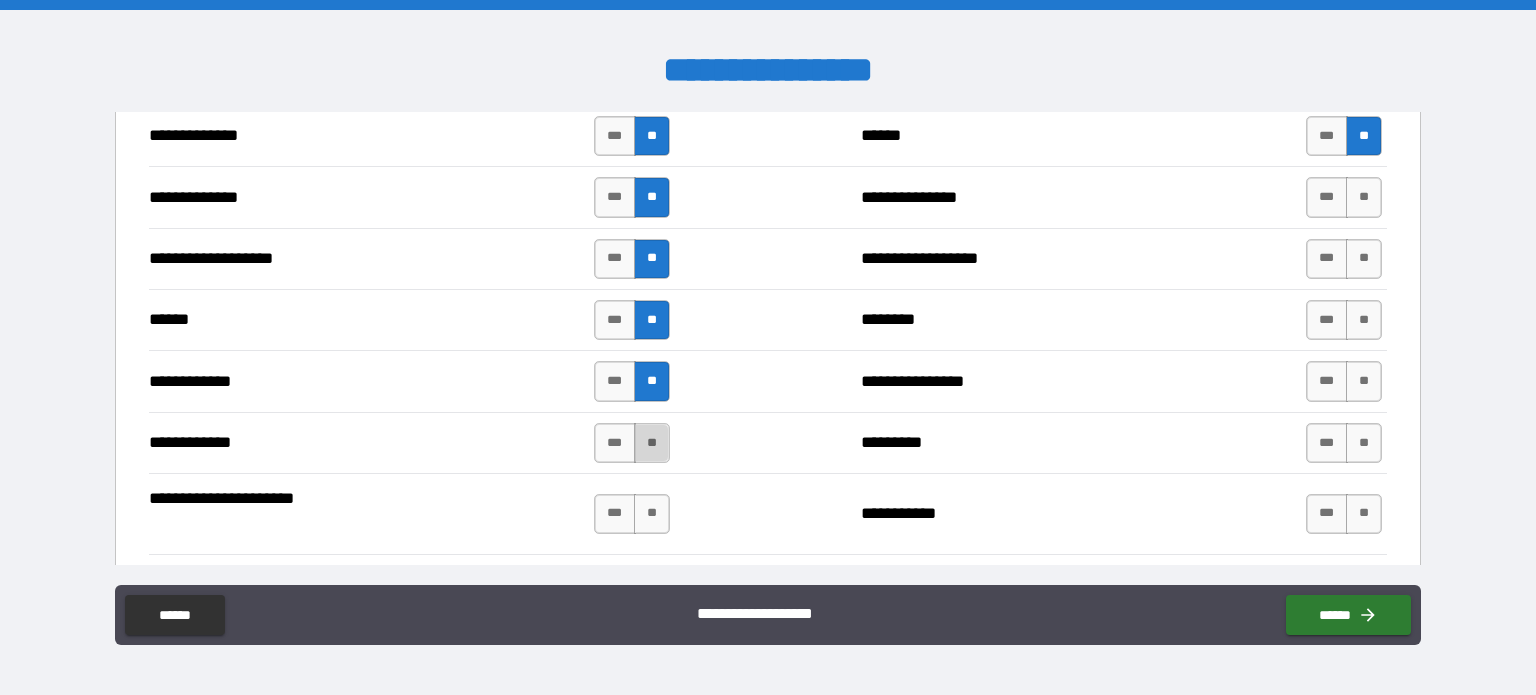 click on "**" at bounding box center [652, 443] 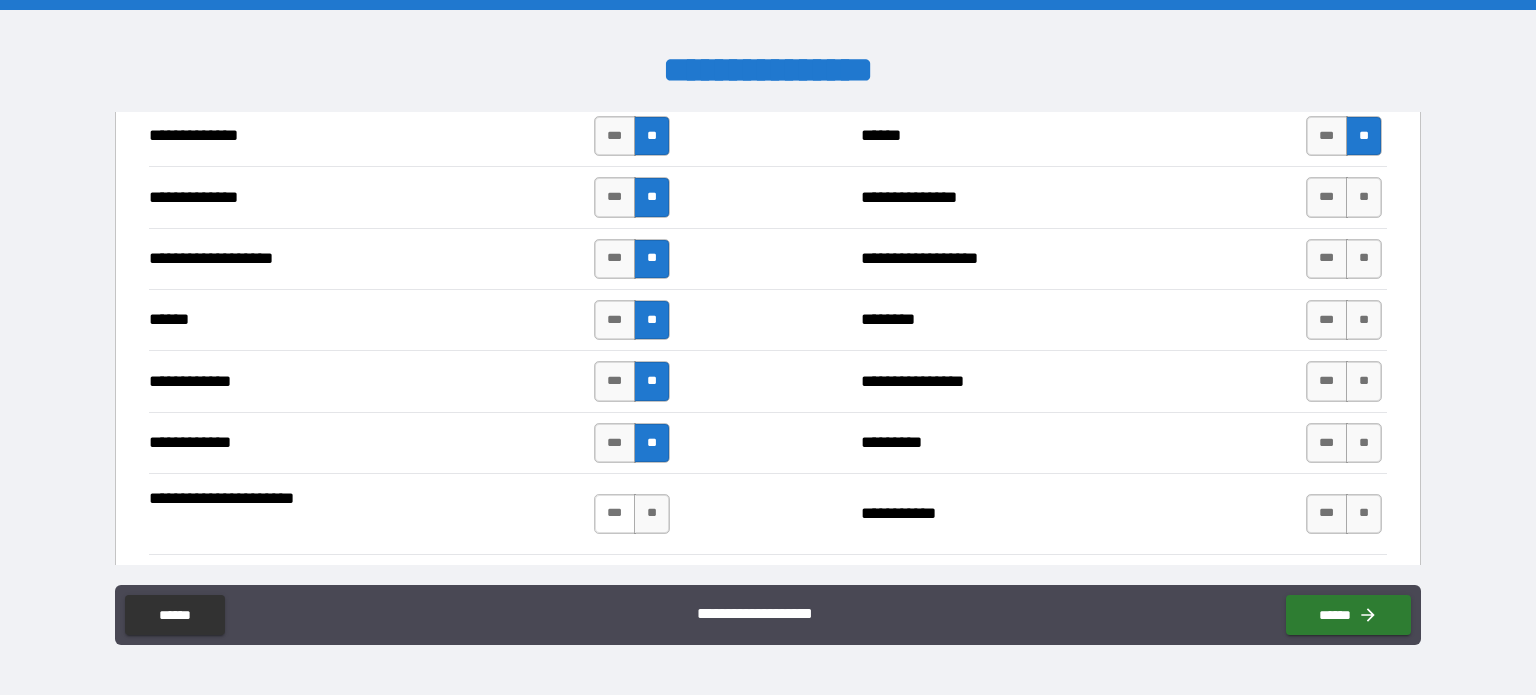 click on "***" at bounding box center [615, 514] 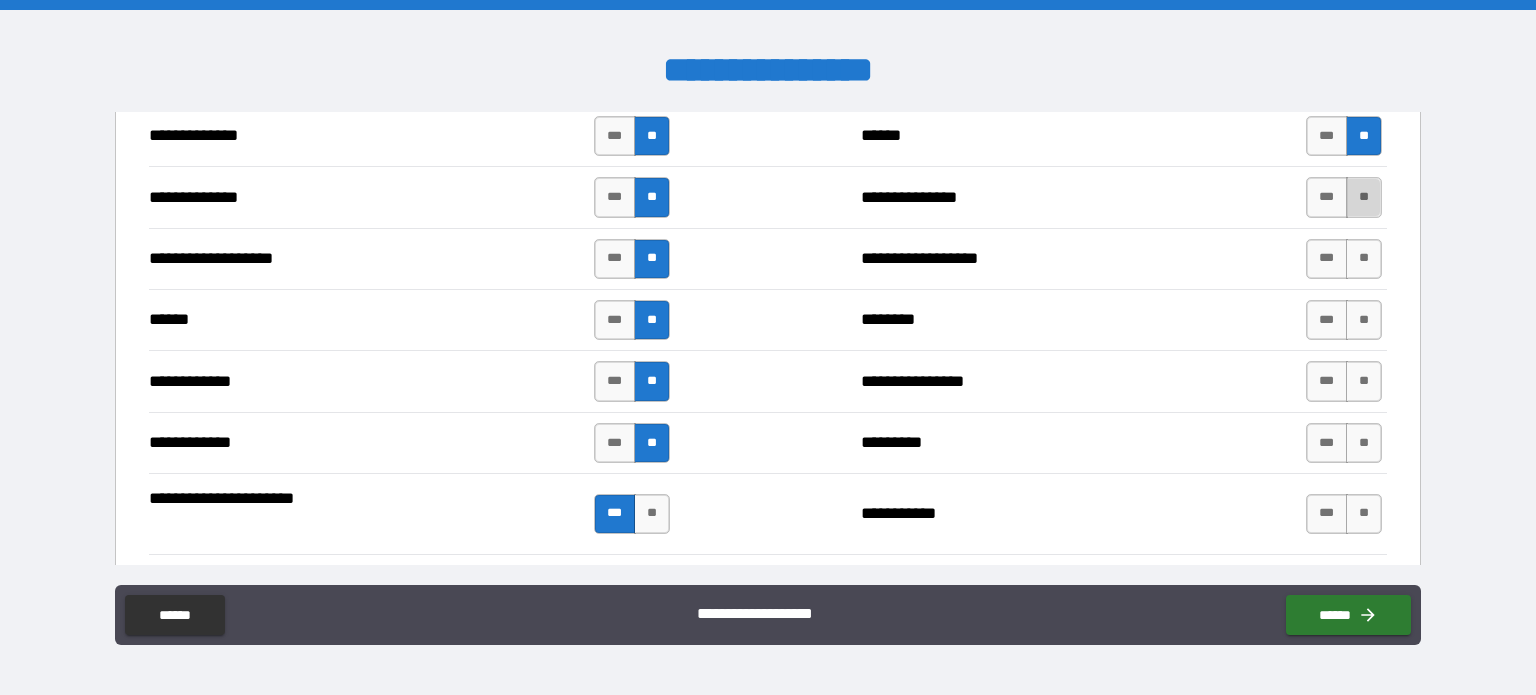 click on "**" at bounding box center [1364, 197] 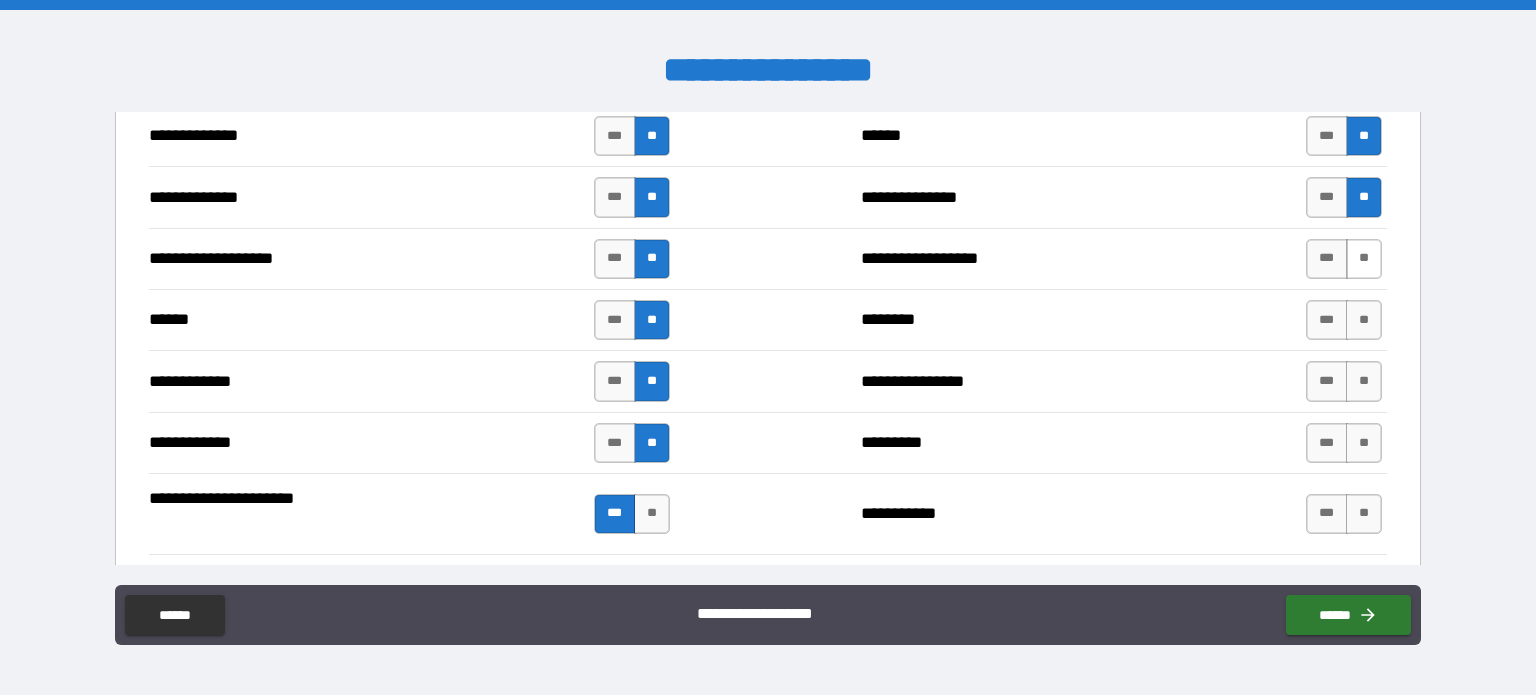 click on "**" at bounding box center (1364, 259) 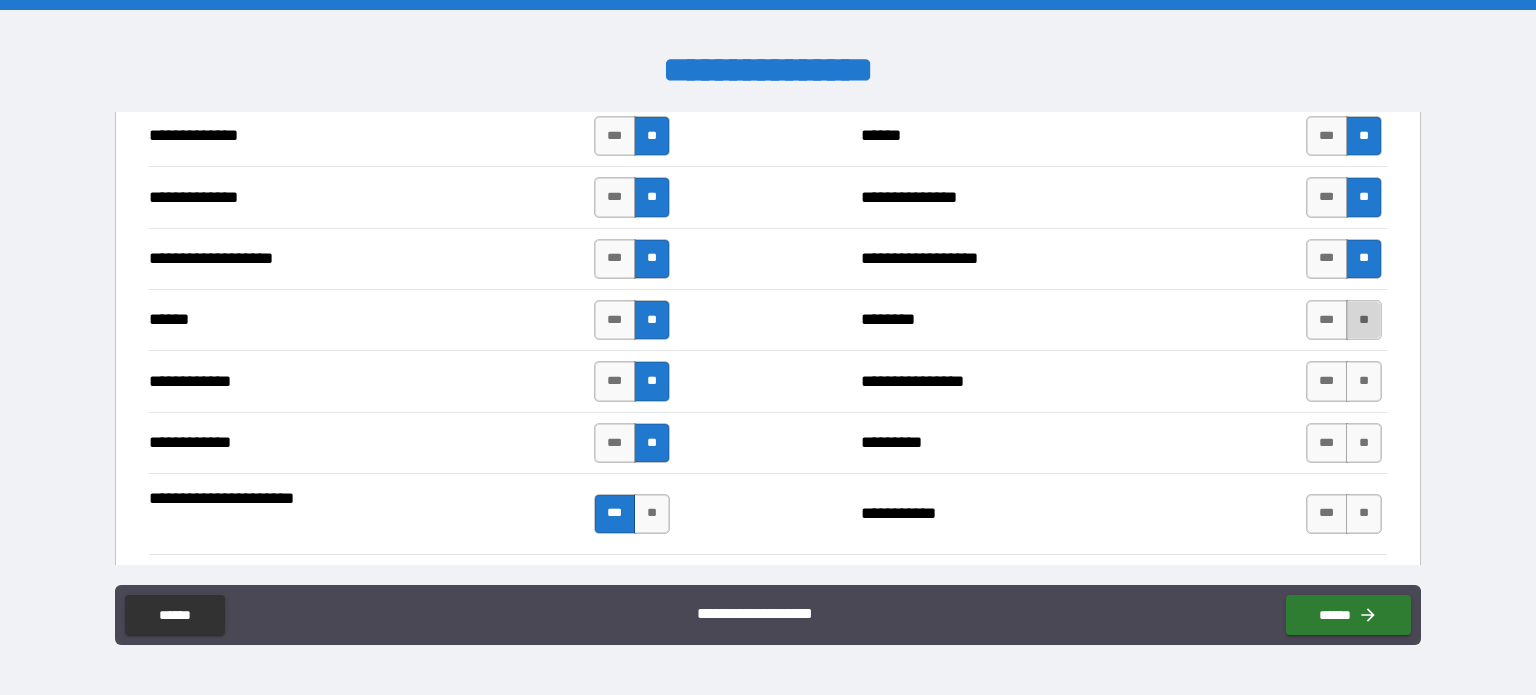 click on "**" at bounding box center [1364, 320] 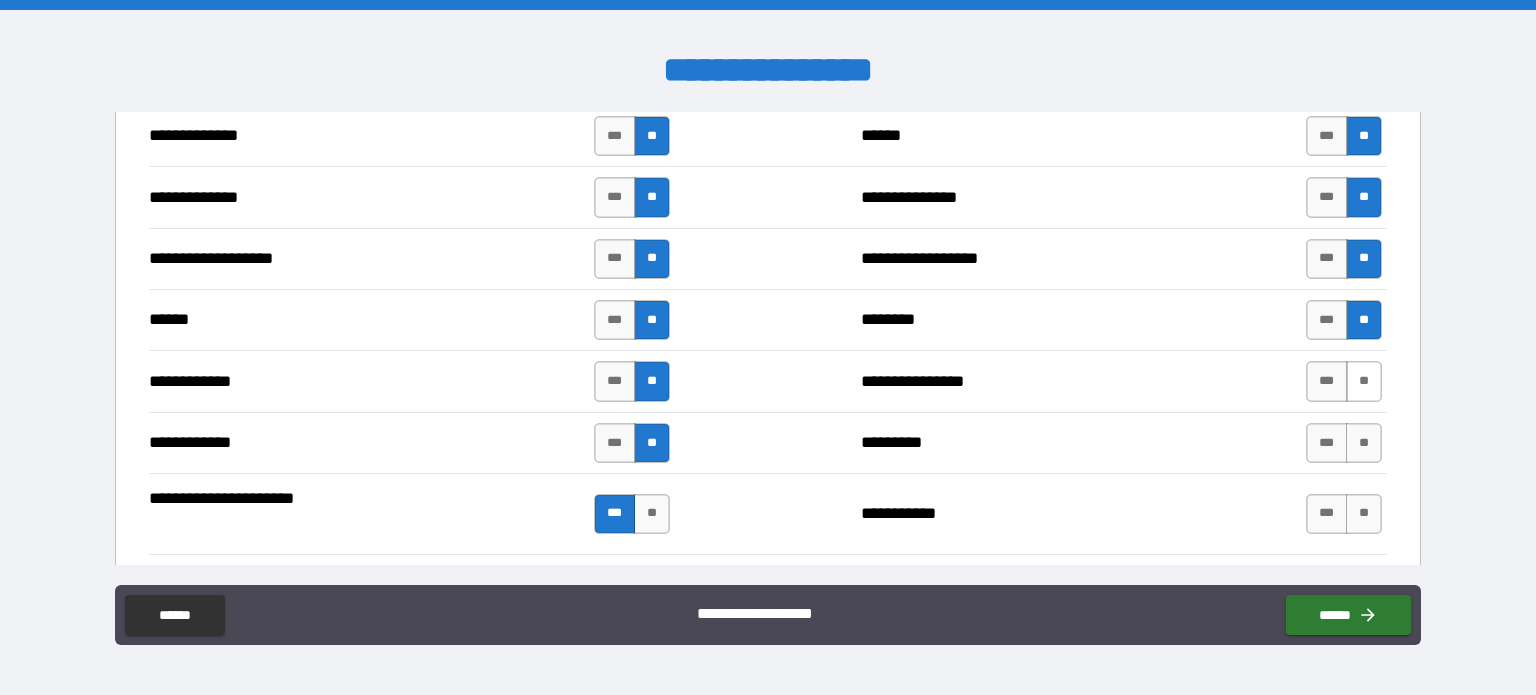 click on "**" at bounding box center [1364, 381] 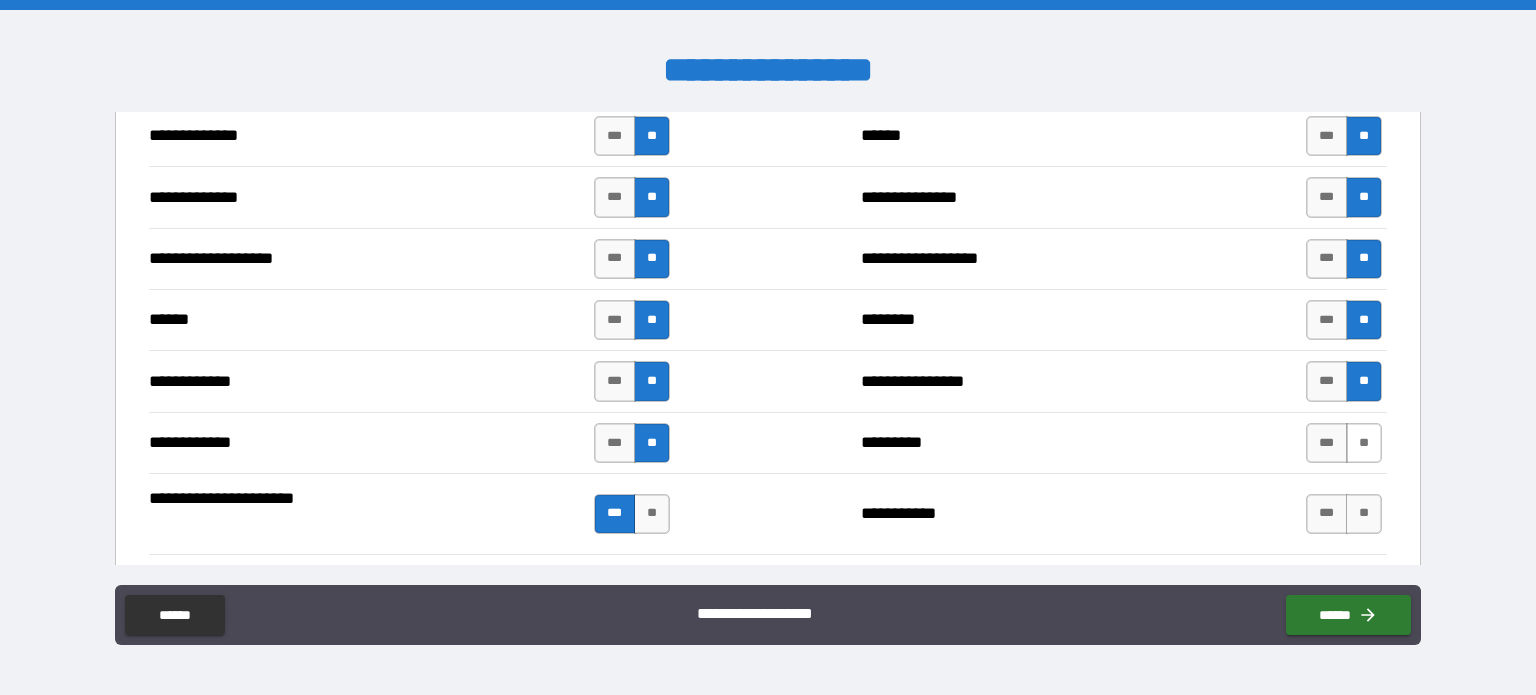 click on "**" at bounding box center (1364, 443) 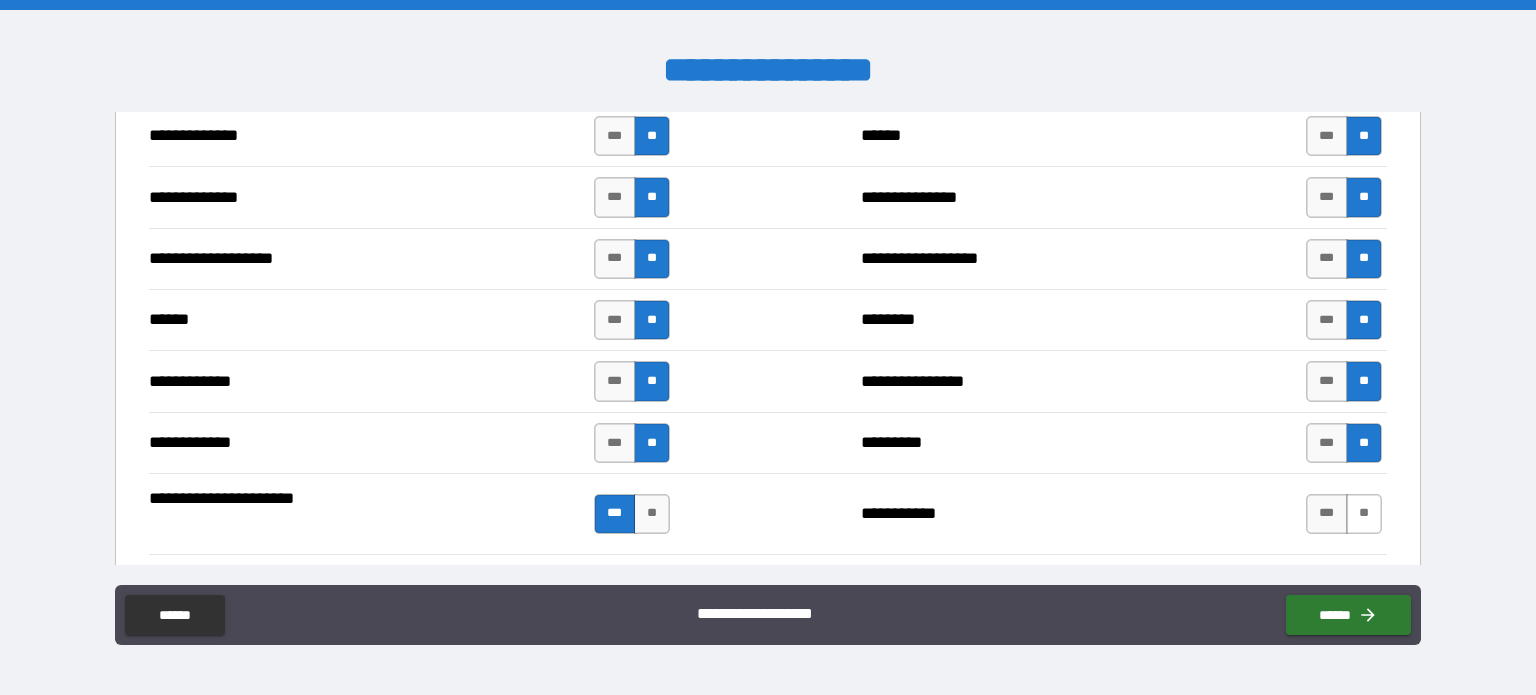 click on "**" at bounding box center [1364, 514] 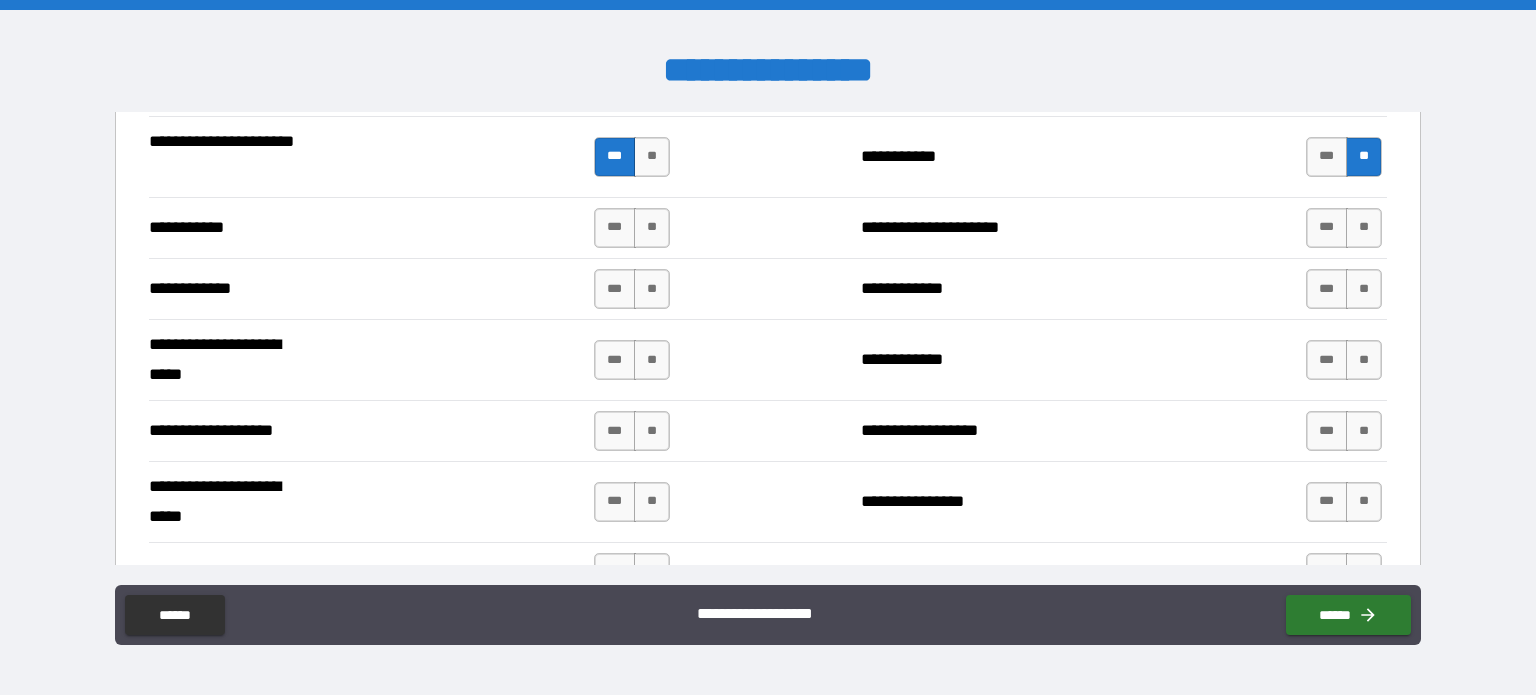scroll, scrollTop: 3831, scrollLeft: 0, axis: vertical 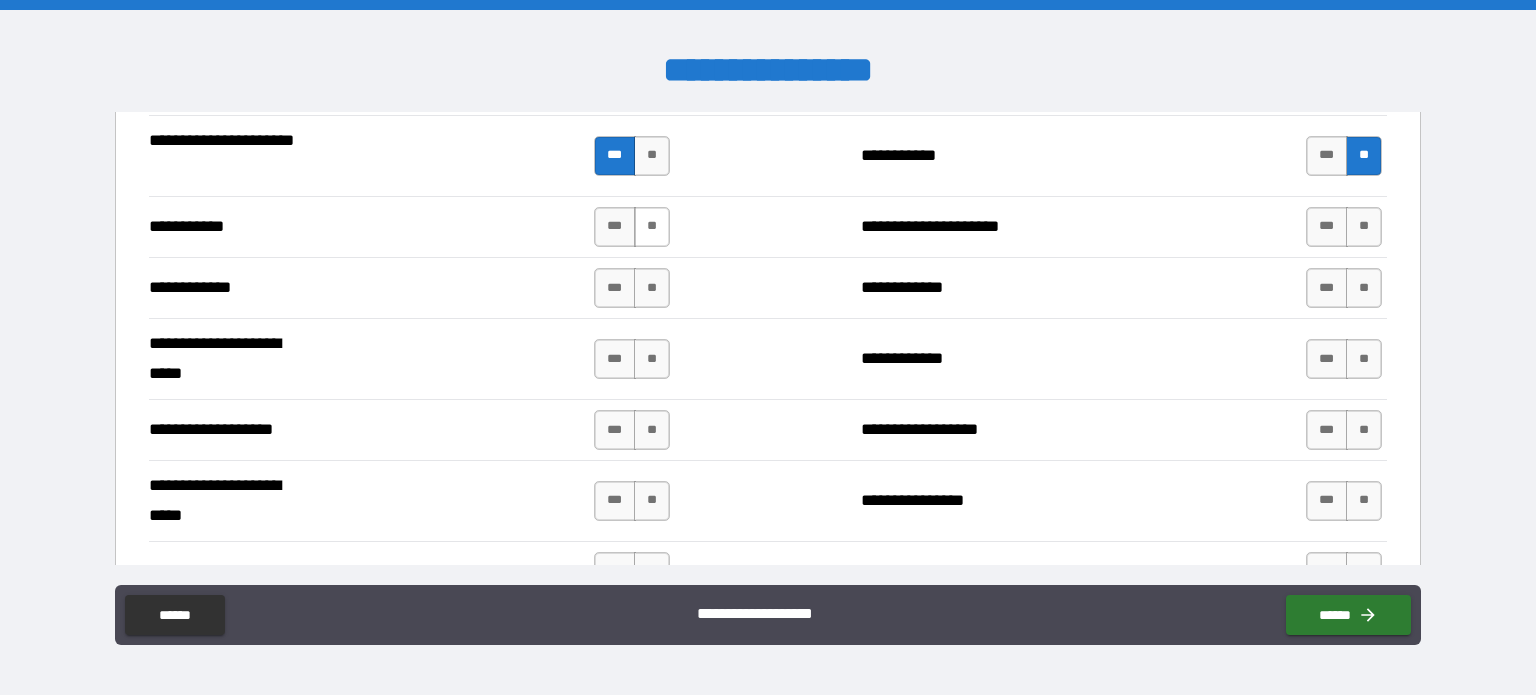click on "**" at bounding box center [652, 227] 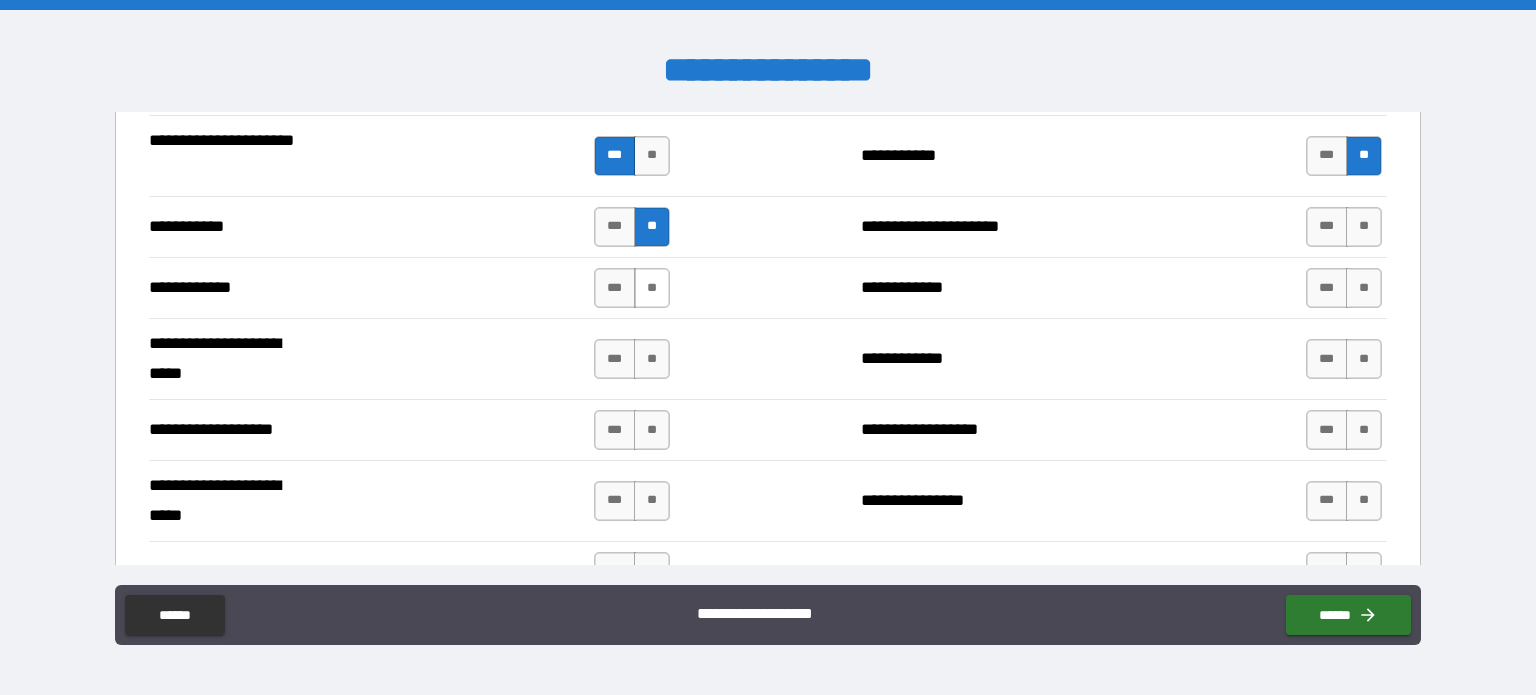 click on "**" at bounding box center [652, 288] 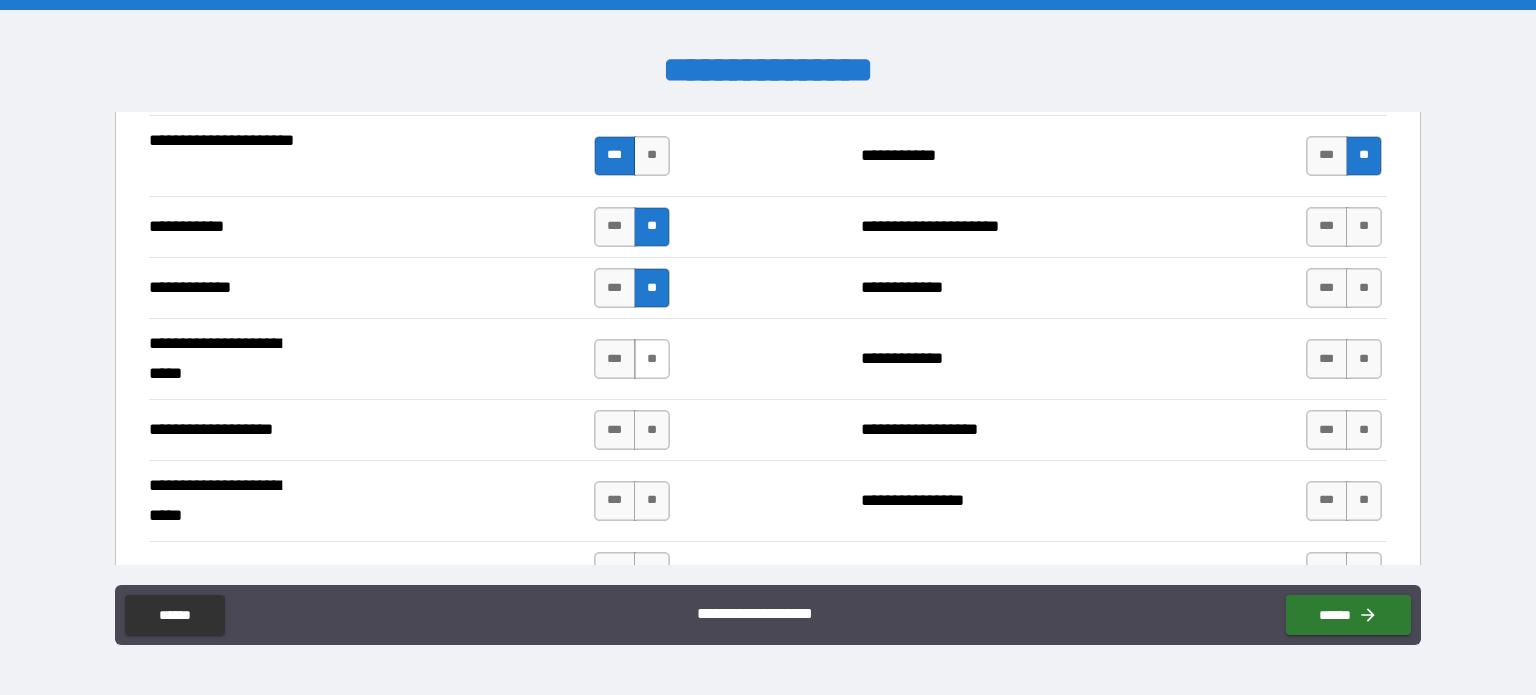 click on "**" at bounding box center (652, 359) 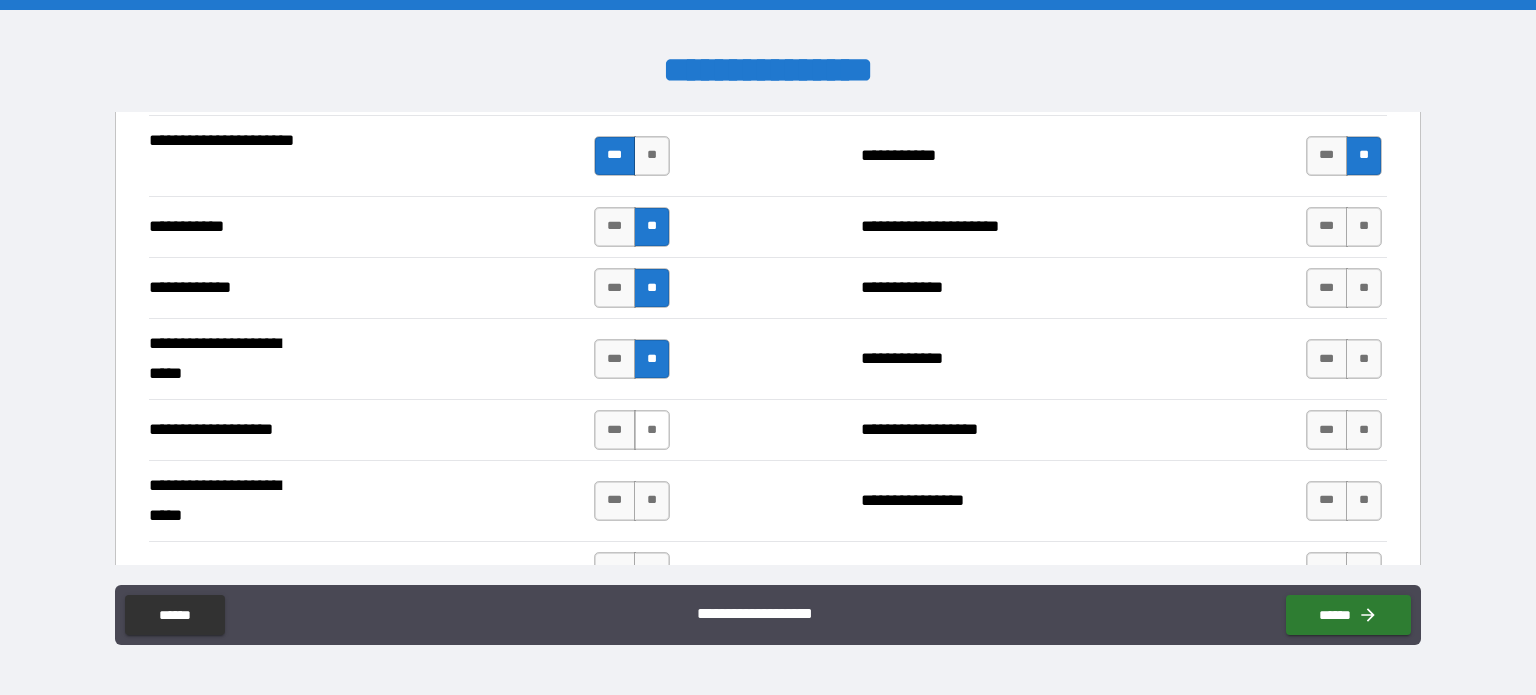 click on "**" at bounding box center (652, 430) 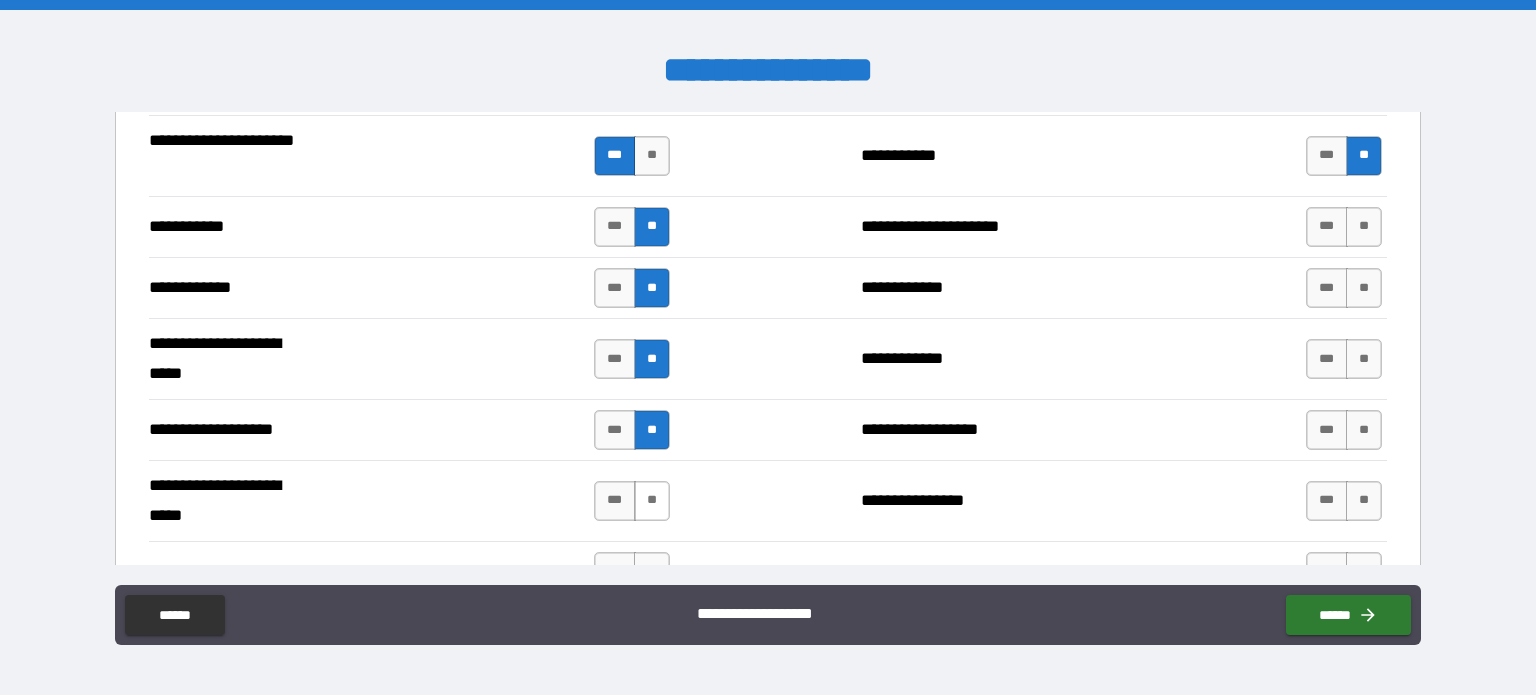 click on "**" at bounding box center [652, 501] 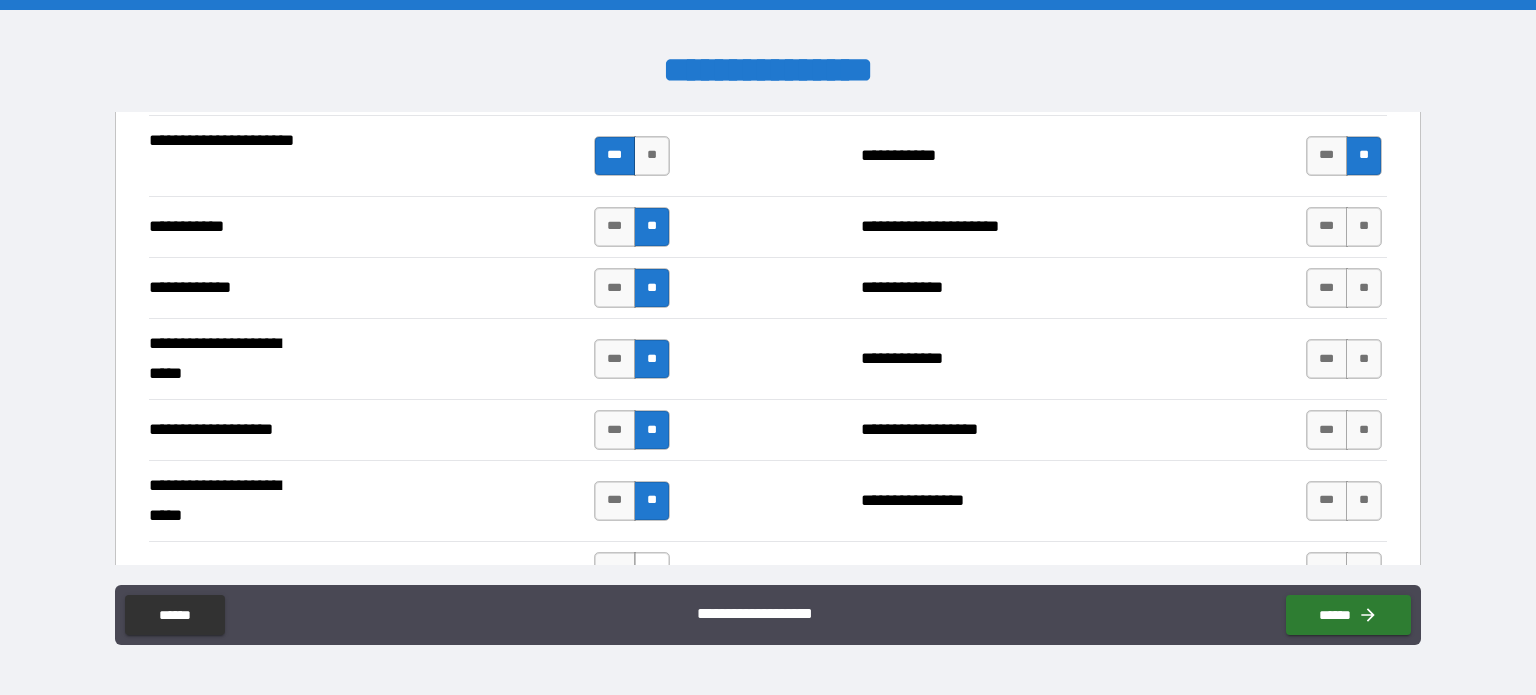 click on "**" at bounding box center (652, 572) 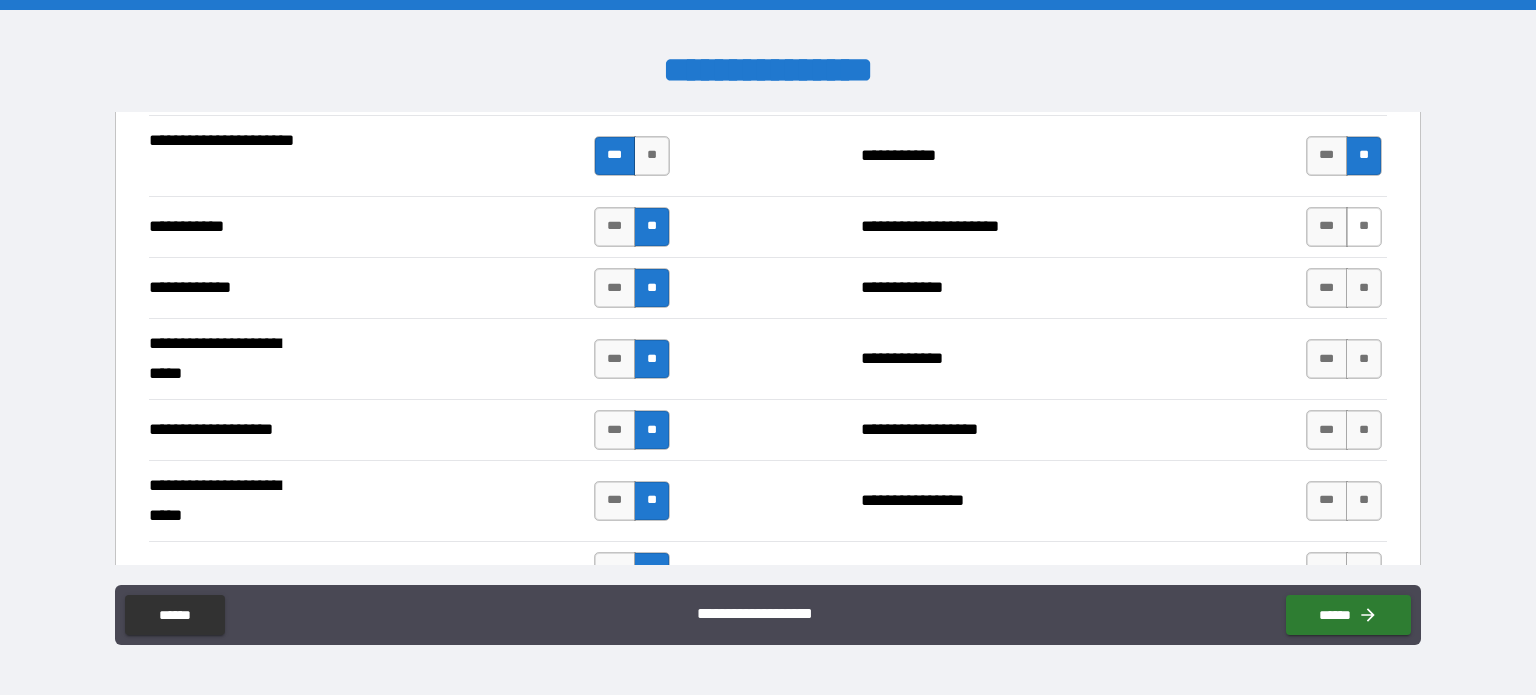 click on "**" at bounding box center (1364, 227) 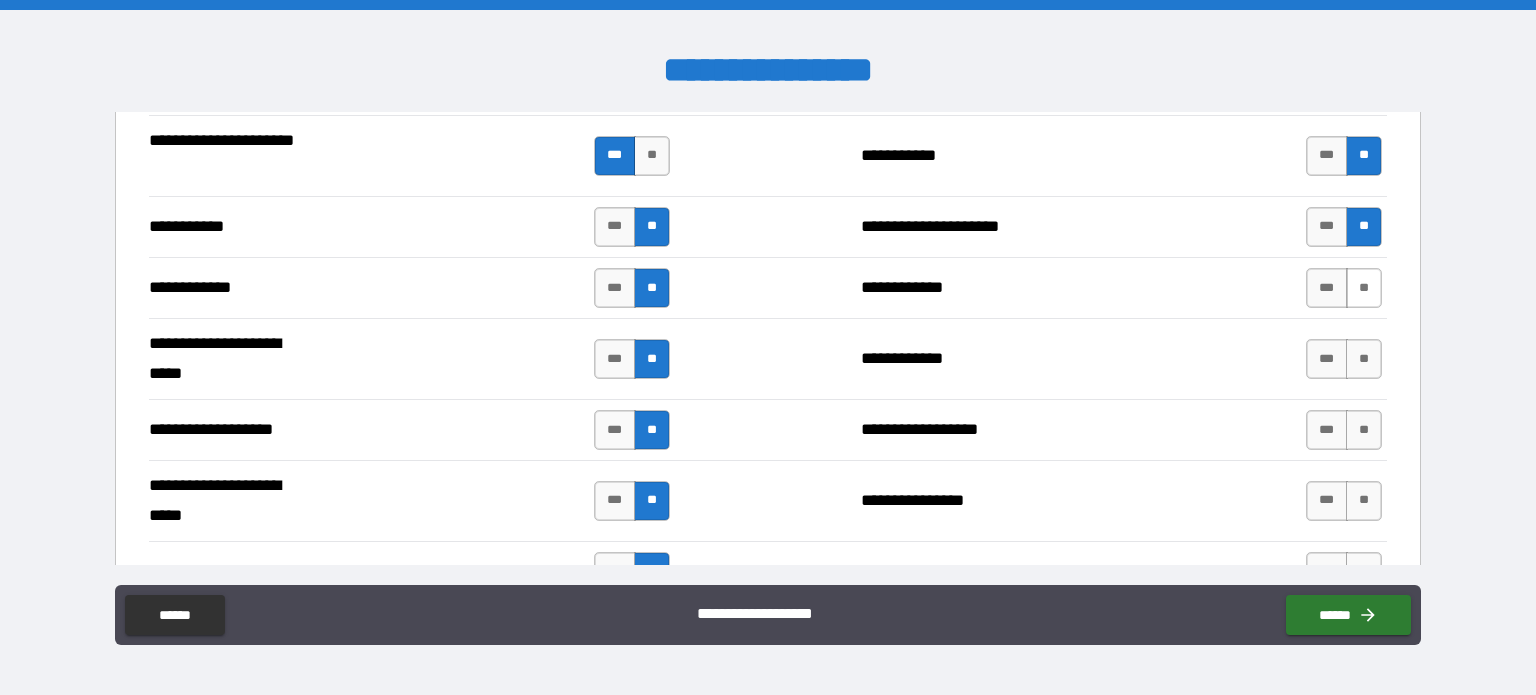 click on "**" at bounding box center [1364, 288] 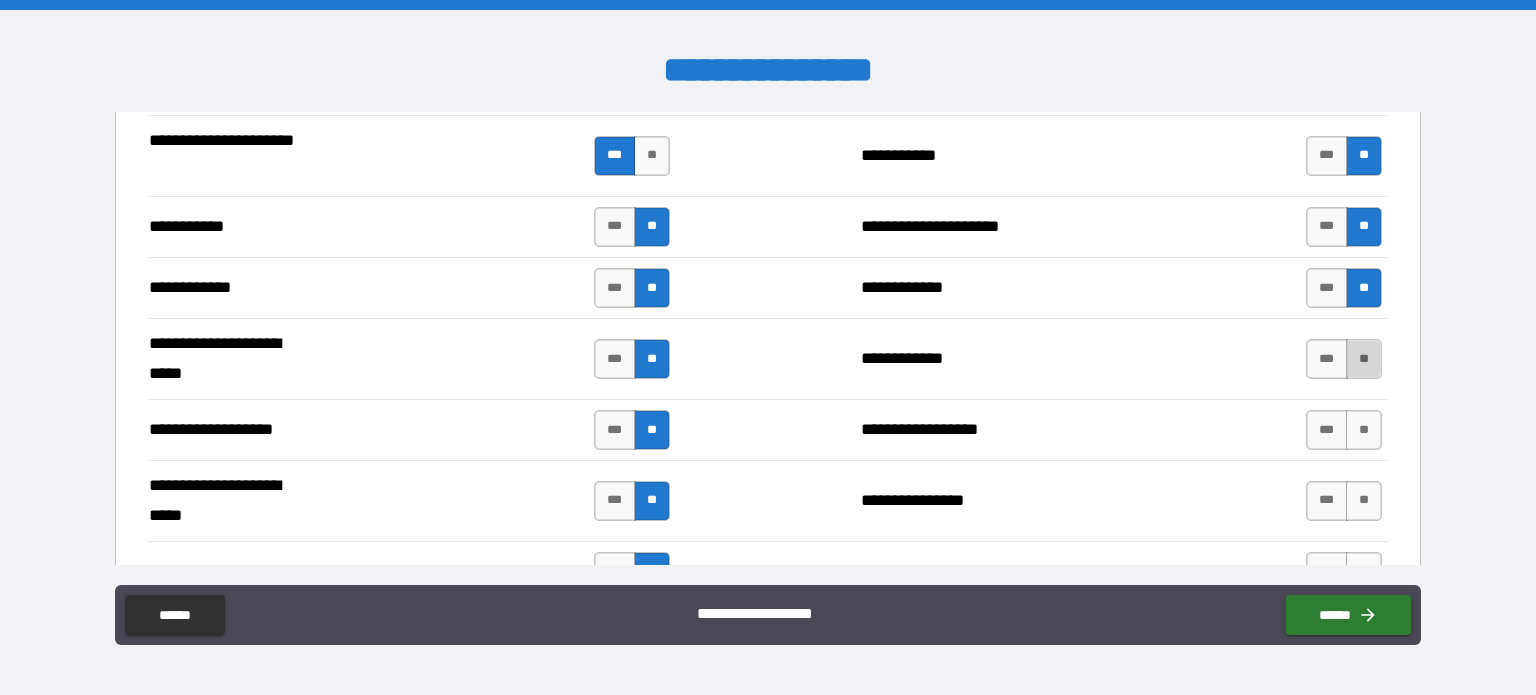click on "**" at bounding box center (1364, 359) 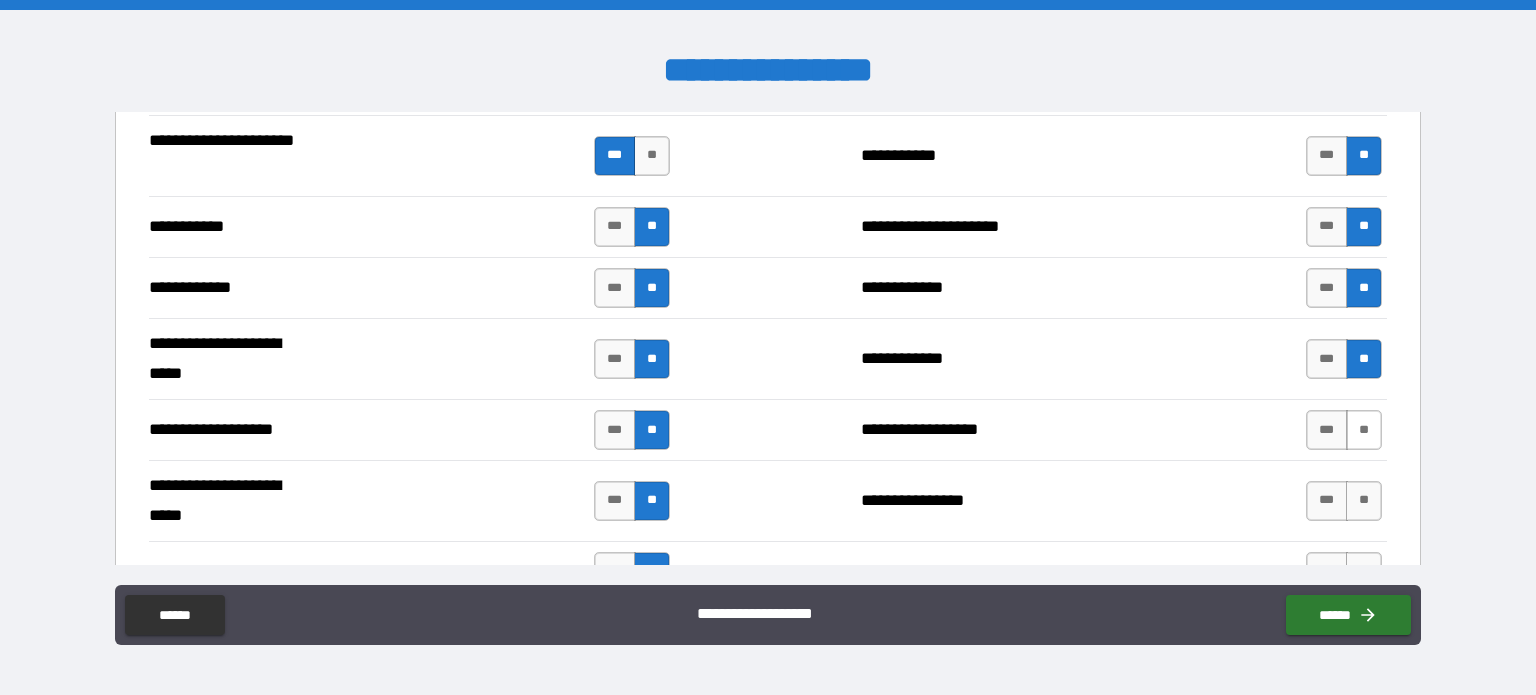 click on "**" at bounding box center [1364, 430] 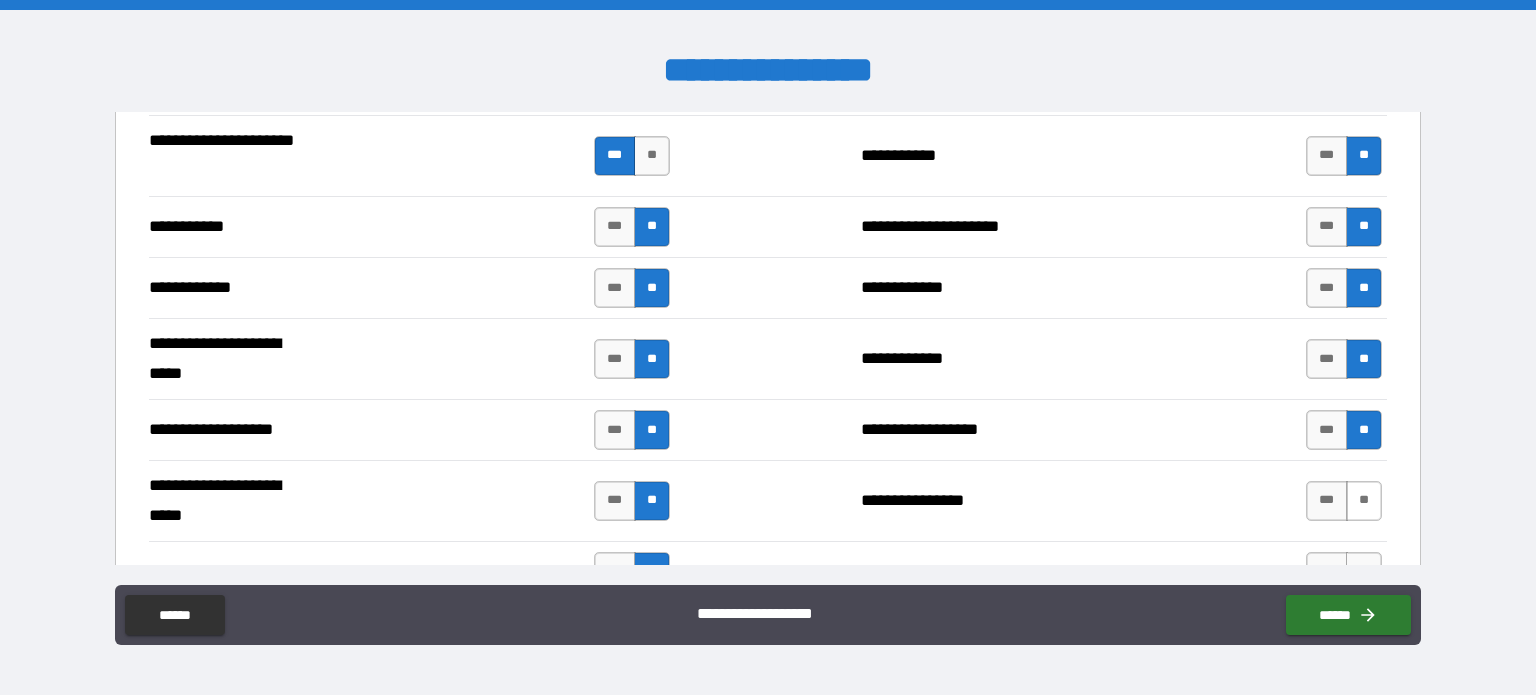 click on "**" at bounding box center [1364, 501] 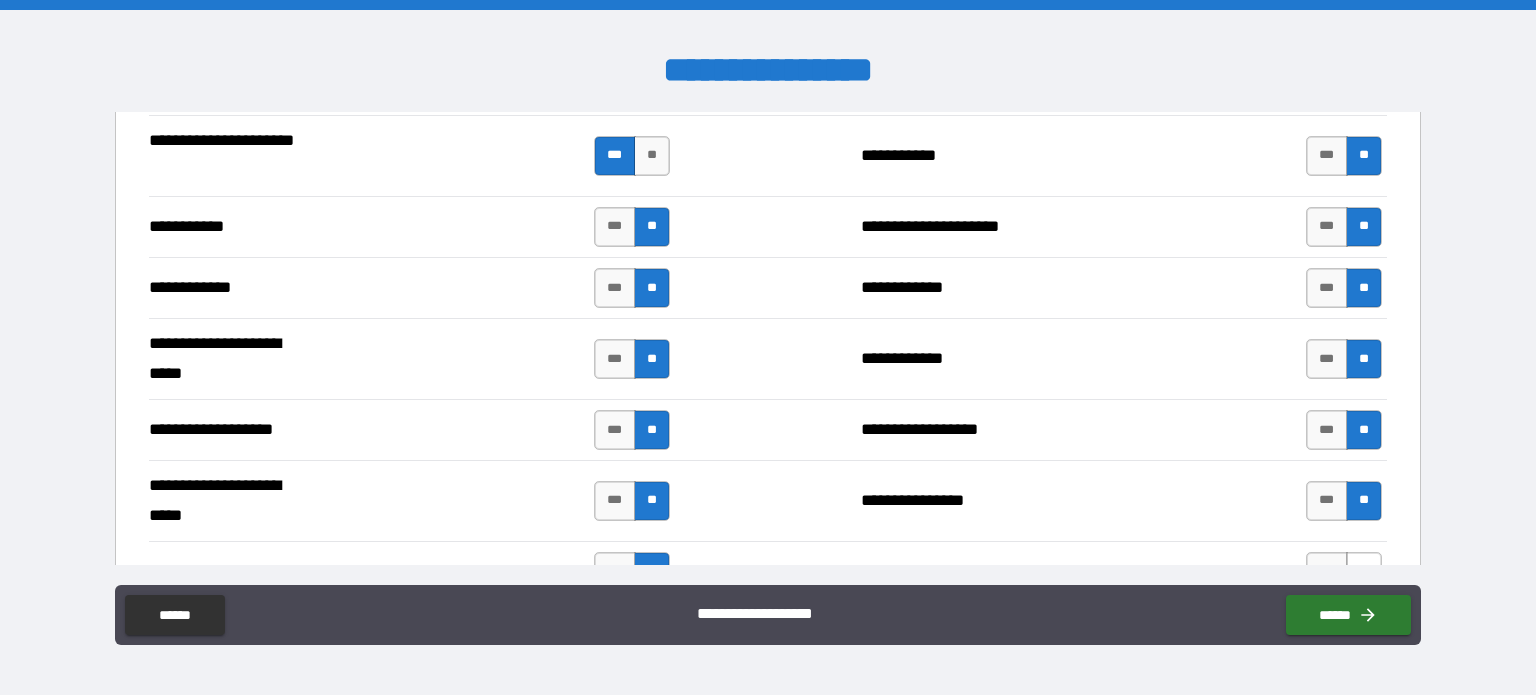 click on "**" at bounding box center [1364, 572] 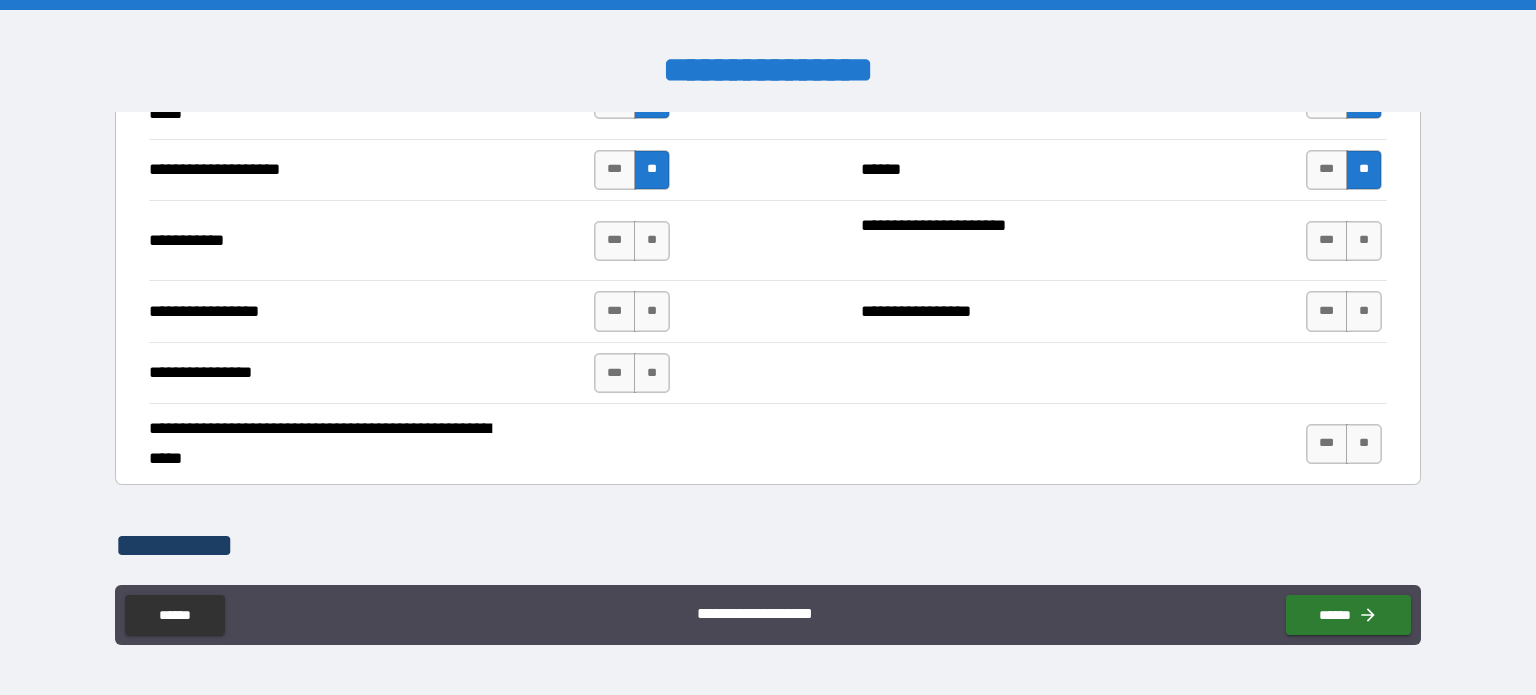 scroll, scrollTop: 4241, scrollLeft: 0, axis: vertical 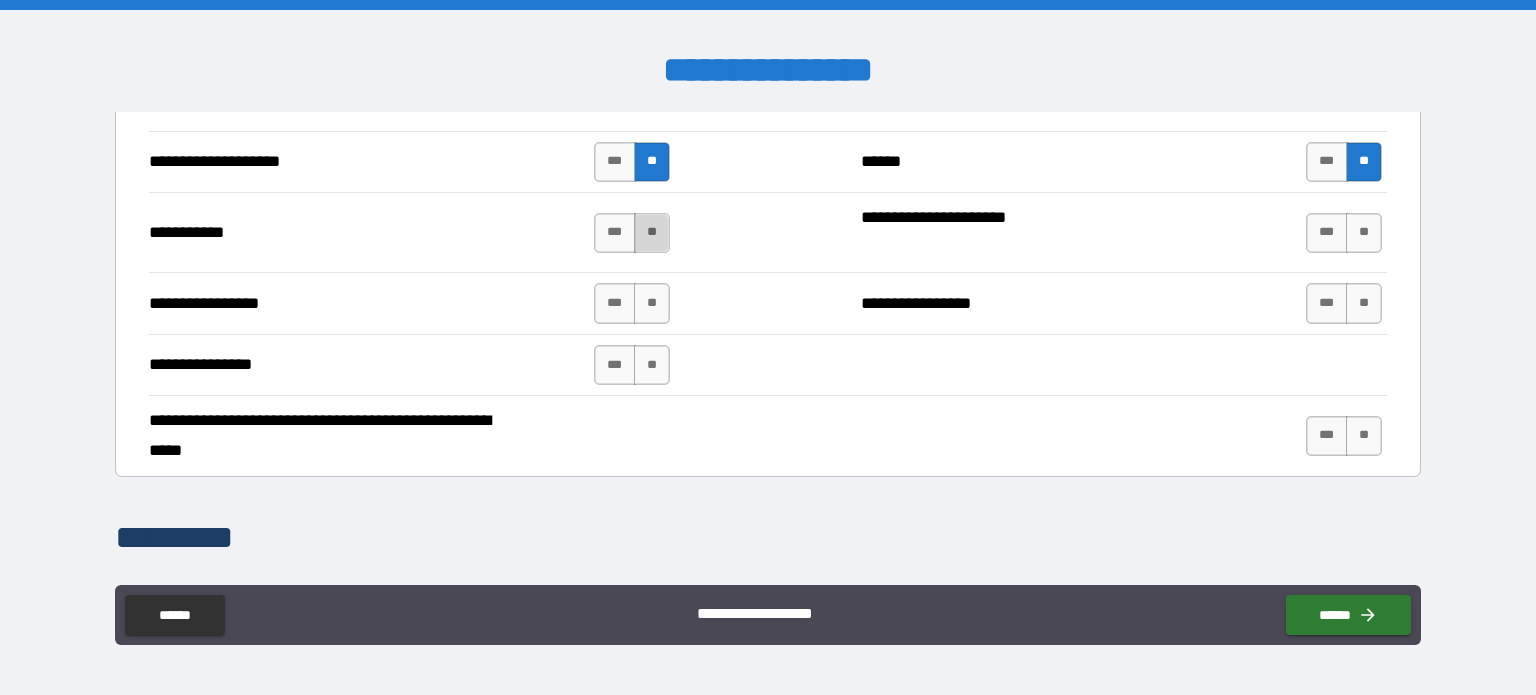 click on "**" at bounding box center (652, 233) 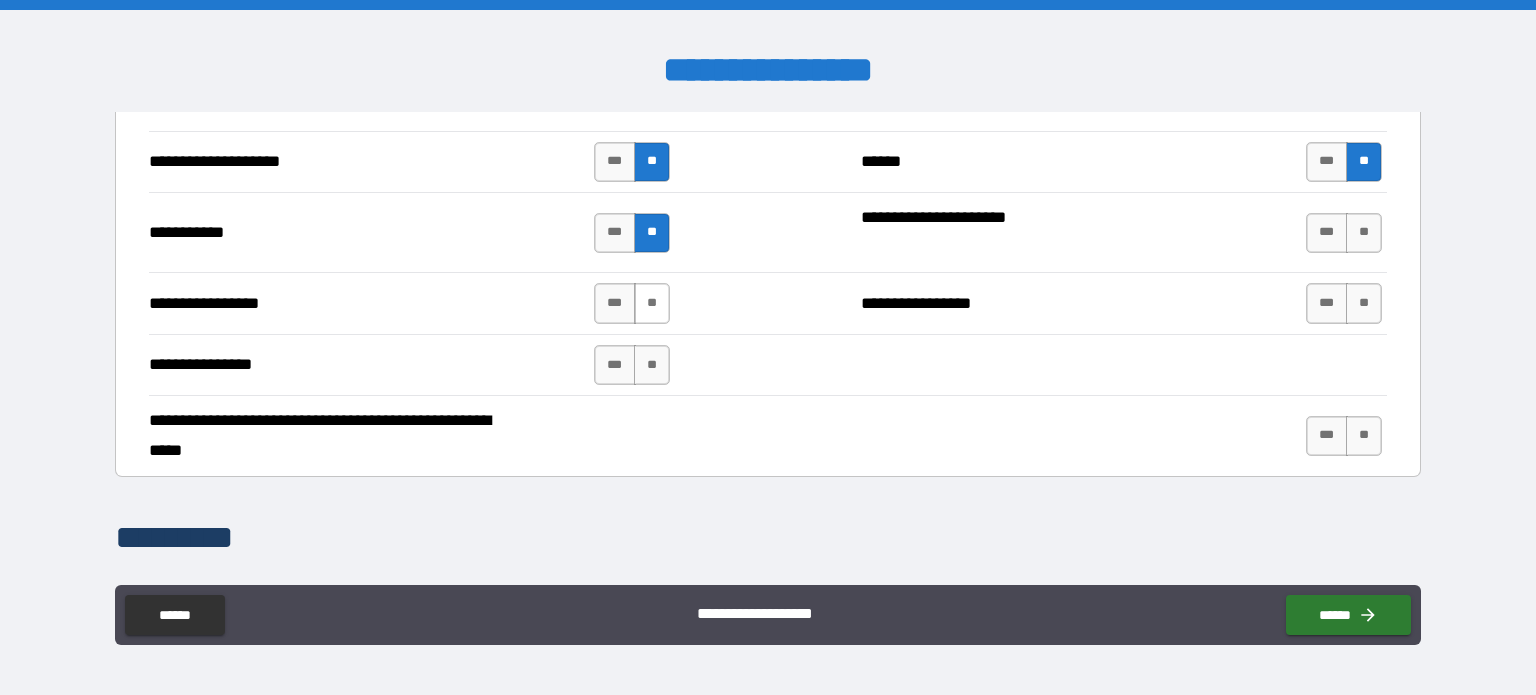 click on "**" at bounding box center (652, 303) 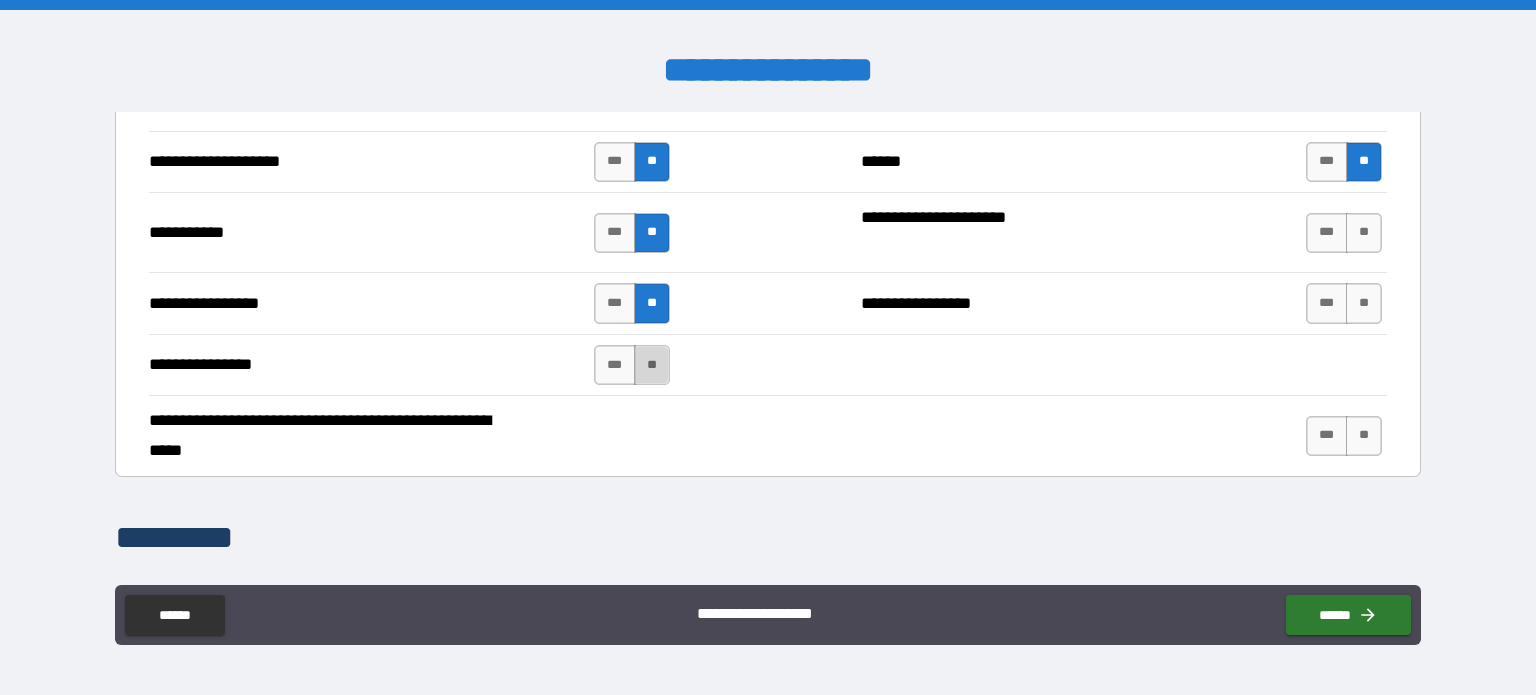 click on "**" at bounding box center [652, 365] 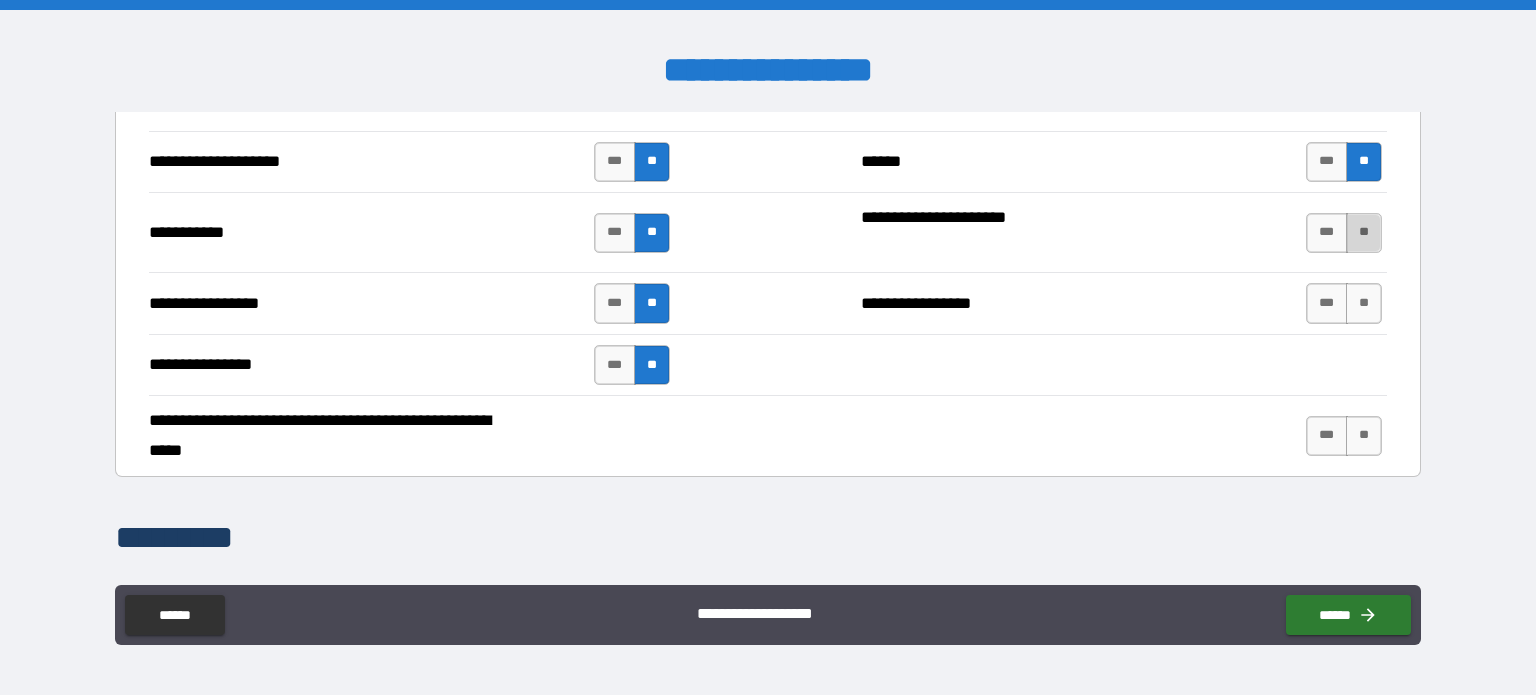 click on "**" at bounding box center (1364, 233) 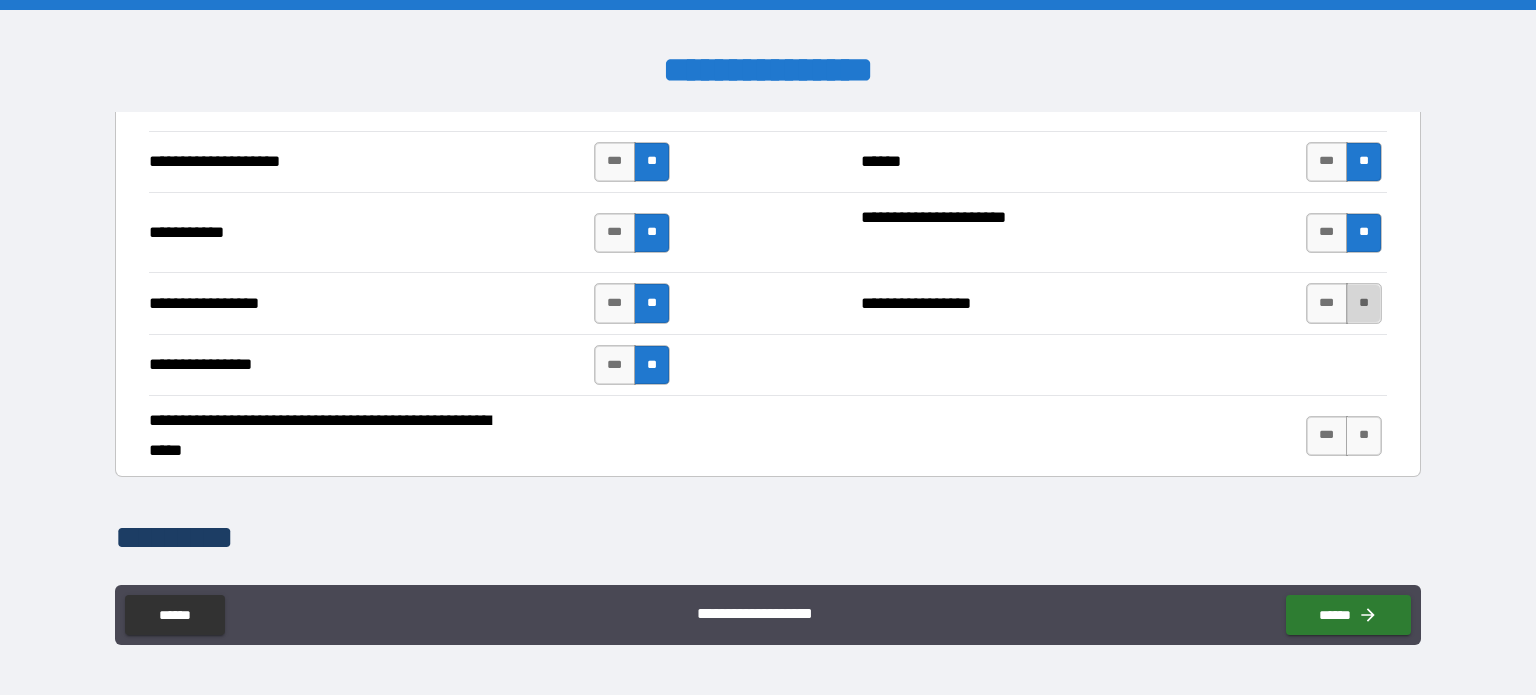 click on "**" at bounding box center [1364, 303] 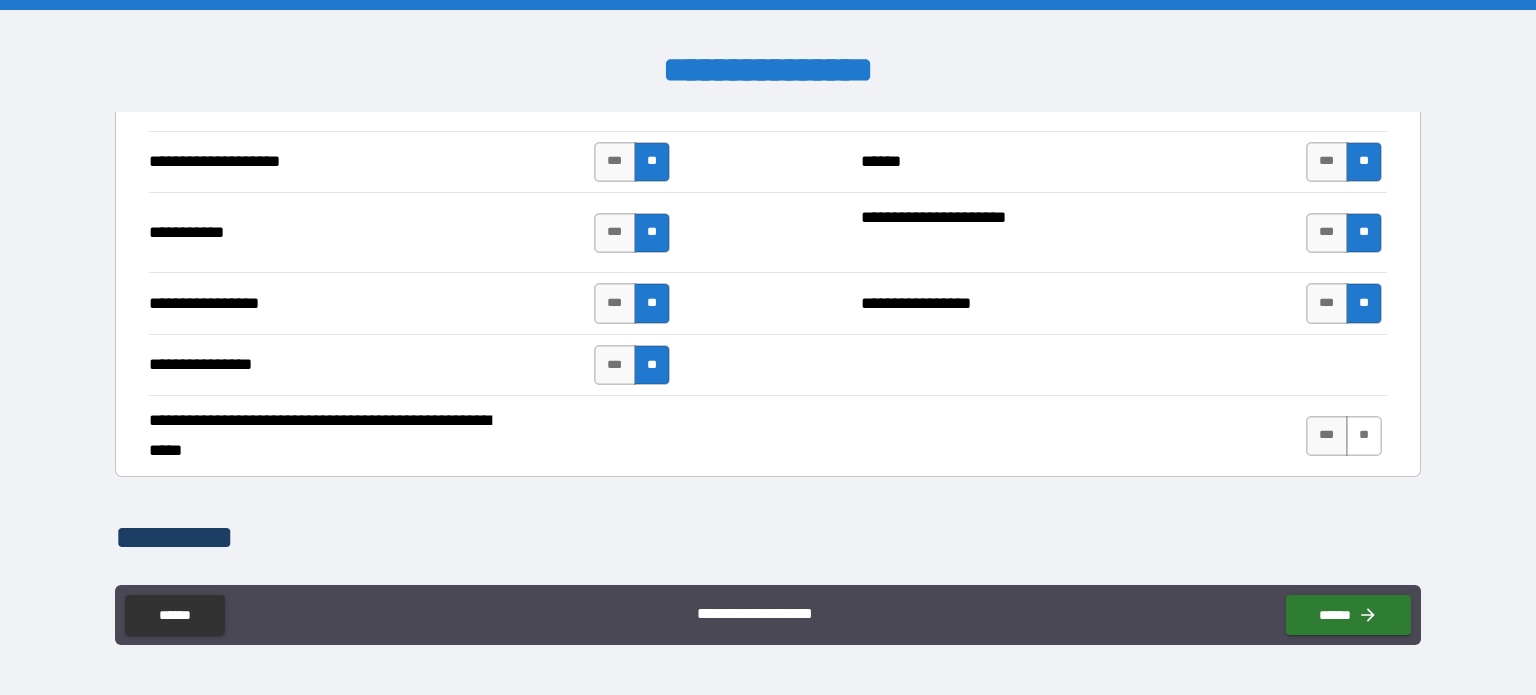 click on "**" at bounding box center [1364, 436] 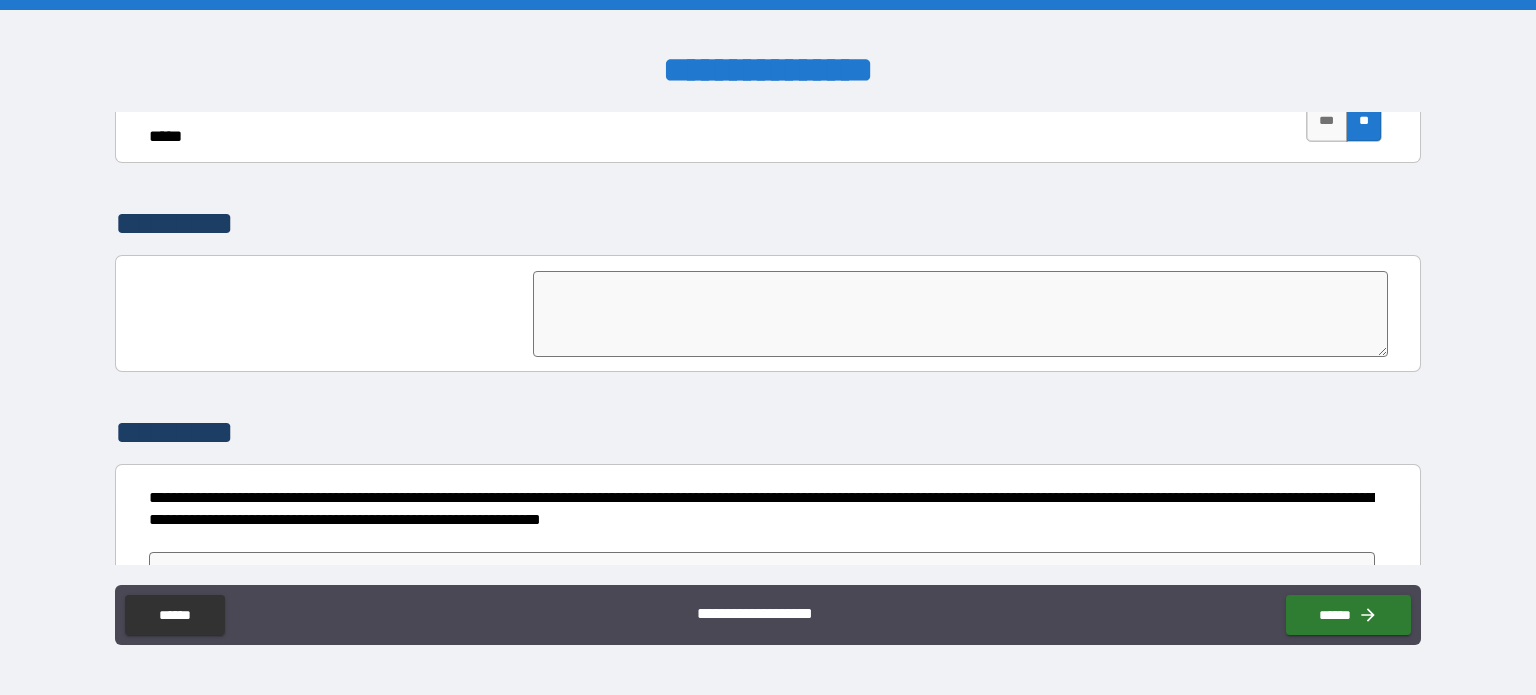 scroll, scrollTop: 4598, scrollLeft: 0, axis: vertical 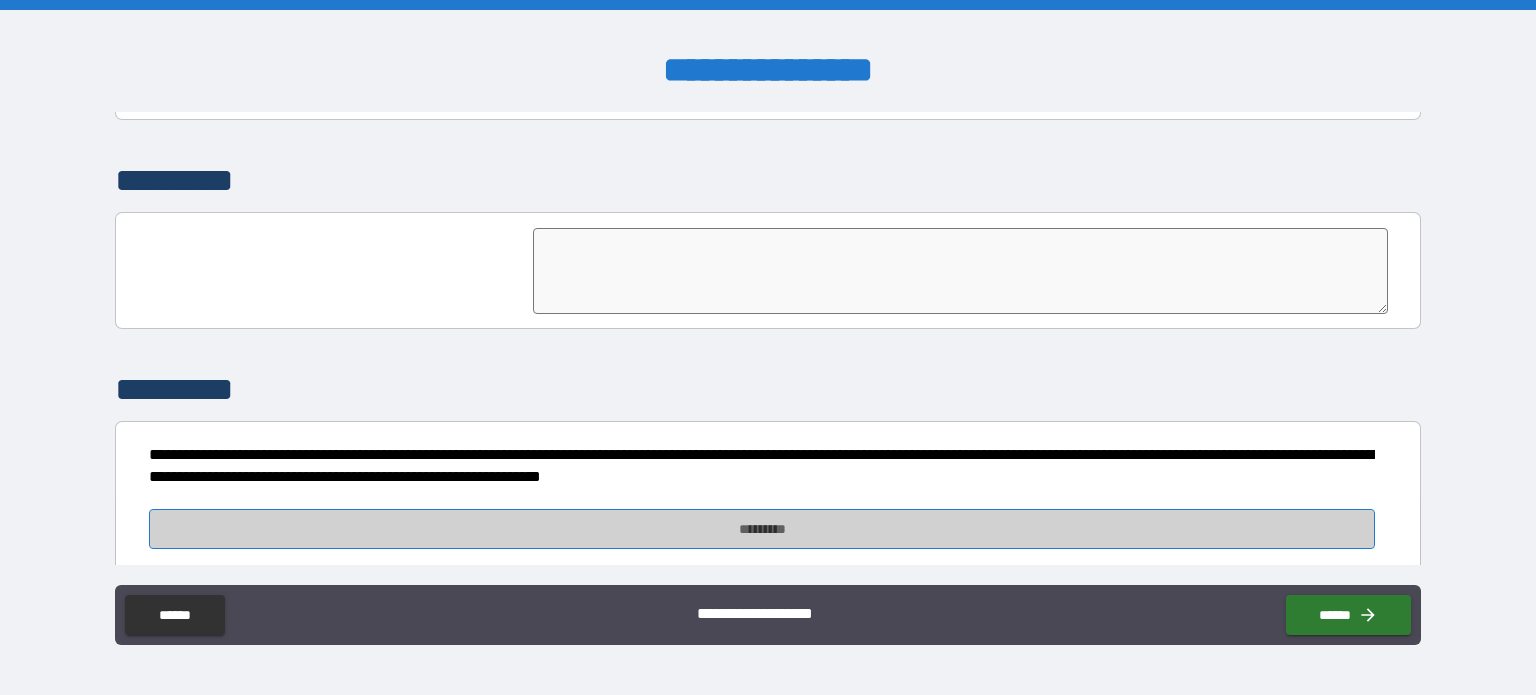 click on "*********" at bounding box center [762, 529] 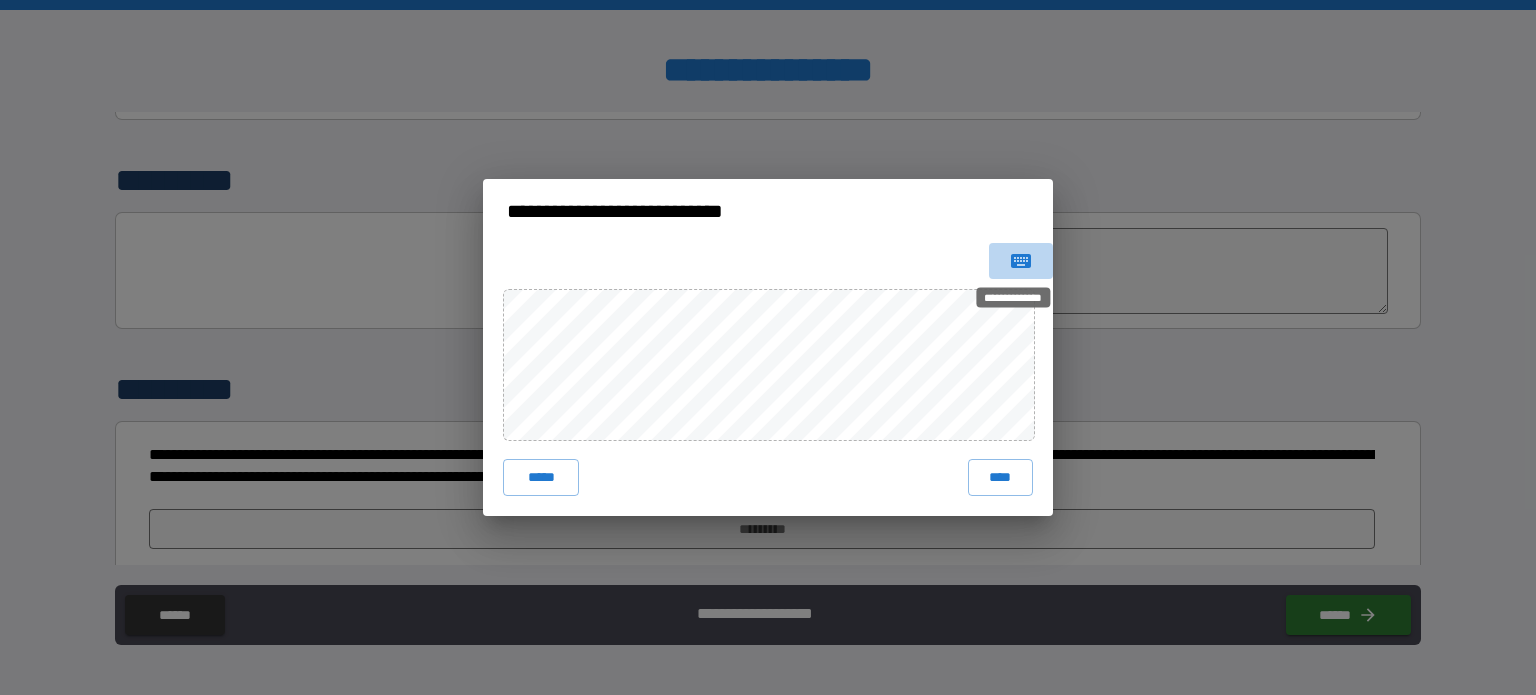 click 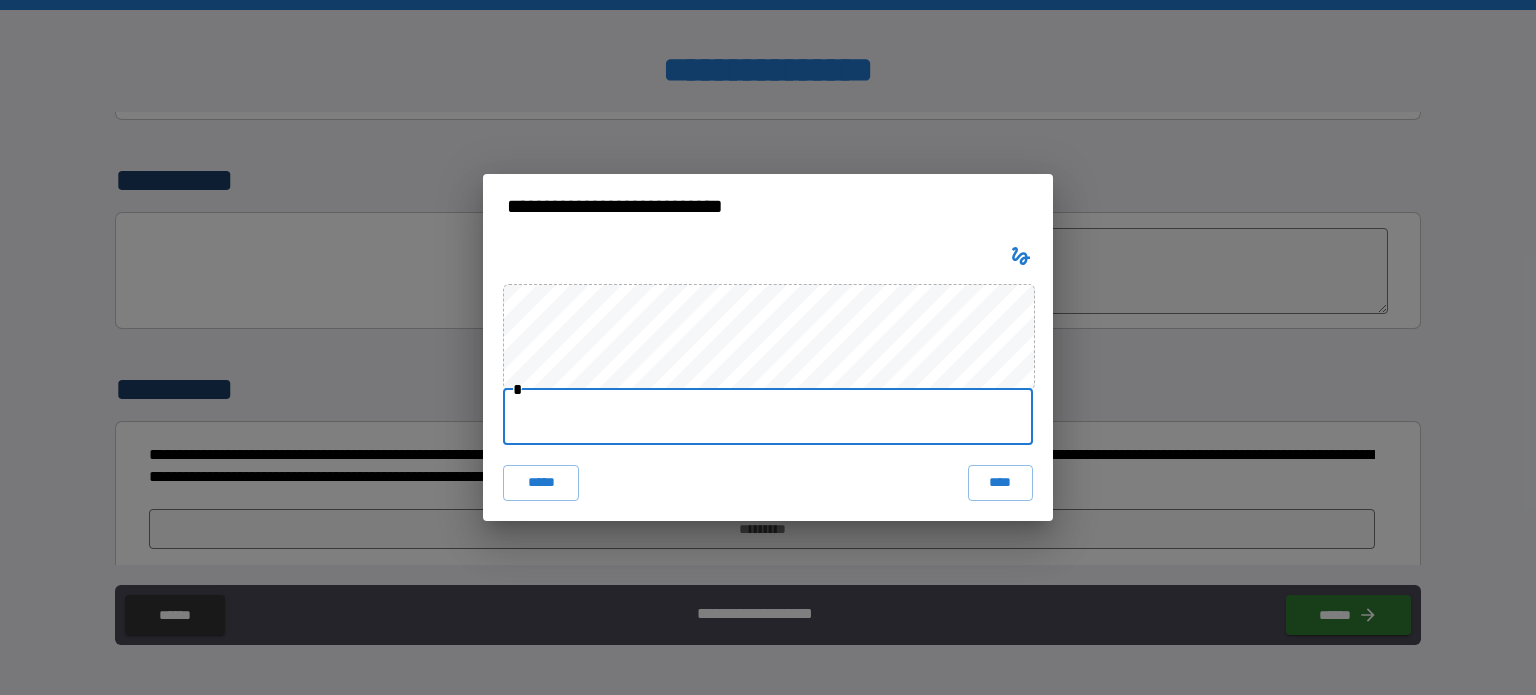 click at bounding box center (768, 417) 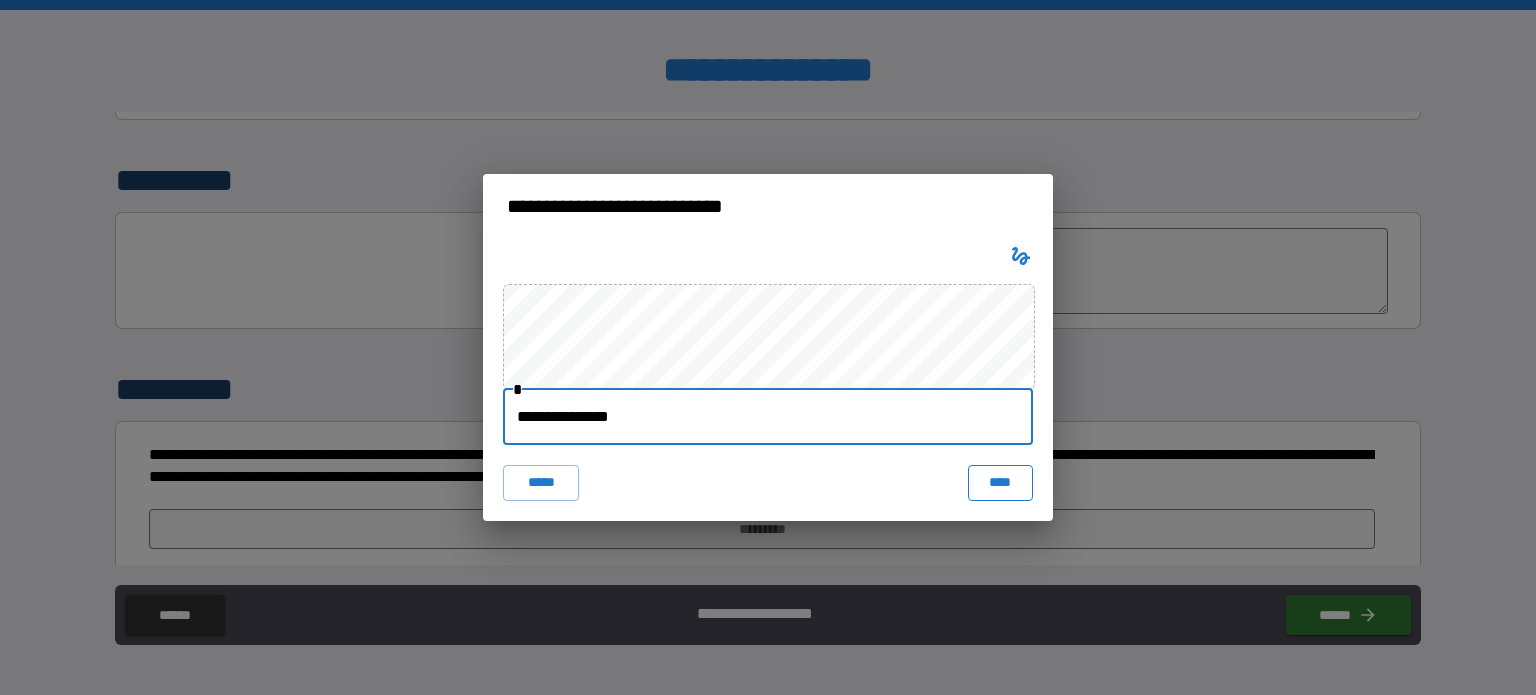 type on "**********" 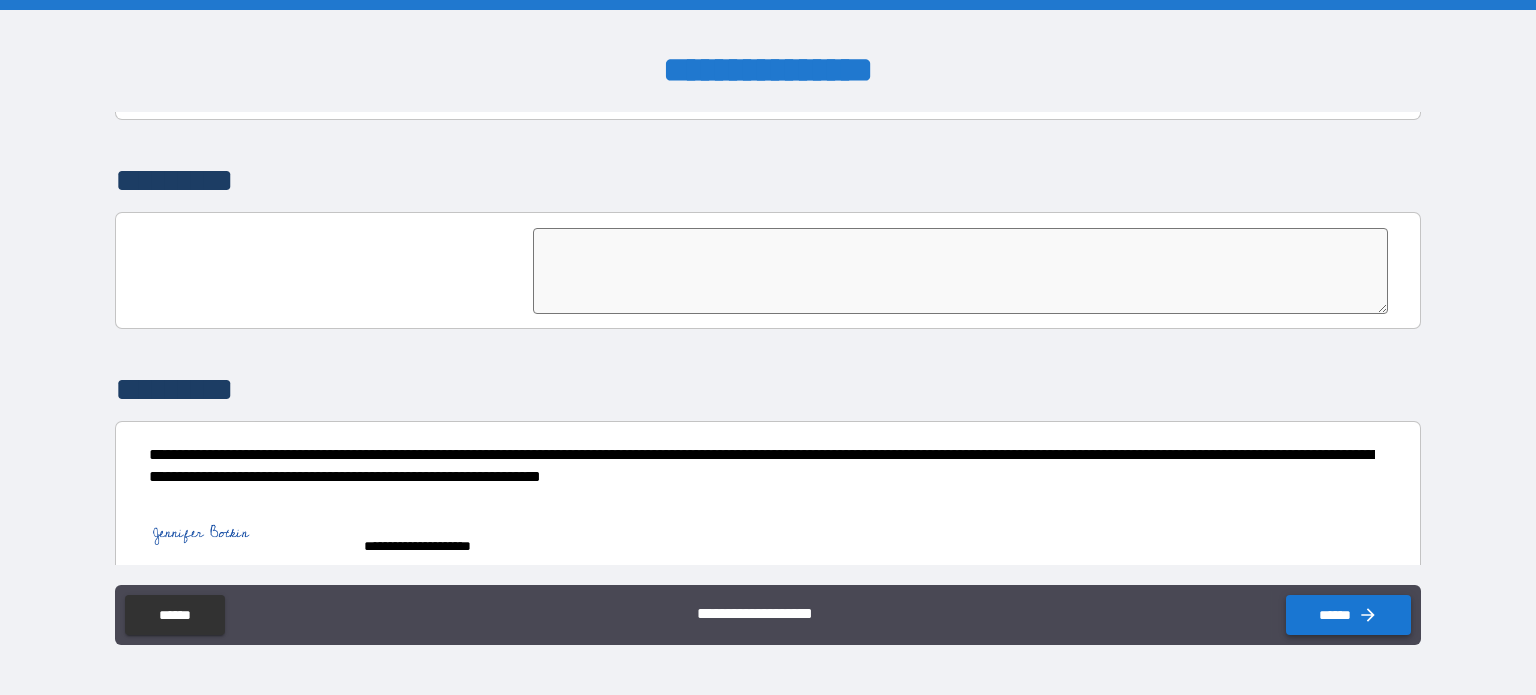 click on "******" at bounding box center [1348, 615] 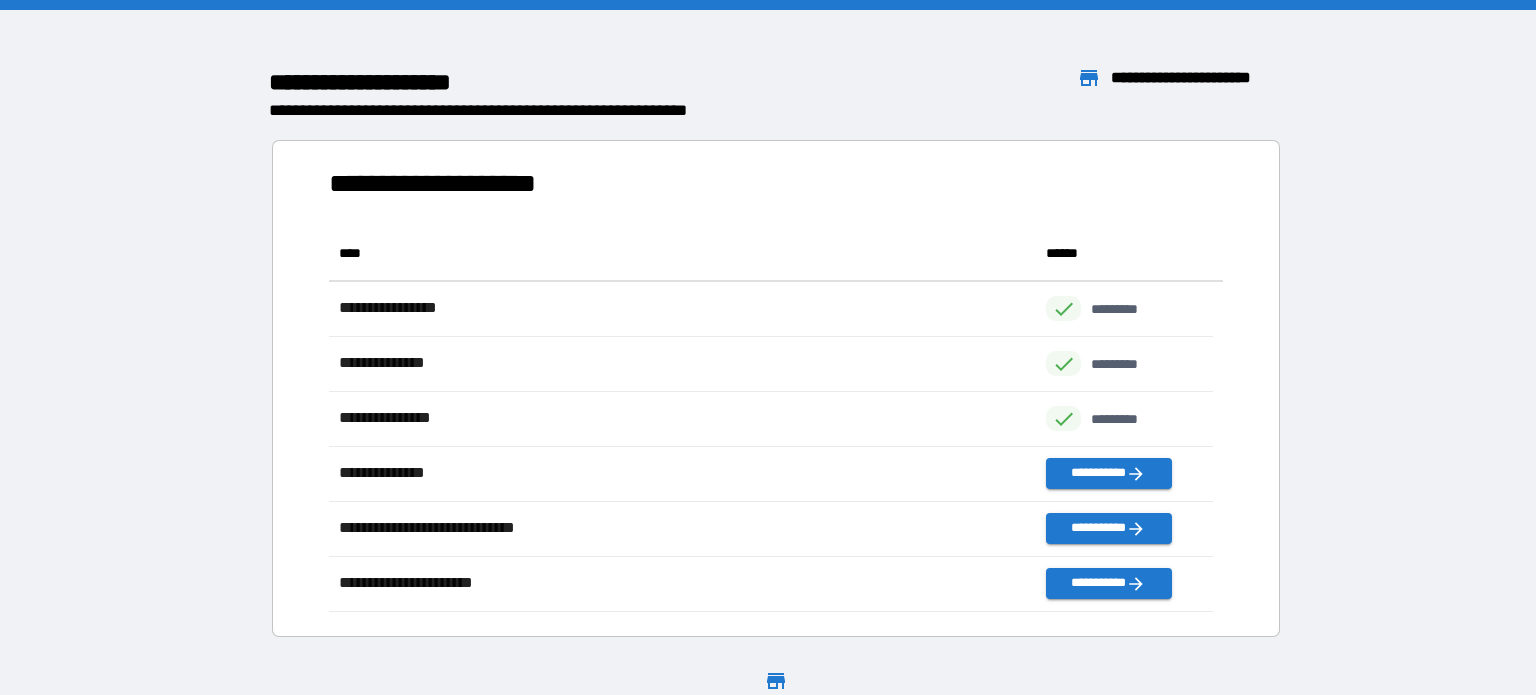 scroll, scrollTop: 16, scrollLeft: 16, axis: both 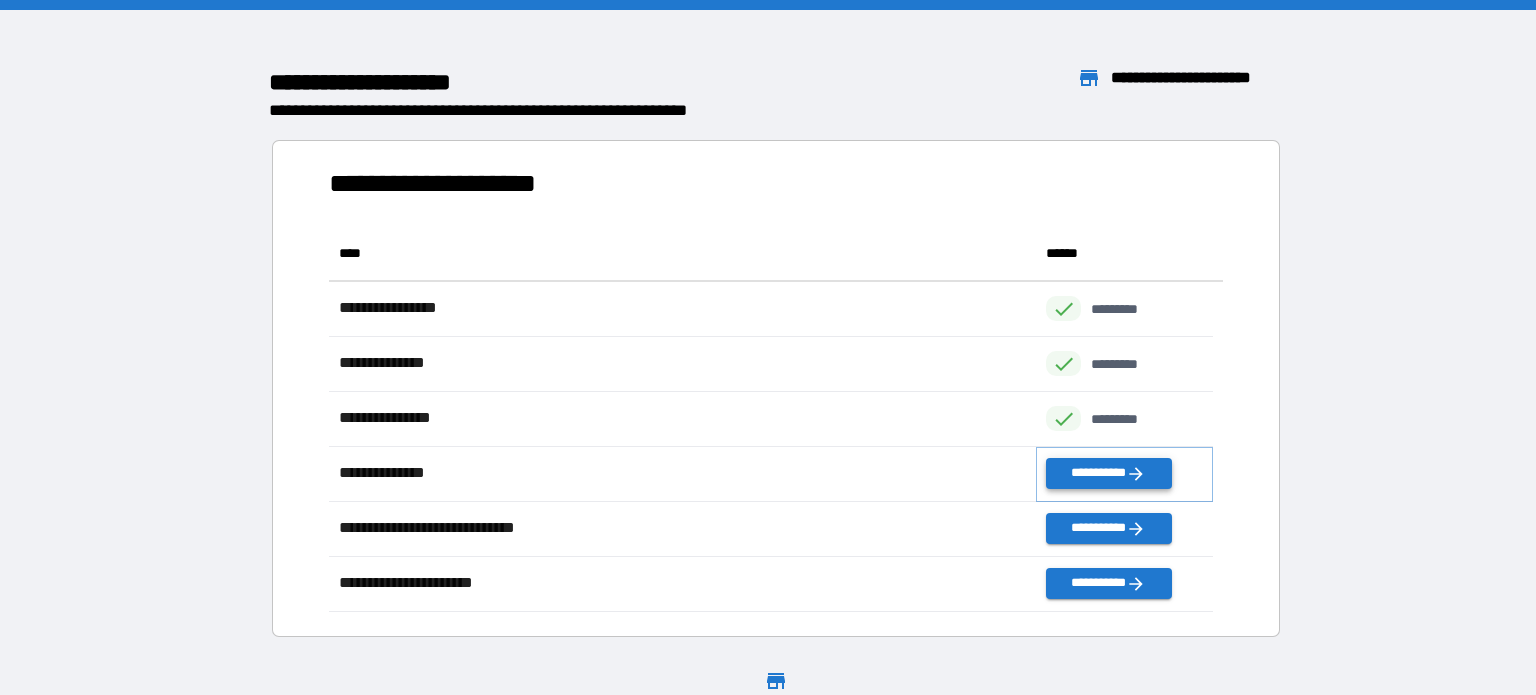 click on "**********" at bounding box center (1108, 473) 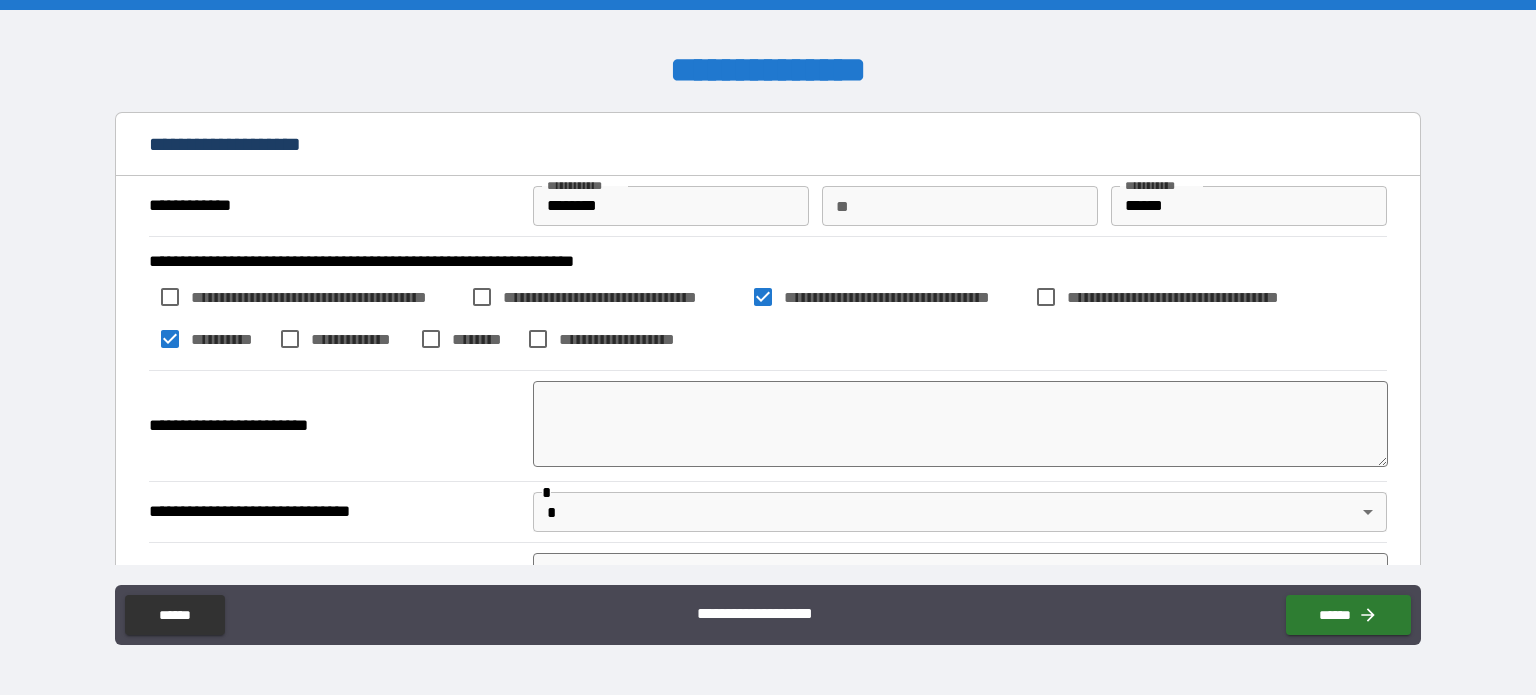click at bounding box center (961, 424) 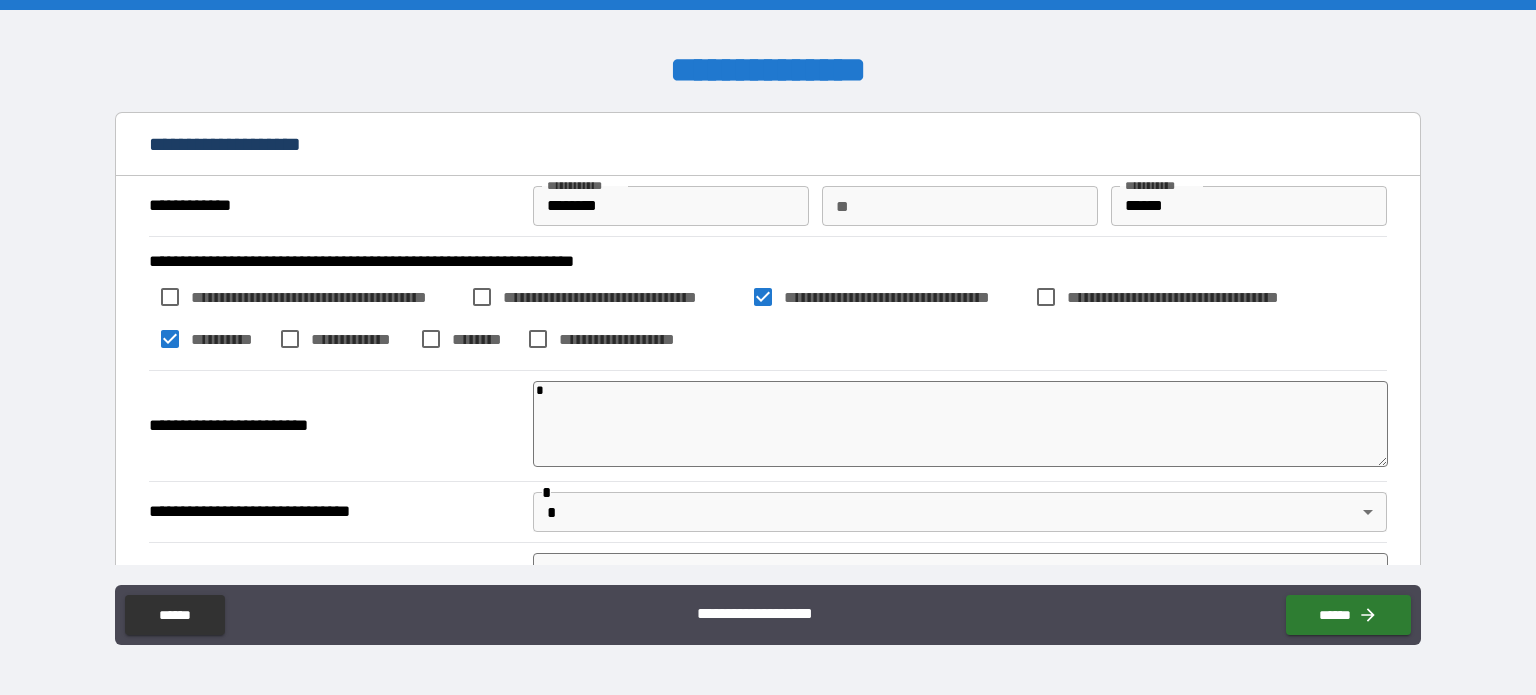 type on "*" 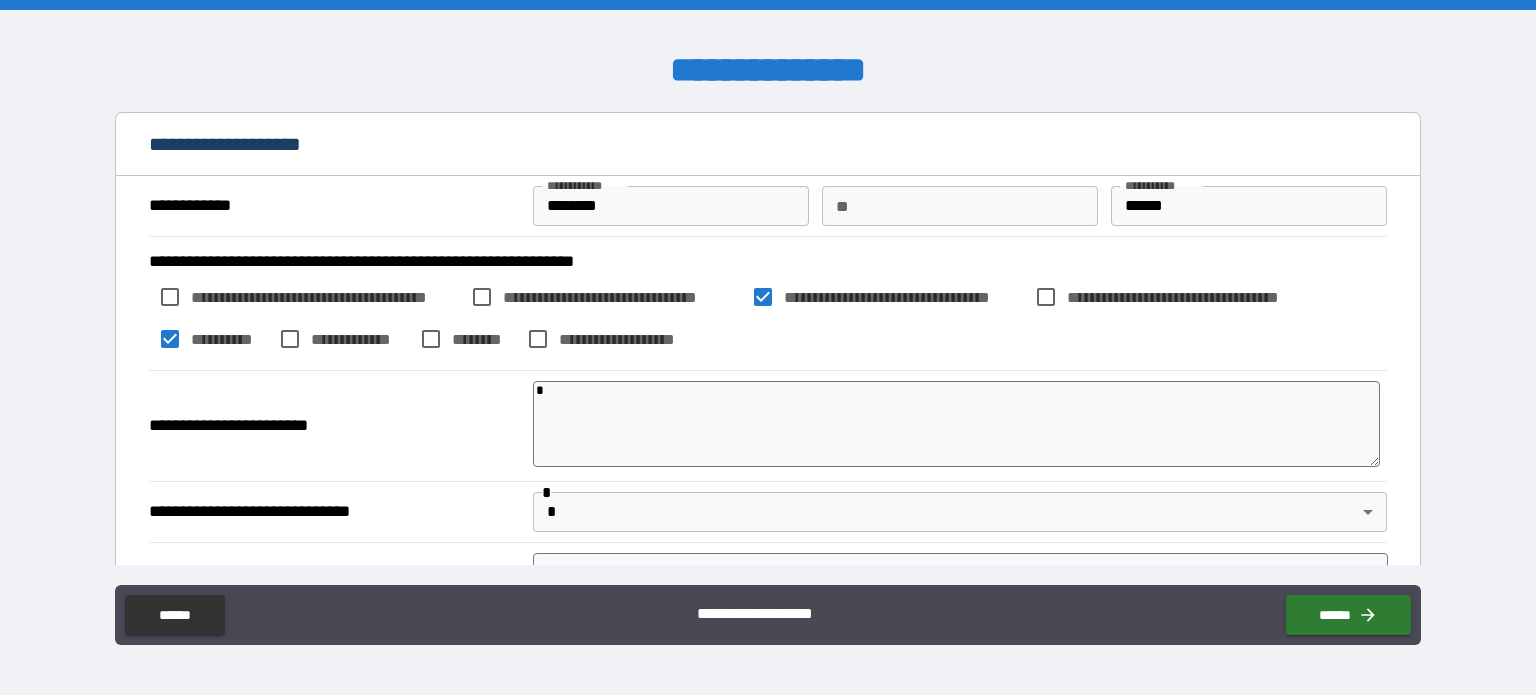 type on "**" 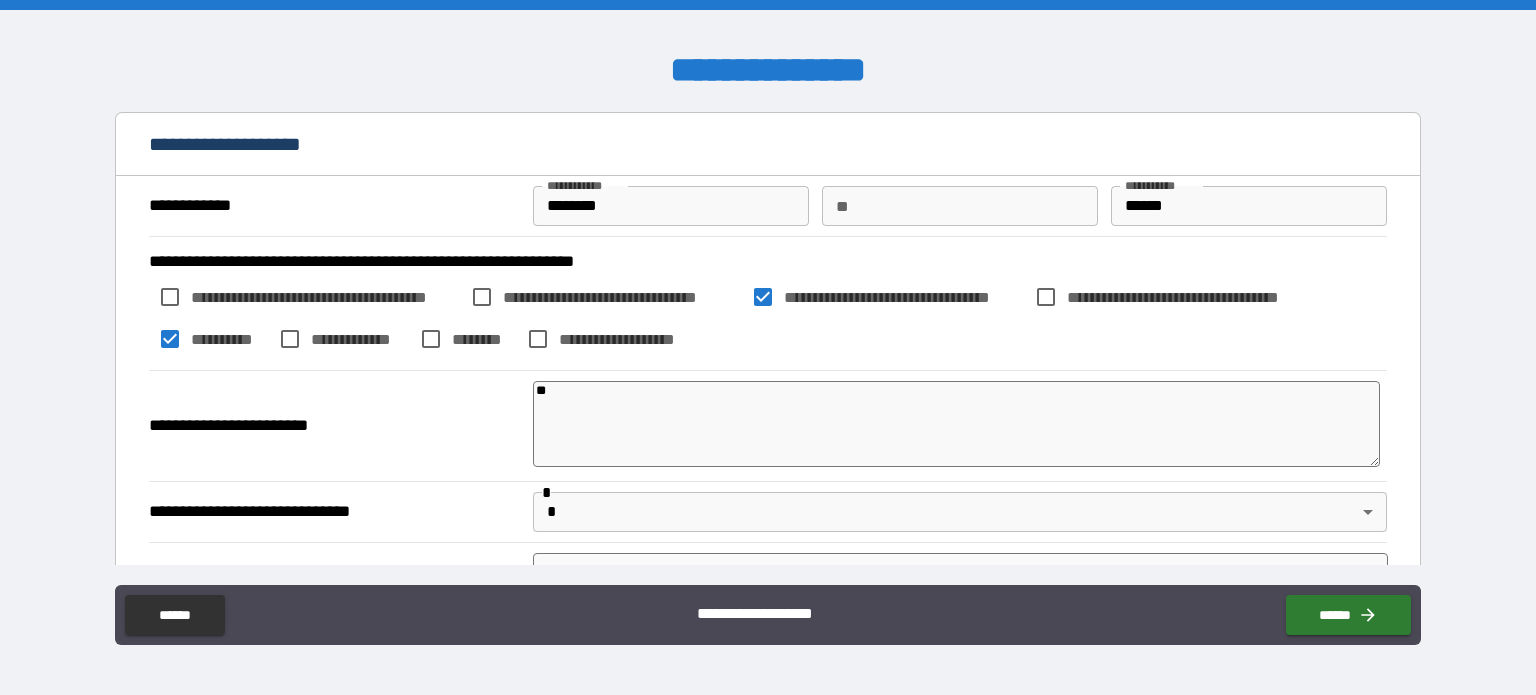 type on "*" 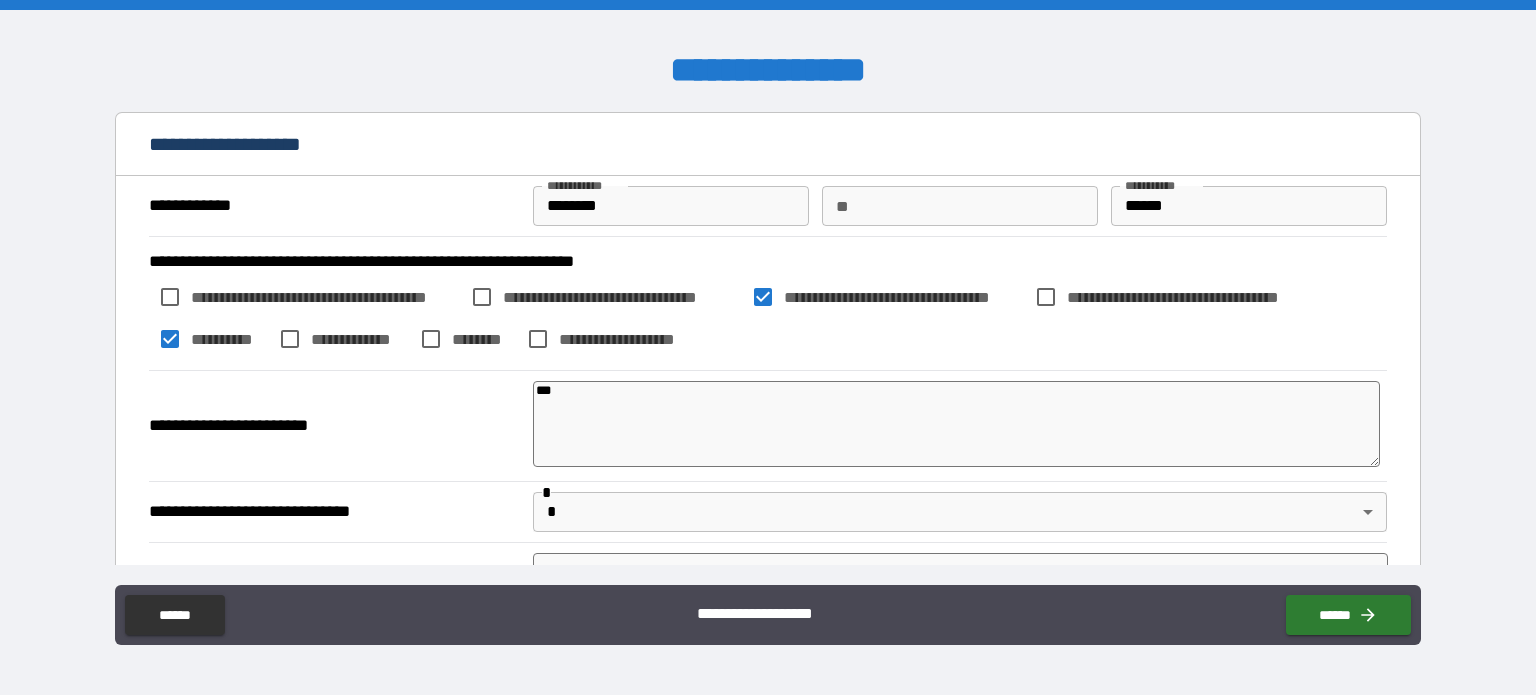 type on "*" 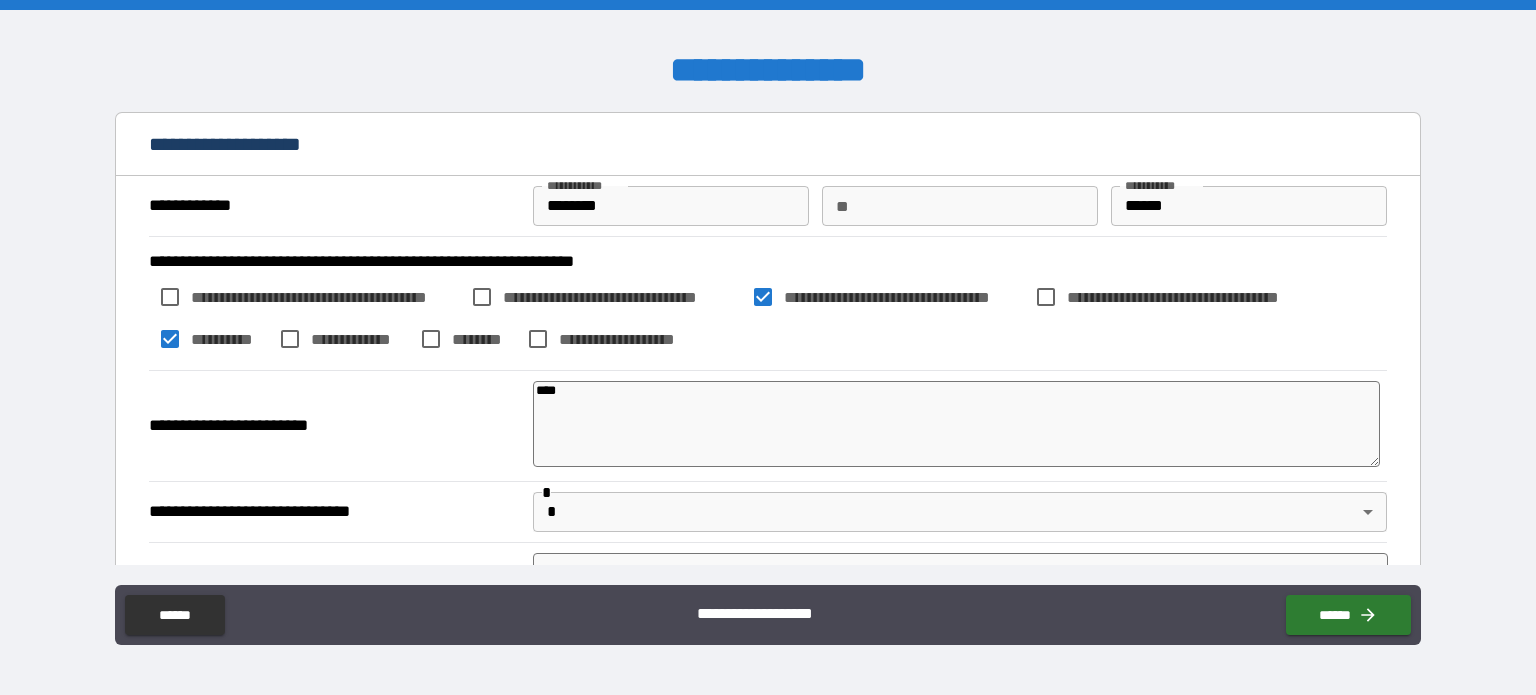 type on "*" 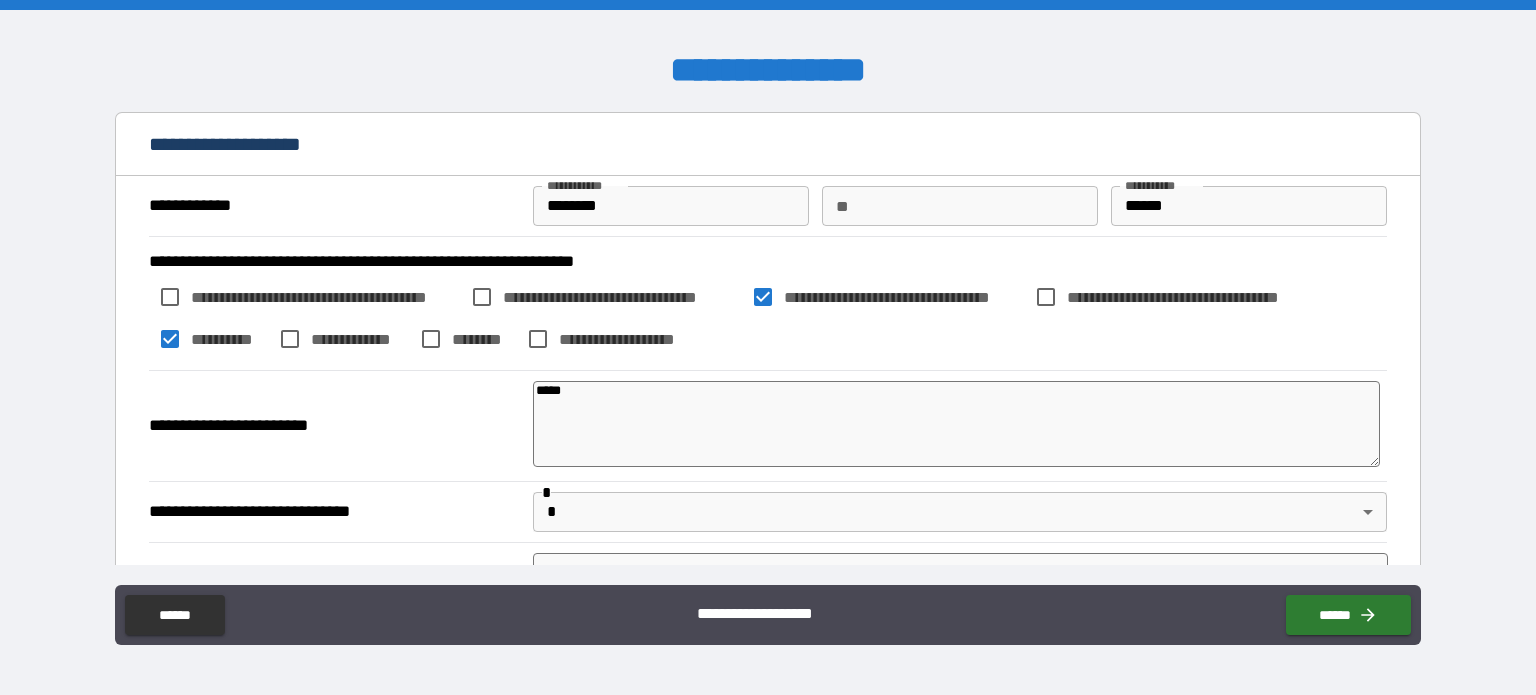 type on "*" 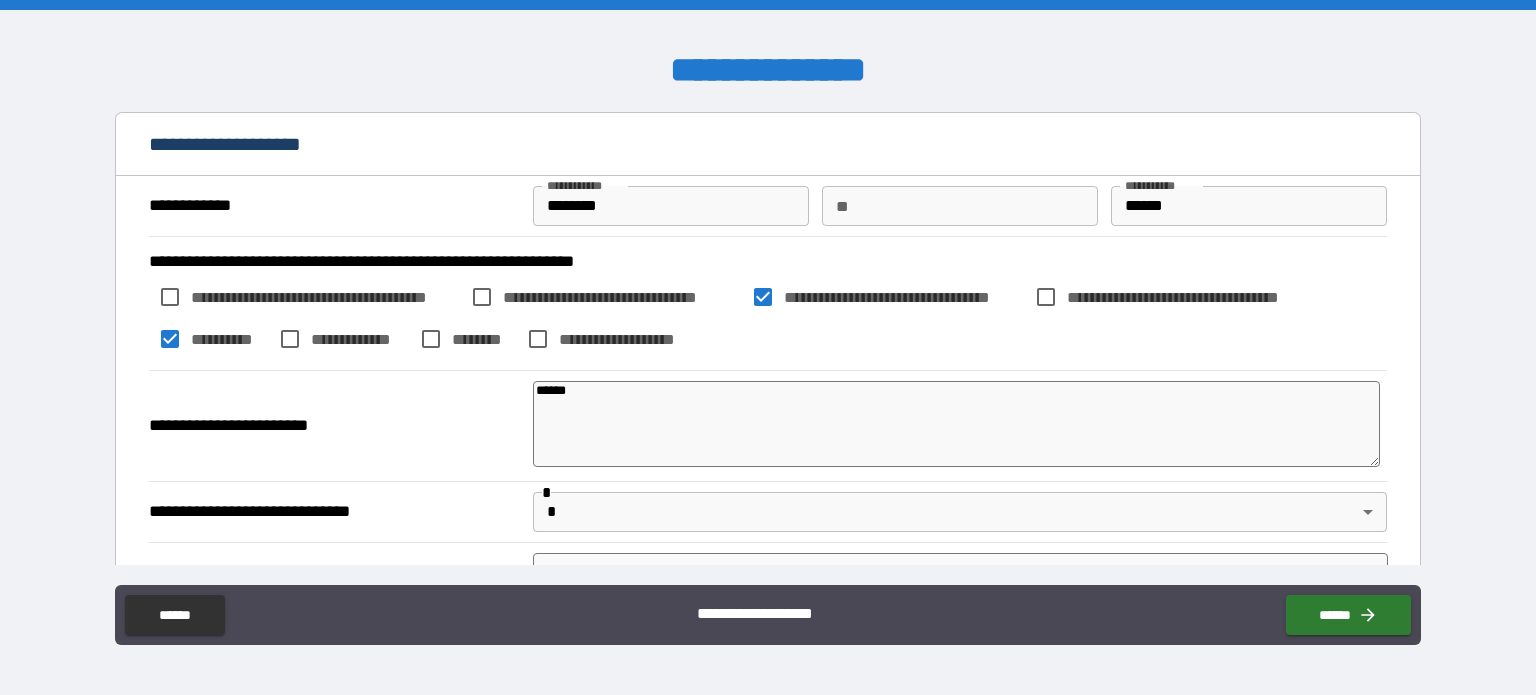 type on "*" 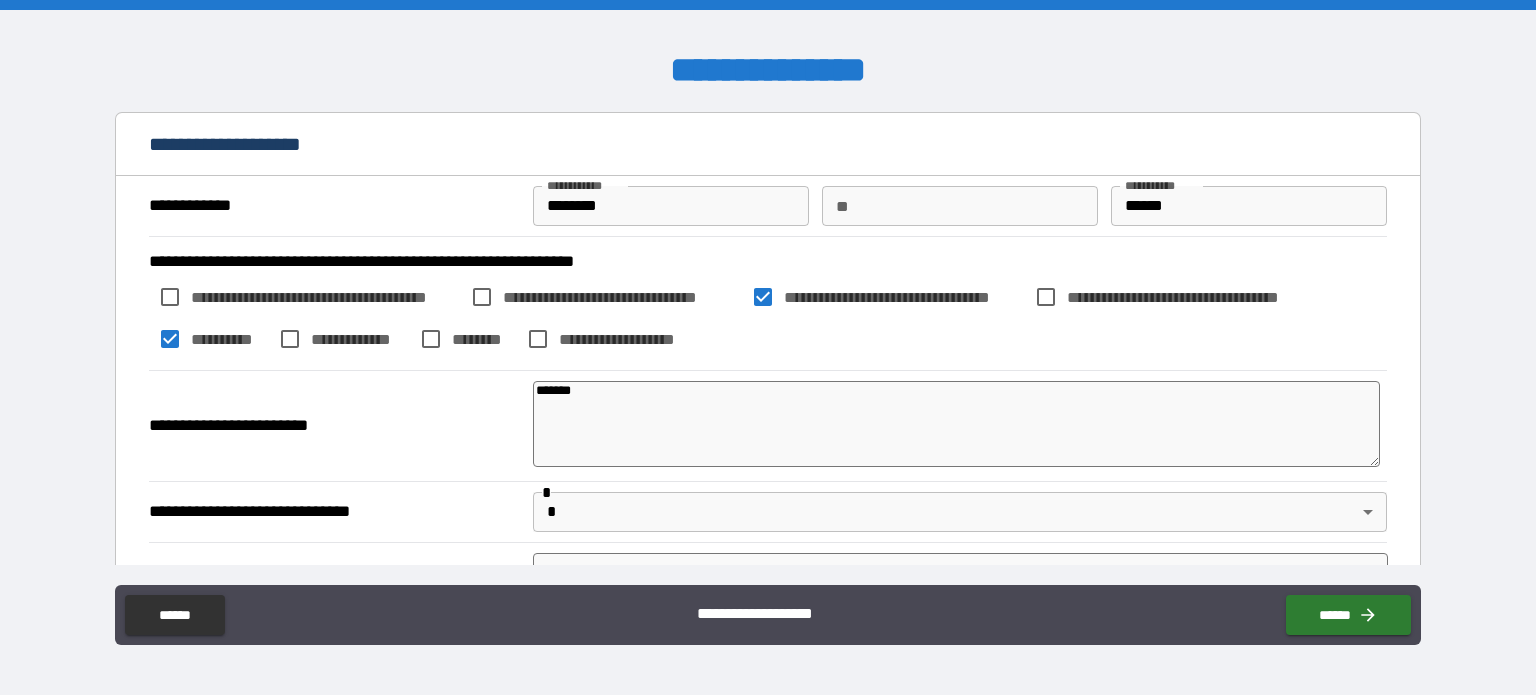 type on "*" 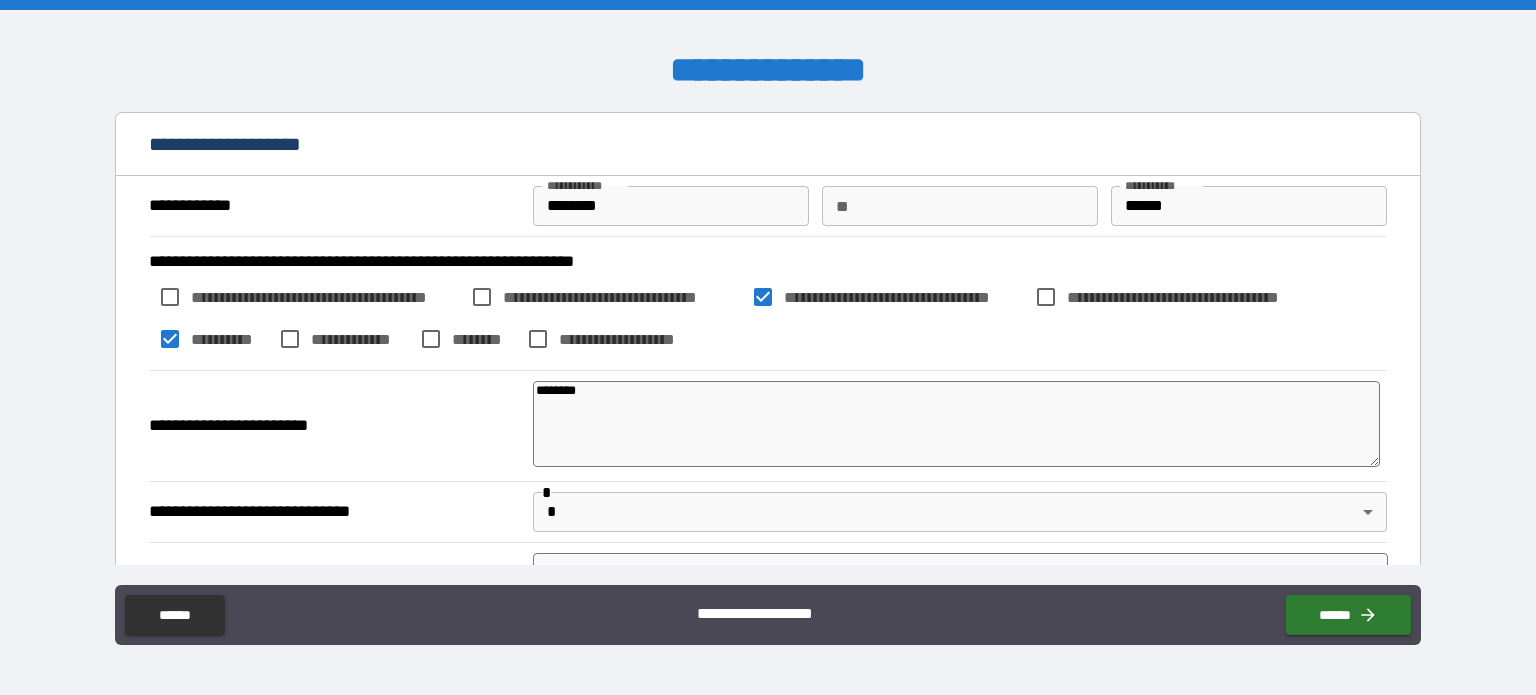type on "*" 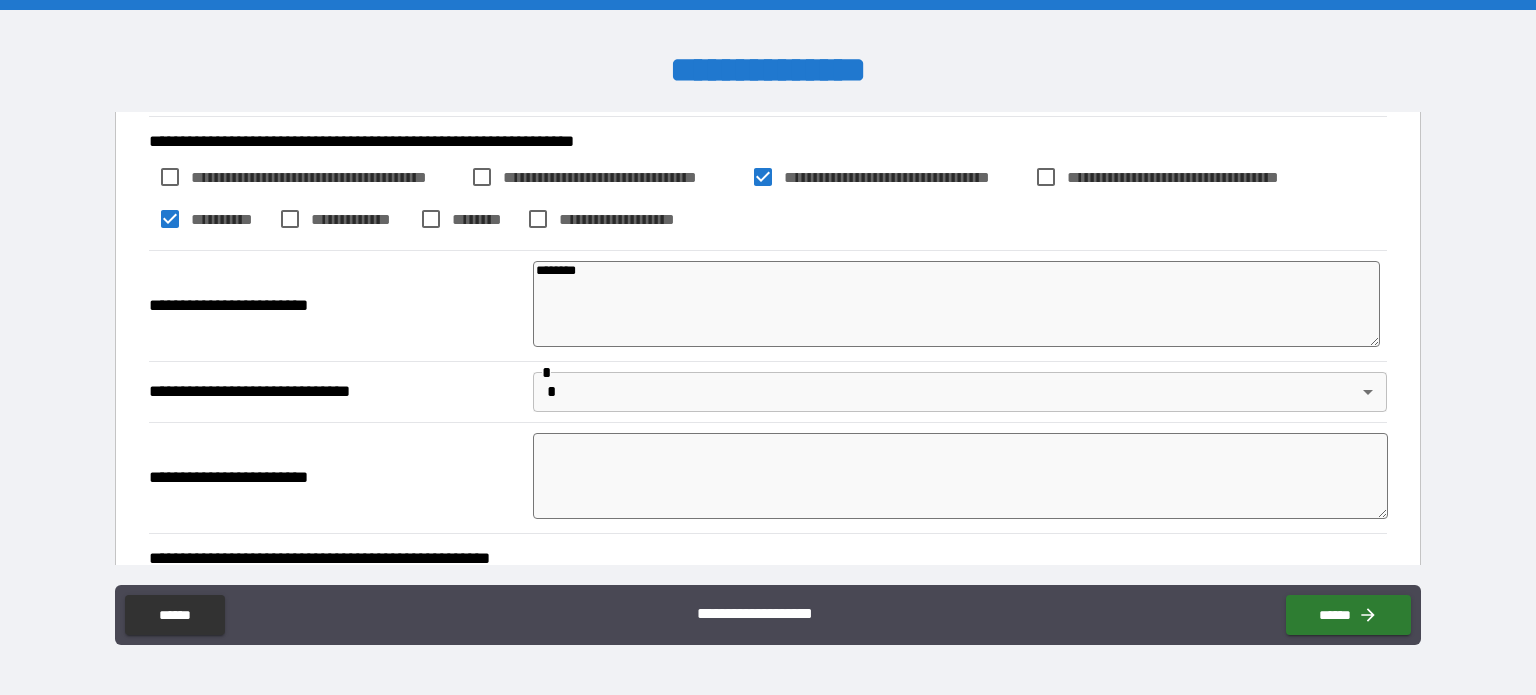 scroll, scrollTop: 172, scrollLeft: 0, axis: vertical 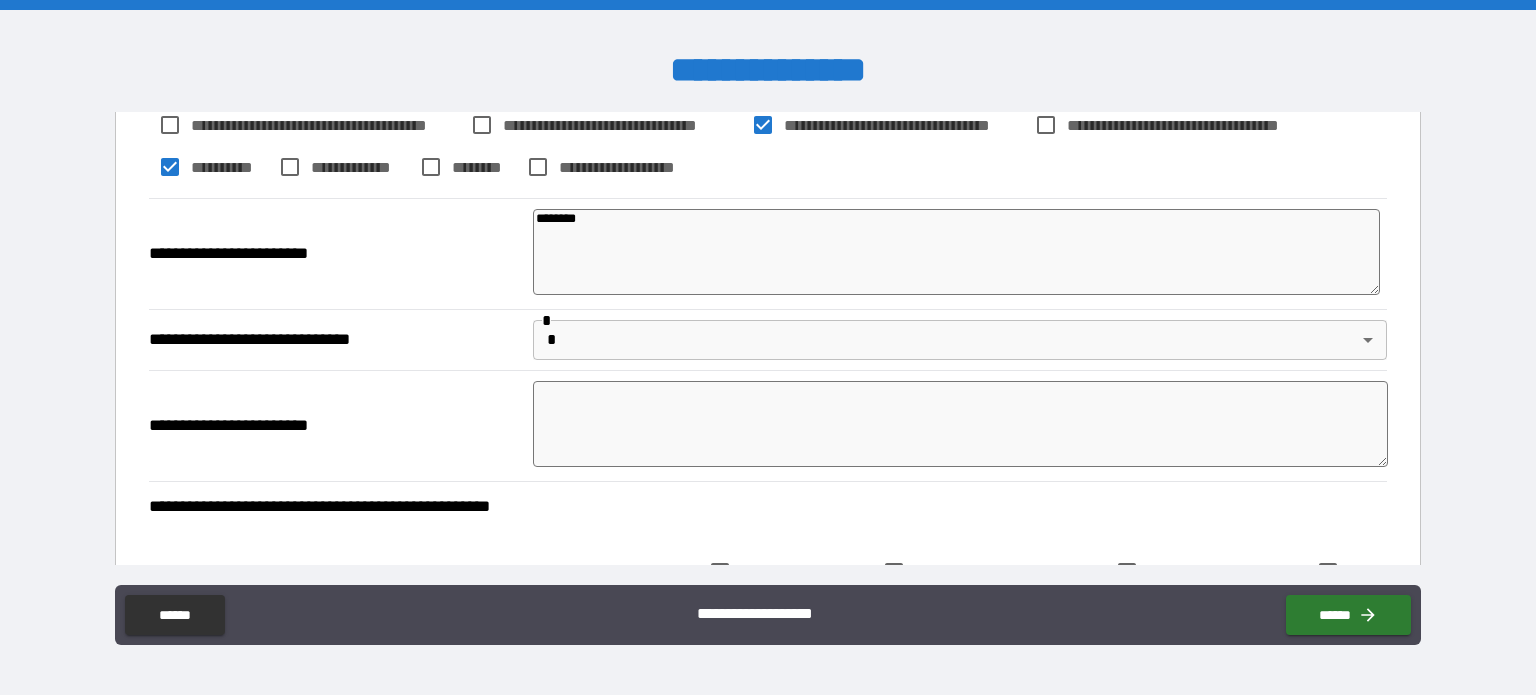 type on "********" 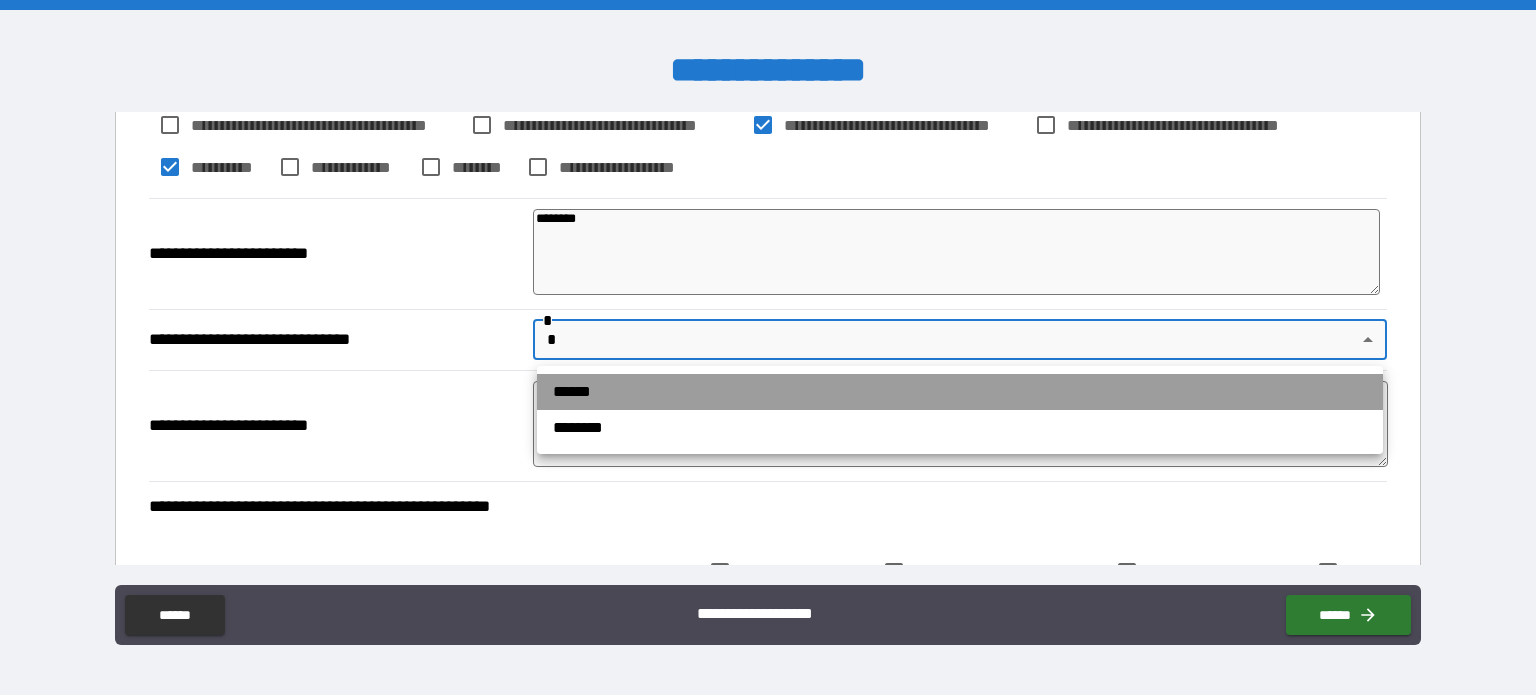 click on "******" at bounding box center [960, 392] 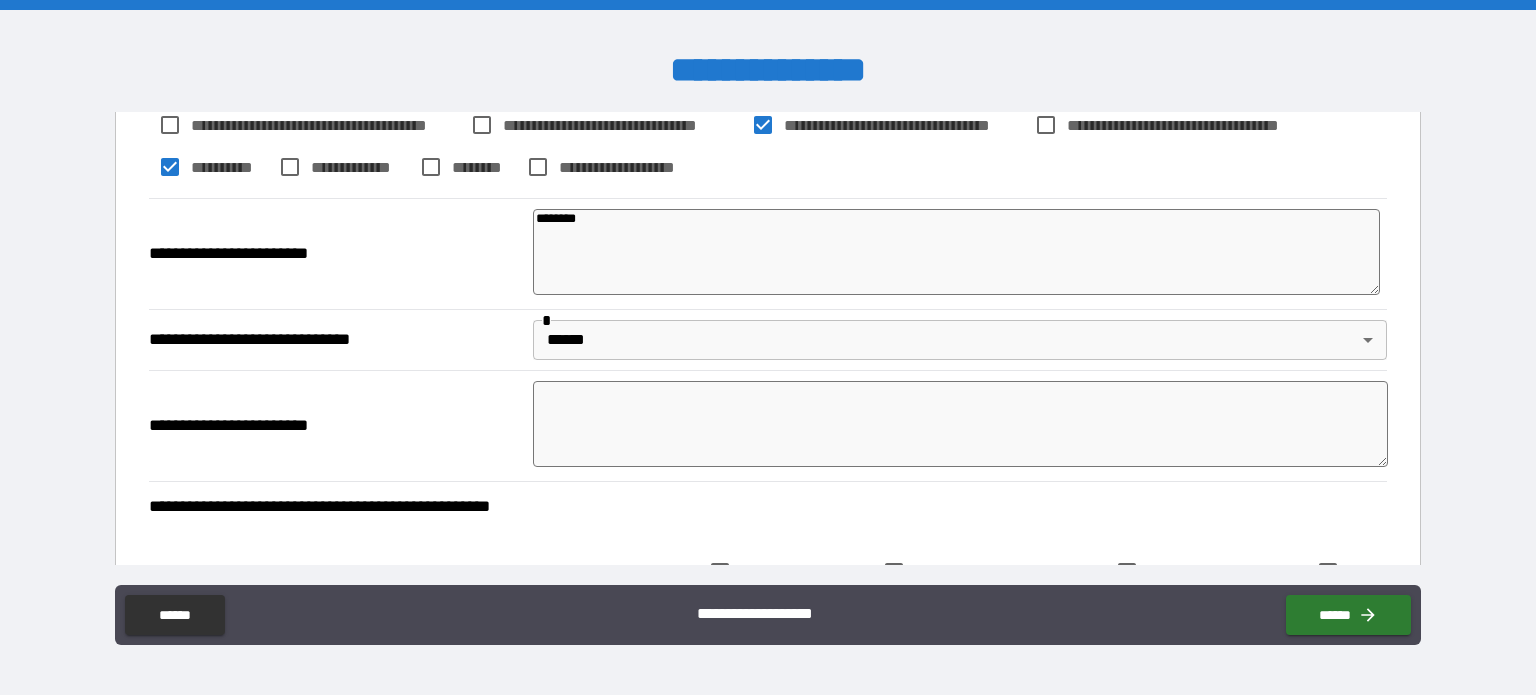 click at bounding box center [961, 424] 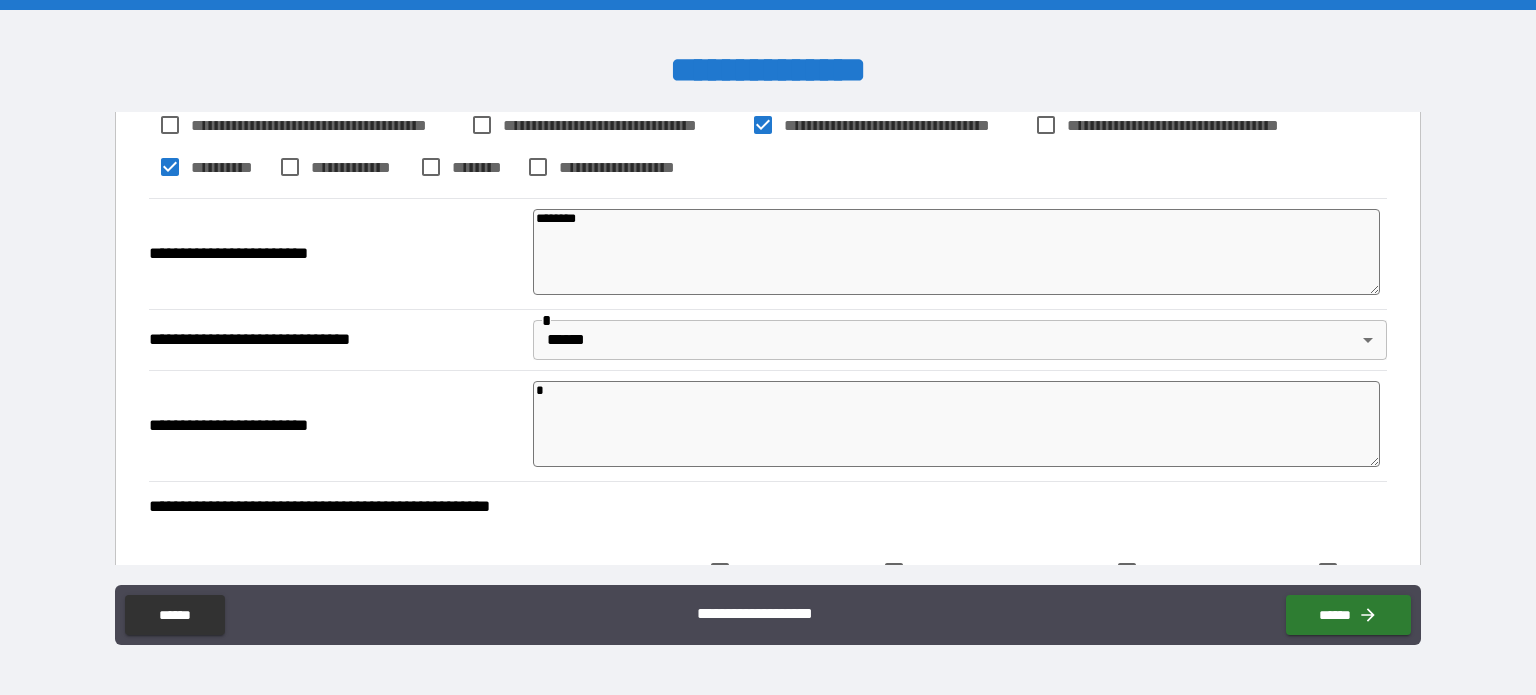 type on "*" 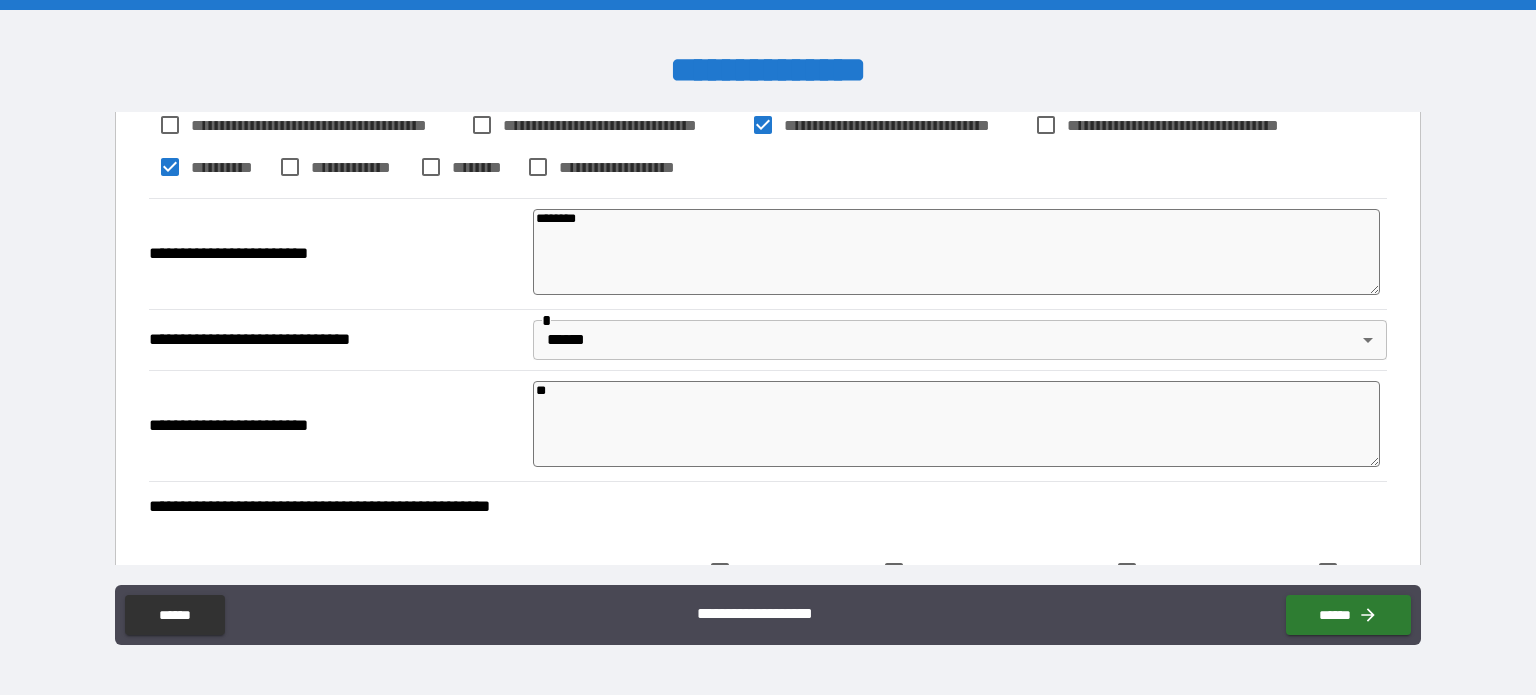 type on "*" 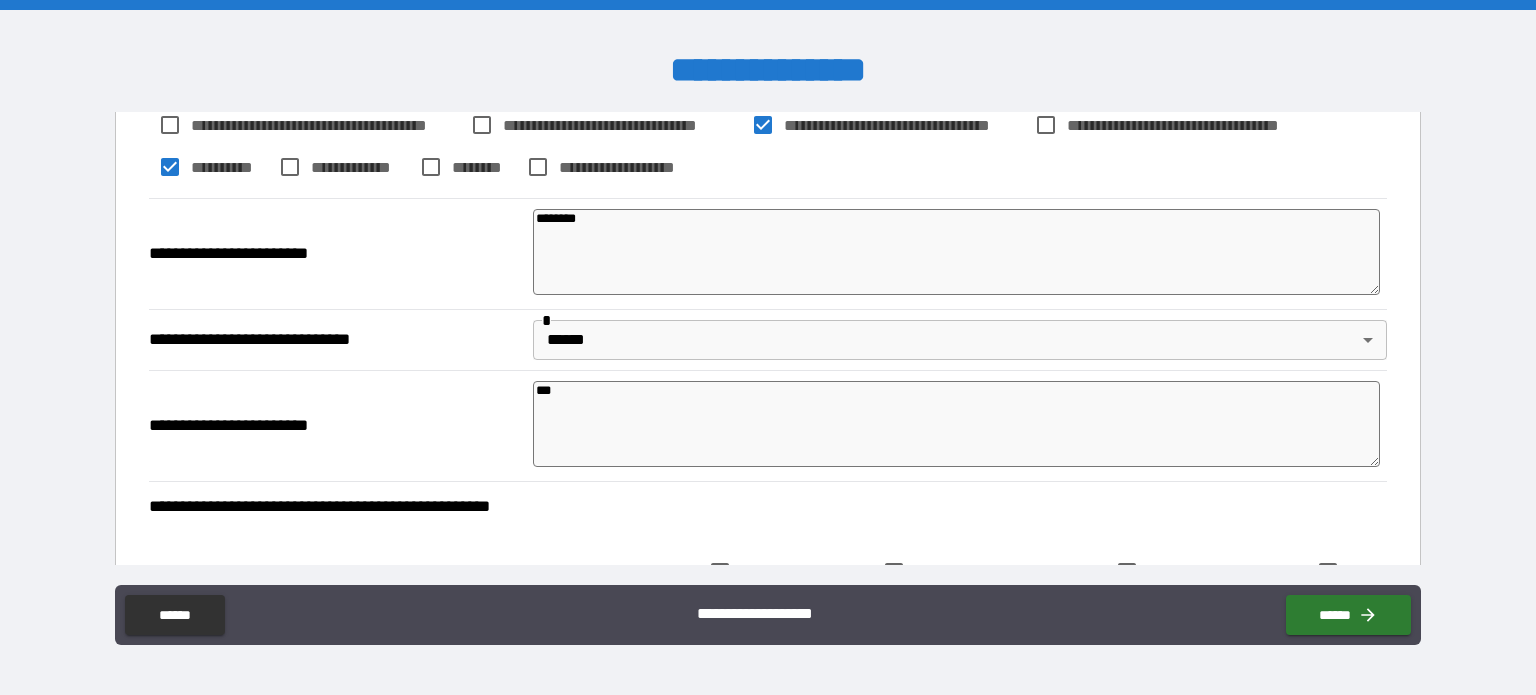 type on "*" 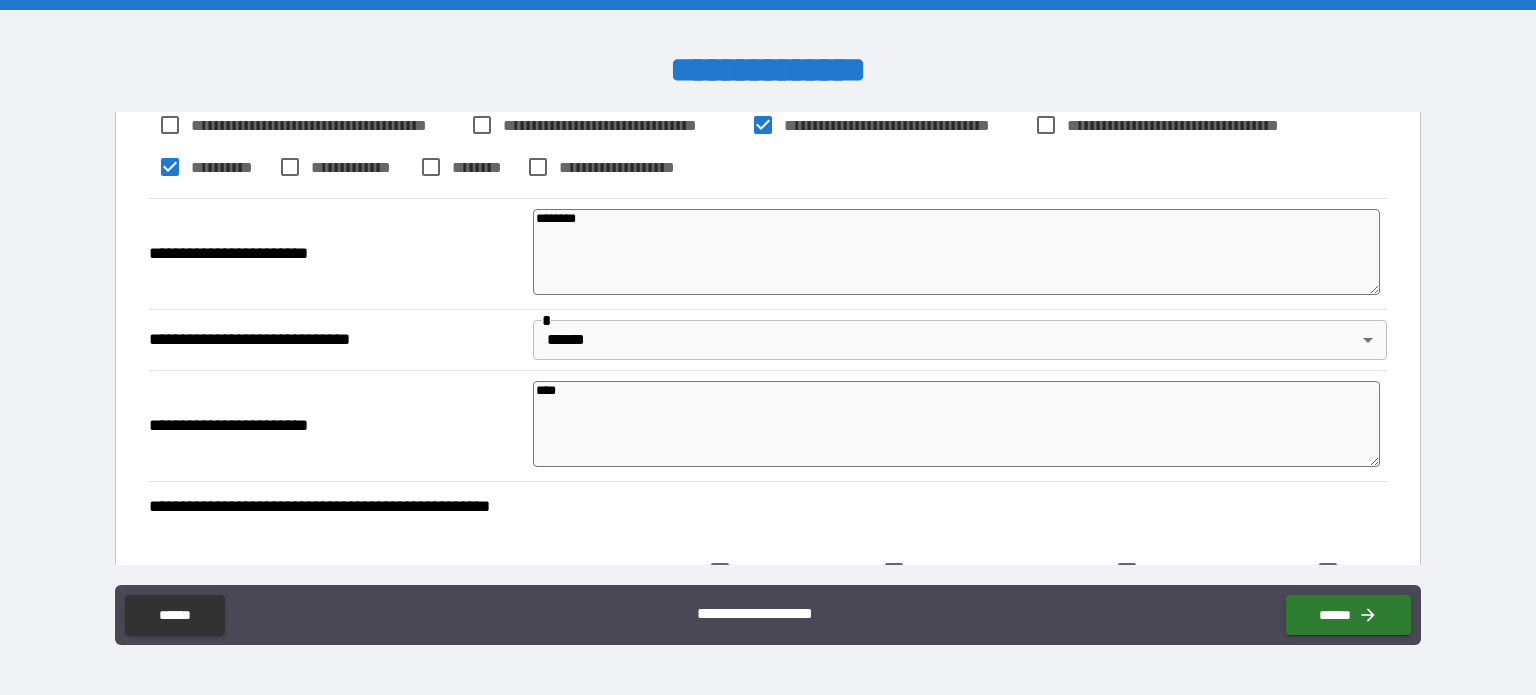 type on "*" 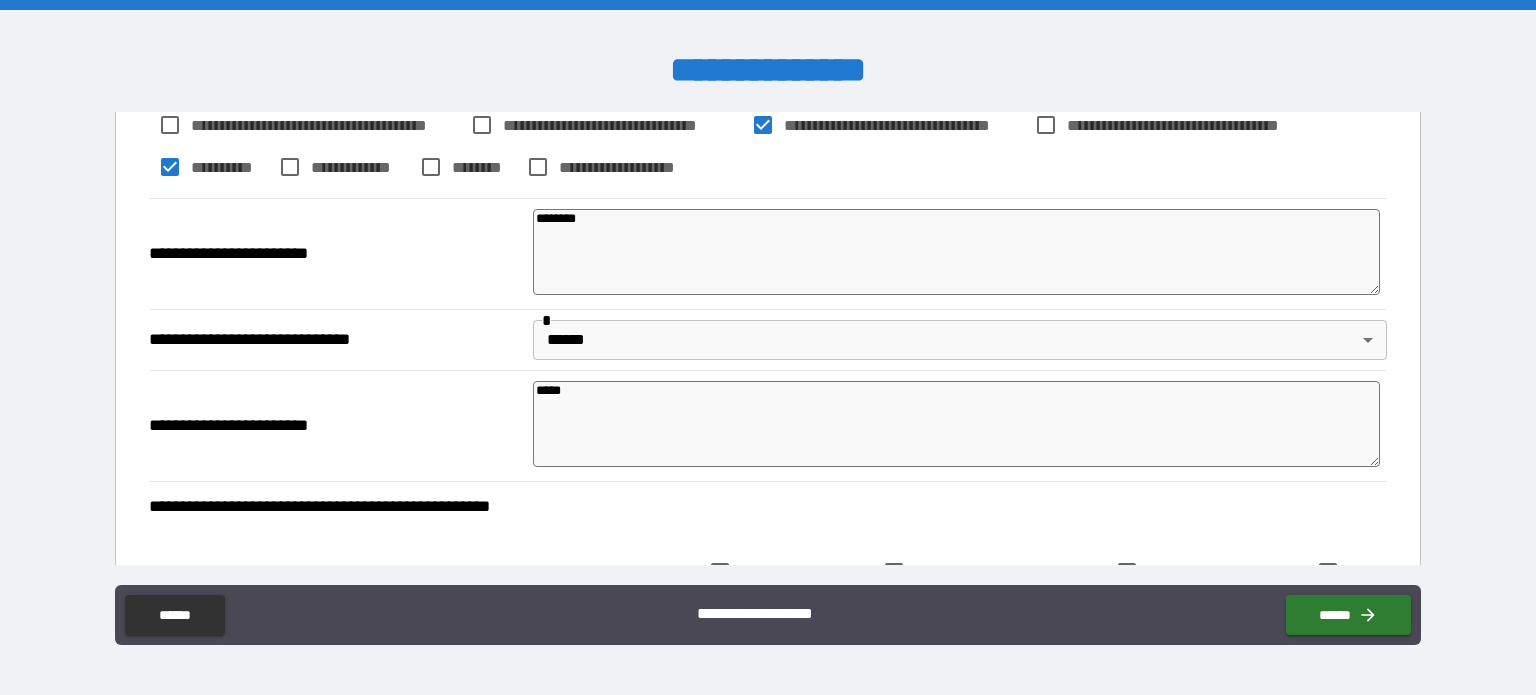 type on "*" 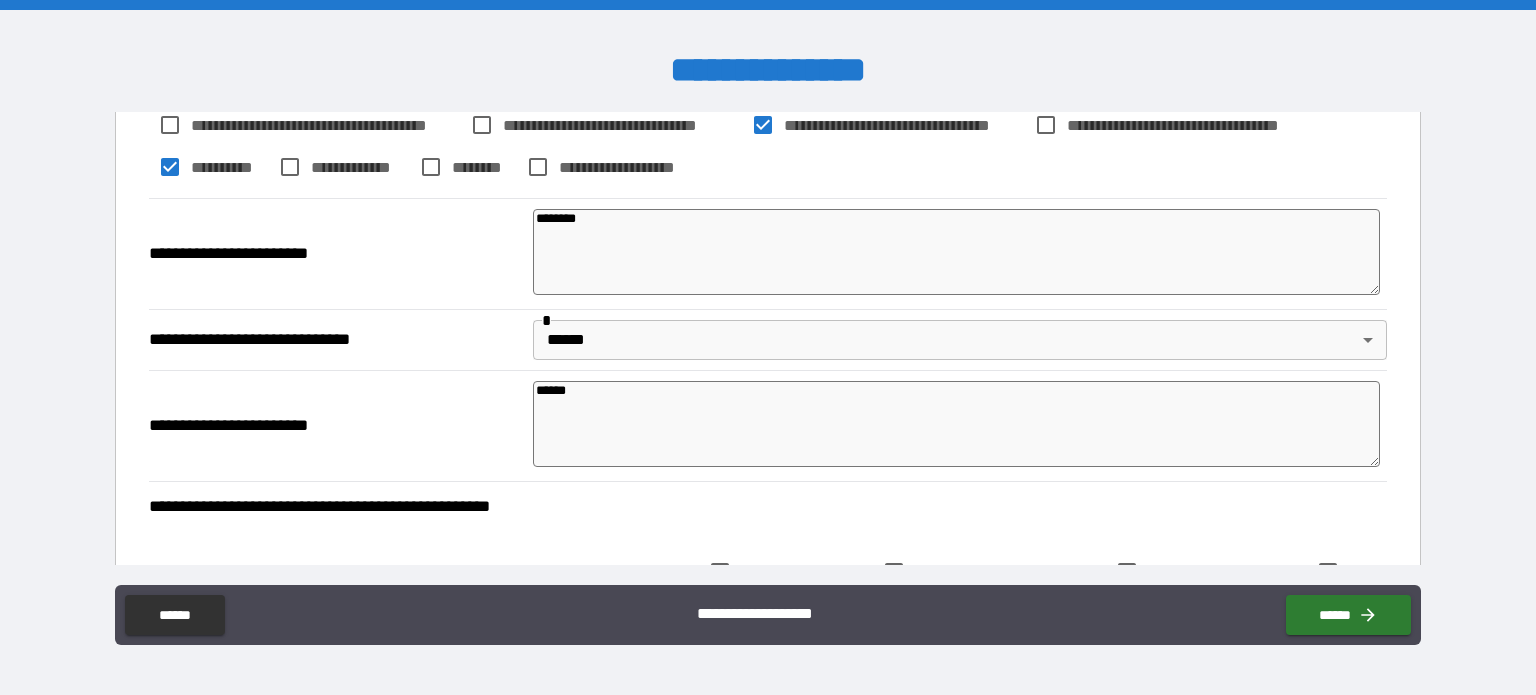 type on "*" 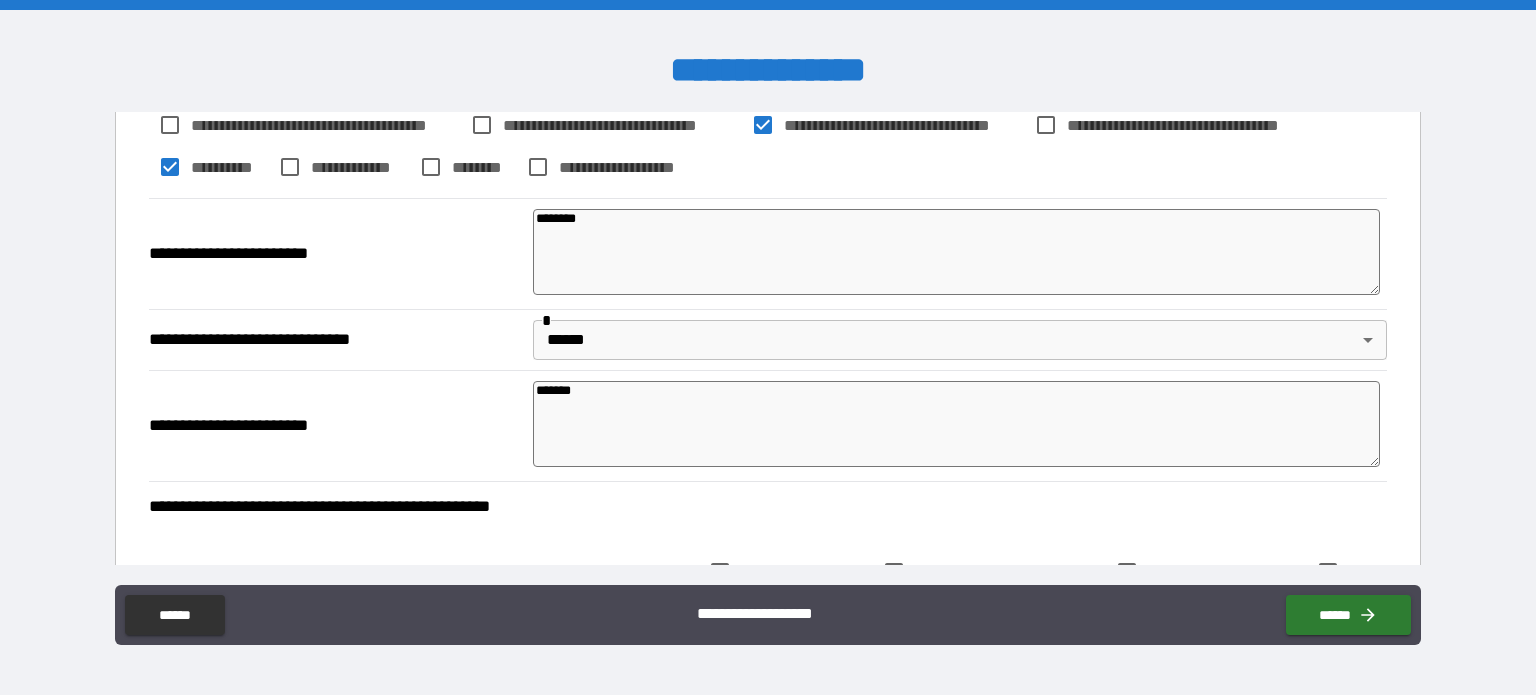 type on "*" 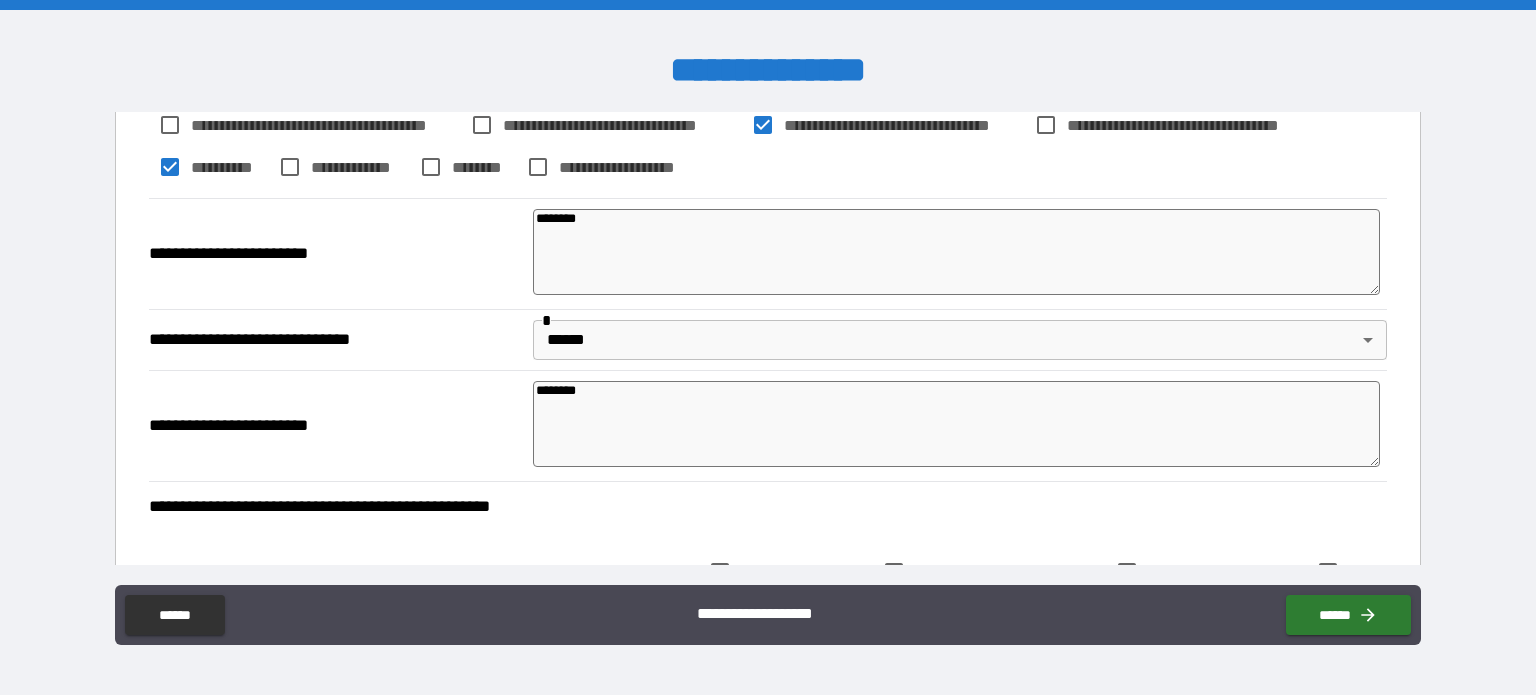 type on "*" 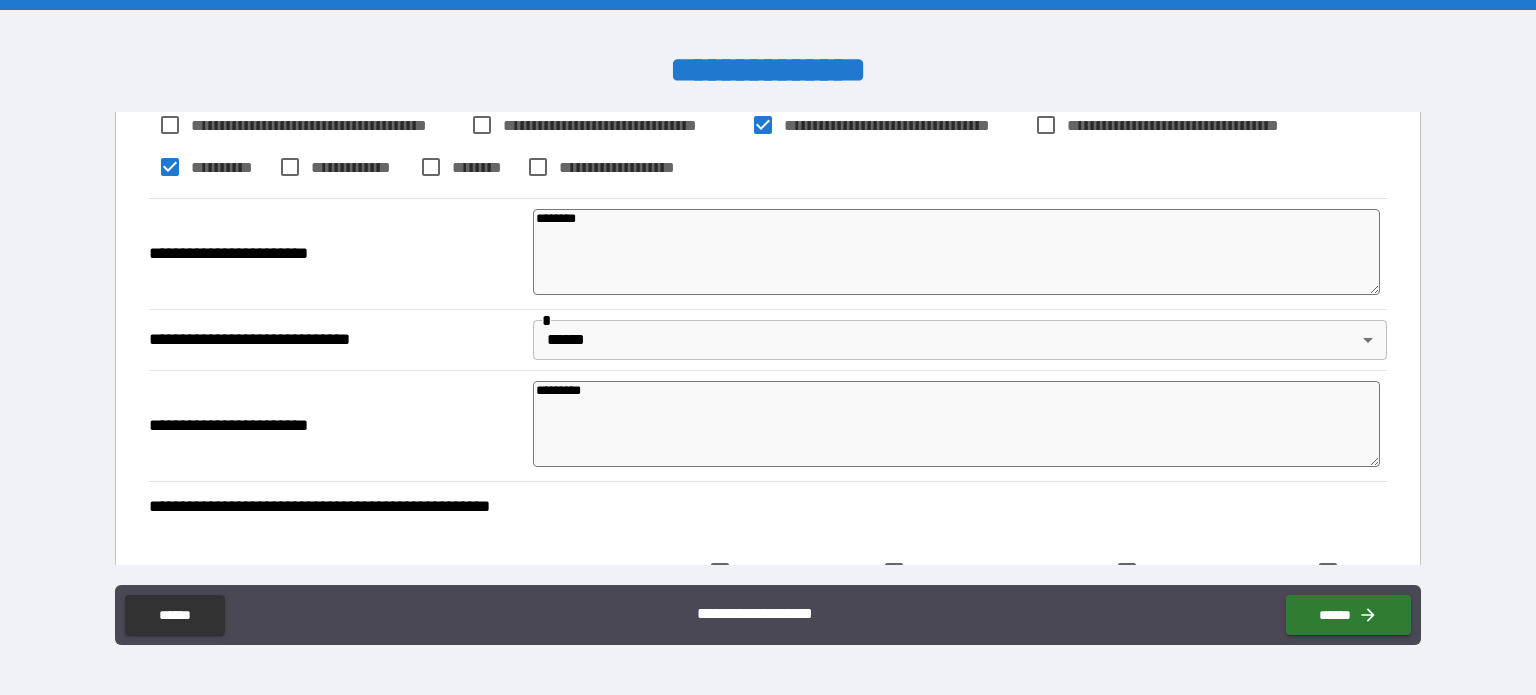 type on "*" 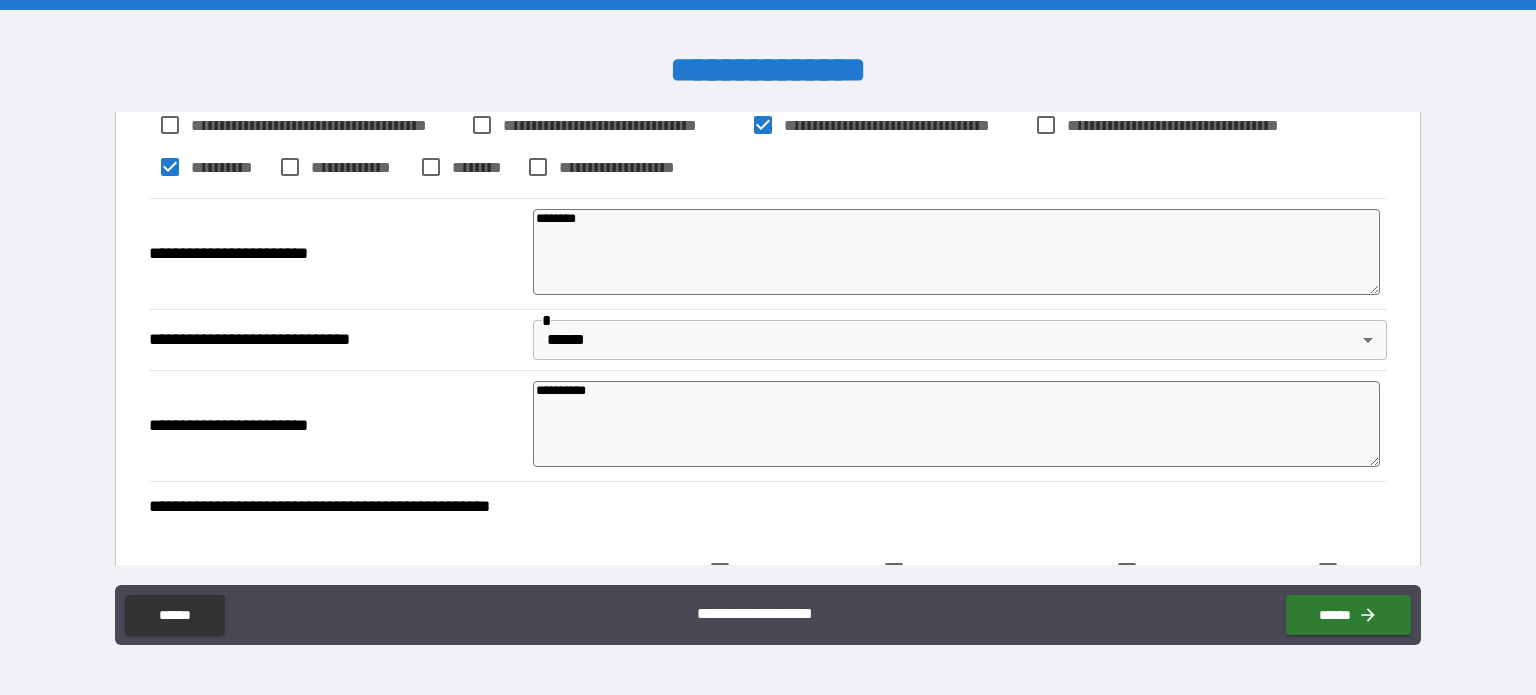 type on "*" 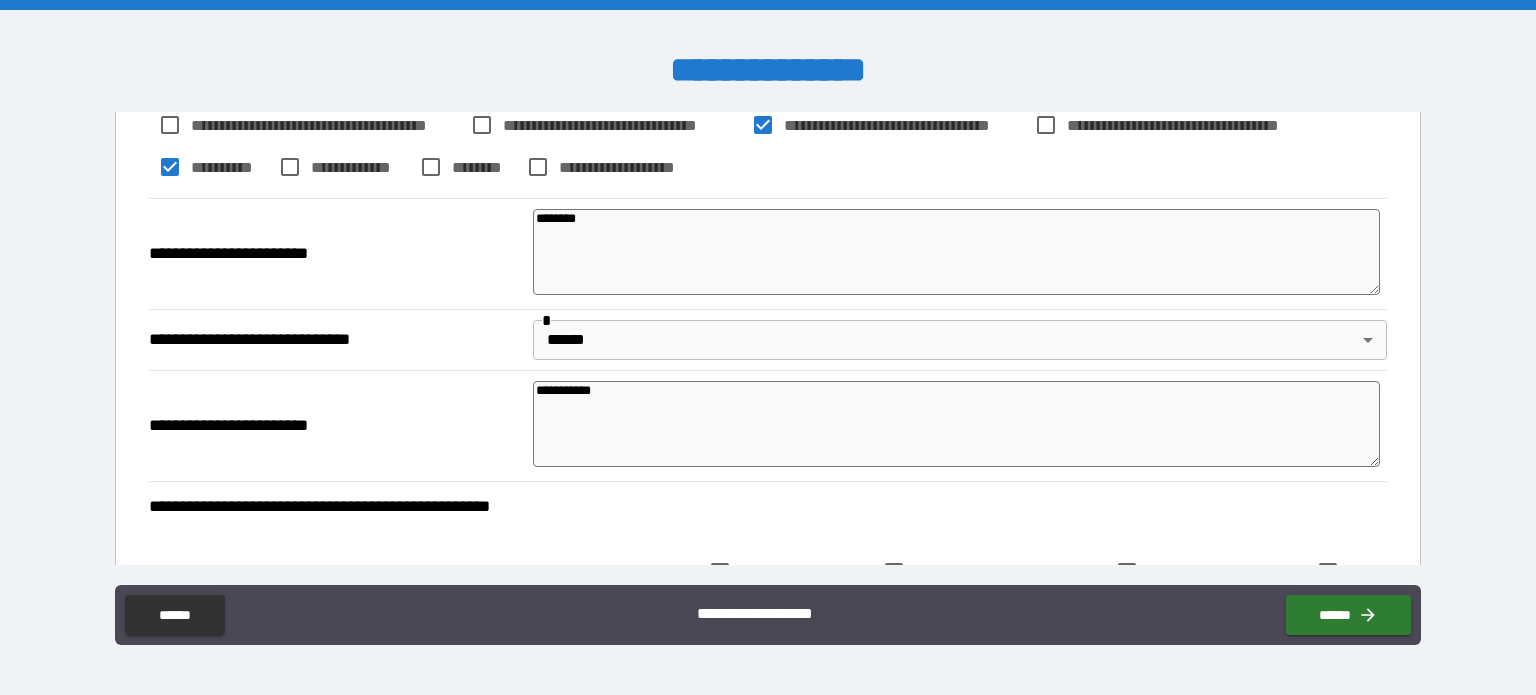 type on "*" 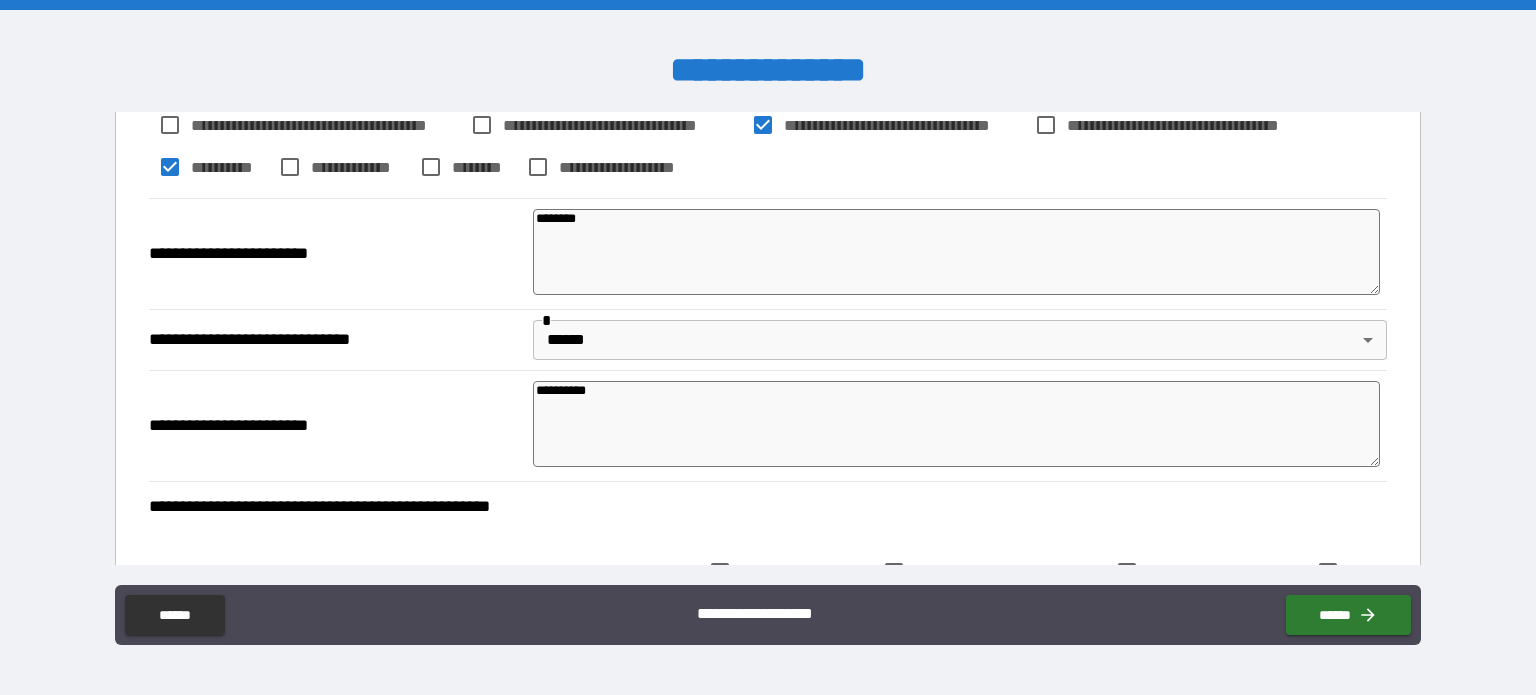 type on "*" 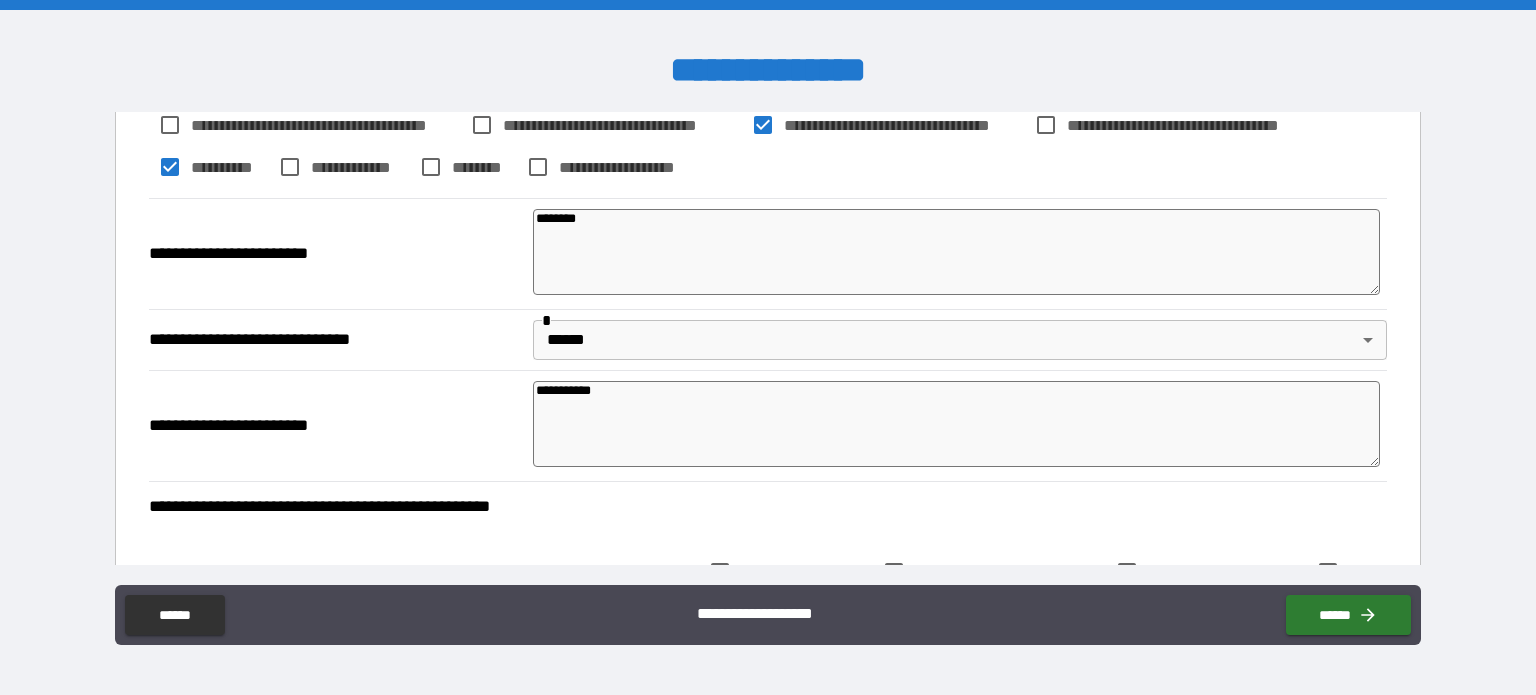 type on "*" 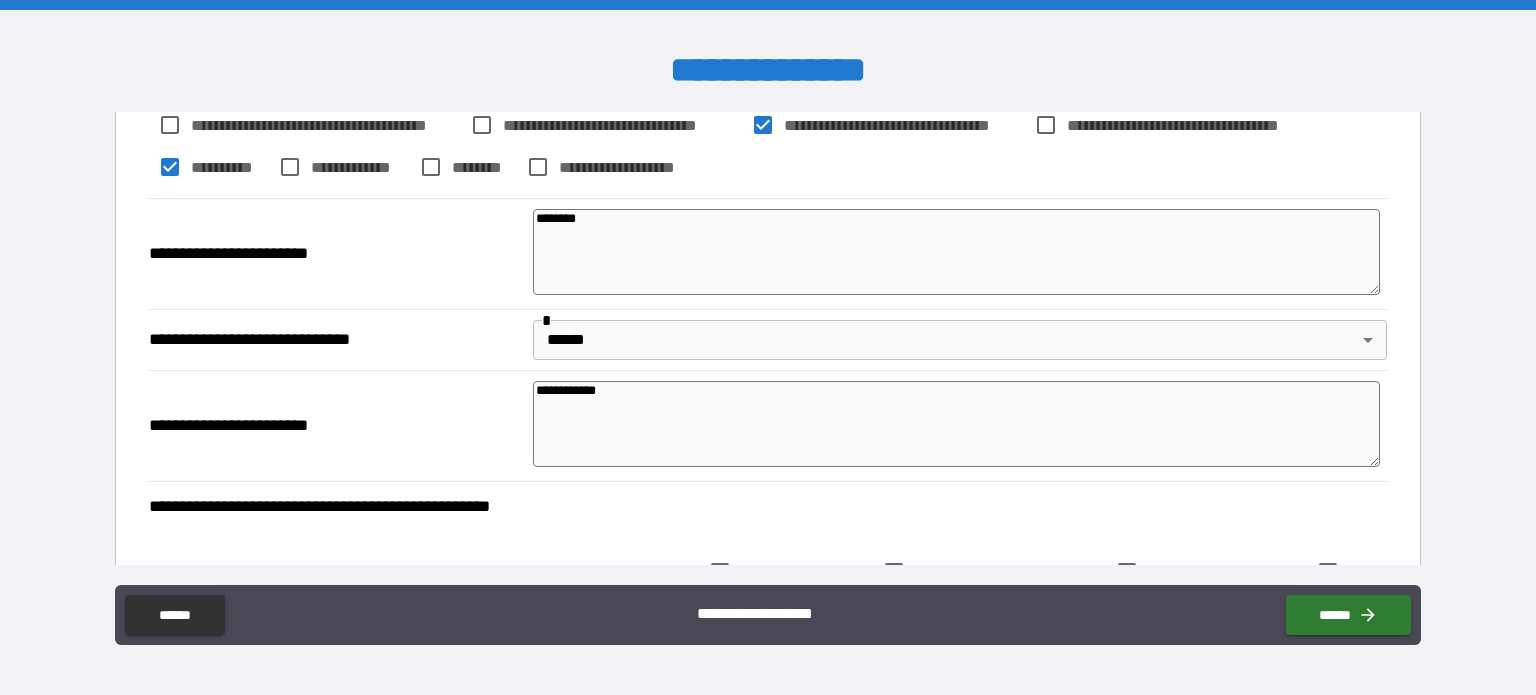 type on "*" 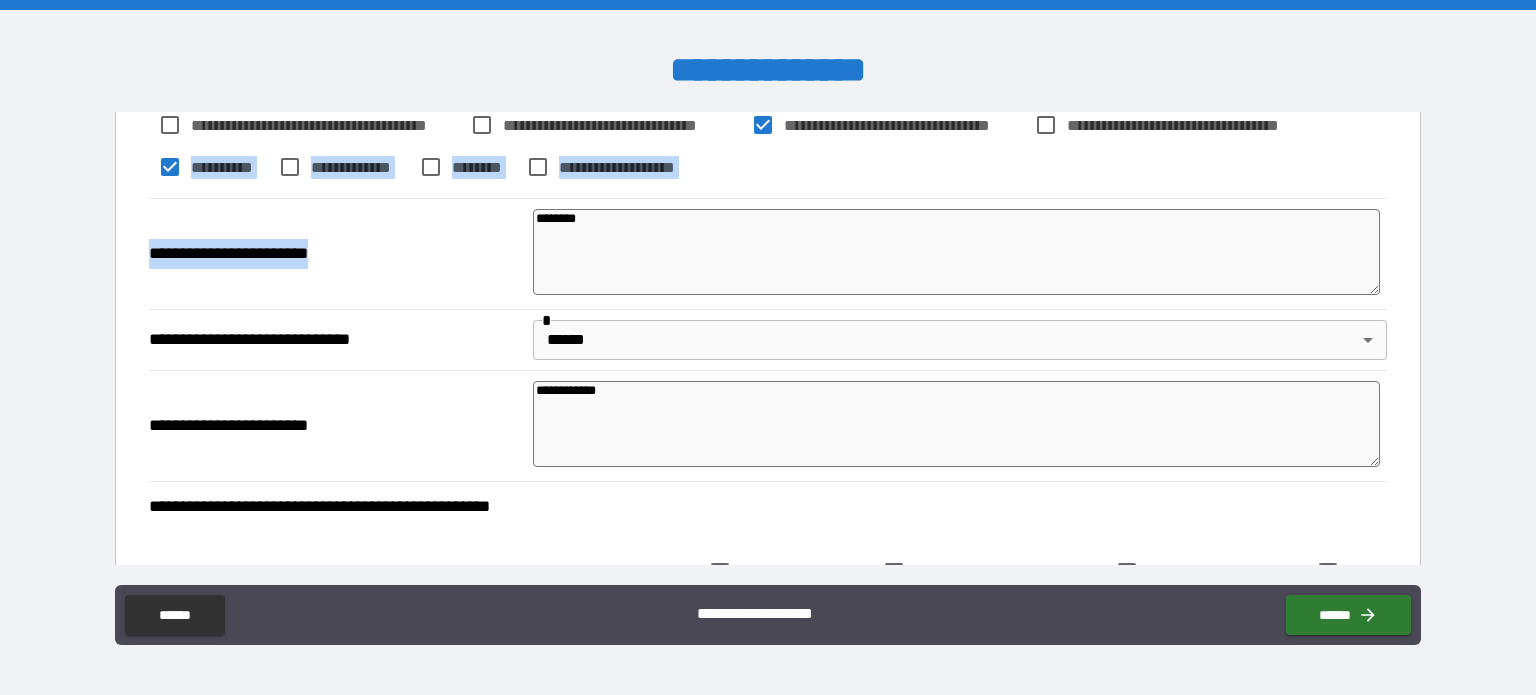 drag, startPoint x: 1421, startPoint y: 191, endPoint x: 1420, endPoint y: 228, distance: 37.01351 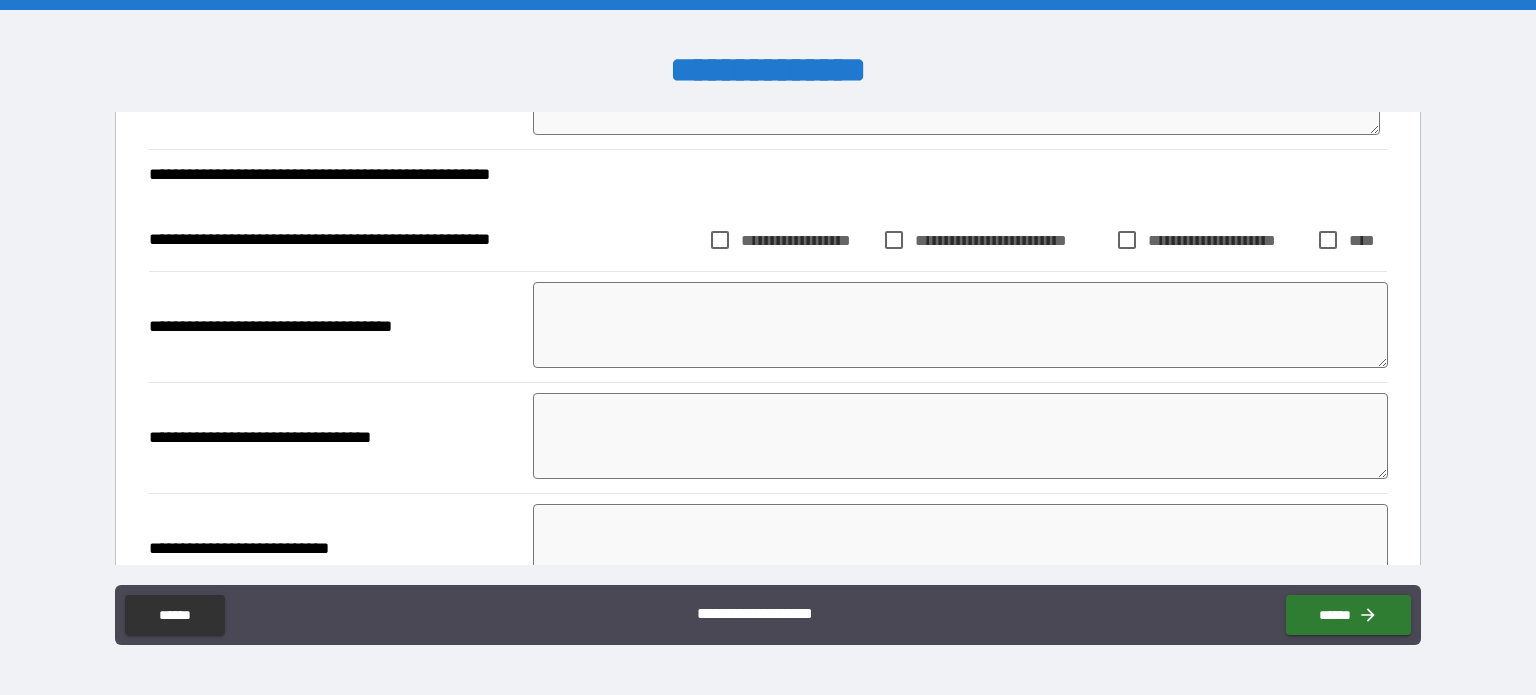 scroll, scrollTop: 517, scrollLeft: 0, axis: vertical 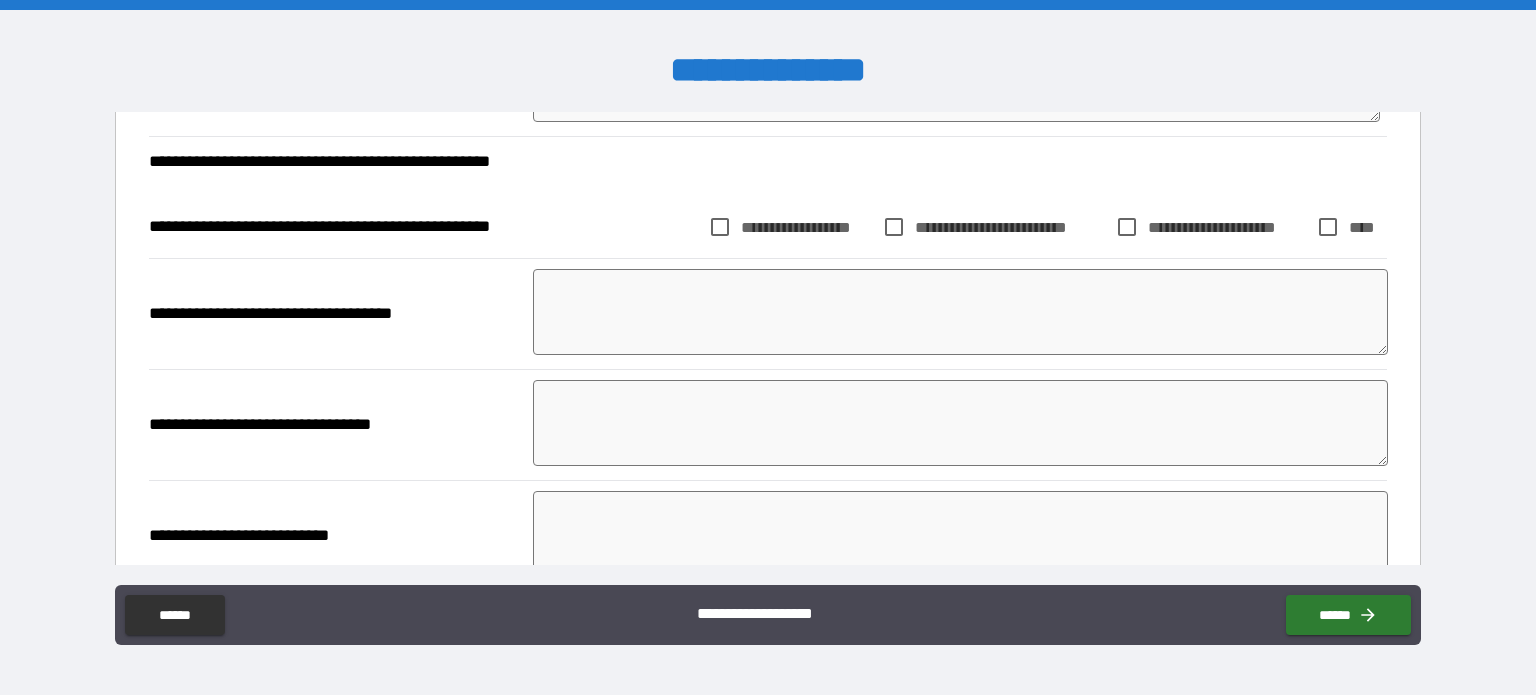 type on "*" 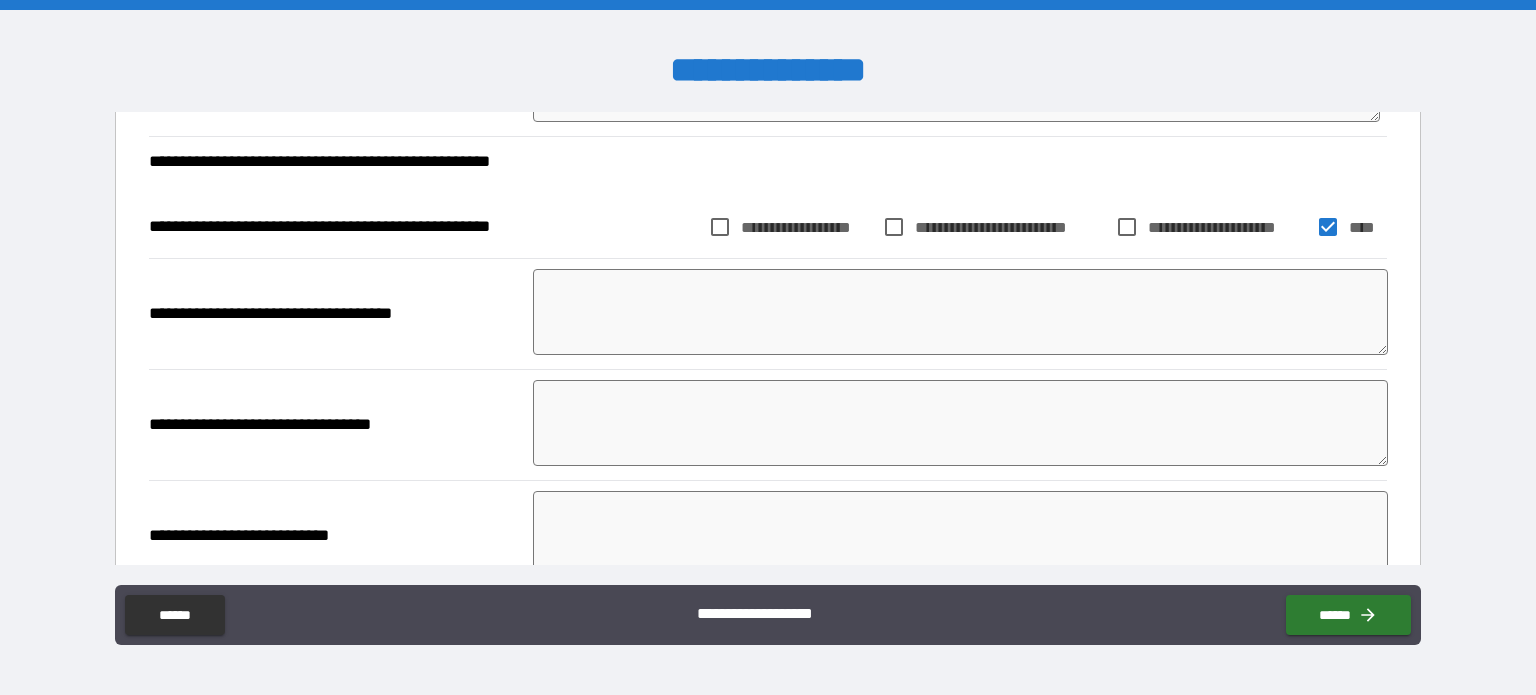 type on "*" 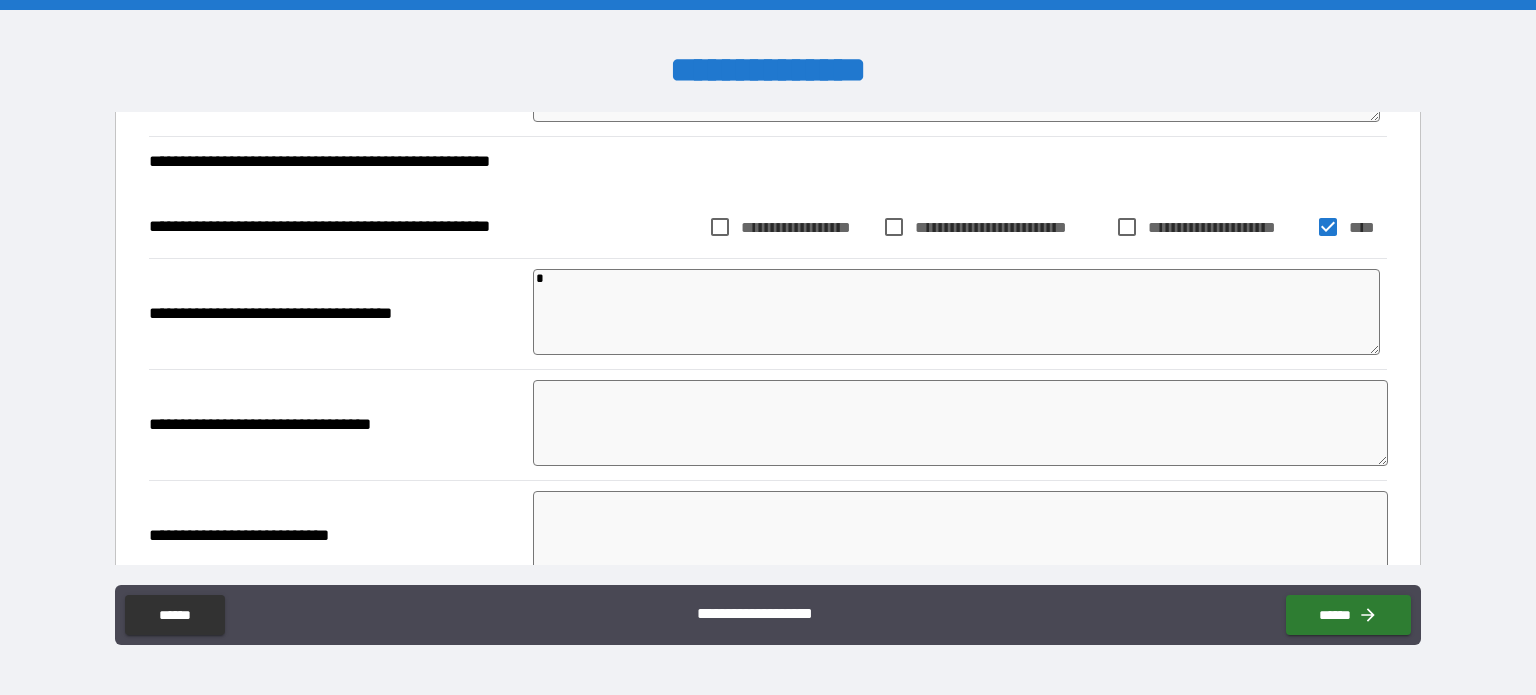 type on "*" 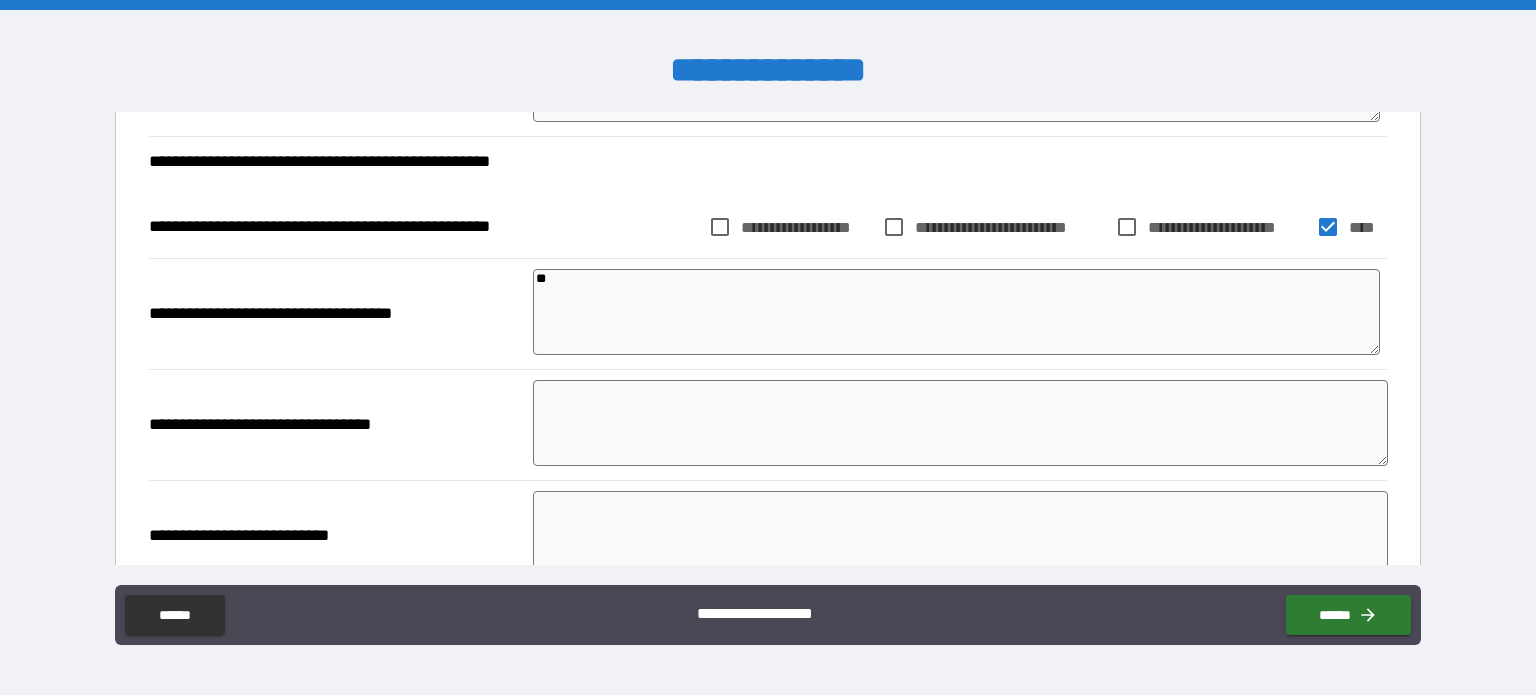 type on "*" 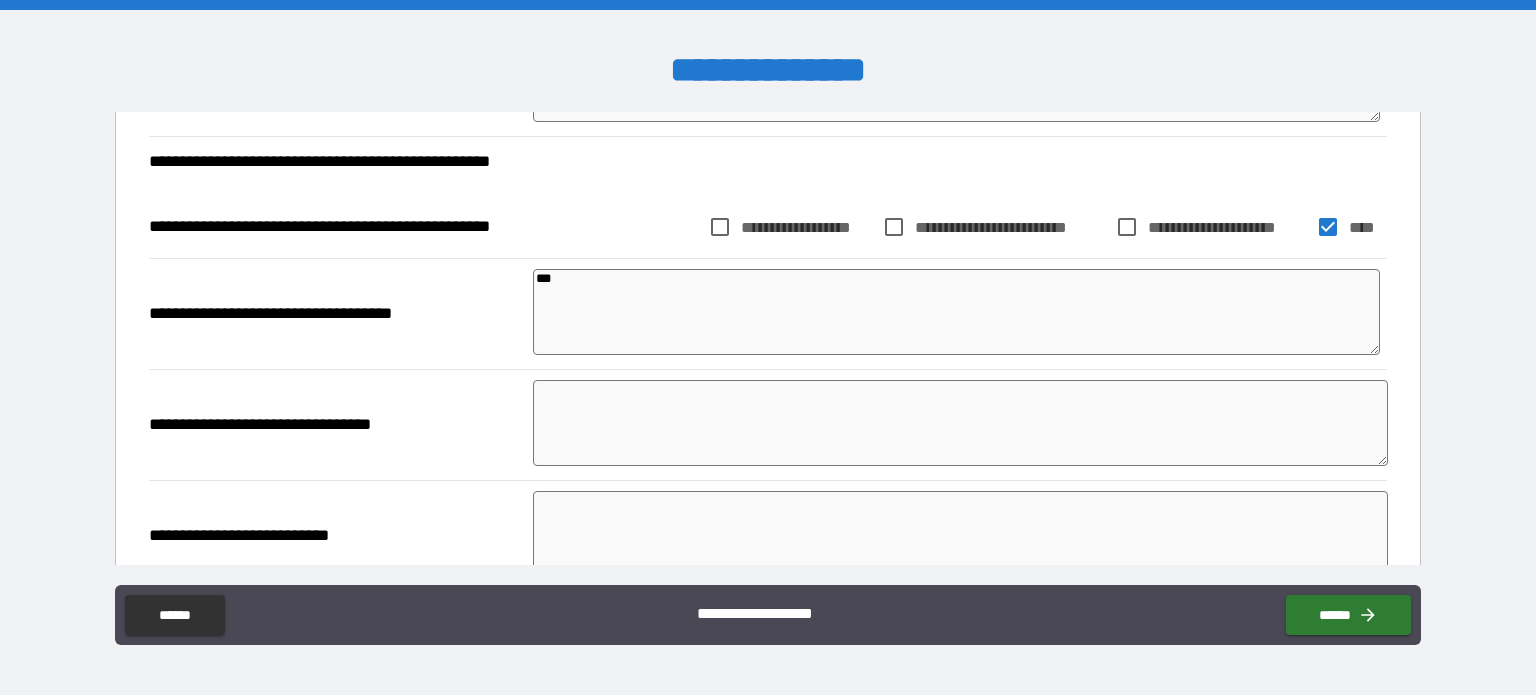 type on "*" 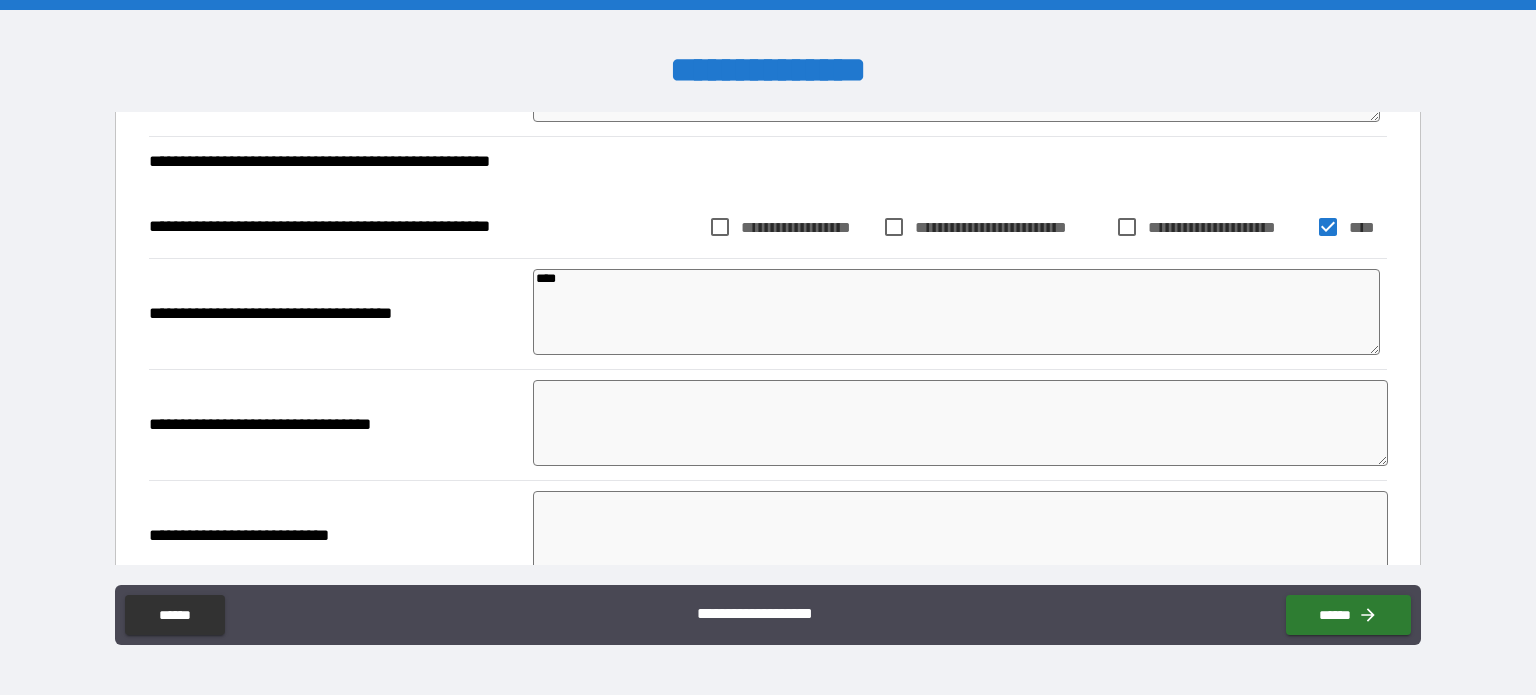 type on "*" 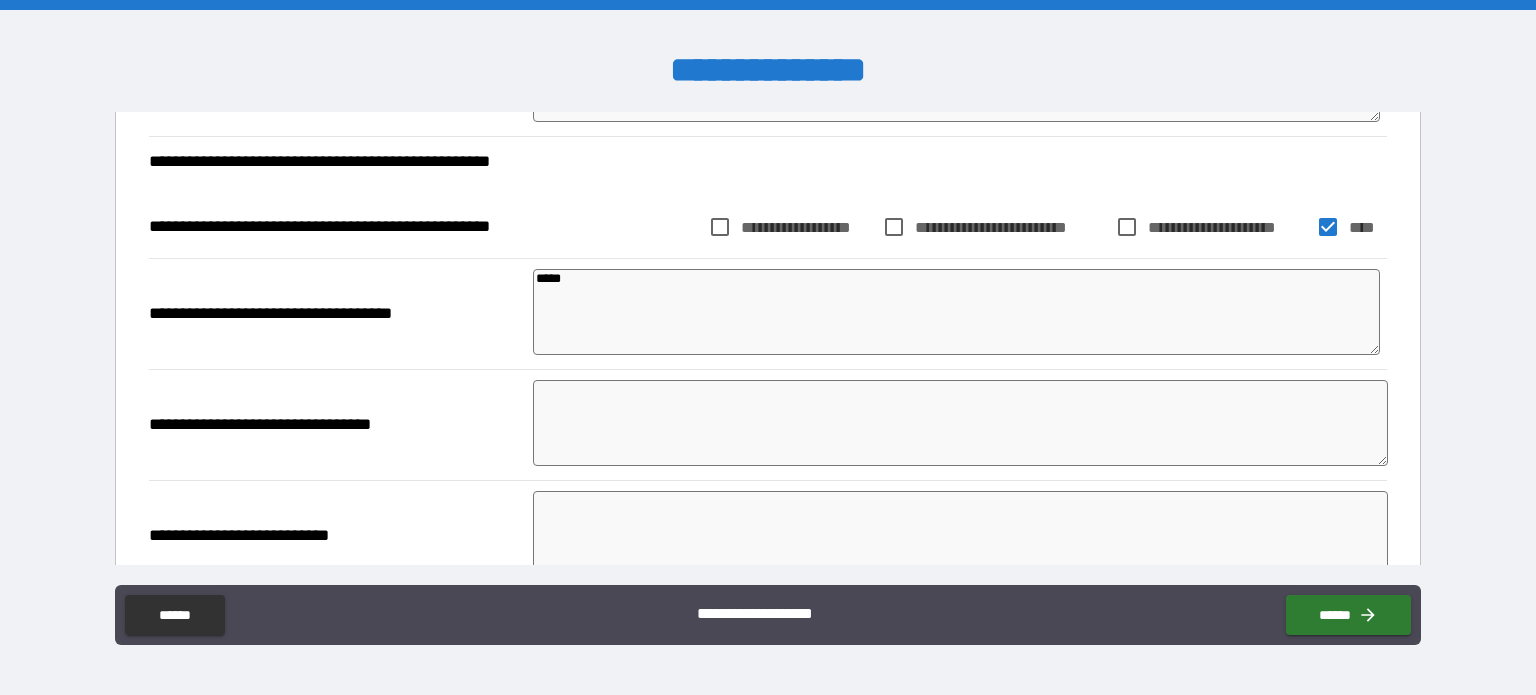 type on "******" 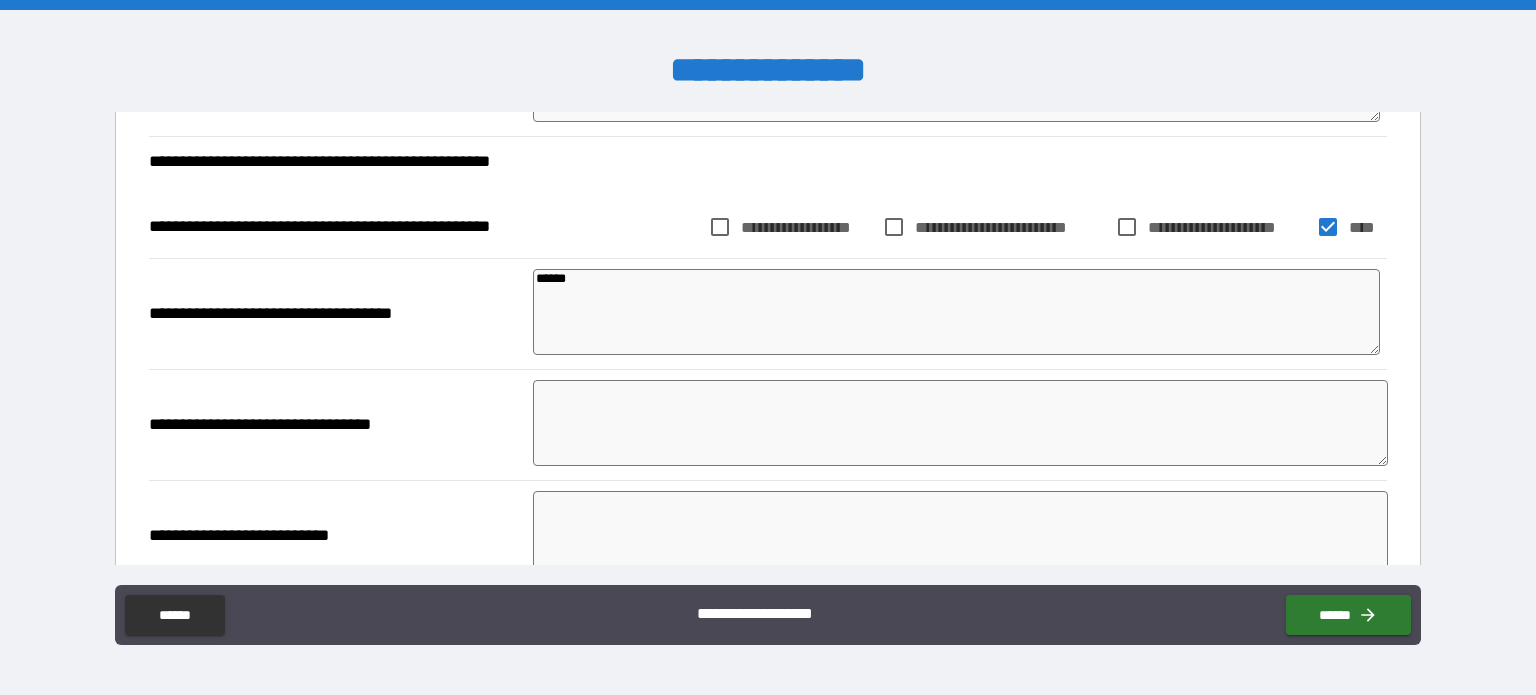 type on "*" 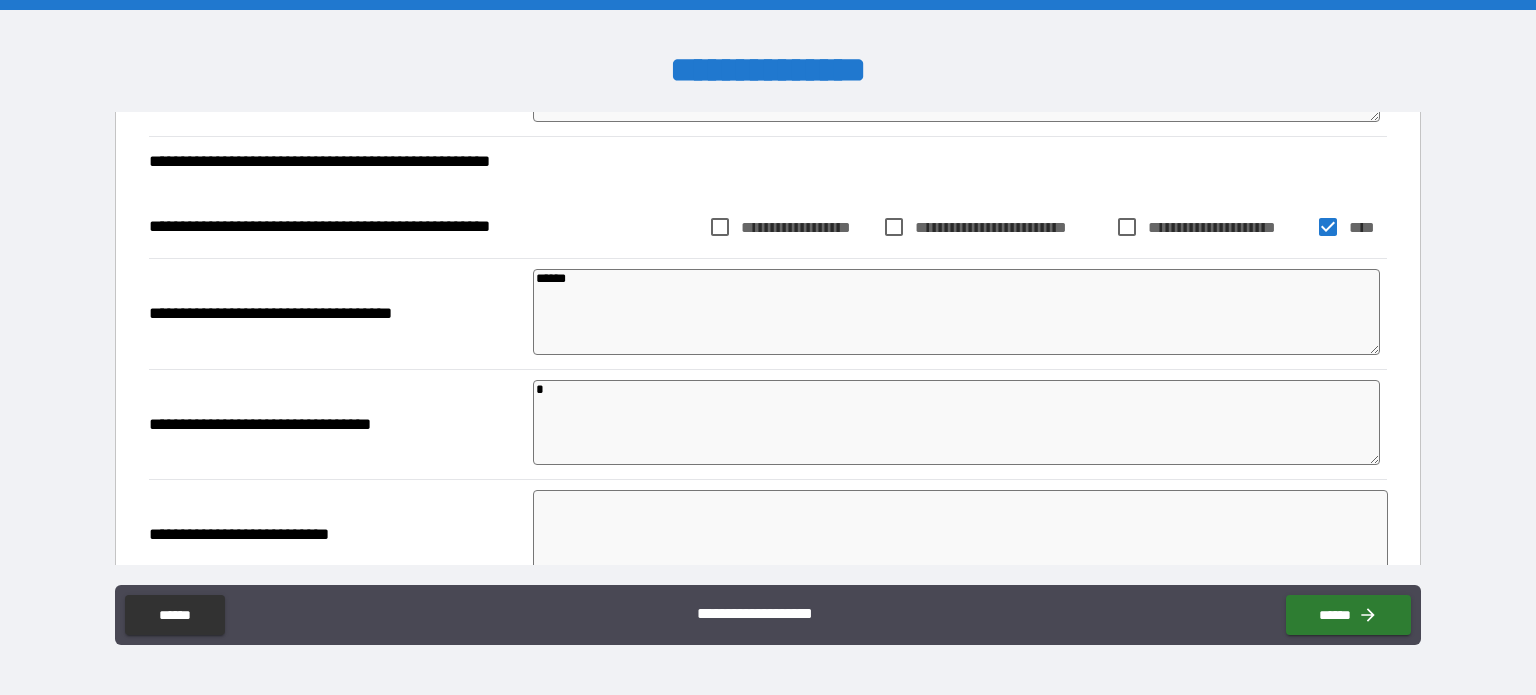type on "*" 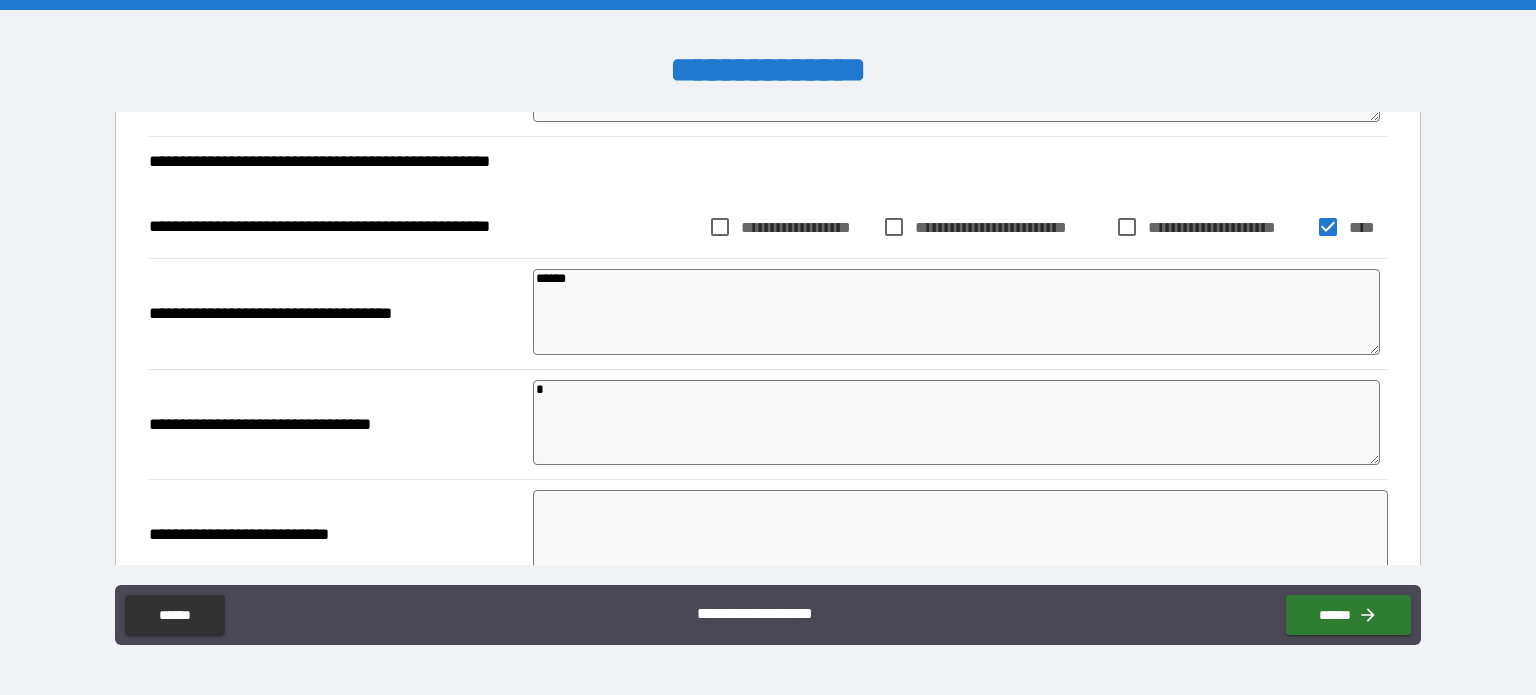type on "*" 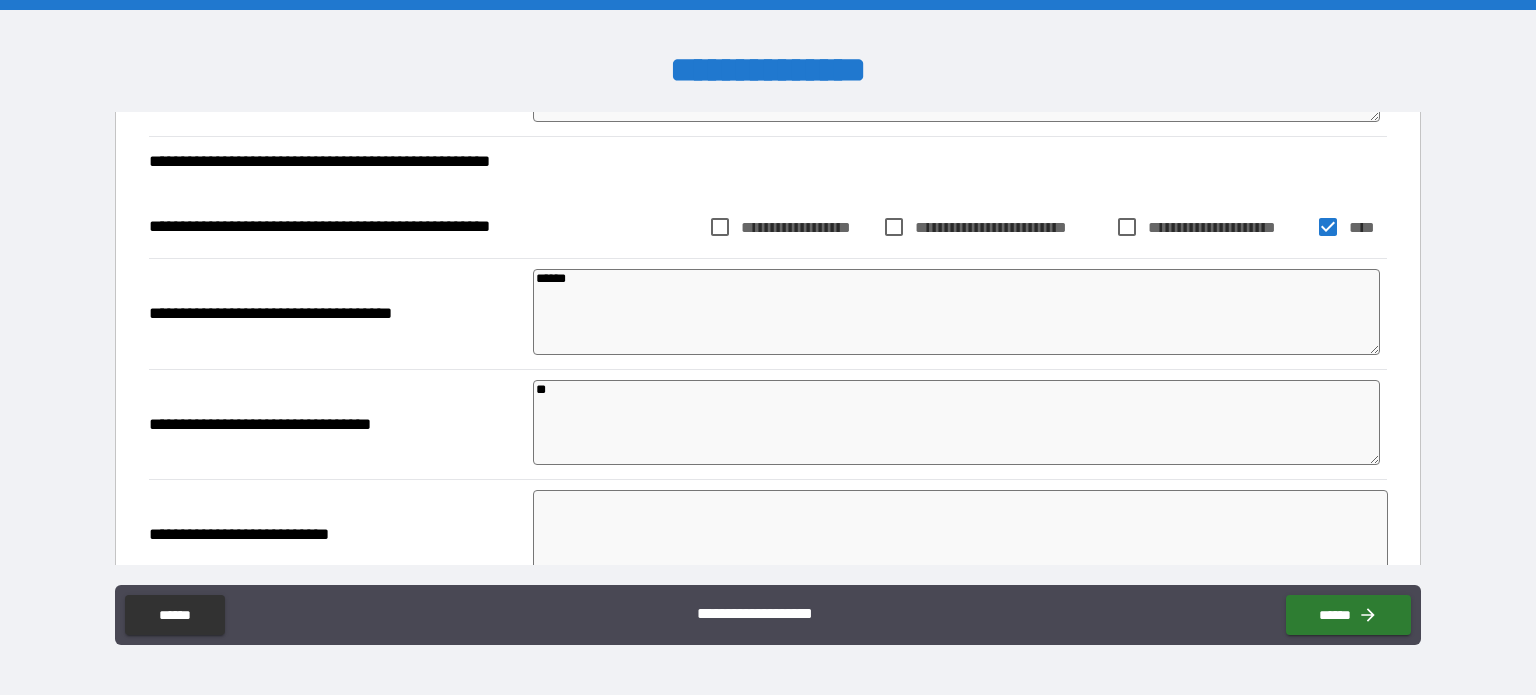type on "*" 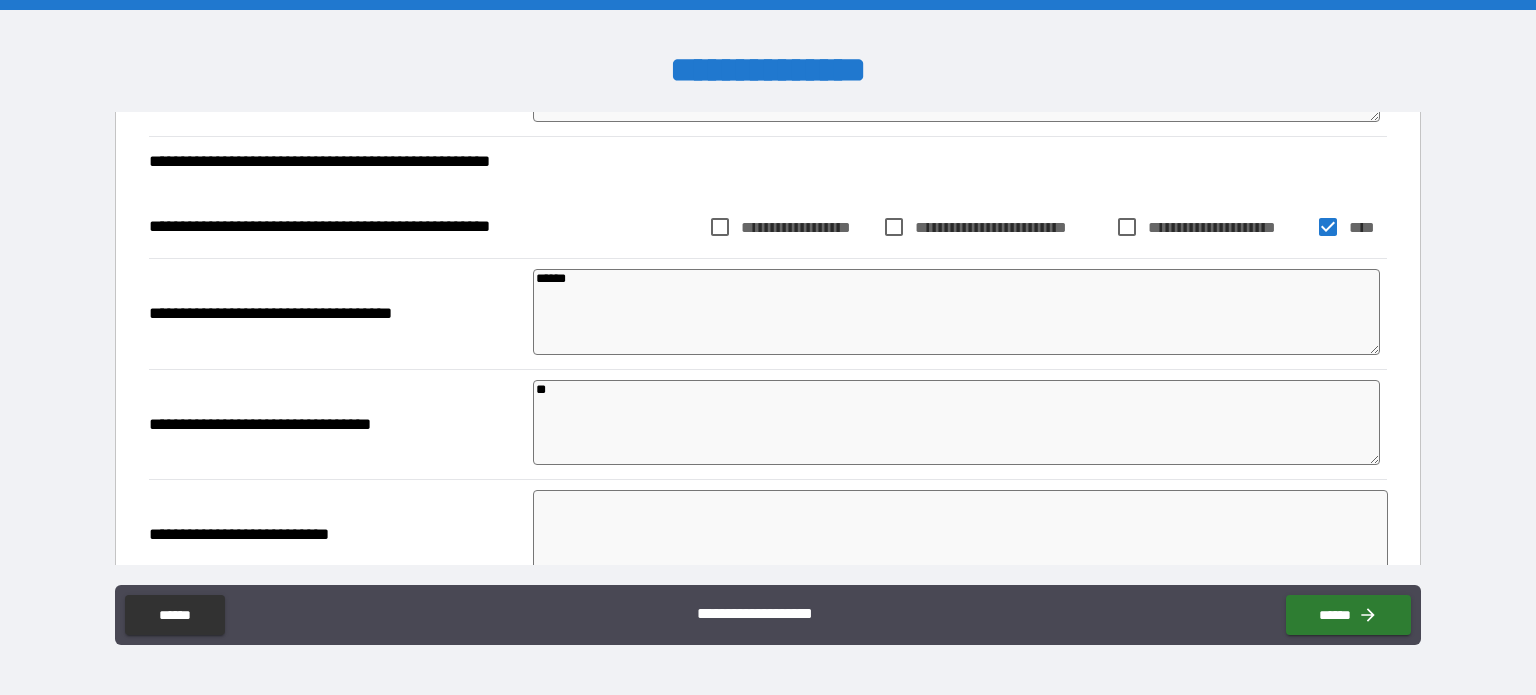 type on "*" 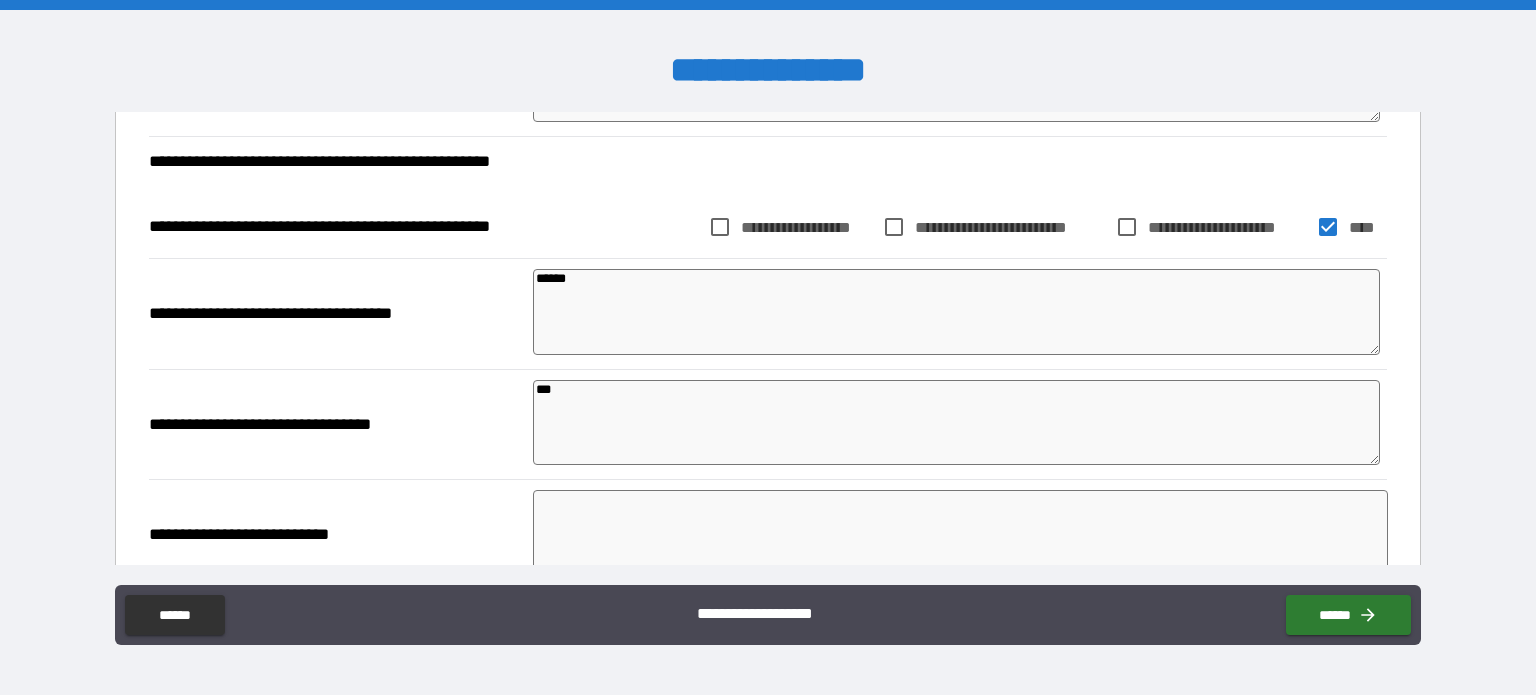 type on "*" 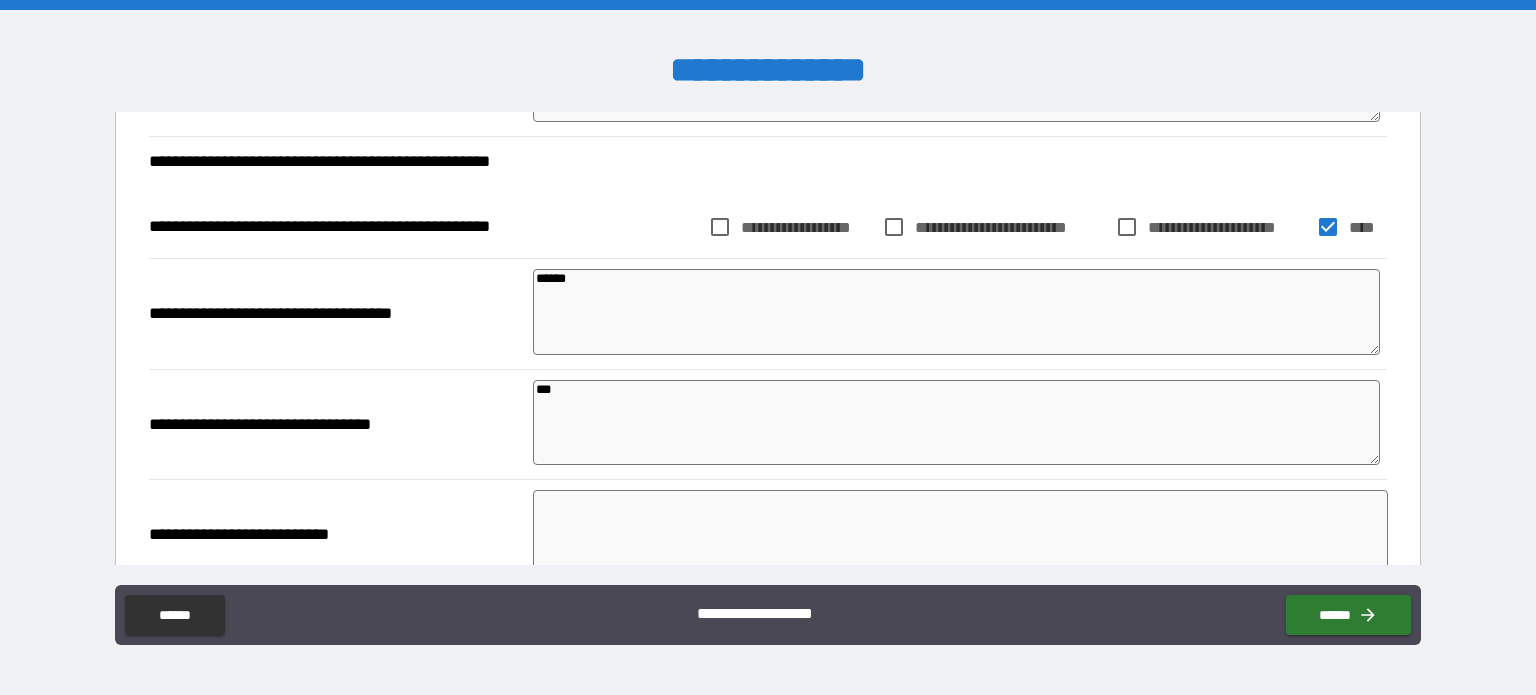 type on "*" 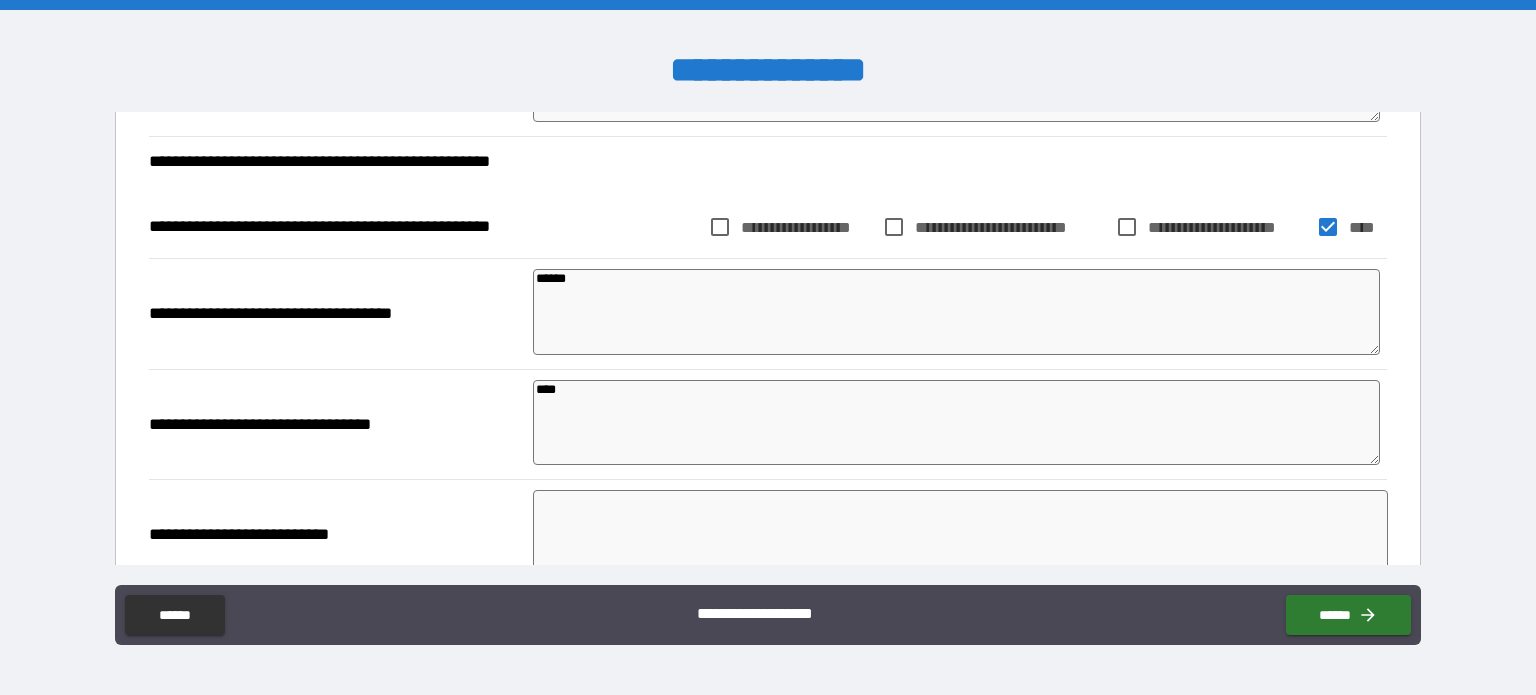 type on "*" 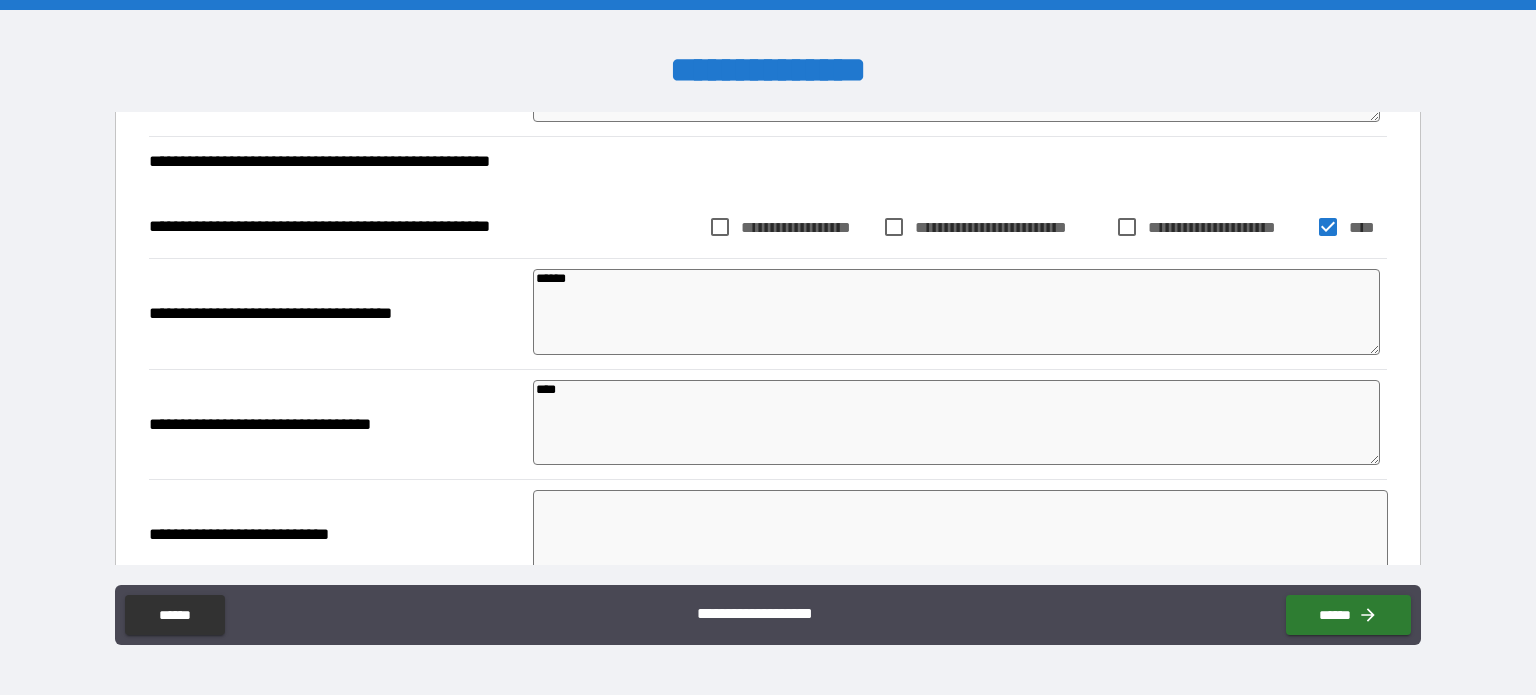 type on "*" 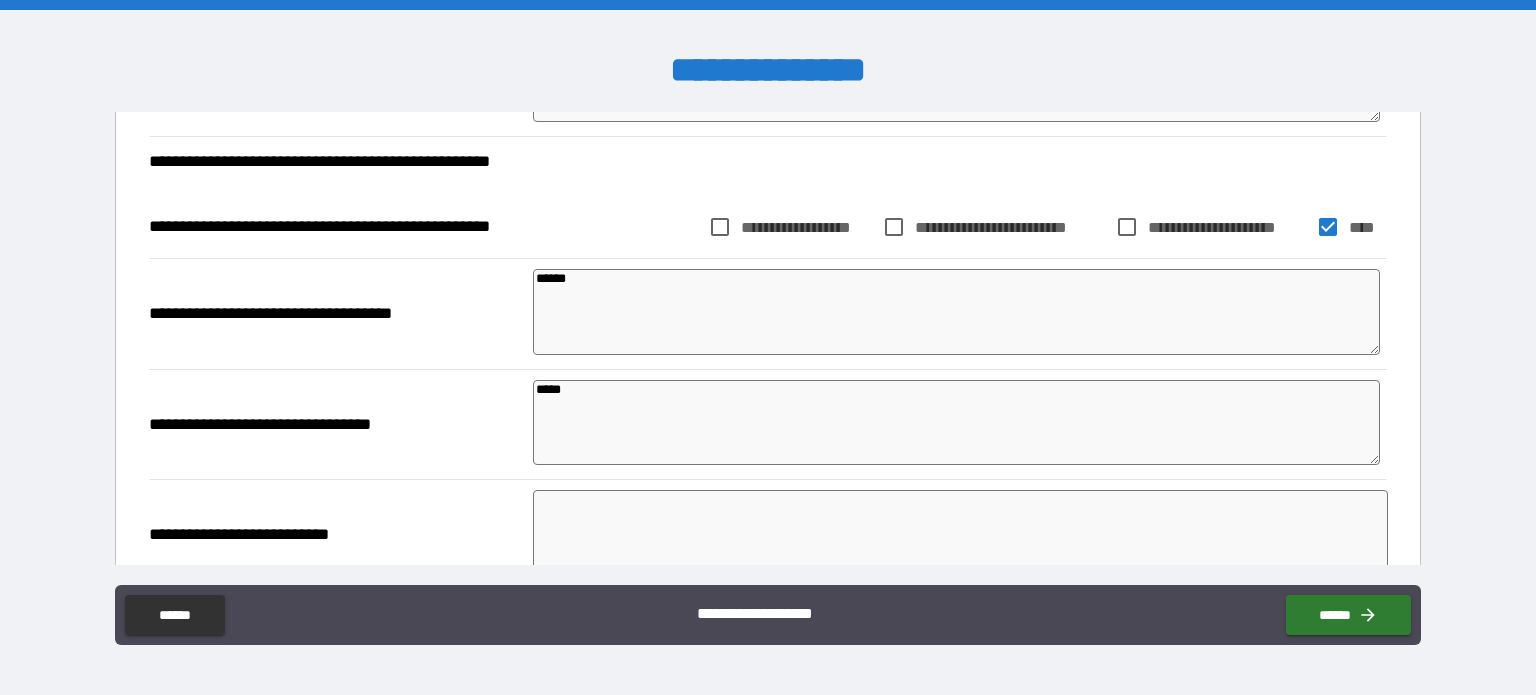 type on "*" 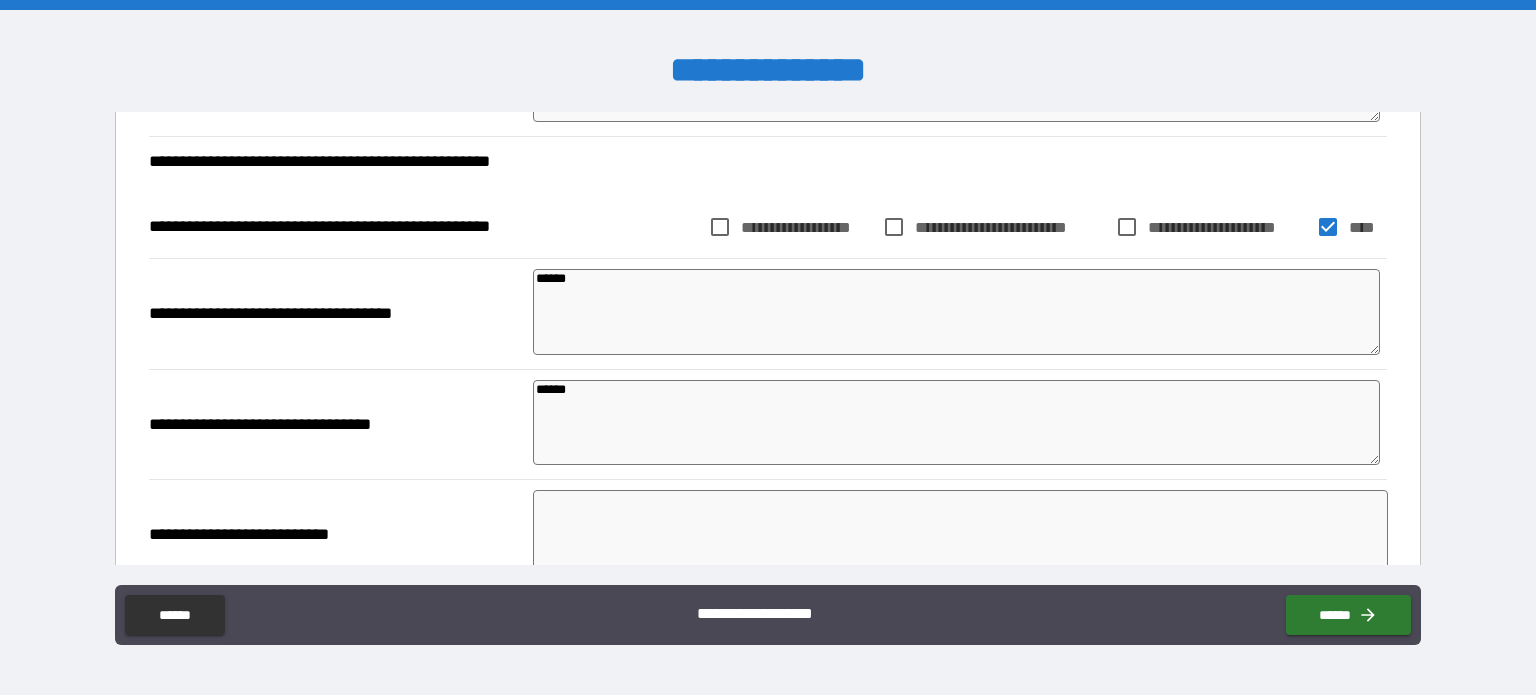type on "*" 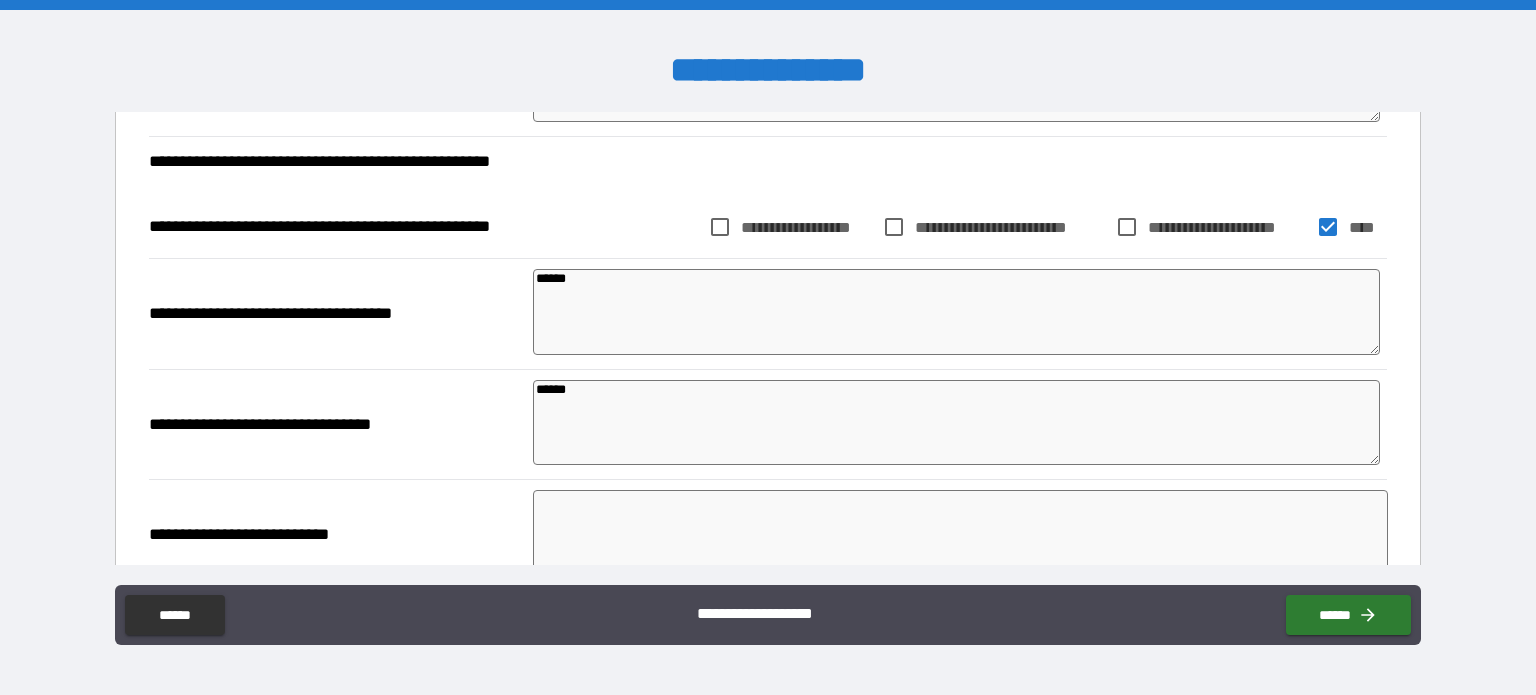type on "*" 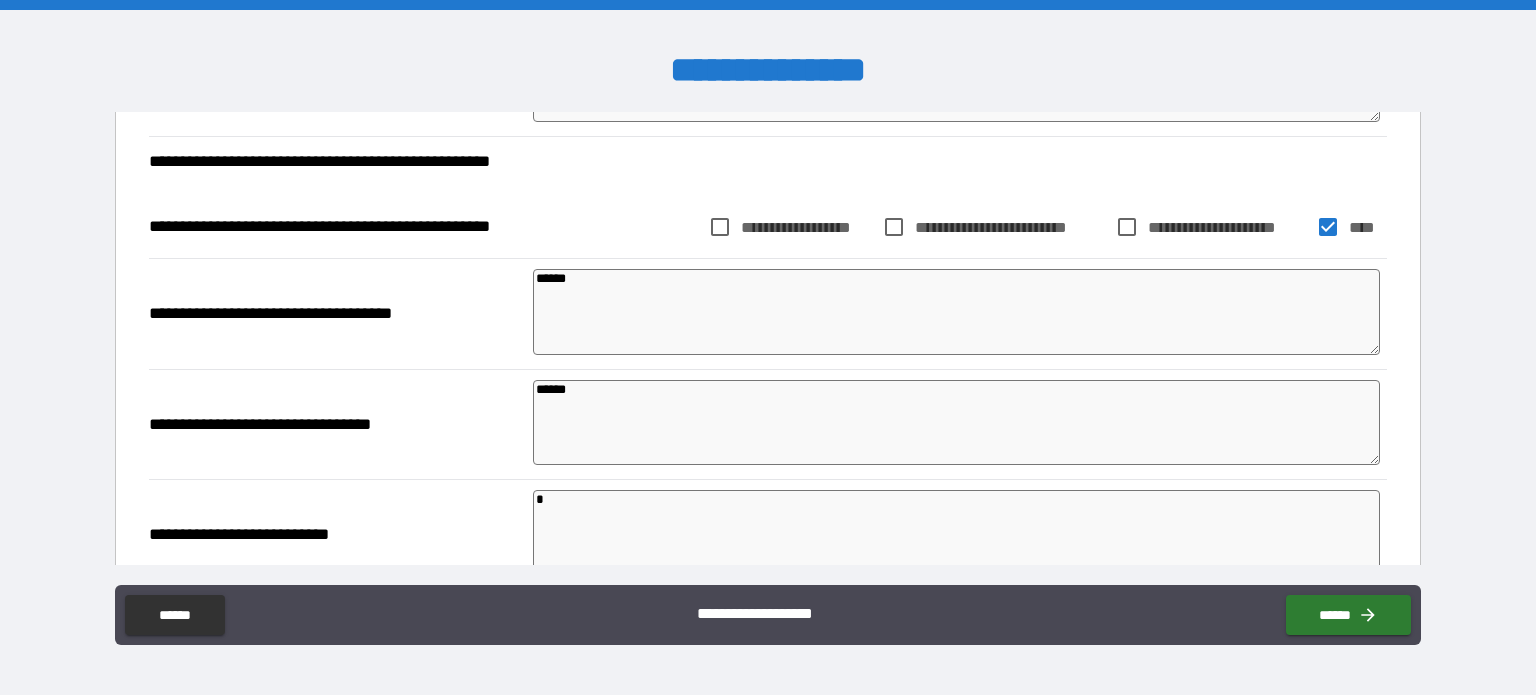 type on "*" 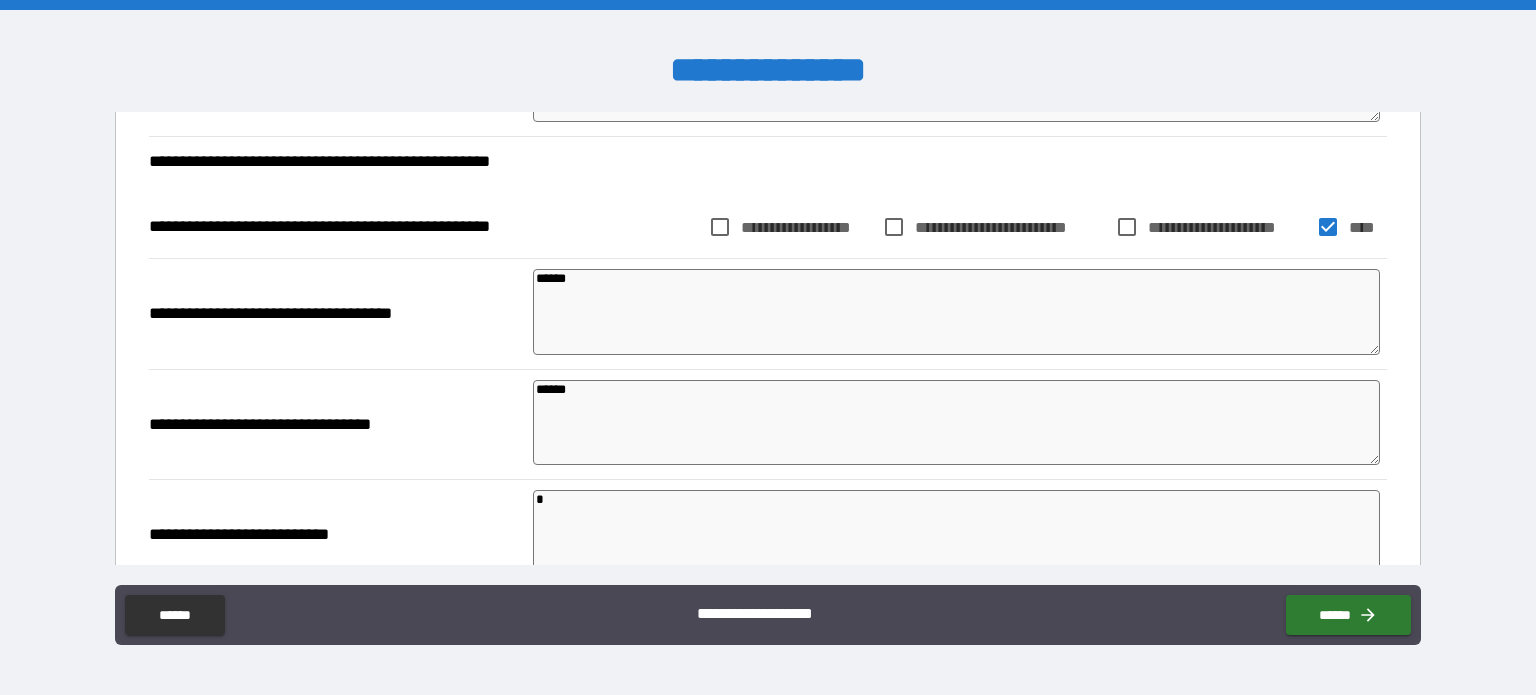 type on "*" 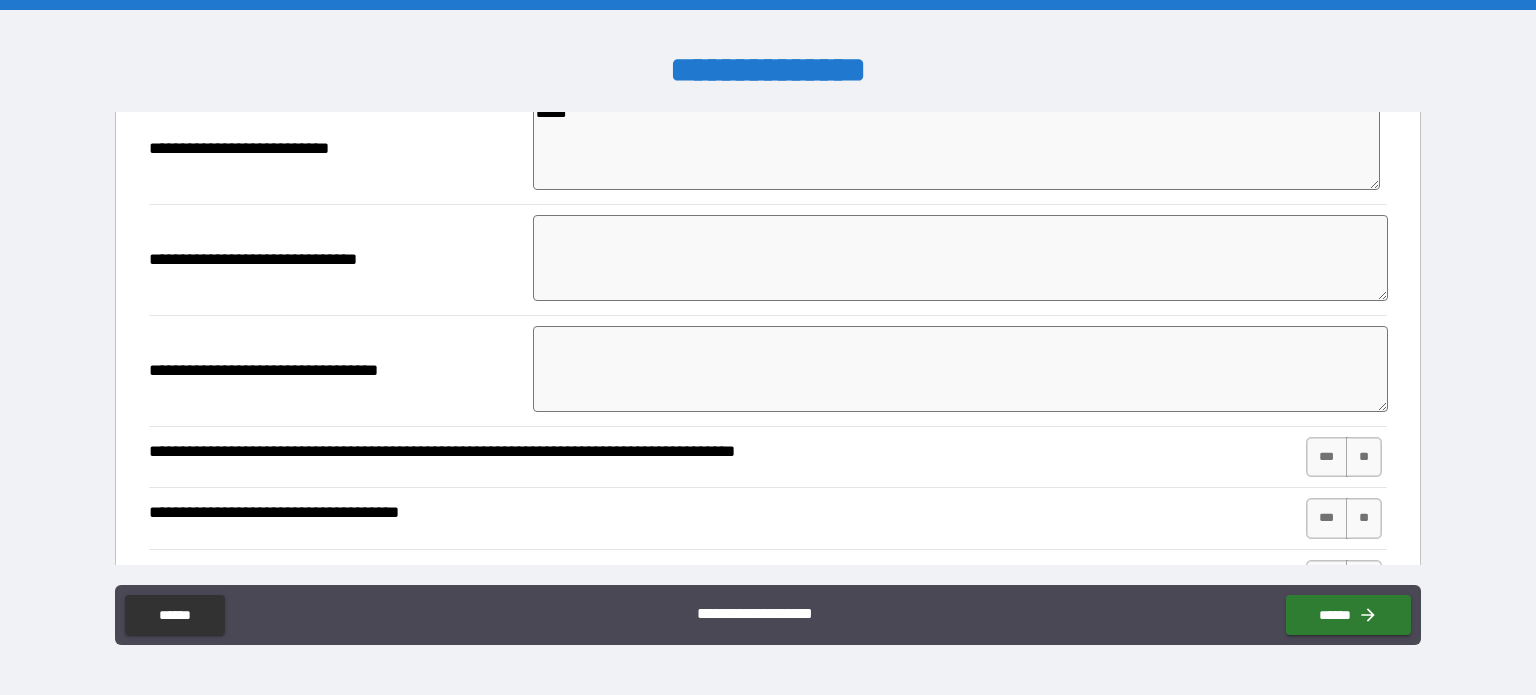 scroll, scrollTop: 907, scrollLeft: 0, axis: vertical 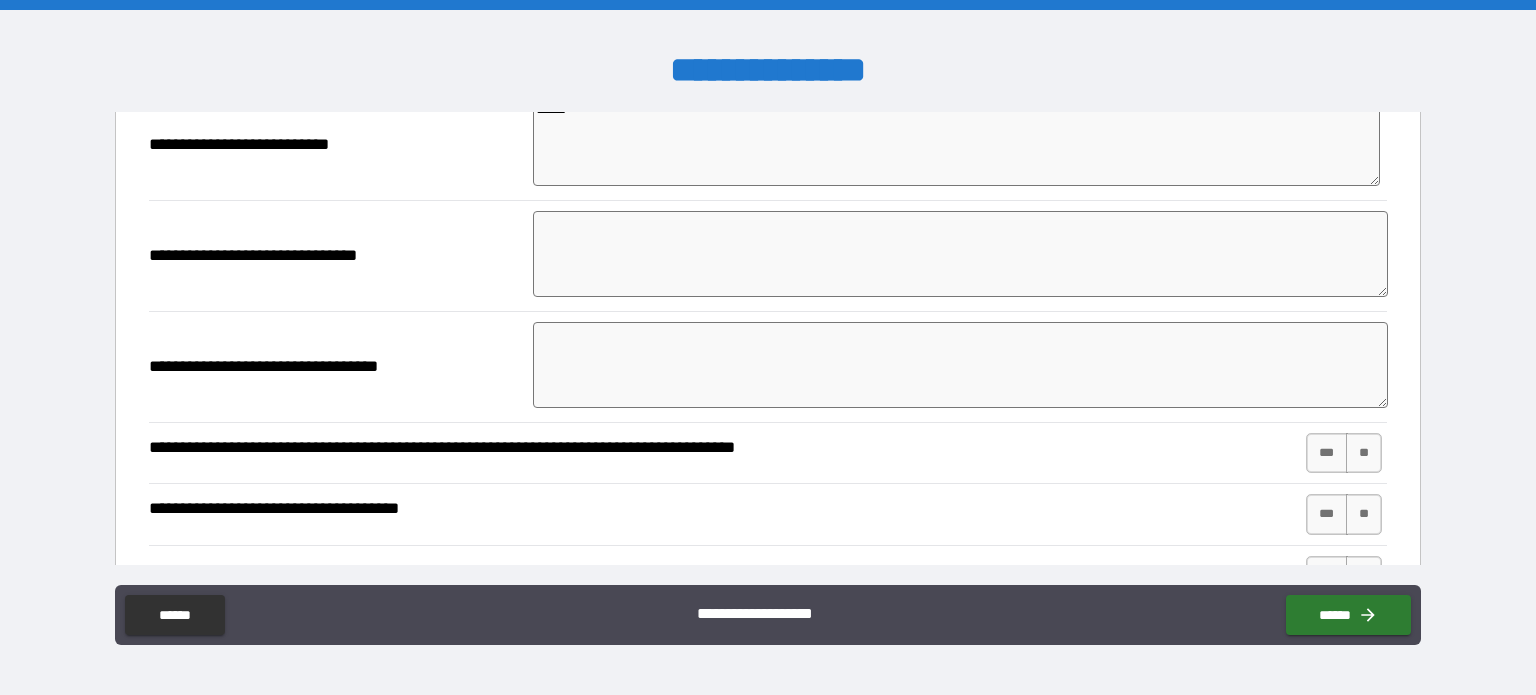 click at bounding box center (961, 254) 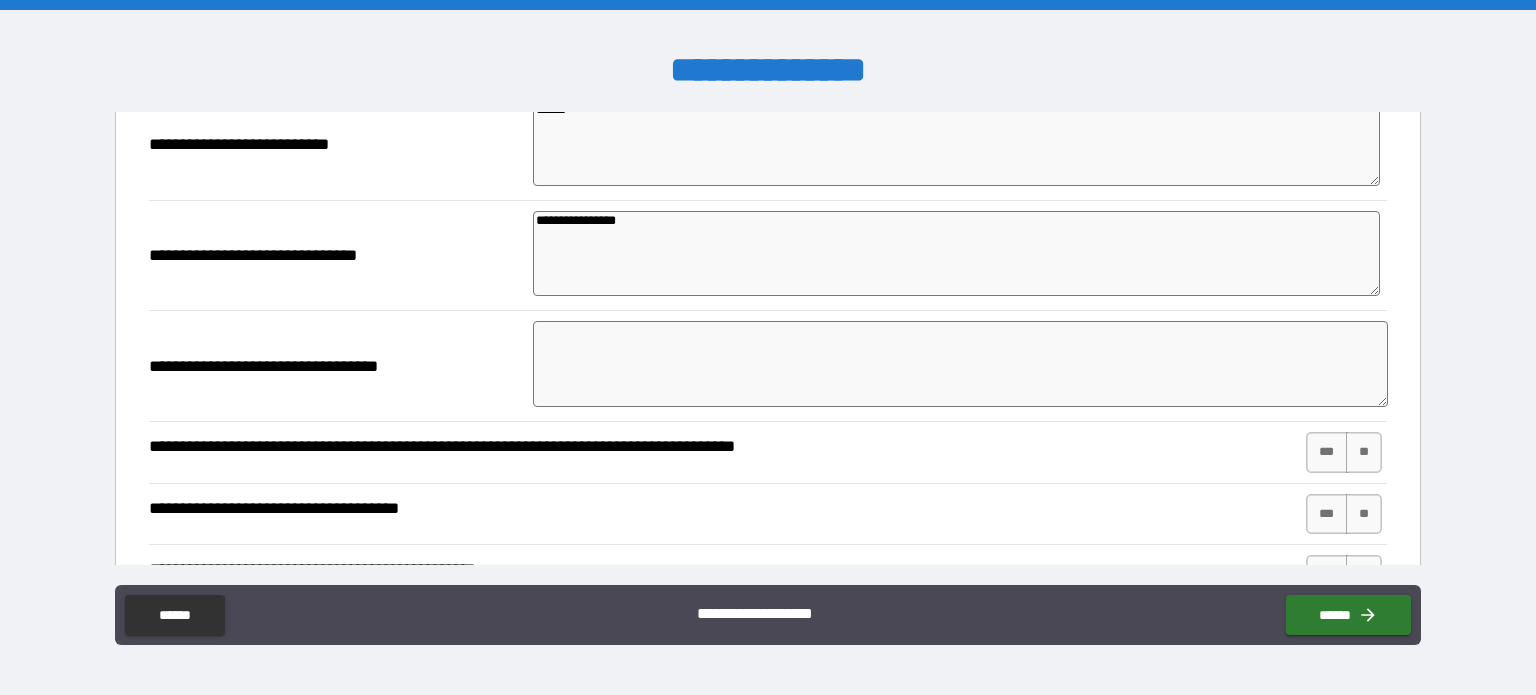 click at bounding box center [961, 364] 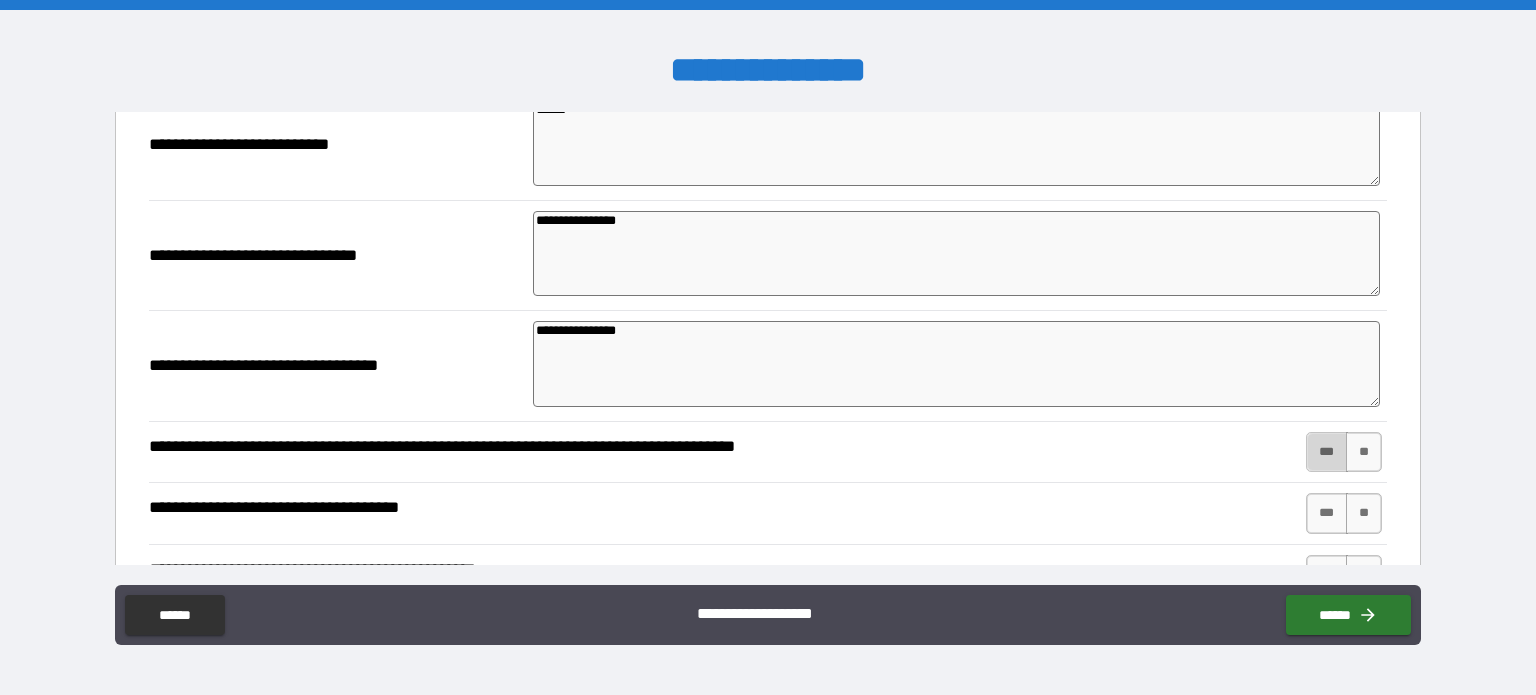 click on "***" at bounding box center [1327, 452] 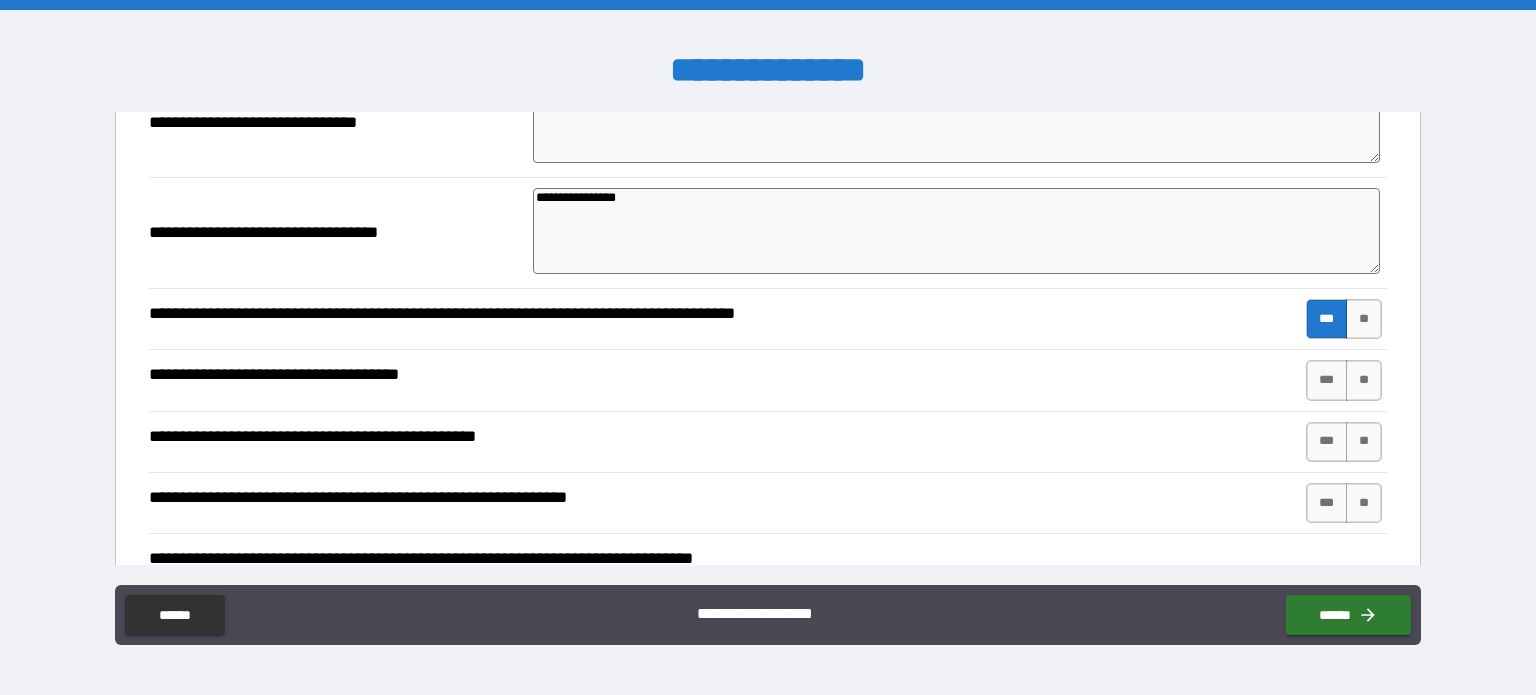 scroll, scrollTop: 1097, scrollLeft: 0, axis: vertical 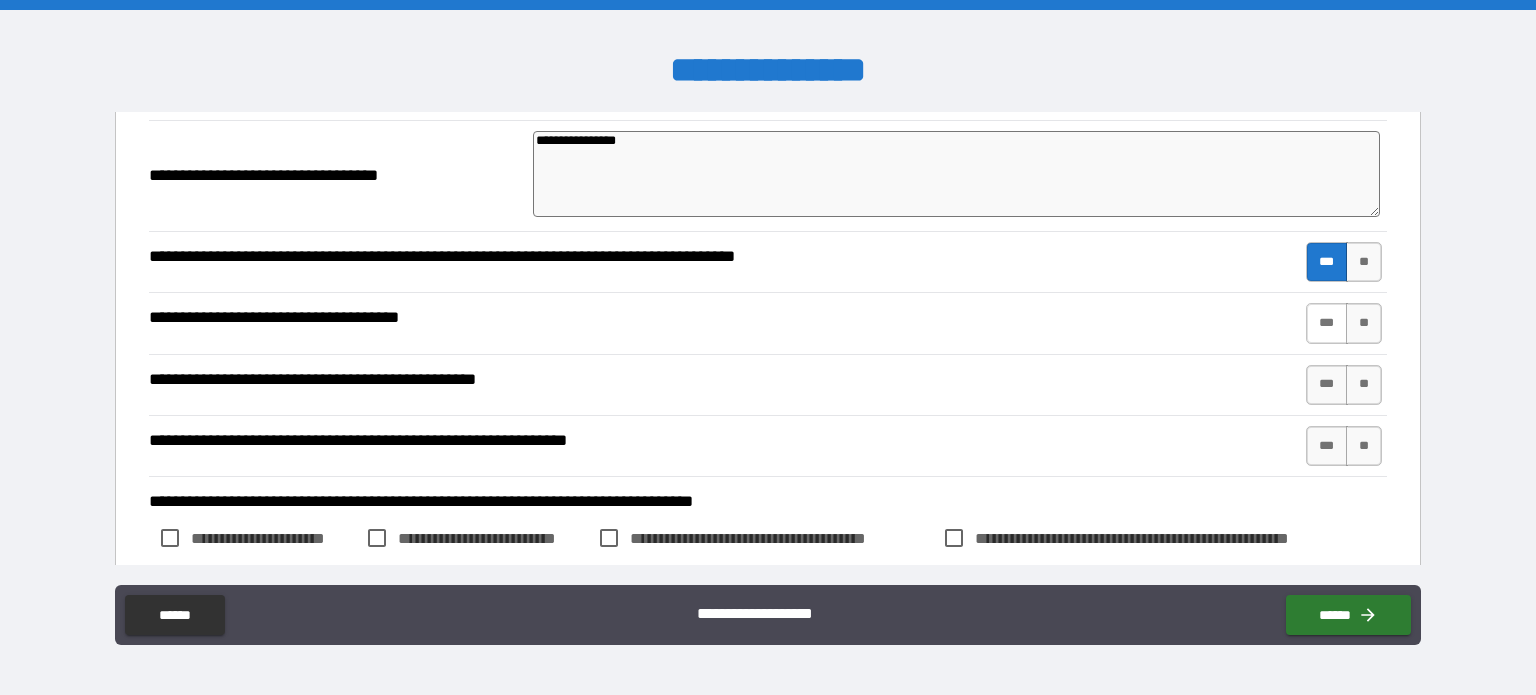 click on "***" at bounding box center [1327, 323] 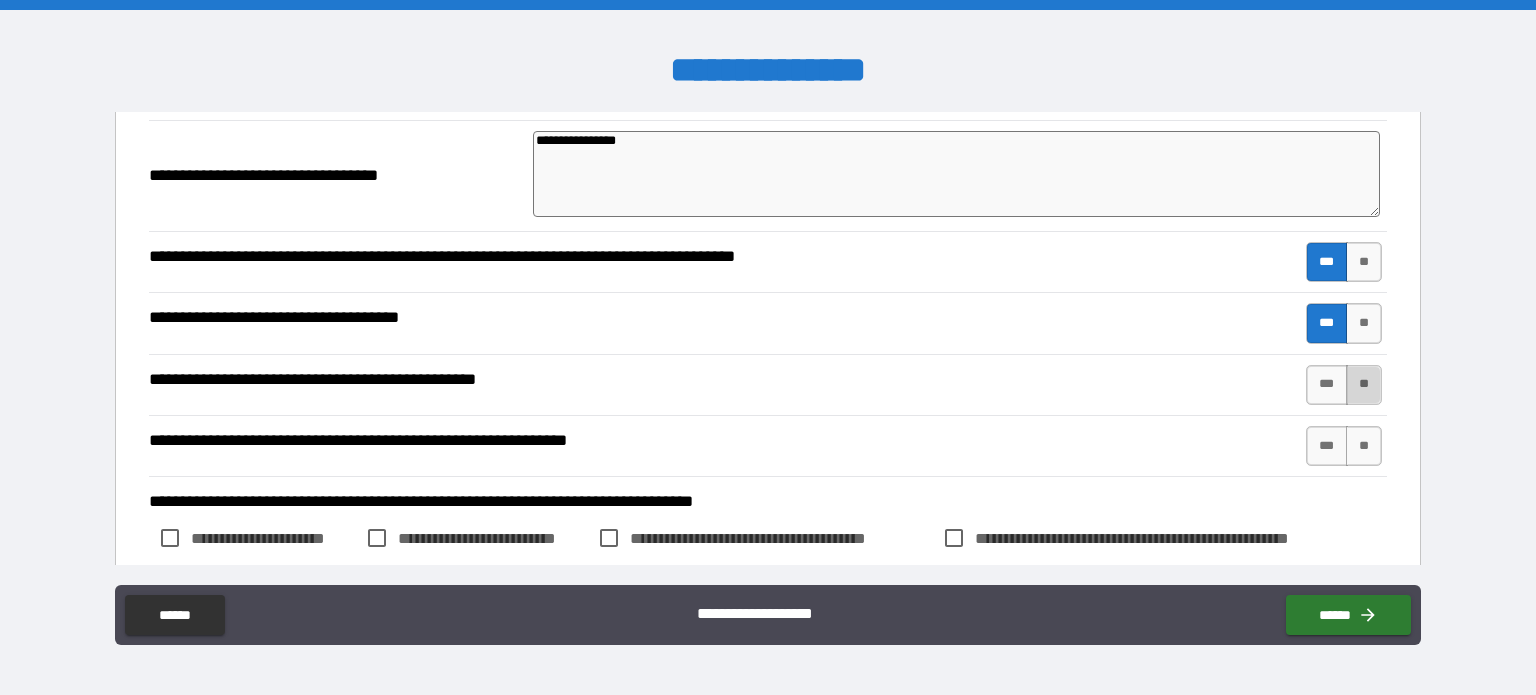 click on "**" at bounding box center [1364, 385] 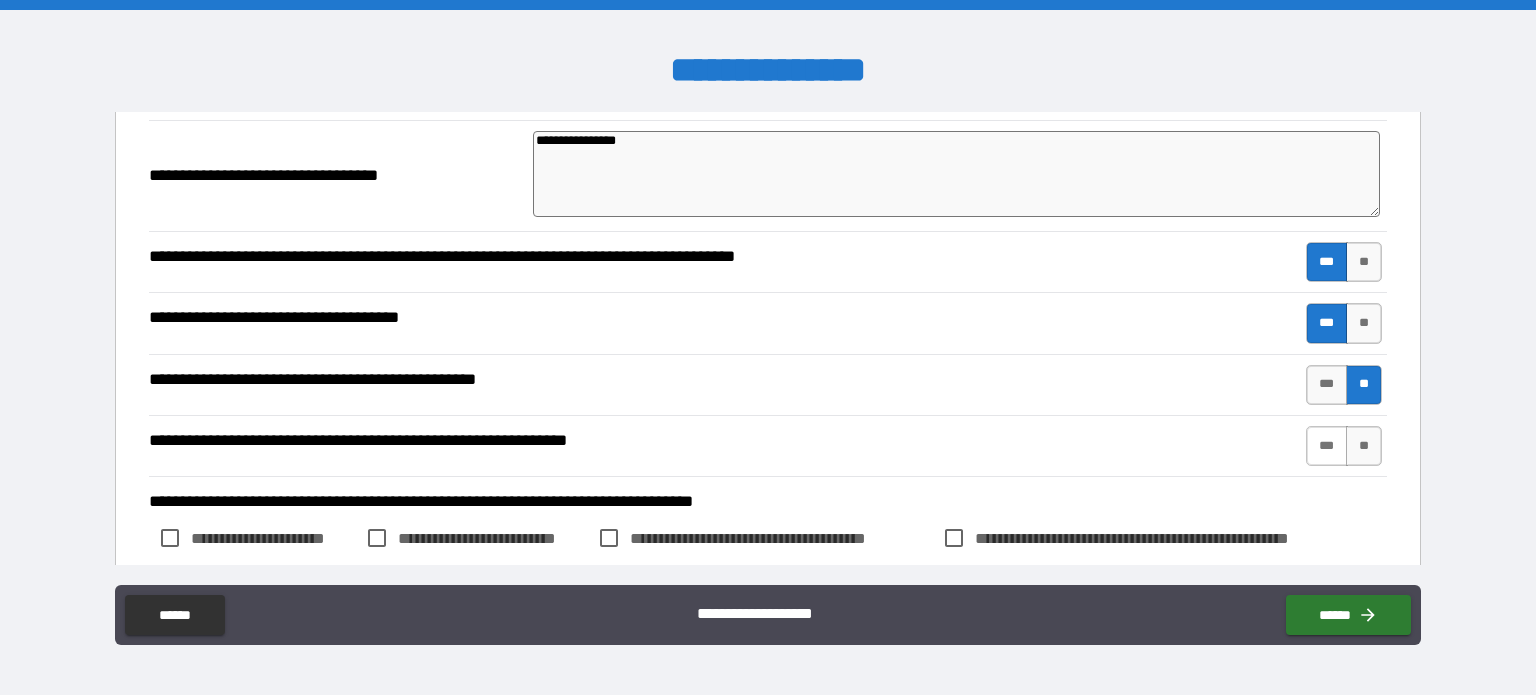 click on "***" at bounding box center (1327, 446) 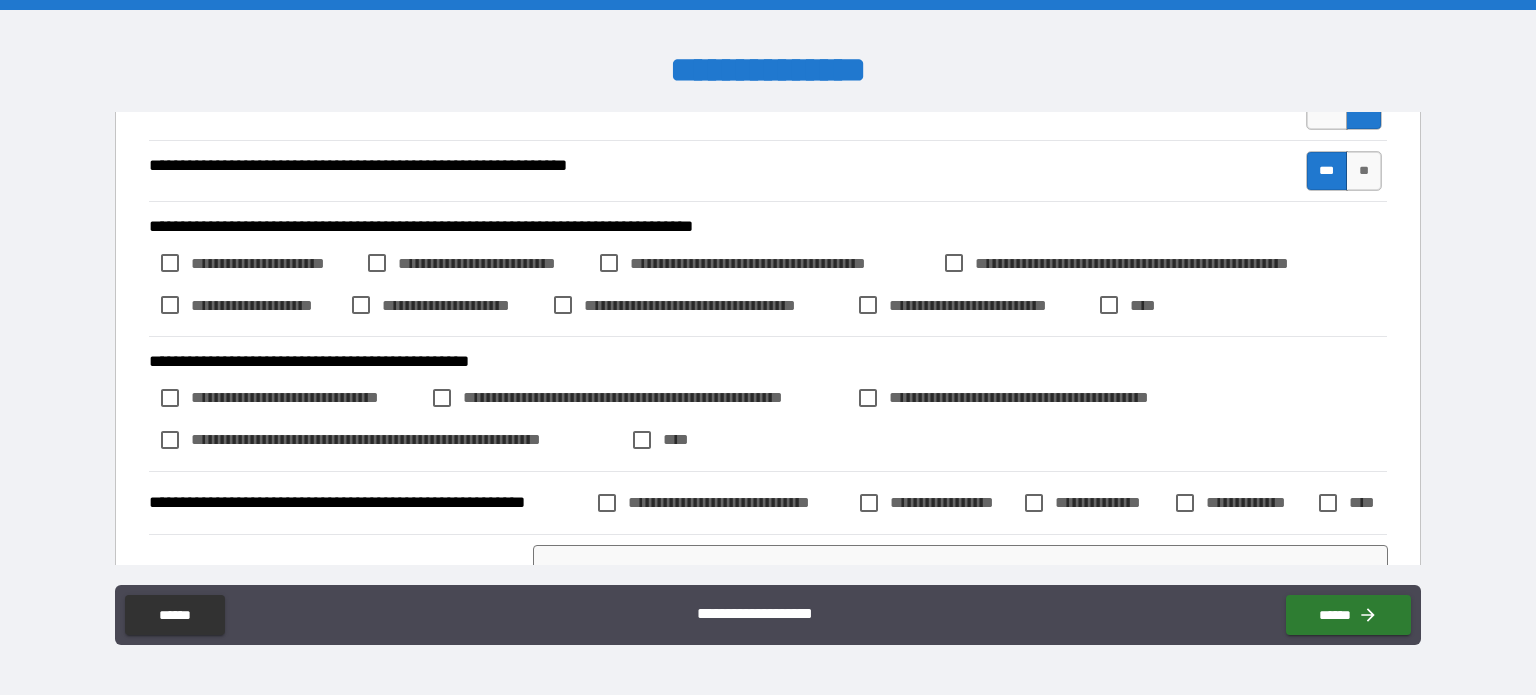 scroll, scrollTop: 1389, scrollLeft: 0, axis: vertical 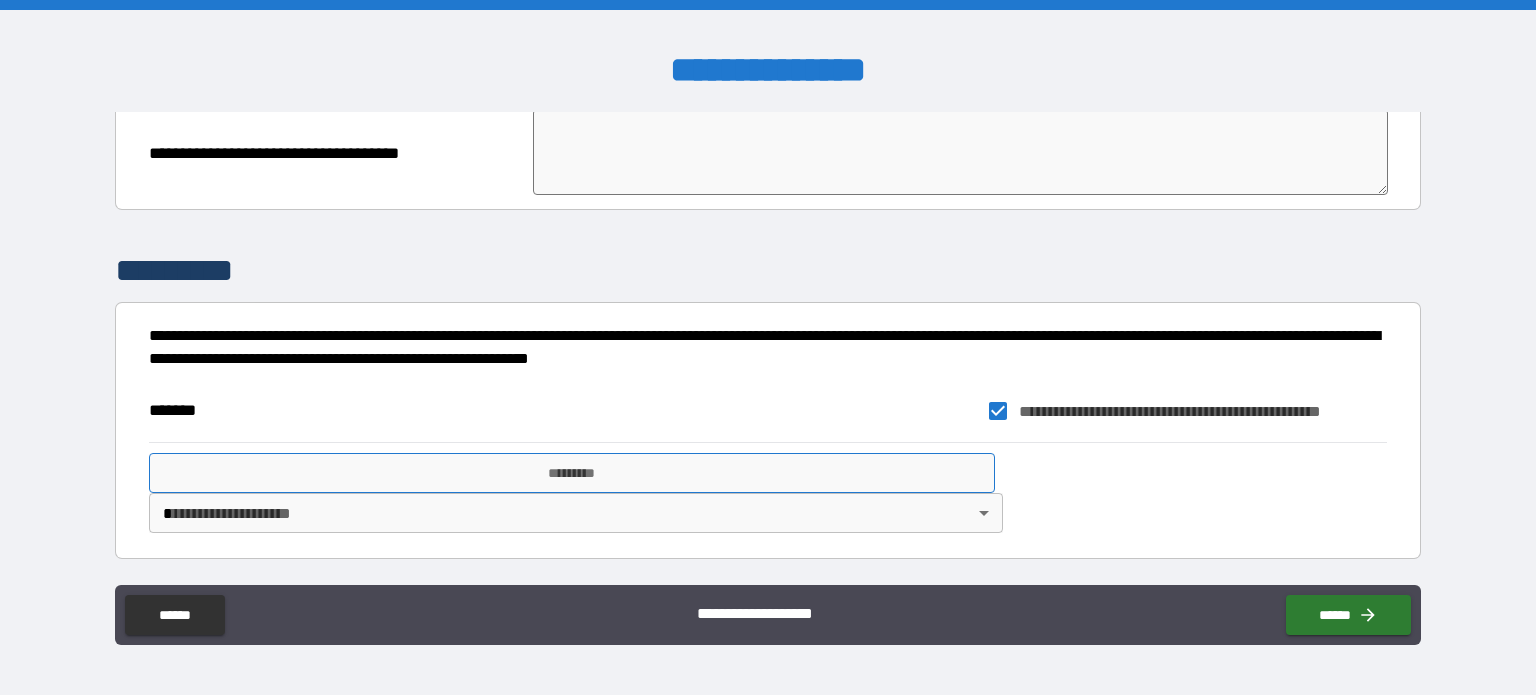 click on "*********" at bounding box center [572, 473] 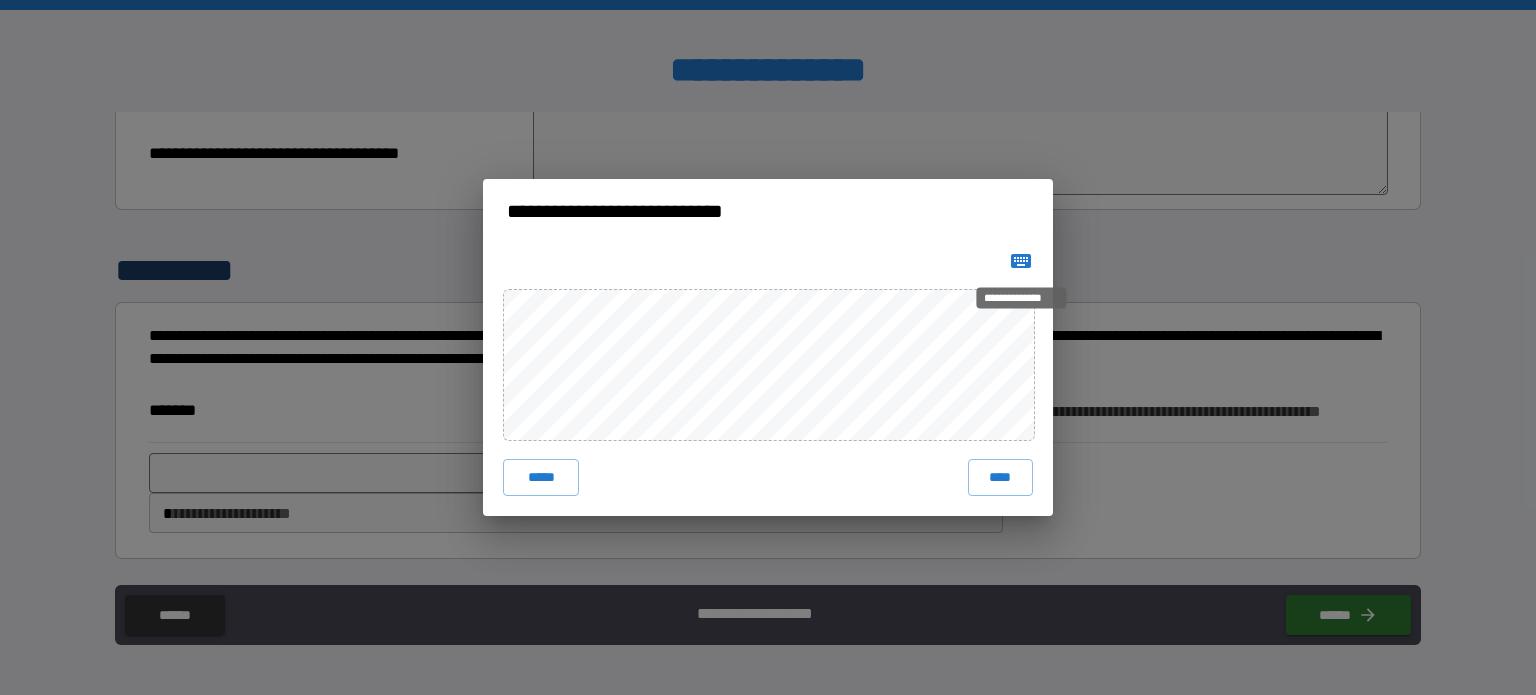 click 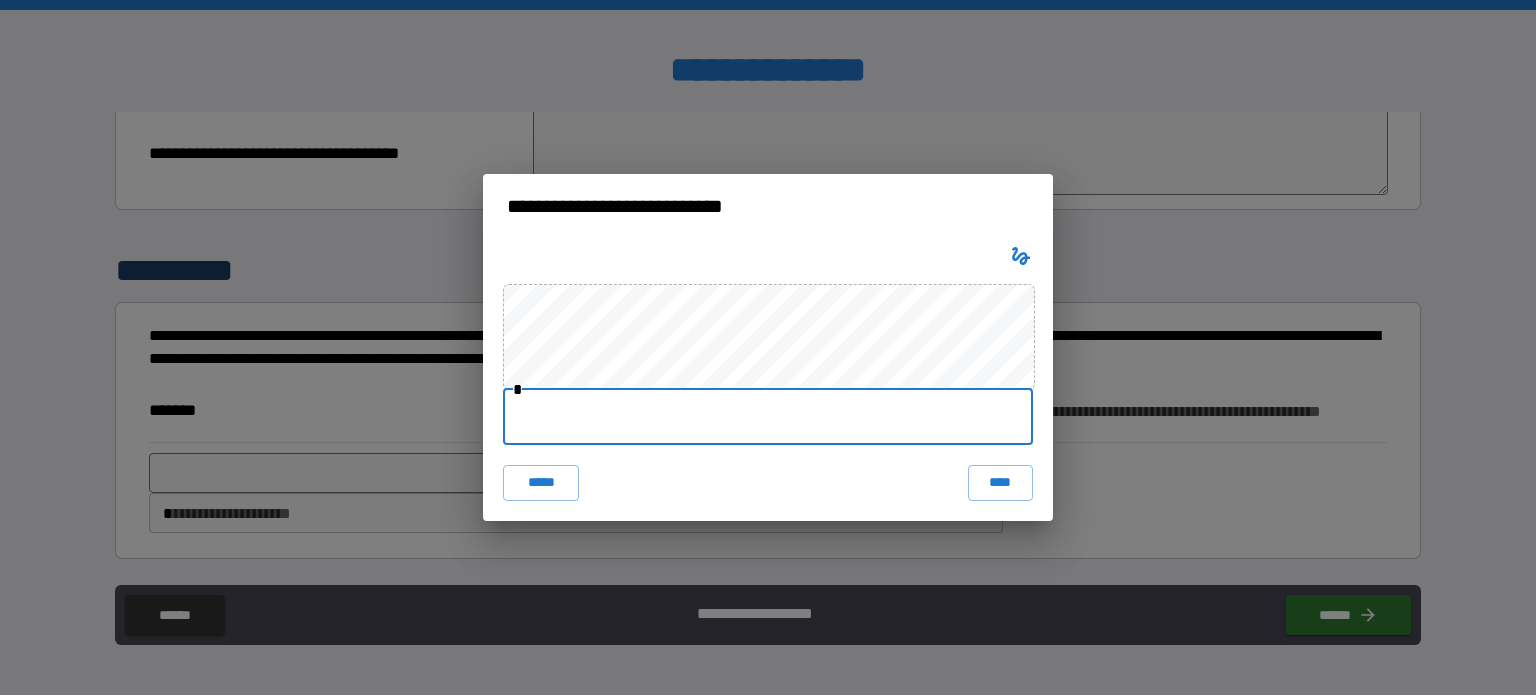 click at bounding box center (768, 417) 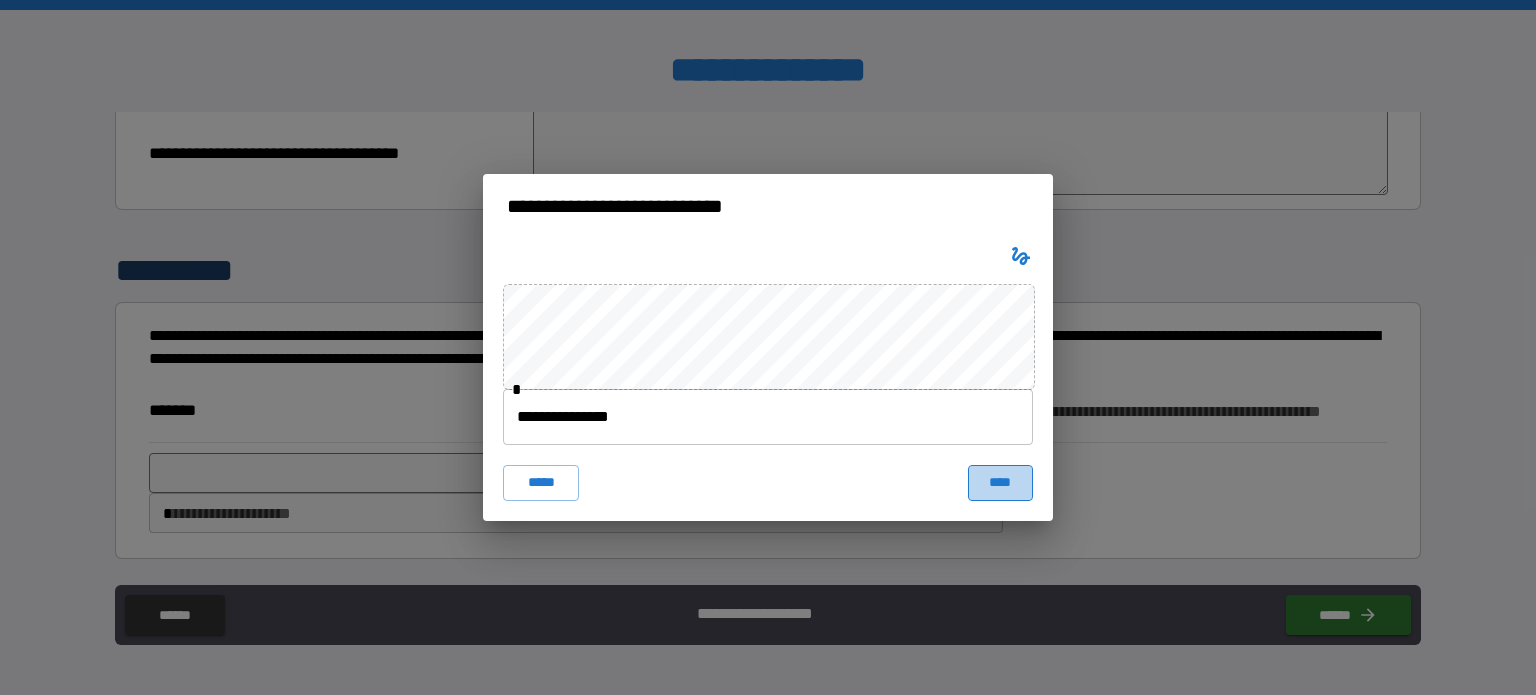 click on "****" at bounding box center (1000, 483) 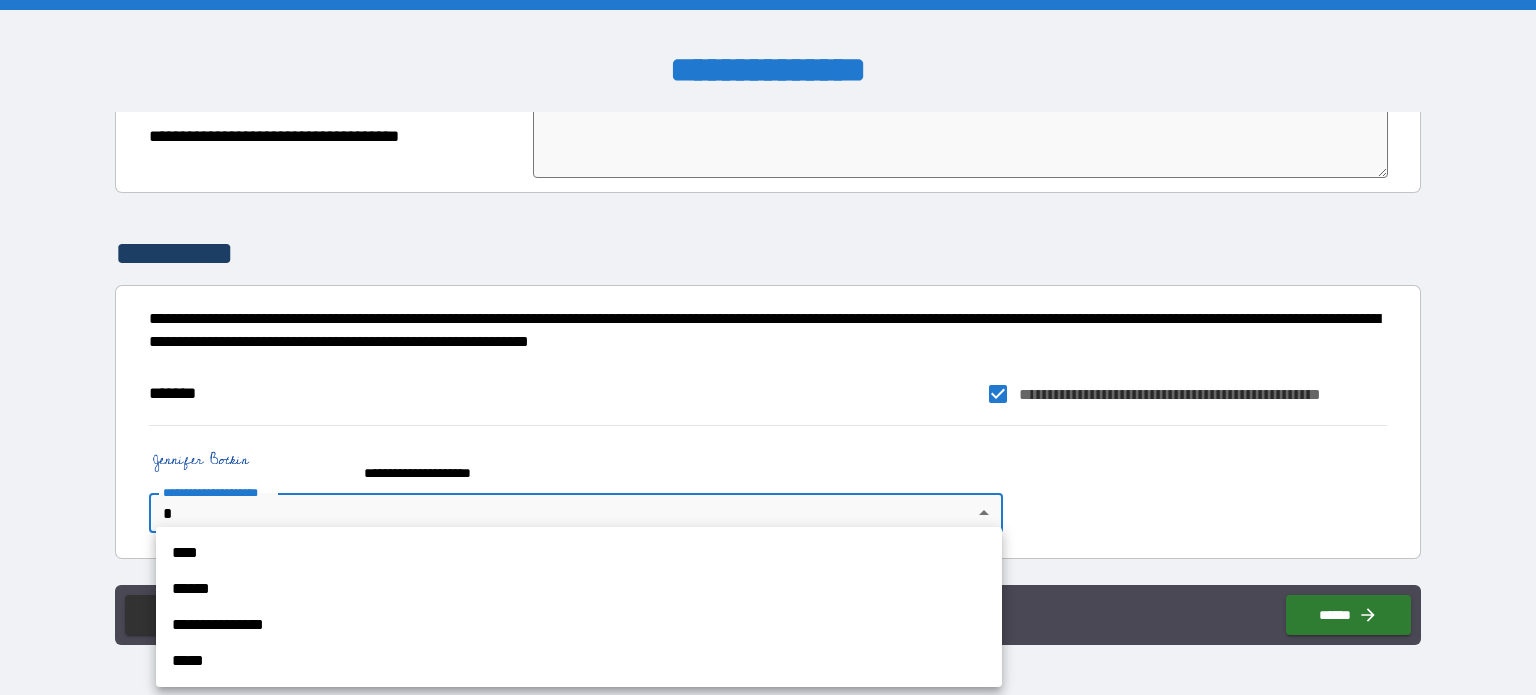 click on "**********" at bounding box center (768, 347) 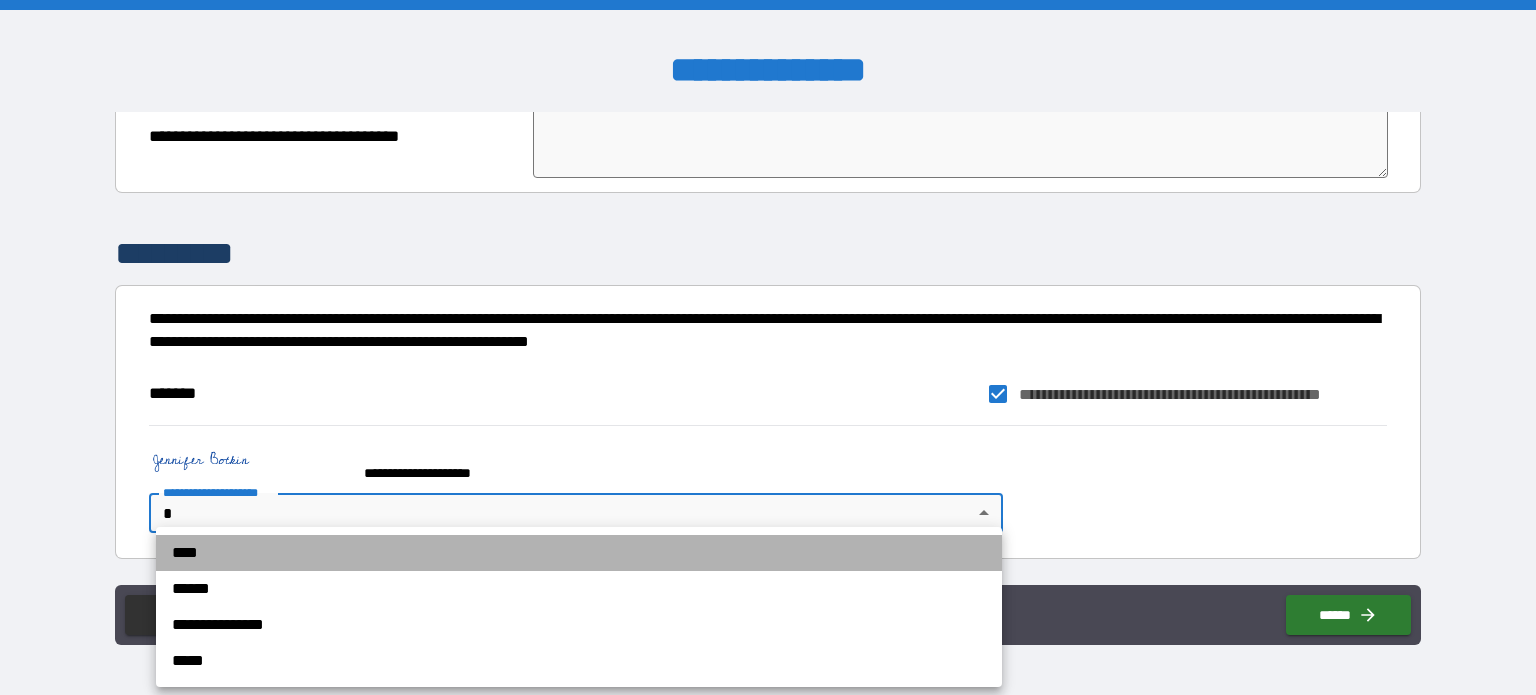 click on "****" at bounding box center (579, 553) 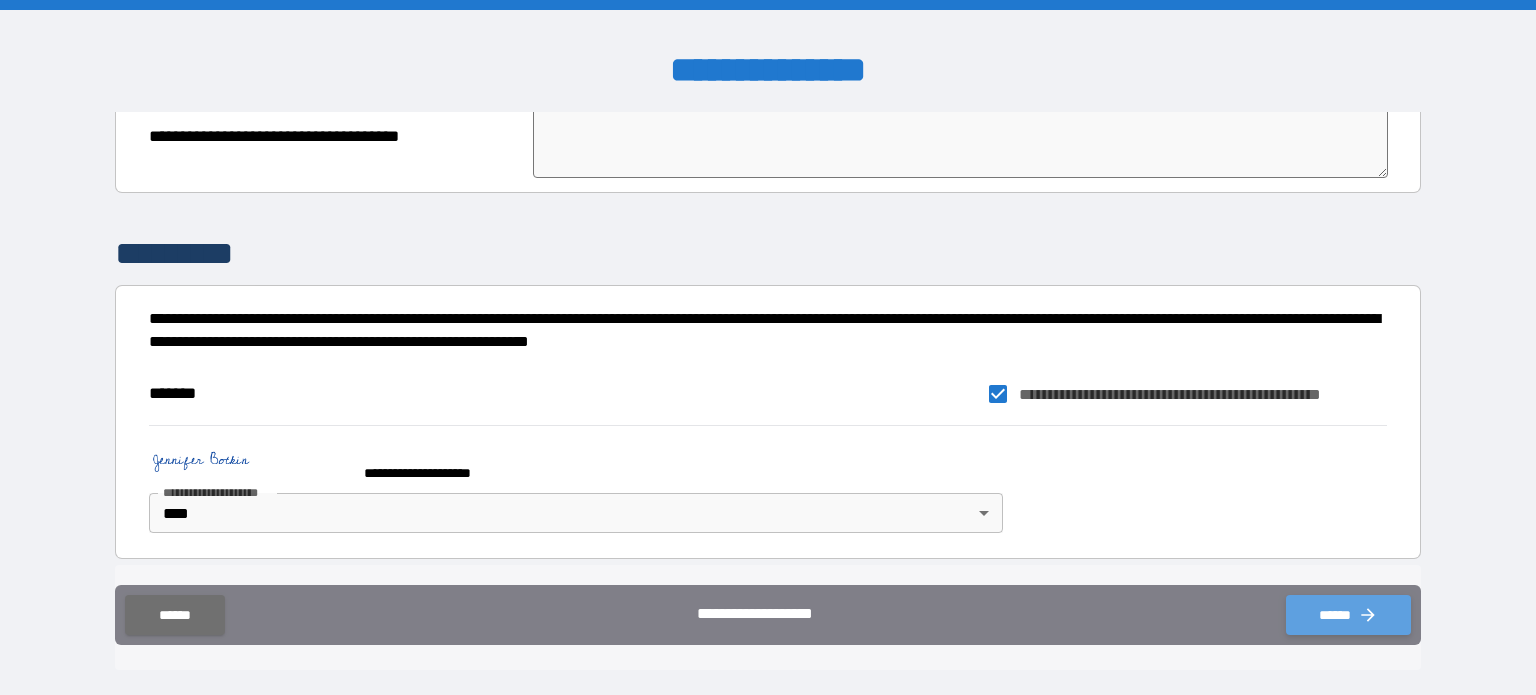 click on "******" at bounding box center [1348, 615] 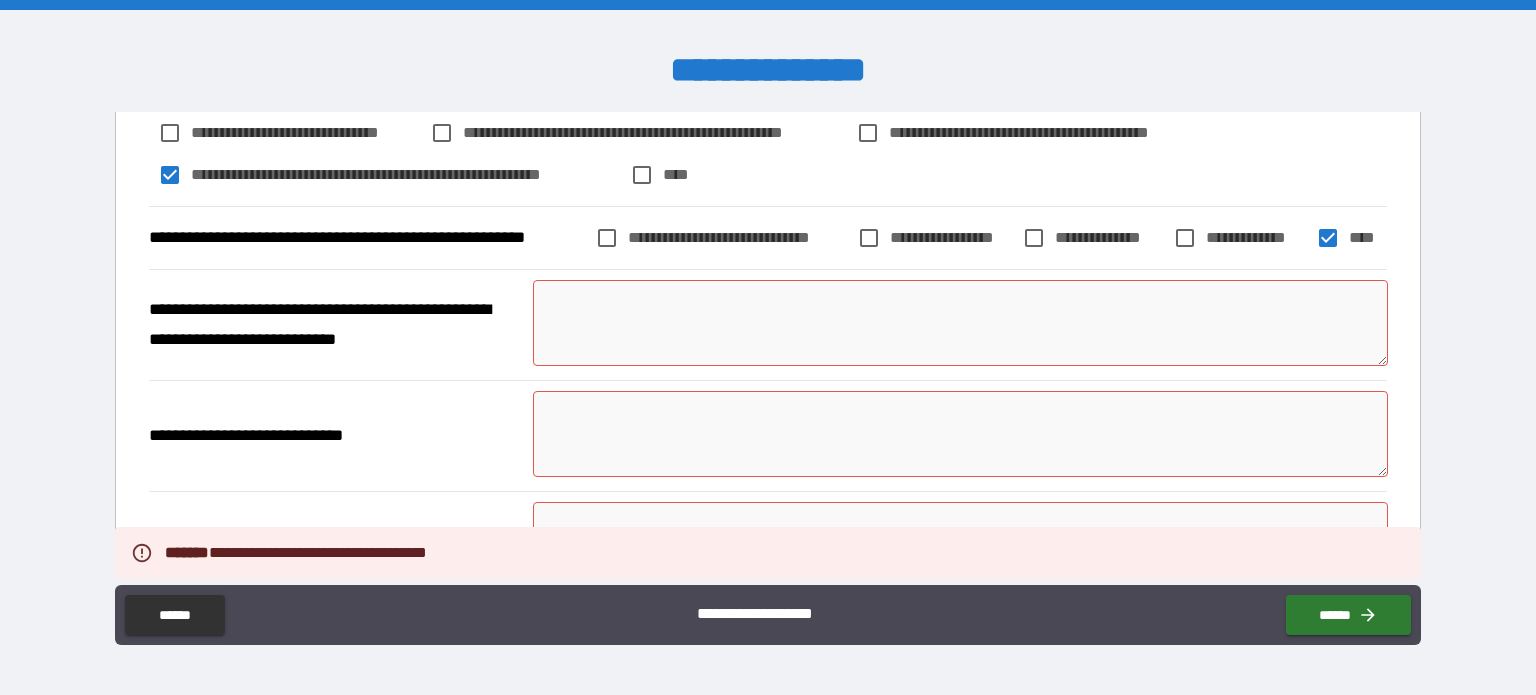 scroll, scrollTop: 1624, scrollLeft: 0, axis: vertical 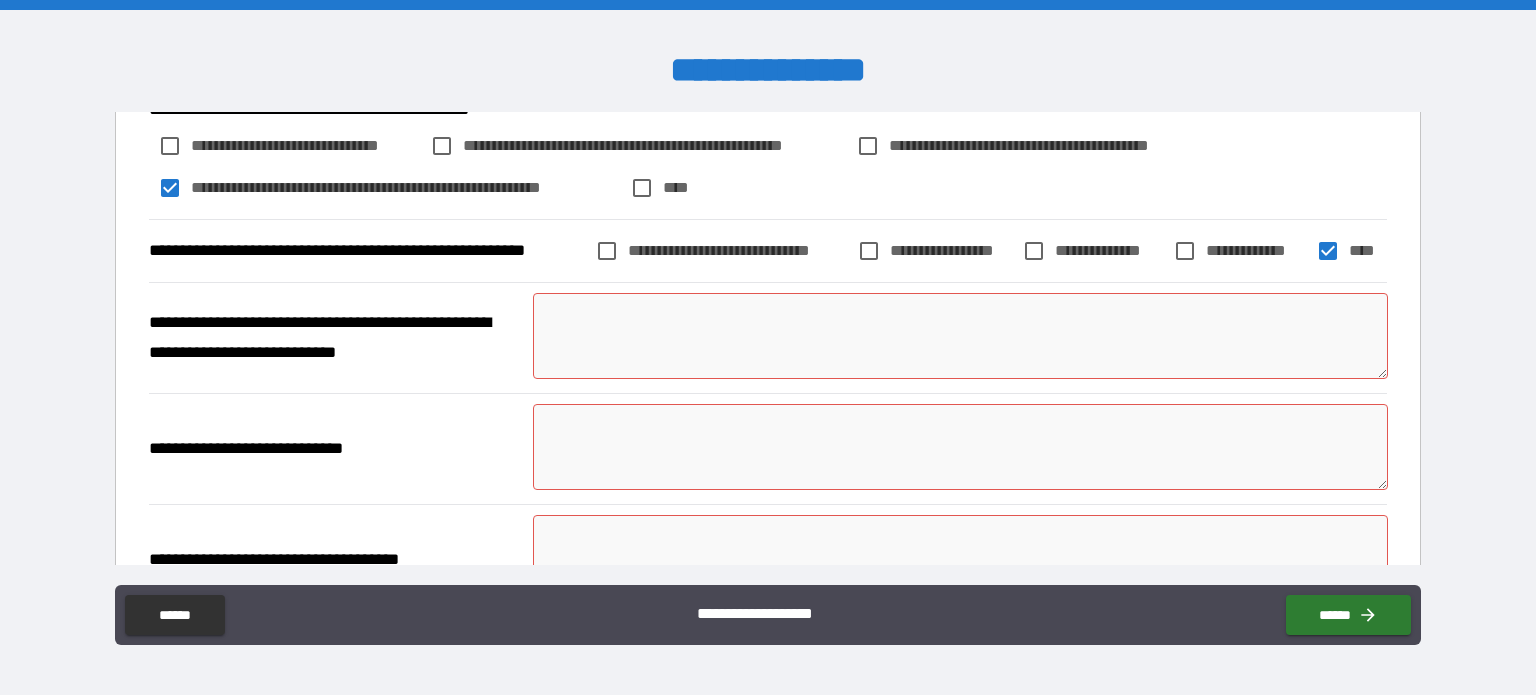 click at bounding box center [961, 336] 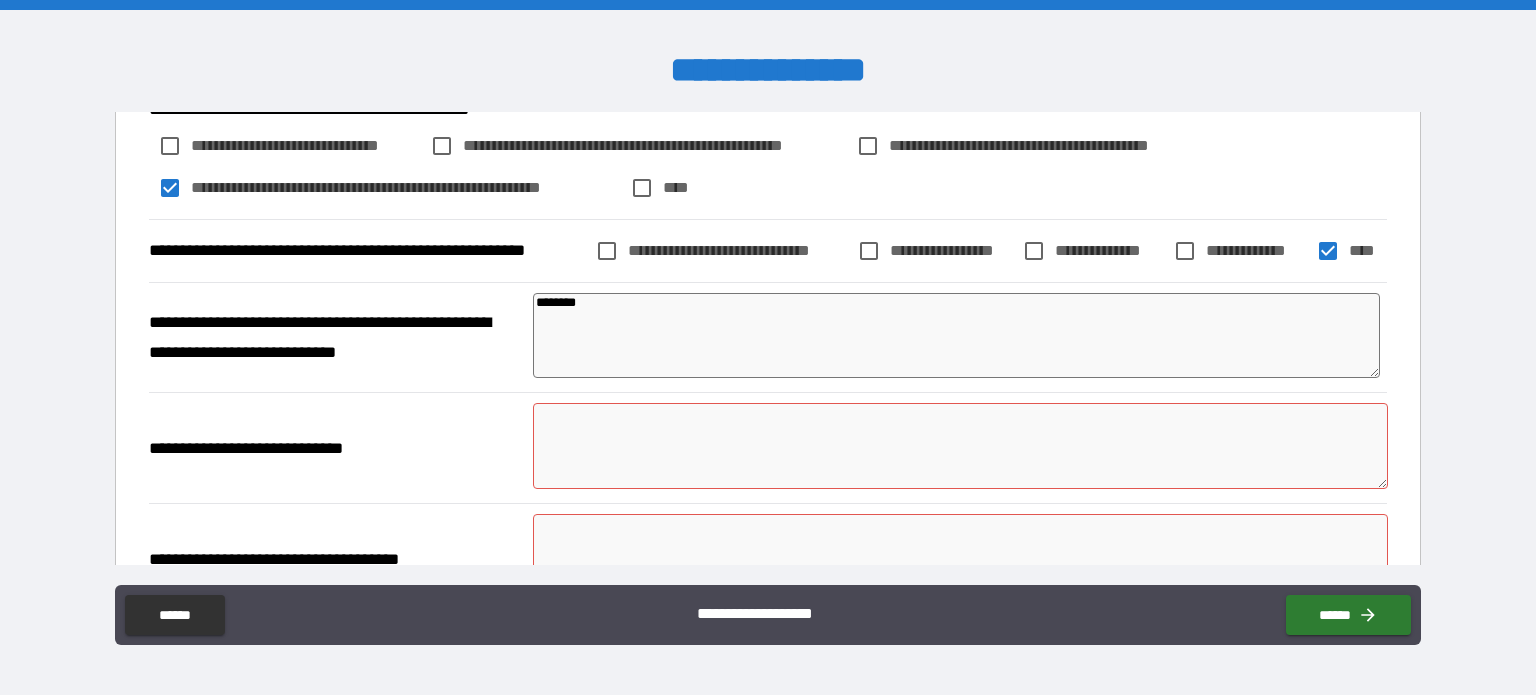 click at bounding box center (961, 446) 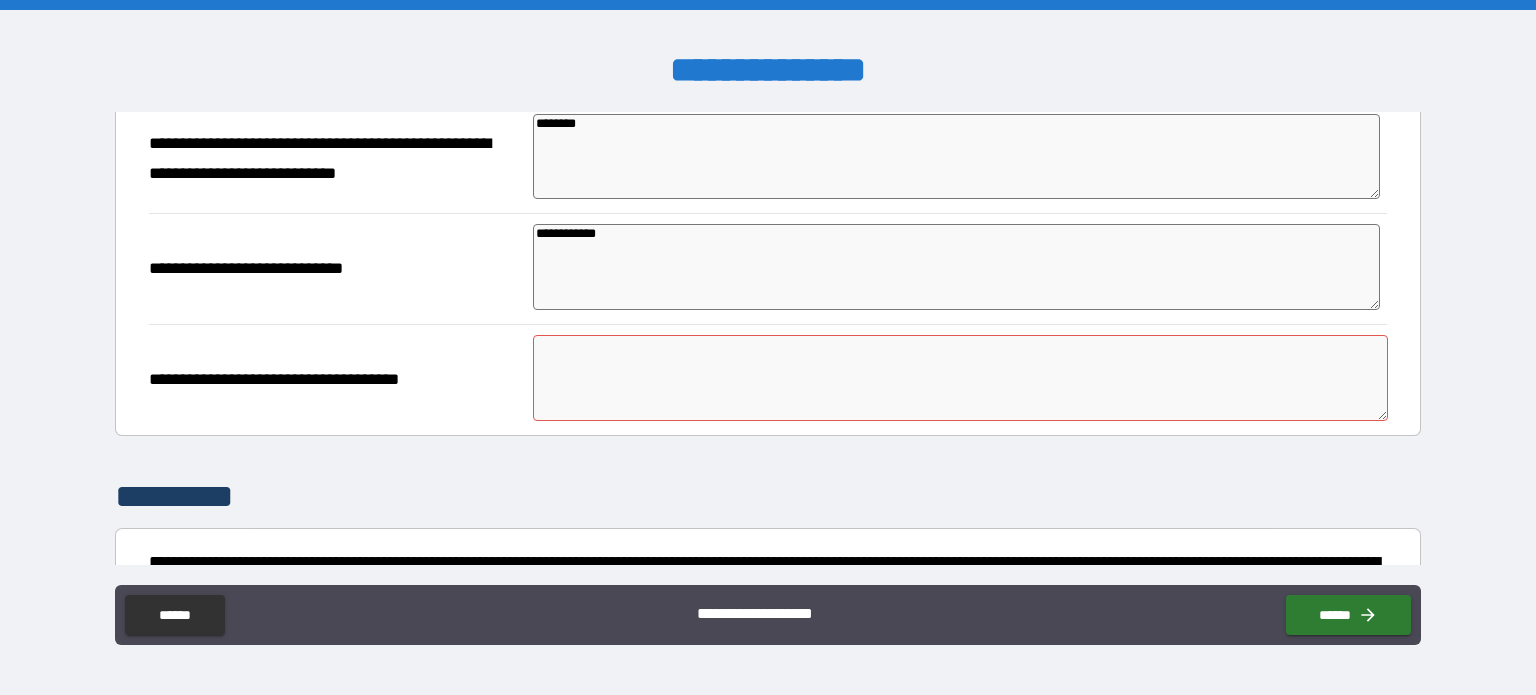 scroll, scrollTop: 1806, scrollLeft: 0, axis: vertical 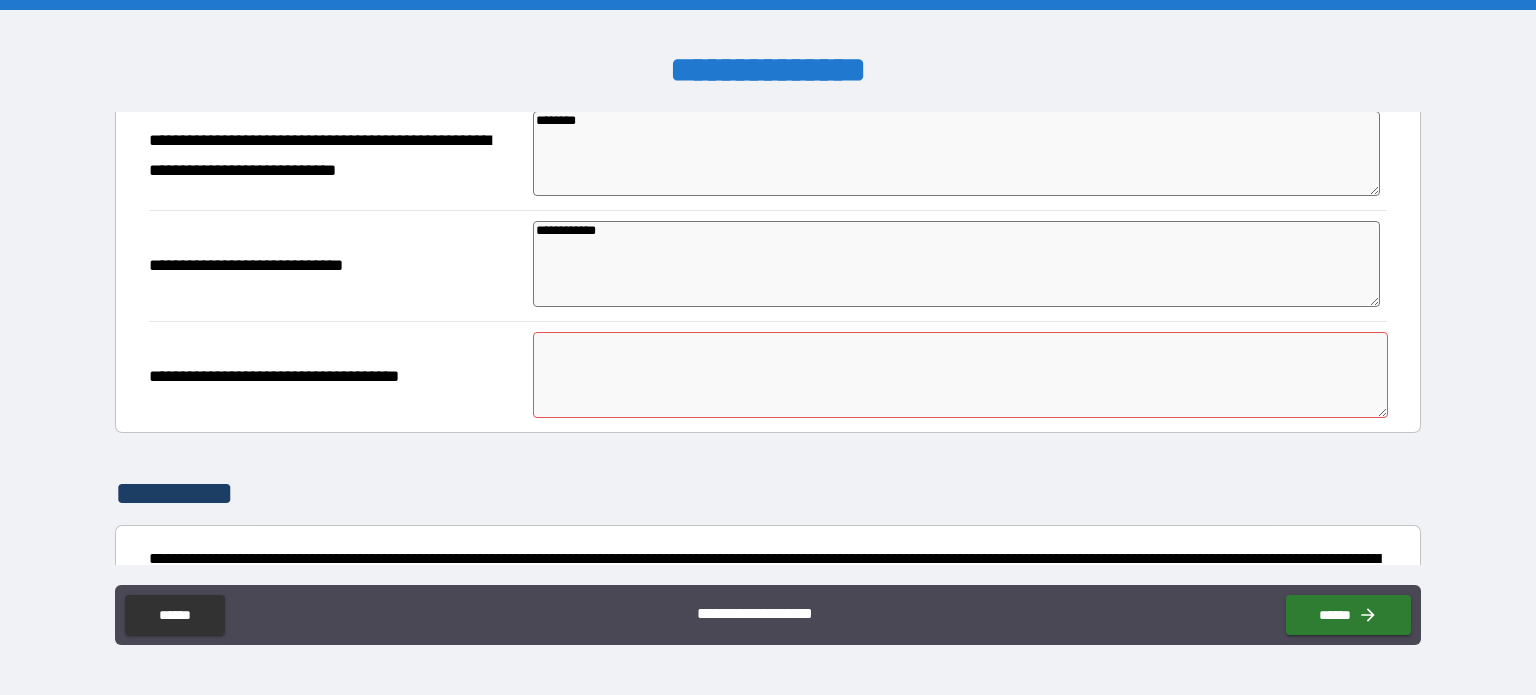 click at bounding box center (961, 375) 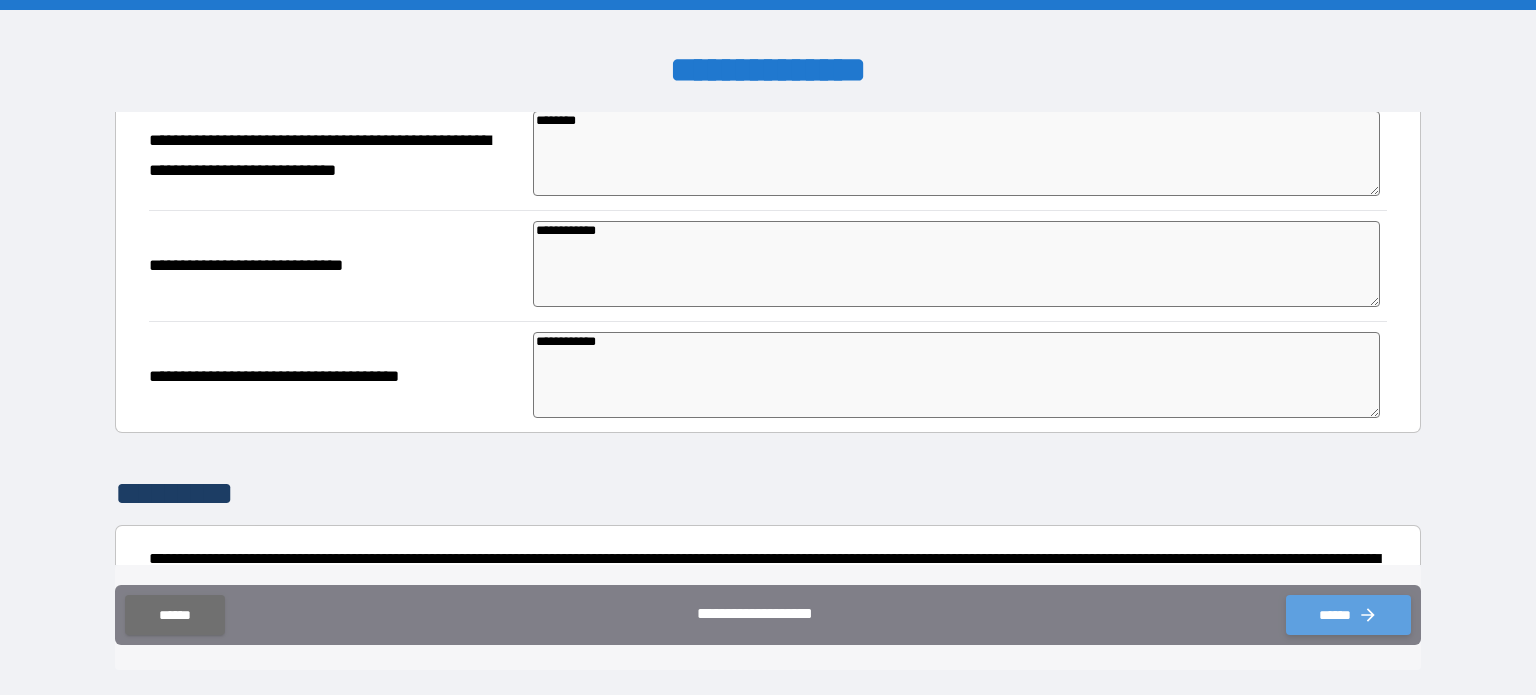 click on "******" at bounding box center (1348, 615) 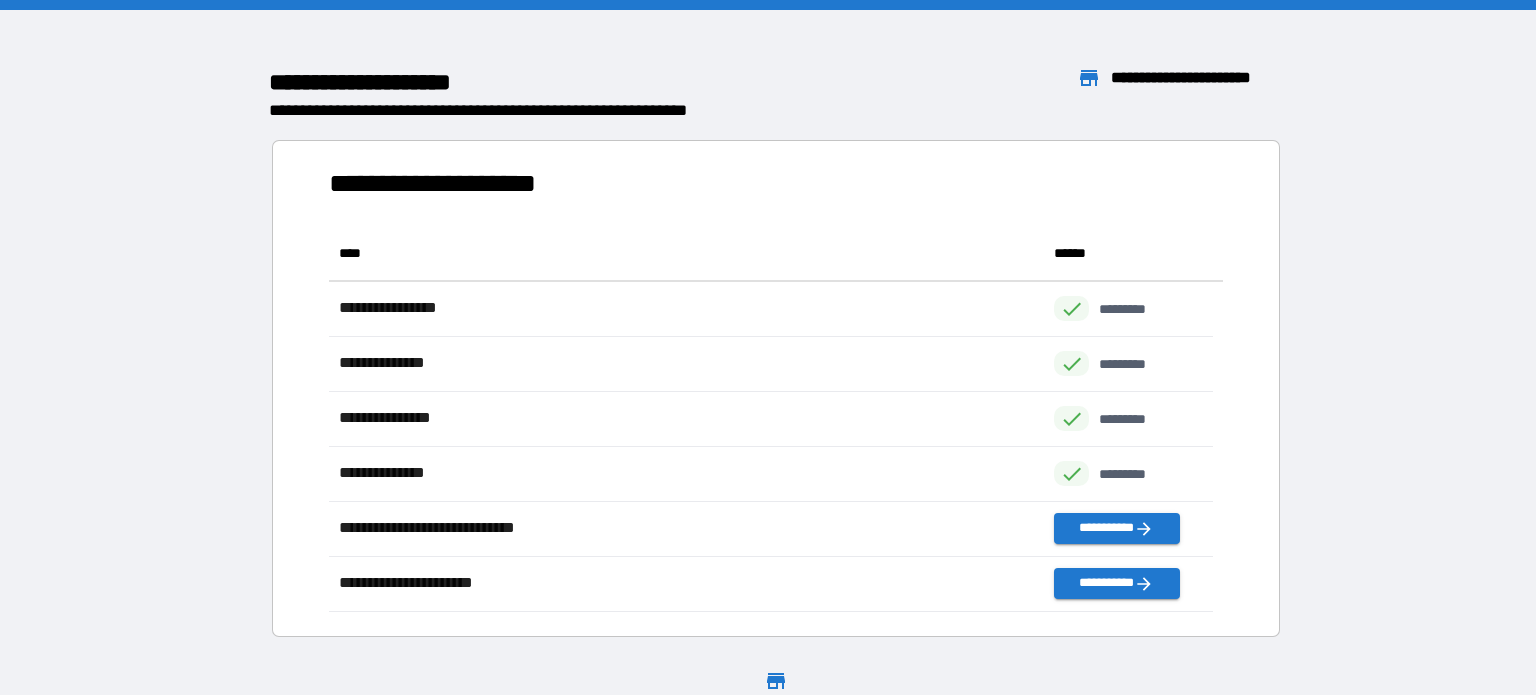 scroll, scrollTop: 16, scrollLeft: 16, axis: both 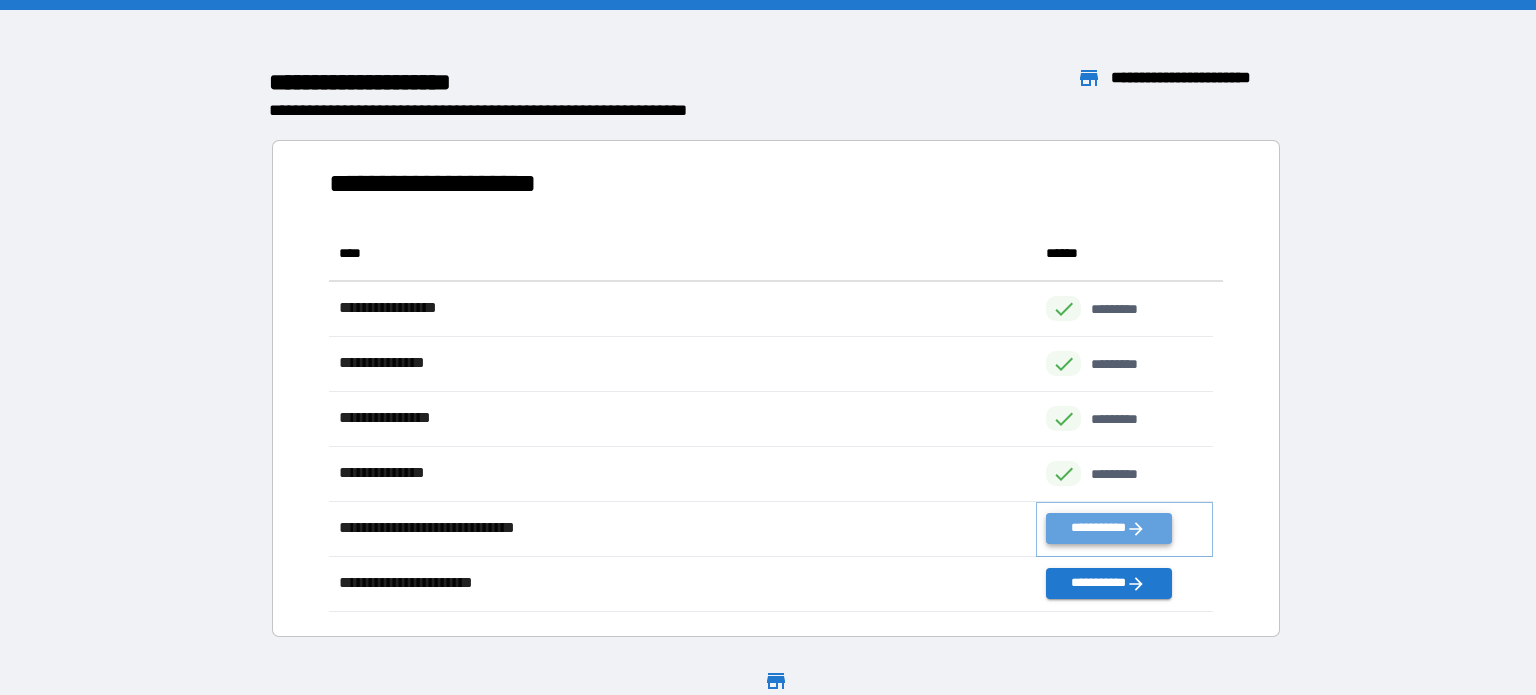 click on "**********" at bounding box center (1108, 528) 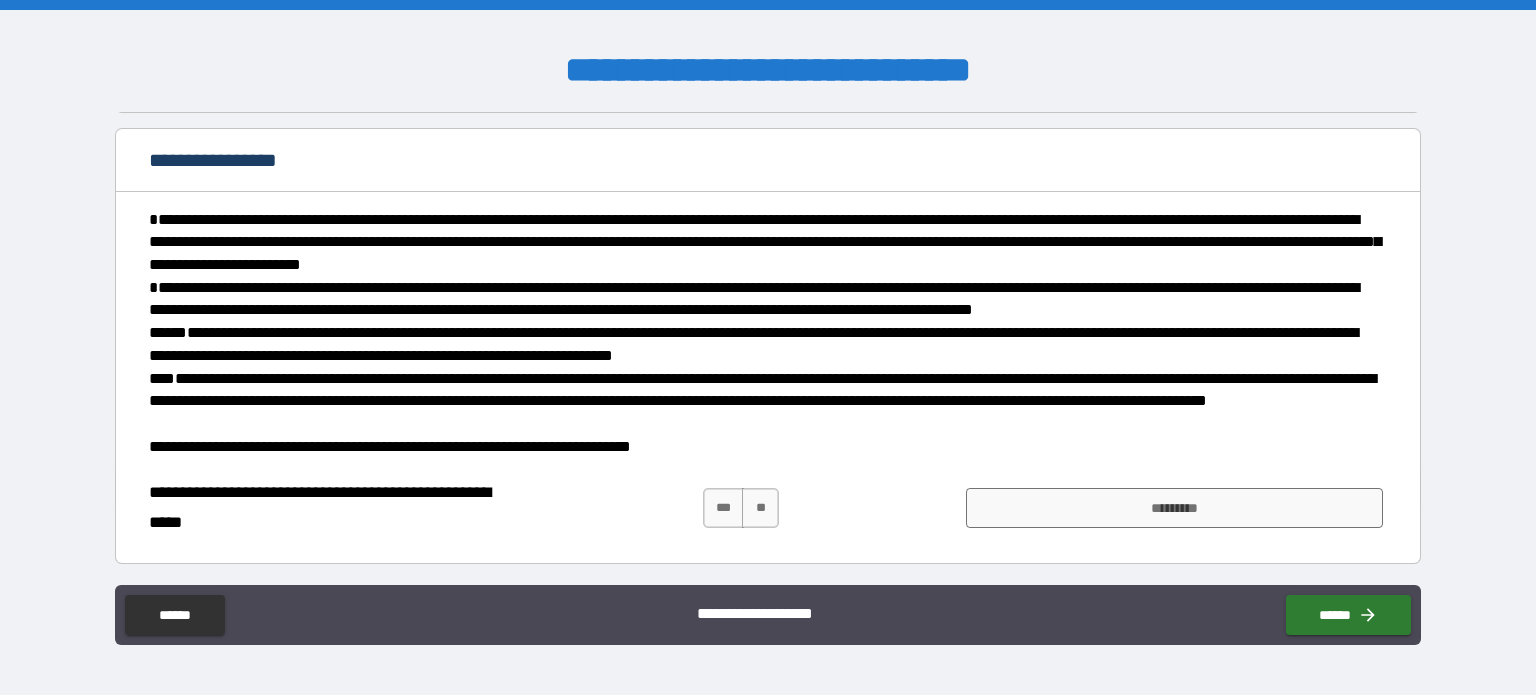 scroll, scrollTop: 127, scrollLeft: 0, axis: vertical 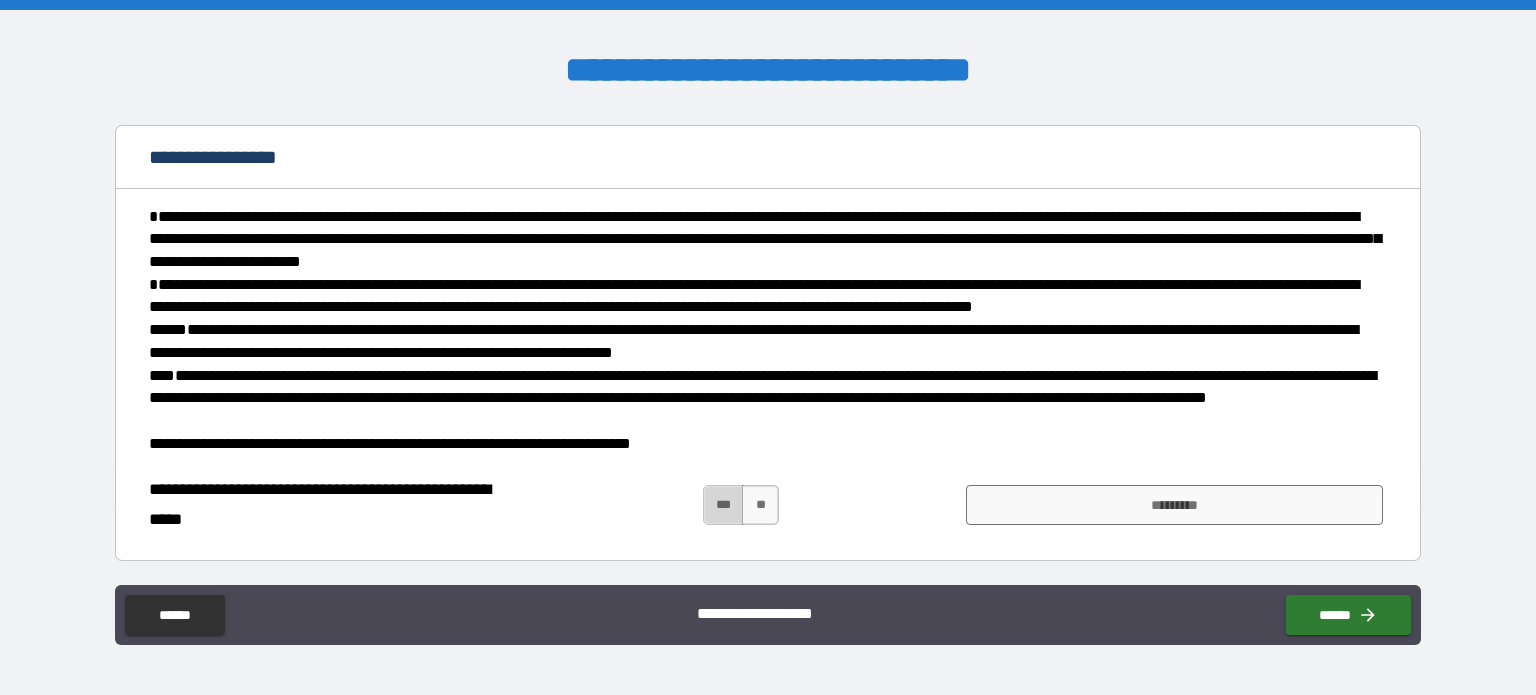 click on "***" at bounding box center [724, 505] 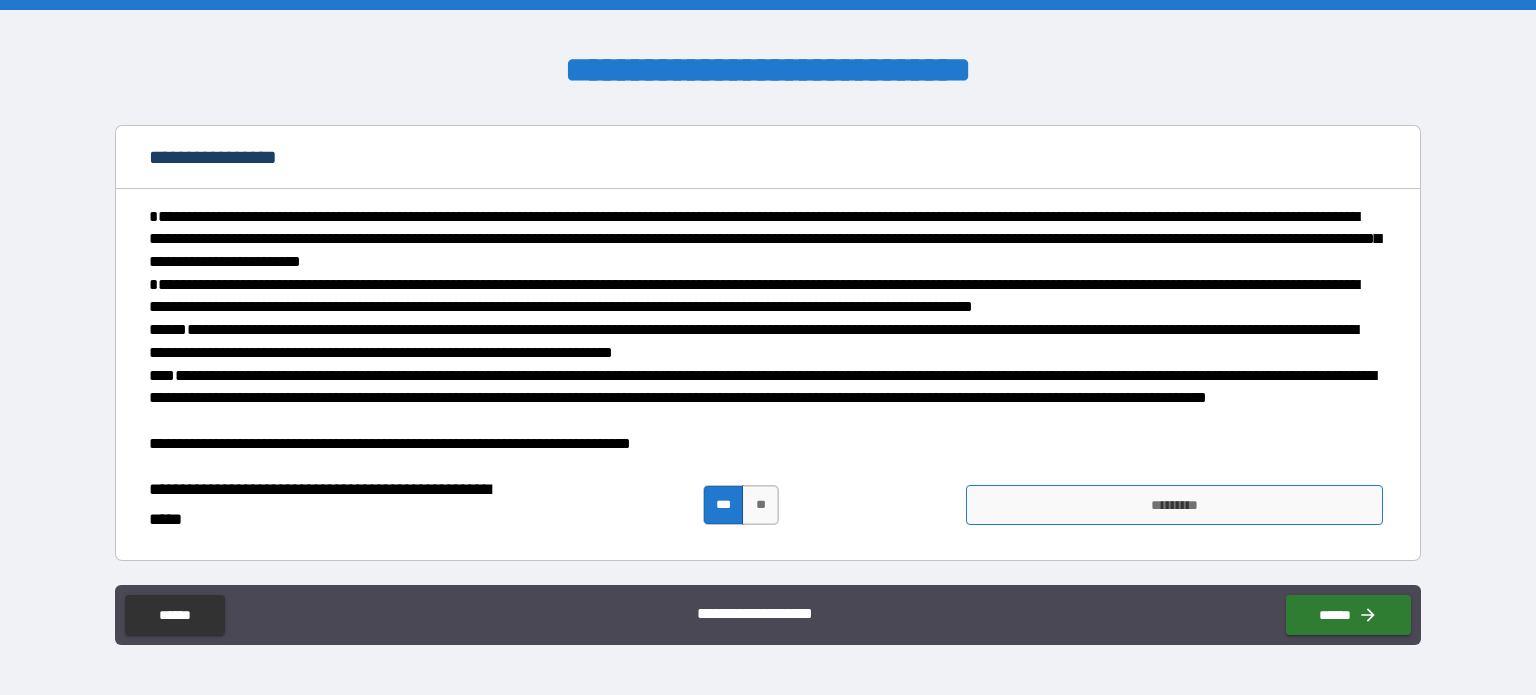 click on "*********" at bounding box center [1174, 505] 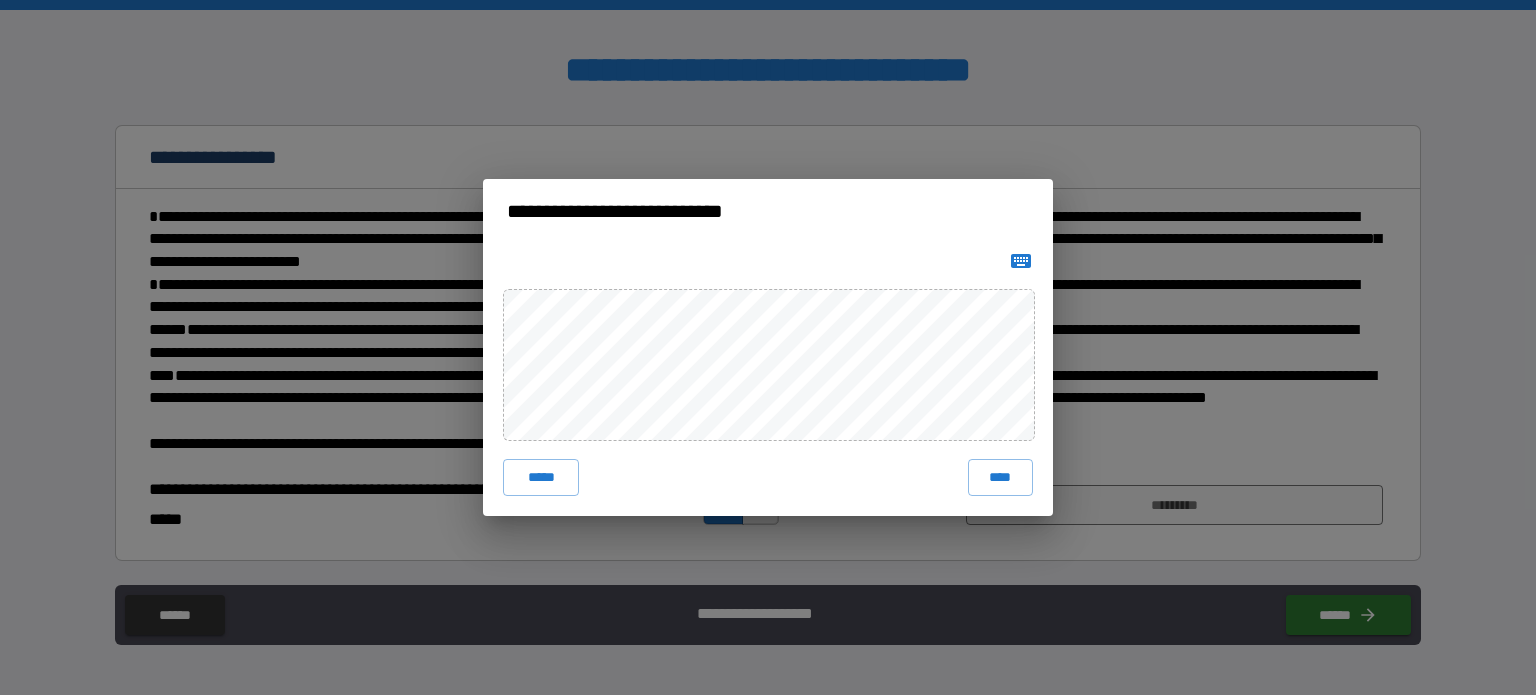 click 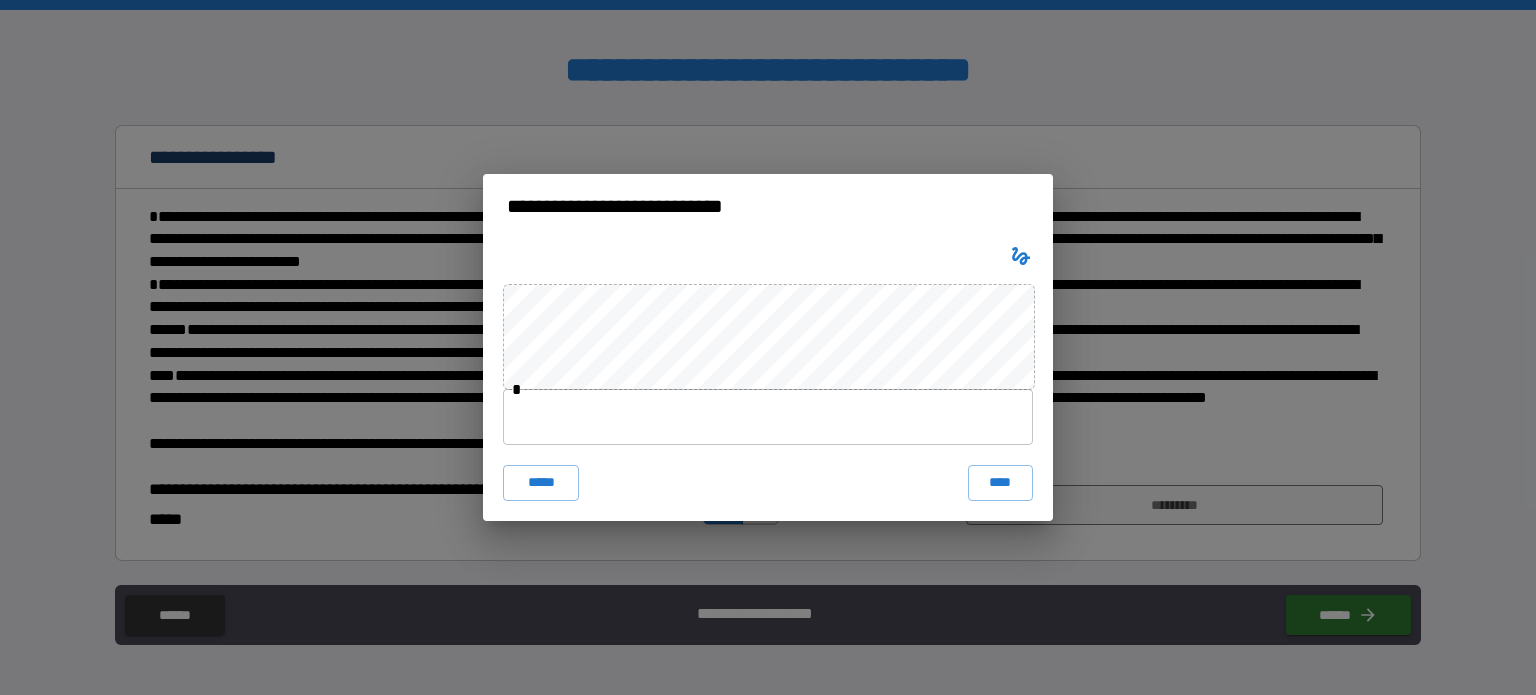 click at bounding box center [768, 417] 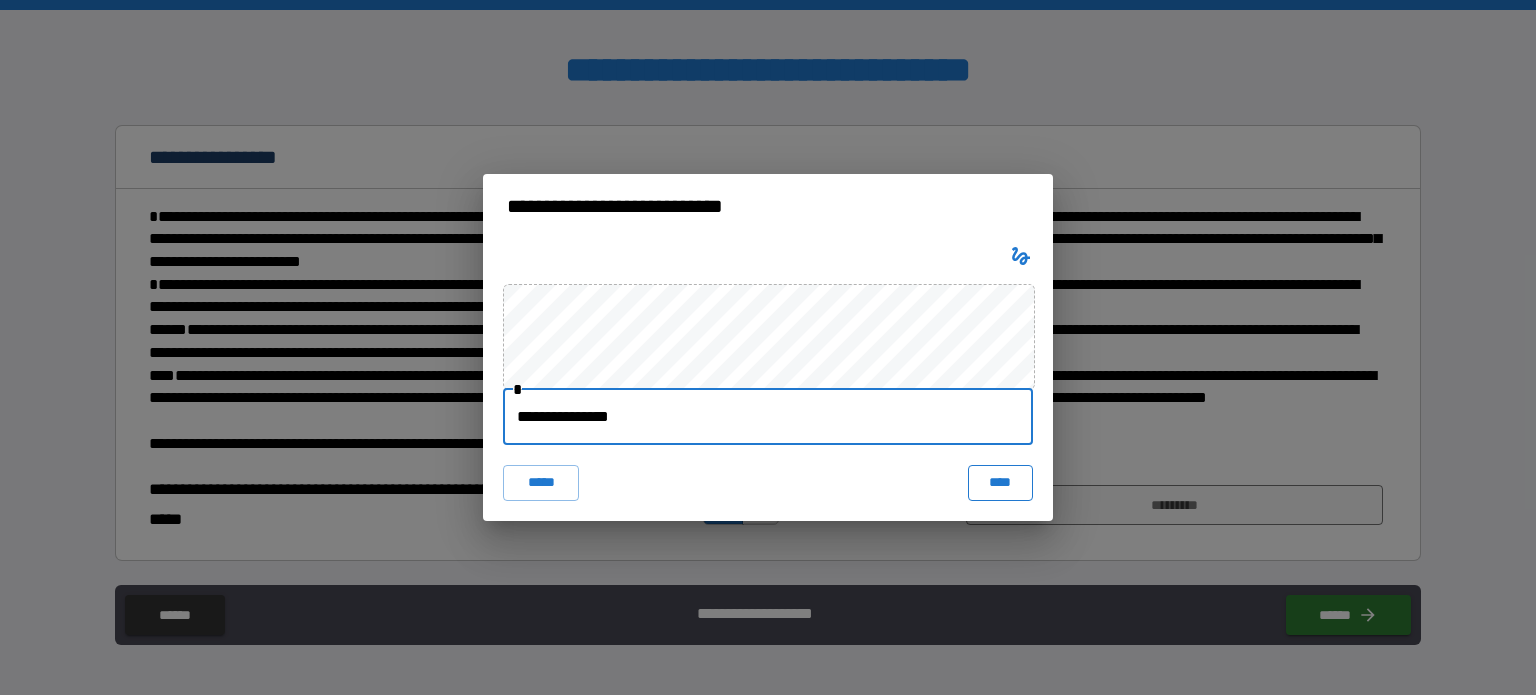 click on "****" at bounding box center [1000, 483] 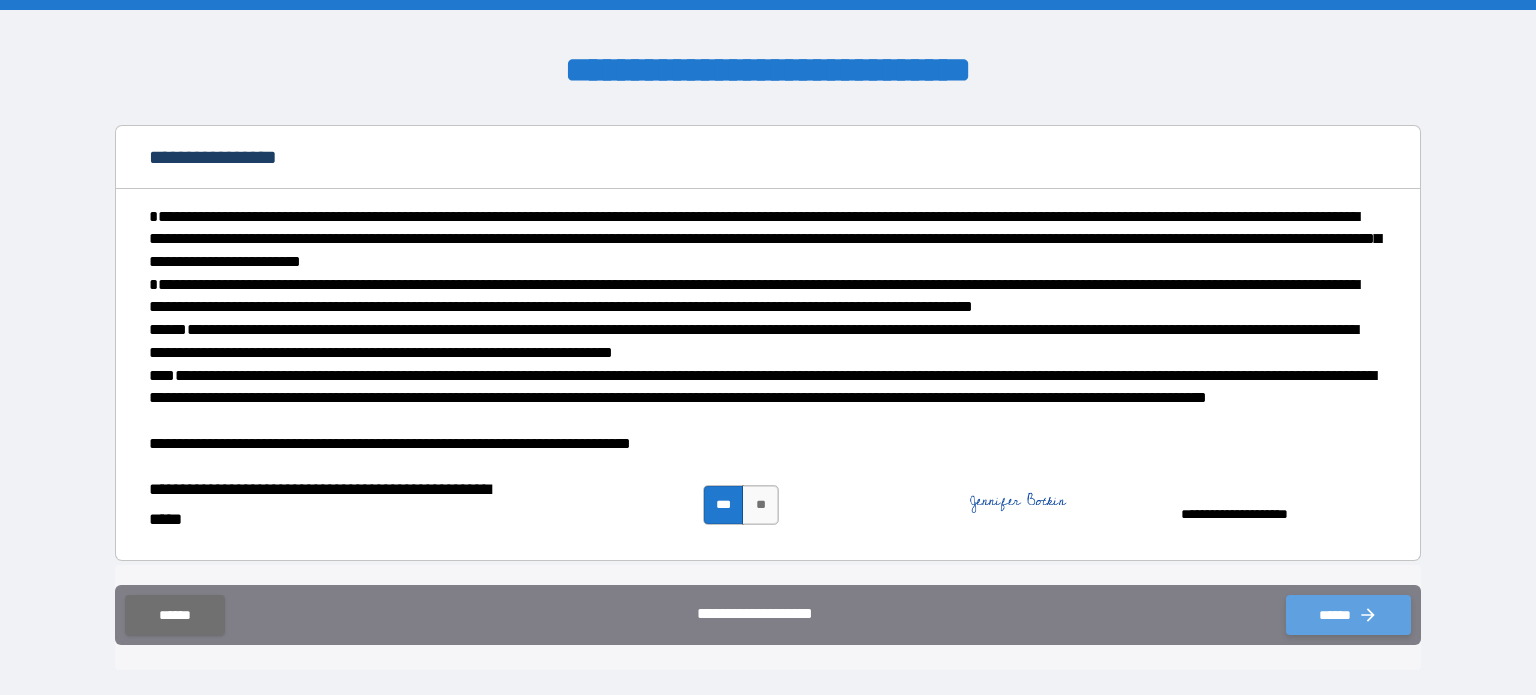 click on "******" at bounding box center (1348, 615) 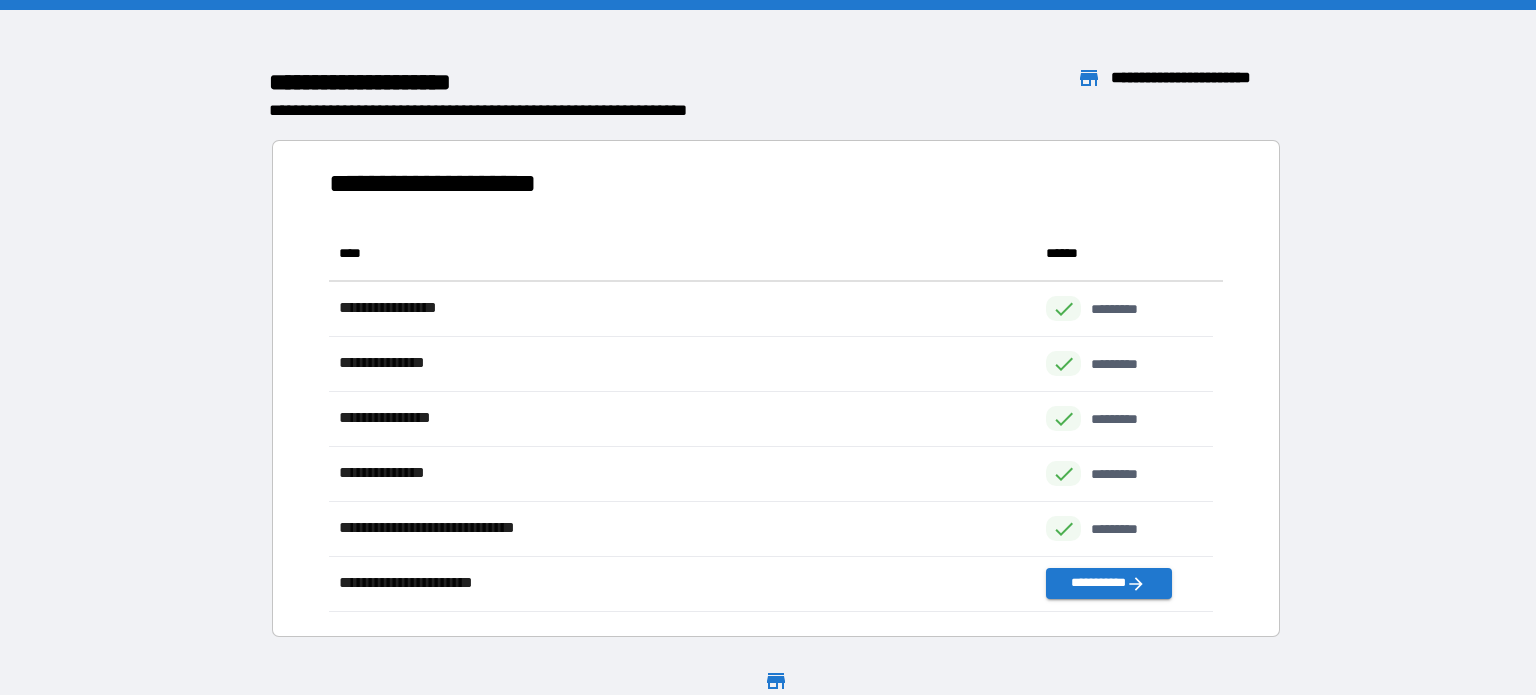 scroll, scrollTop: 16, scrollLeft: 16, axis: both 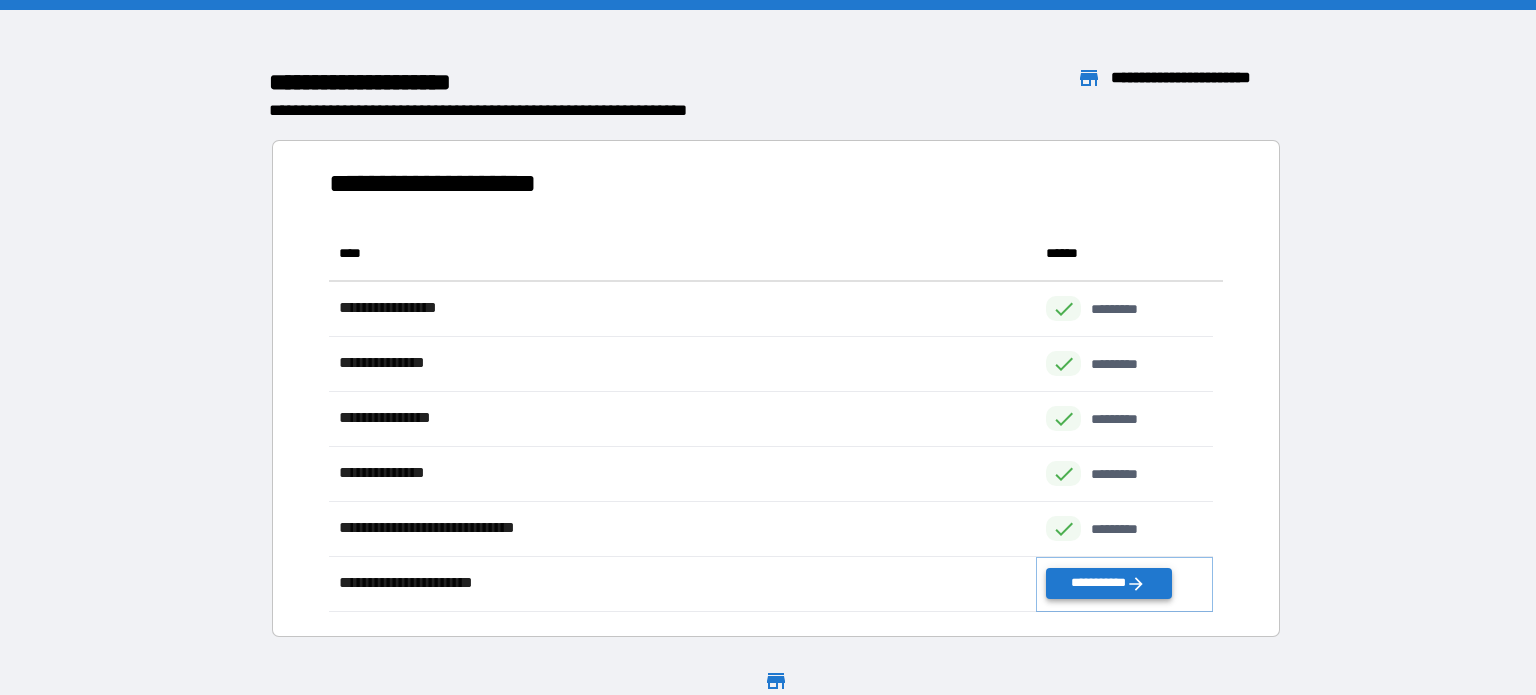 click on "**********" at bounding box center [1108, 583] 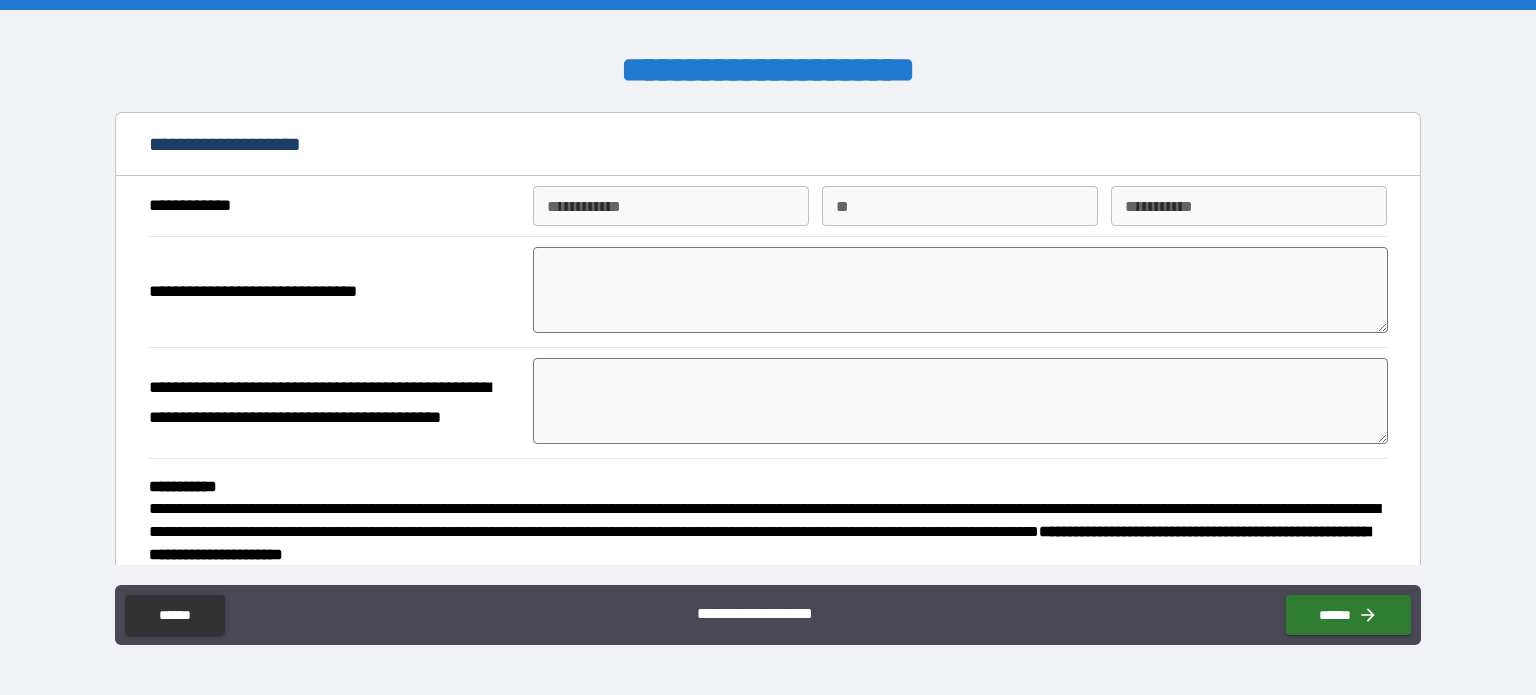 click on "**********" at bounding box center [671, 206] 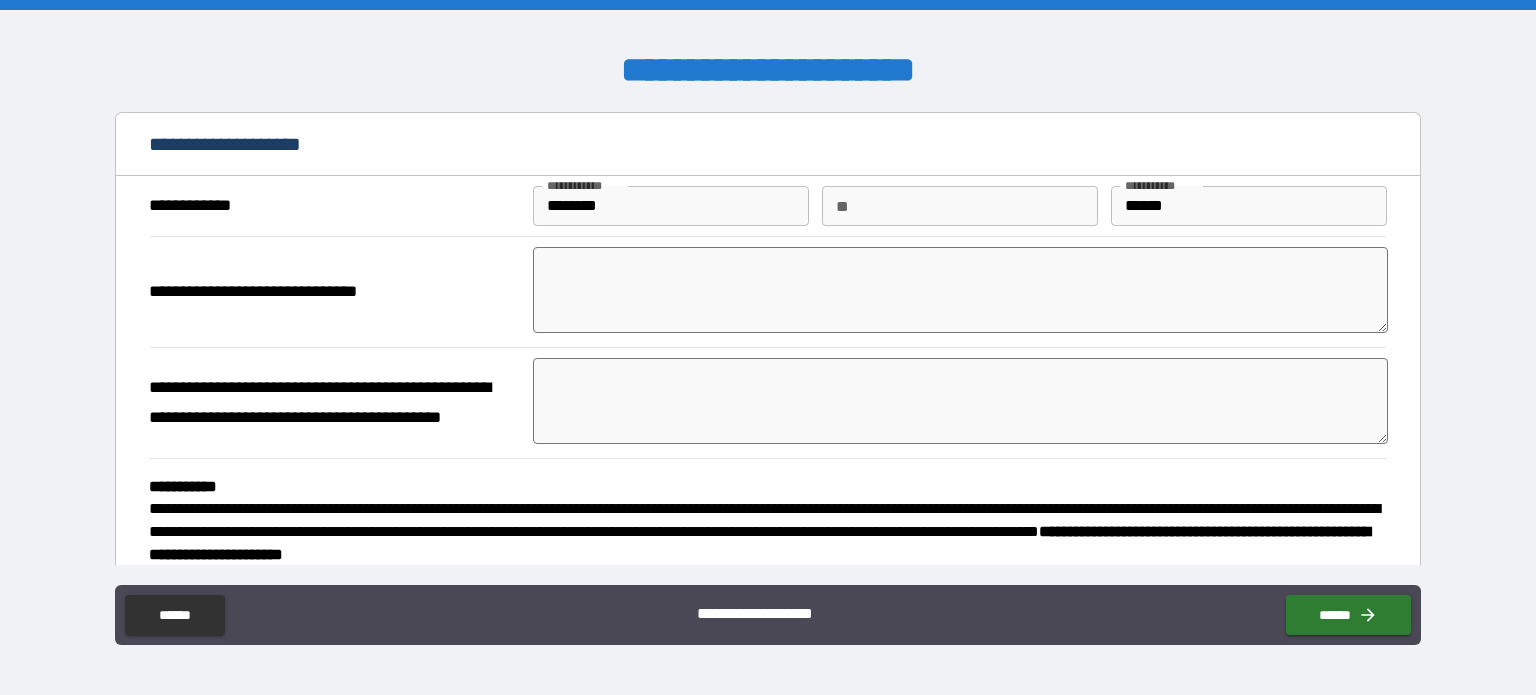 click at bounding box center (961, 290) 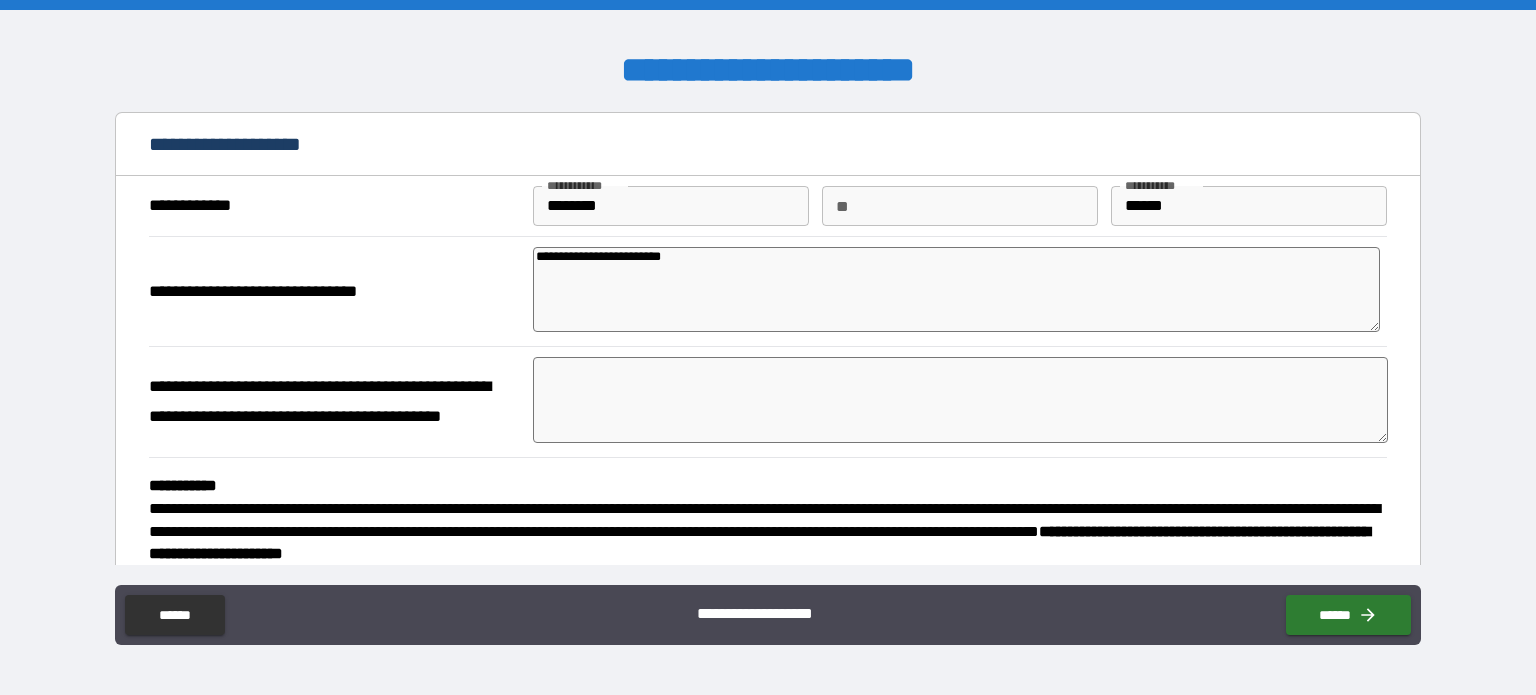 click at bounding box center (961, 400) 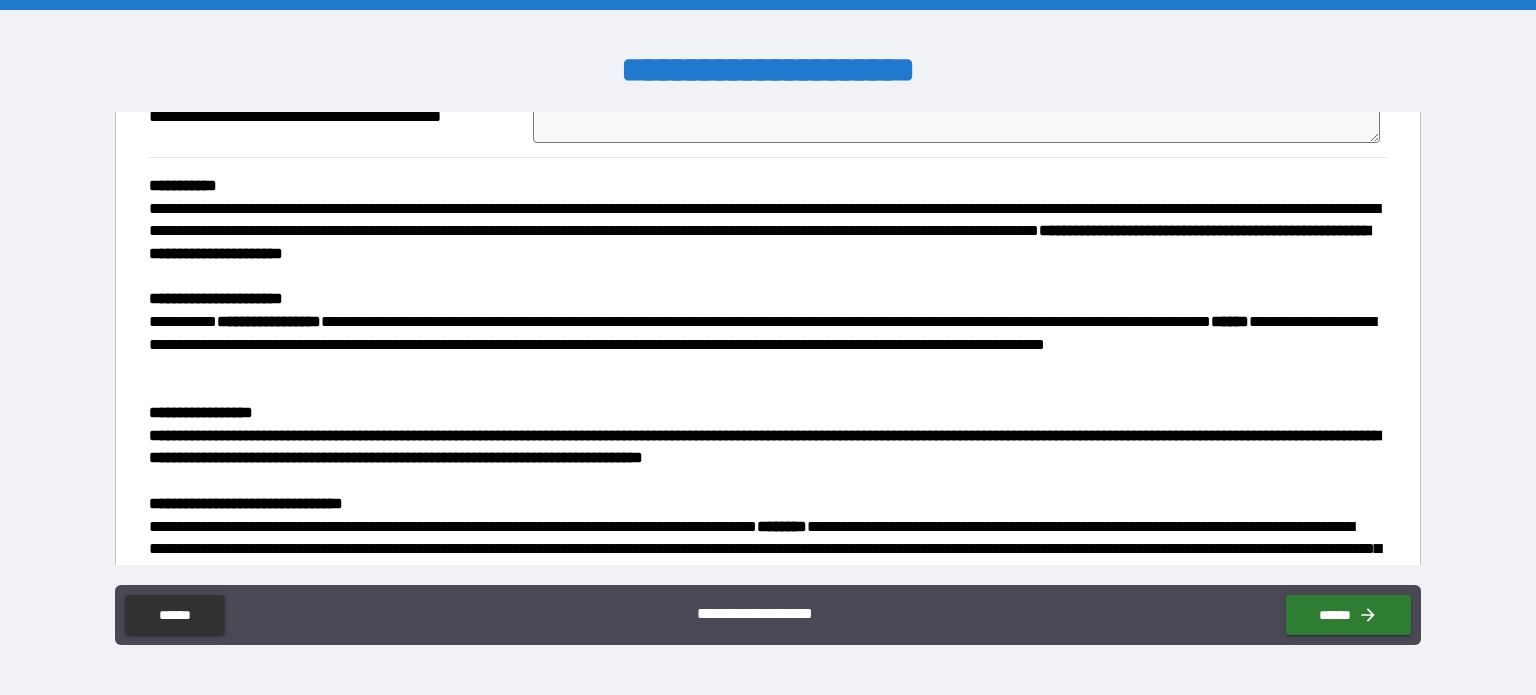 scroll, scrollTop: 303, scrollLeft: 0, axis: vertical 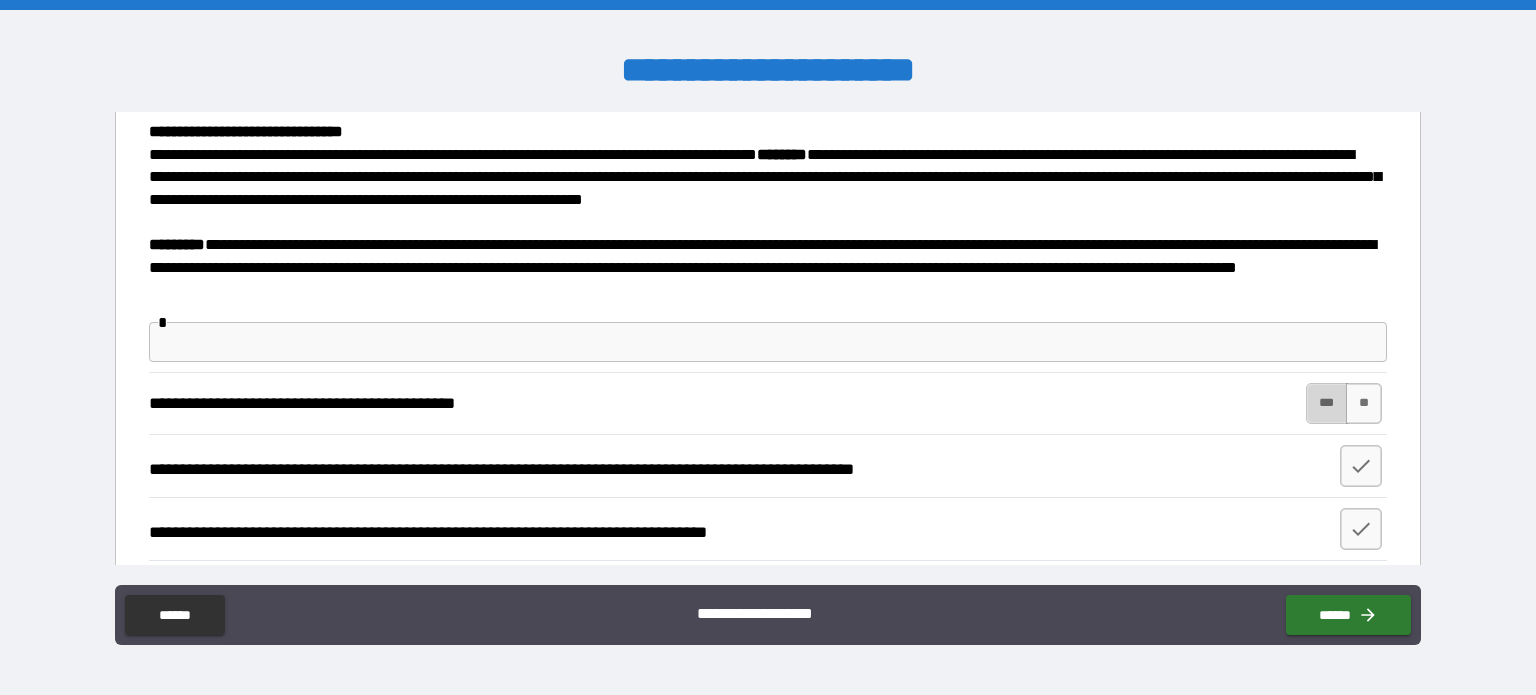 click on "***" at bounding box center [1327, 403] 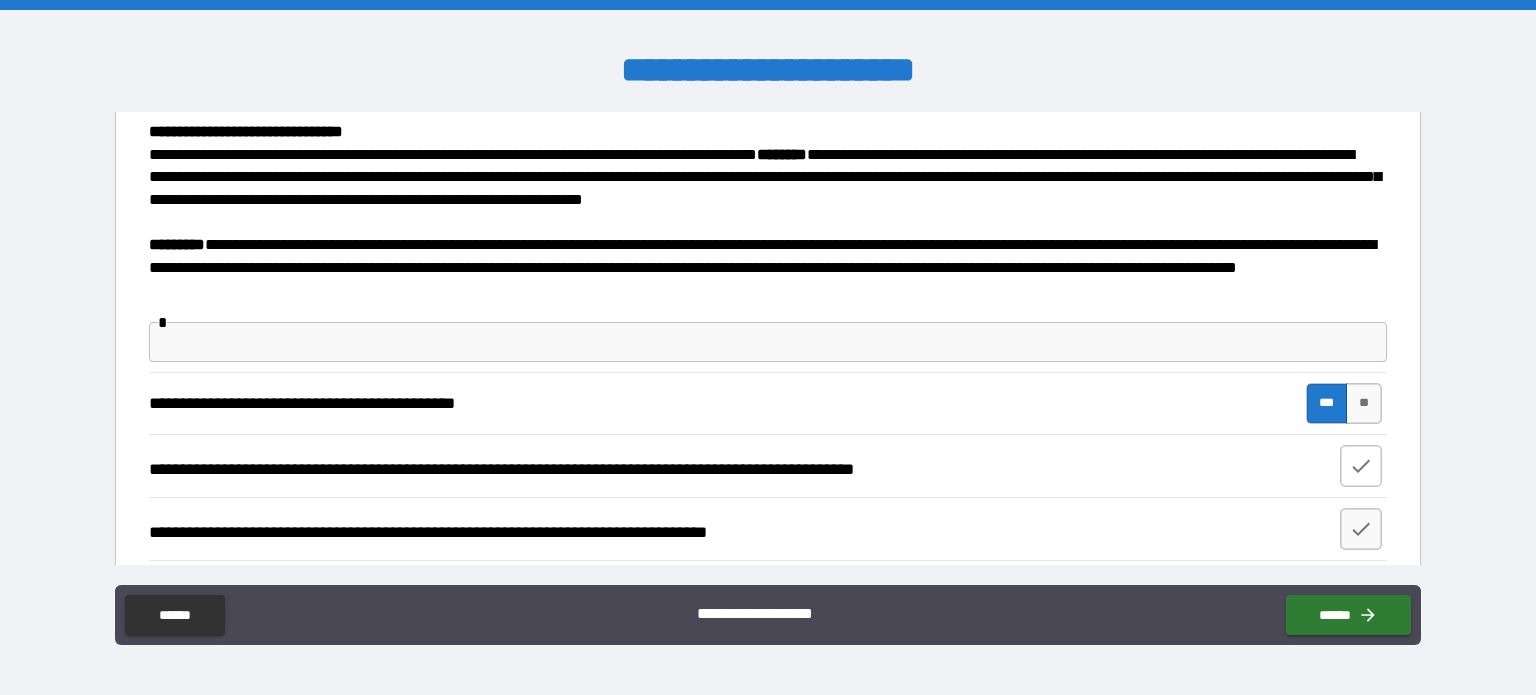 click 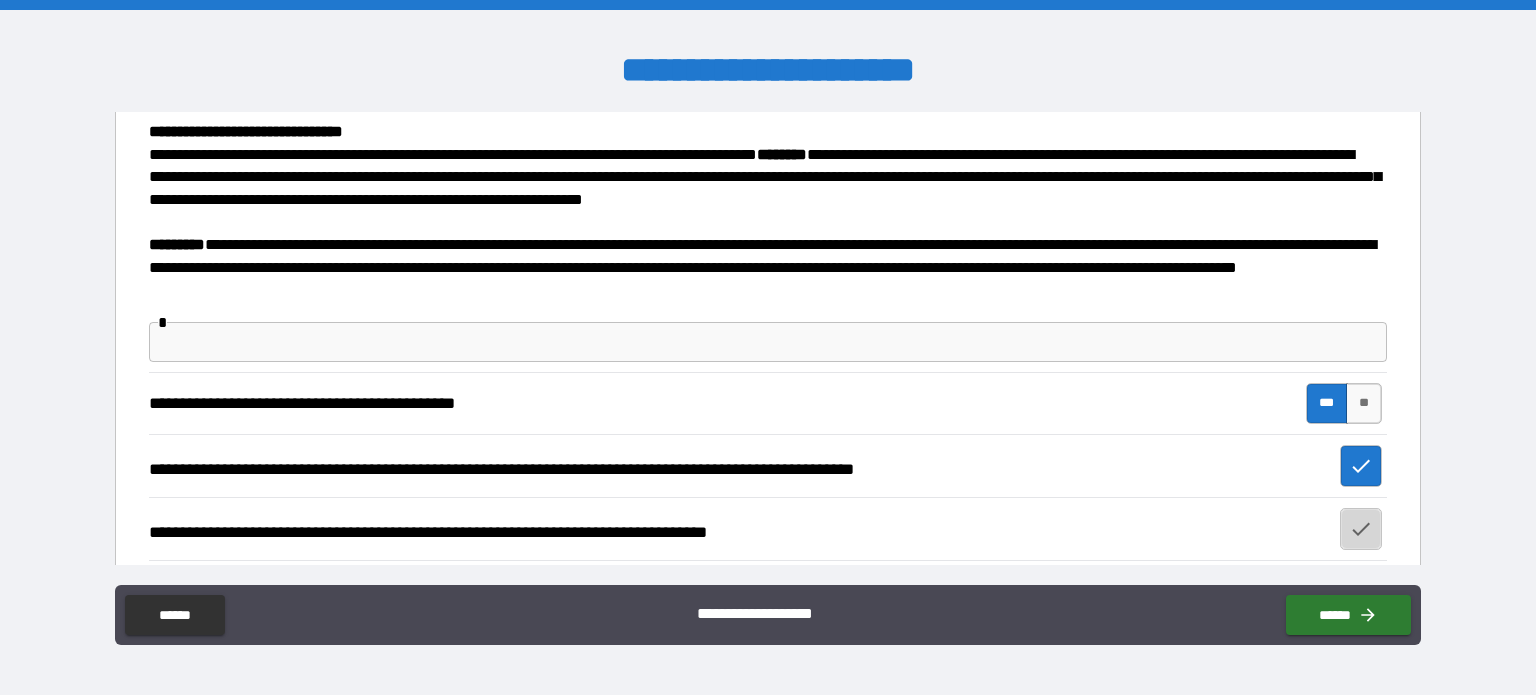 click 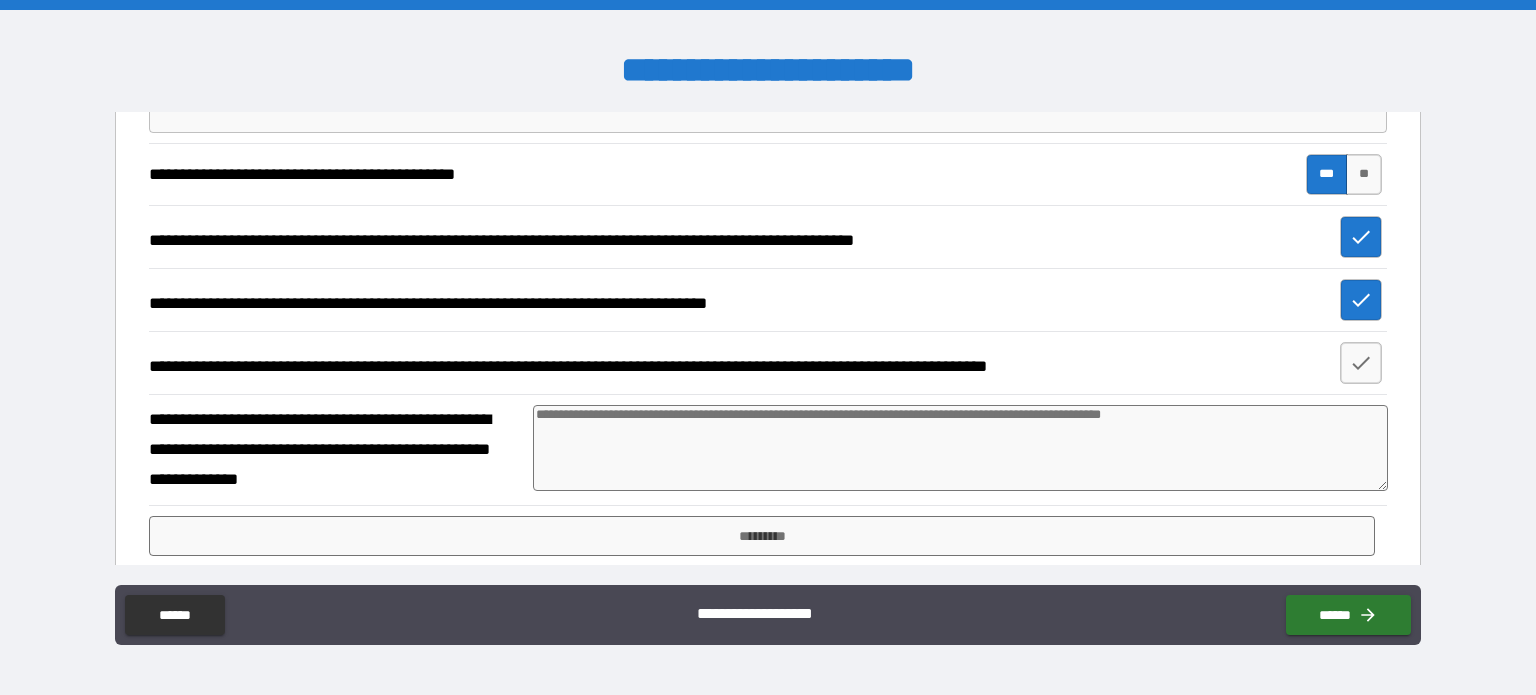 scroll, scrollTop: 919, scrollLeft: 0, axis: vertical 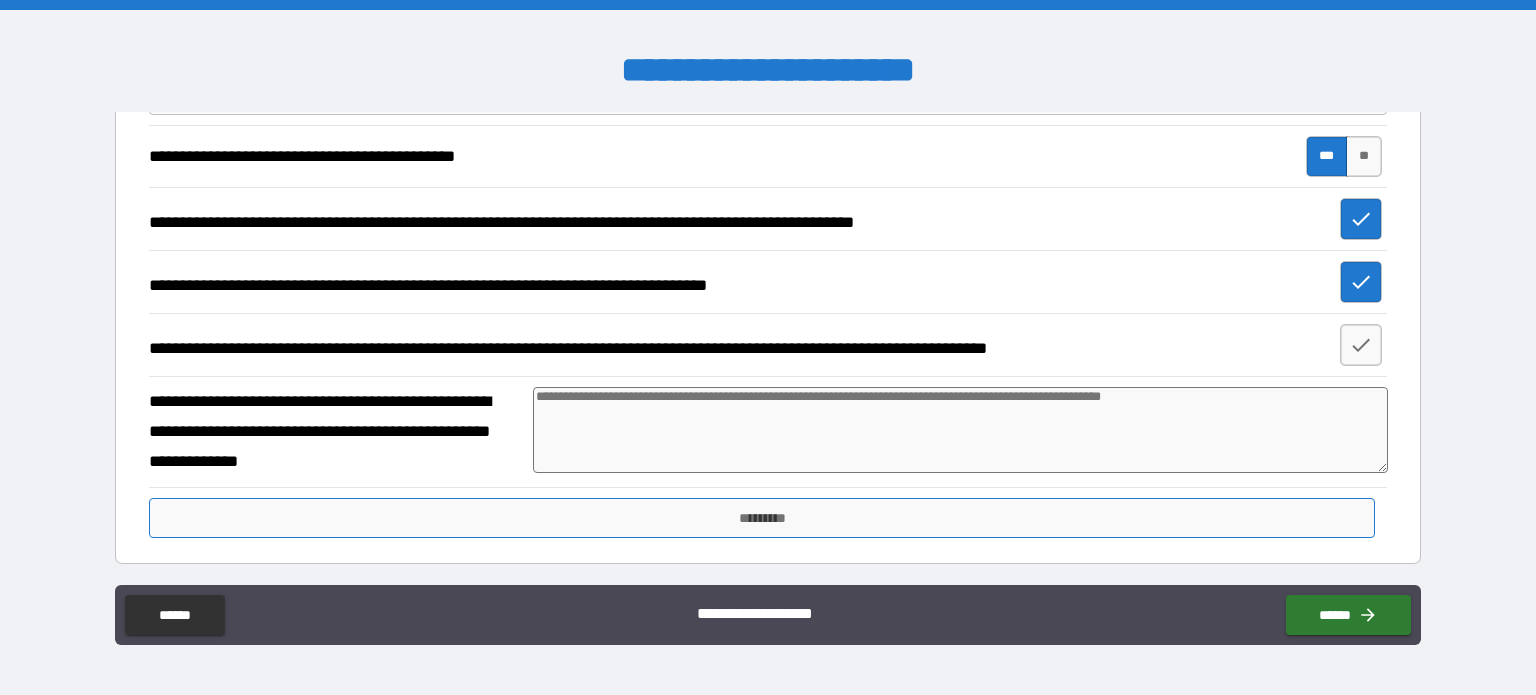 click on "*********" at bounding box center [762, 518] 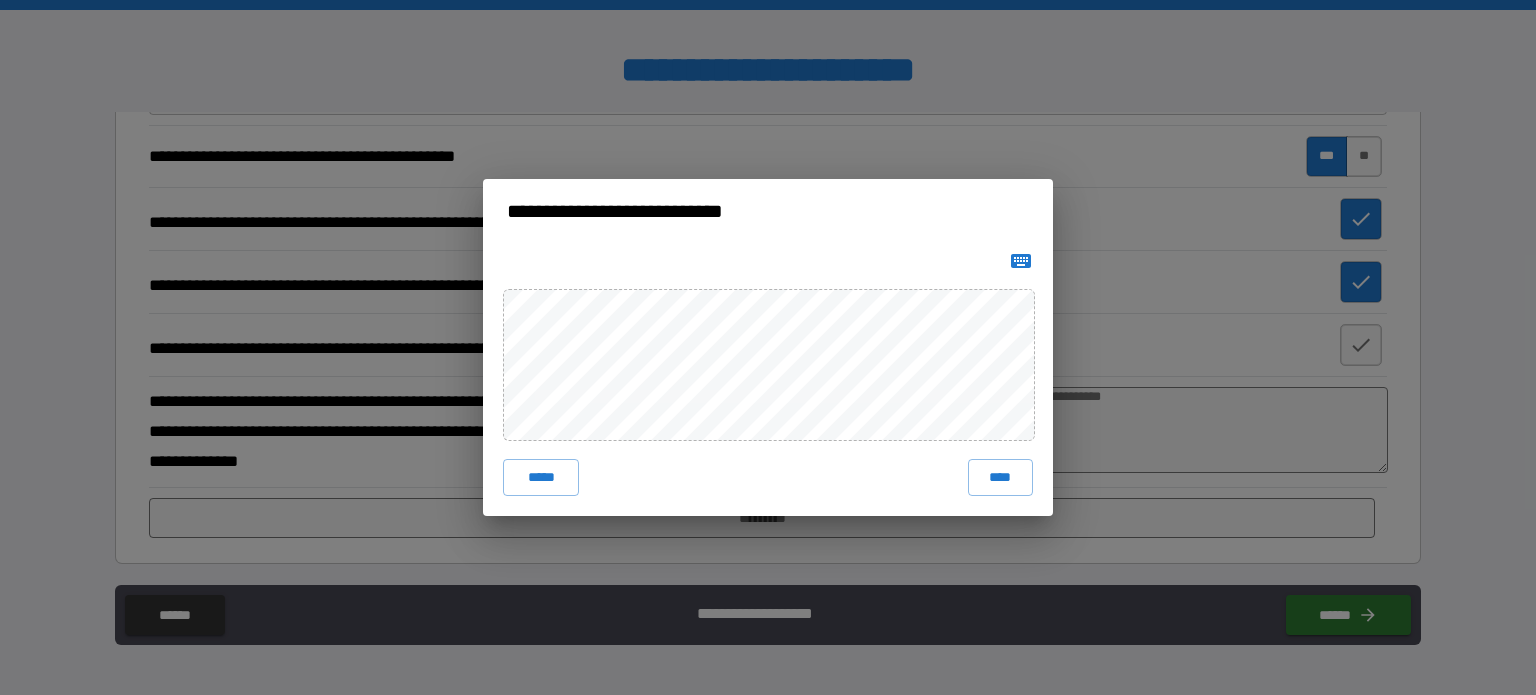 click 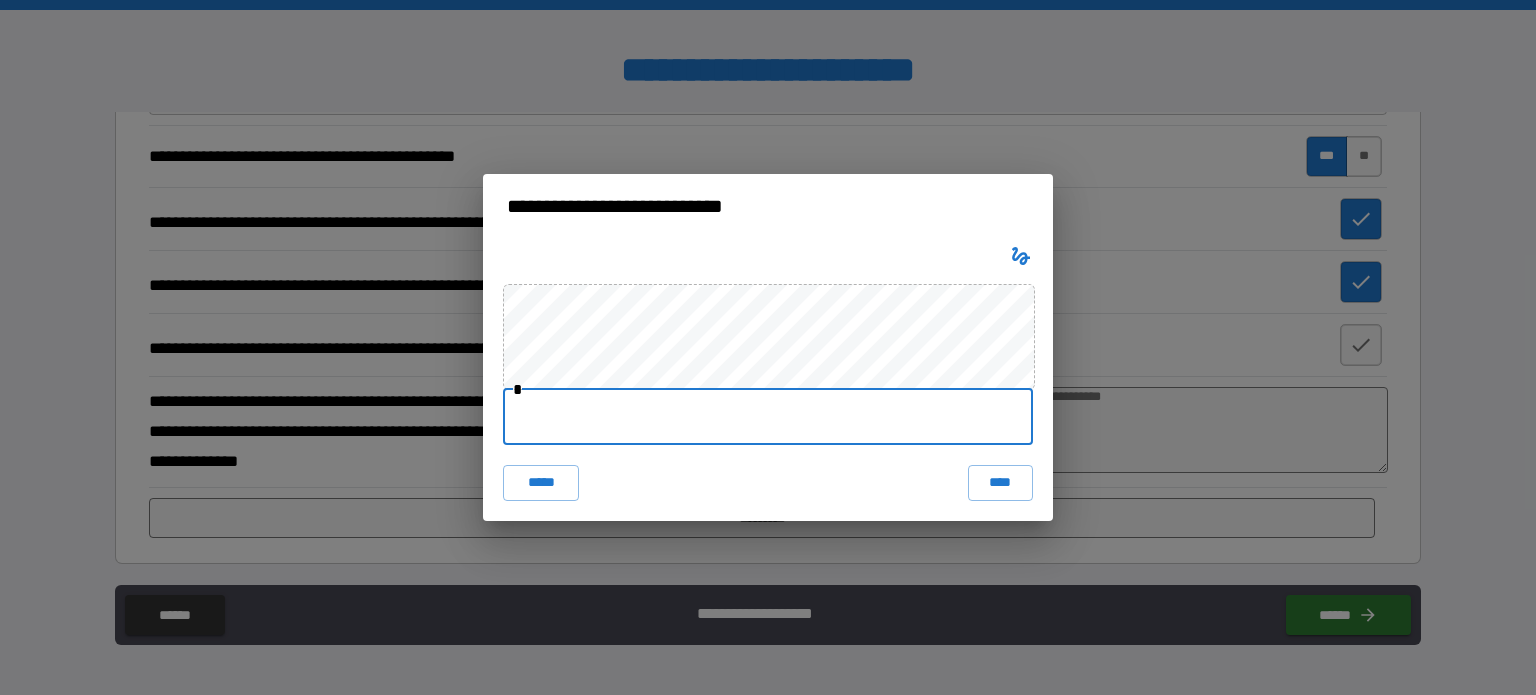 click at bounding box center [768, 417] 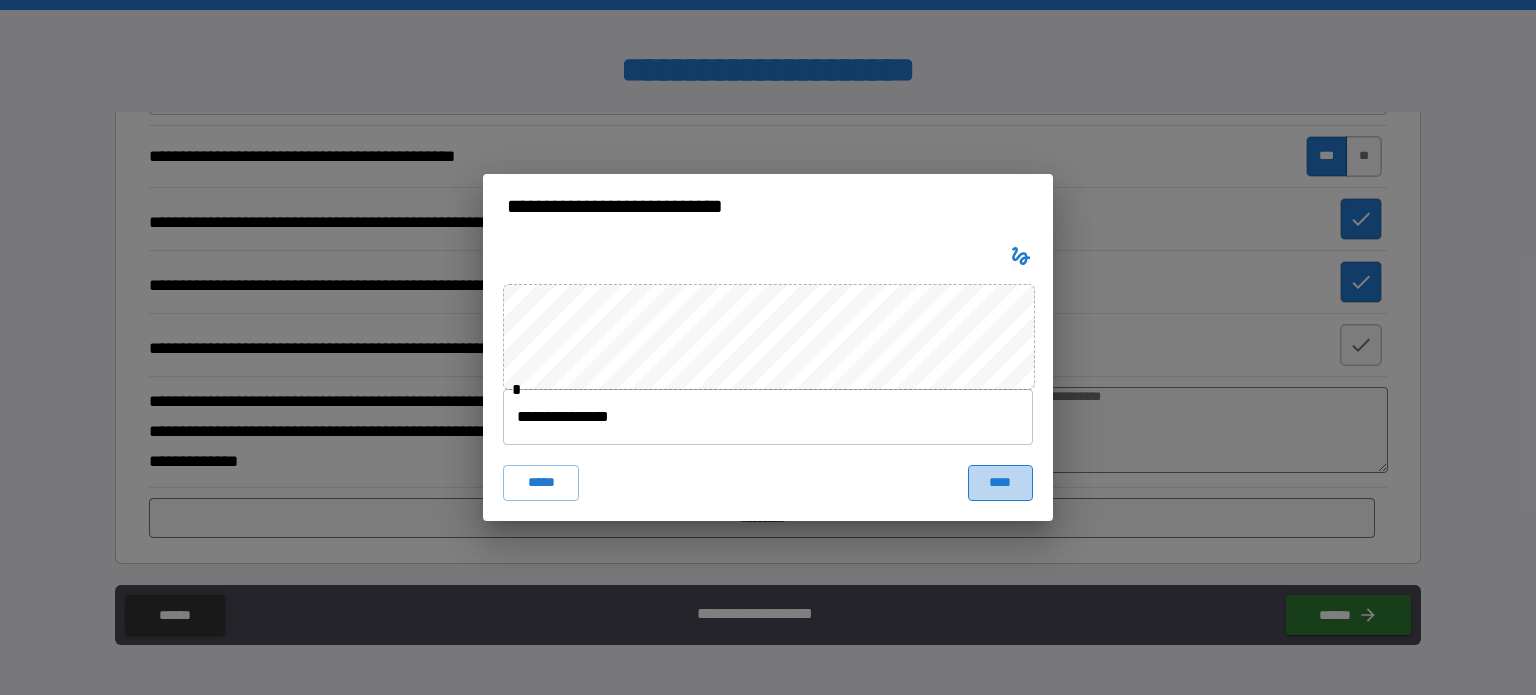 click on "****" at bounding box center [1000, 483] 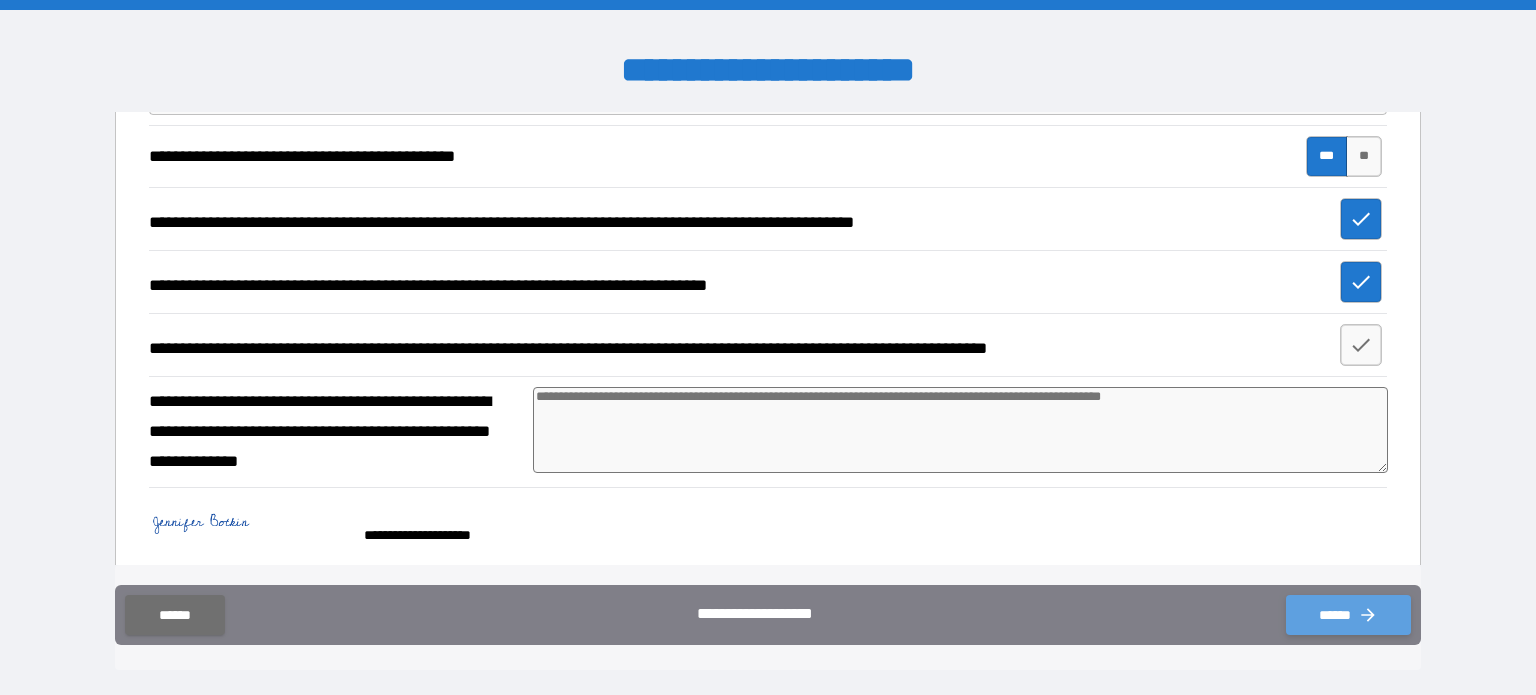 click on "******" at bounding box center [1348, 615] 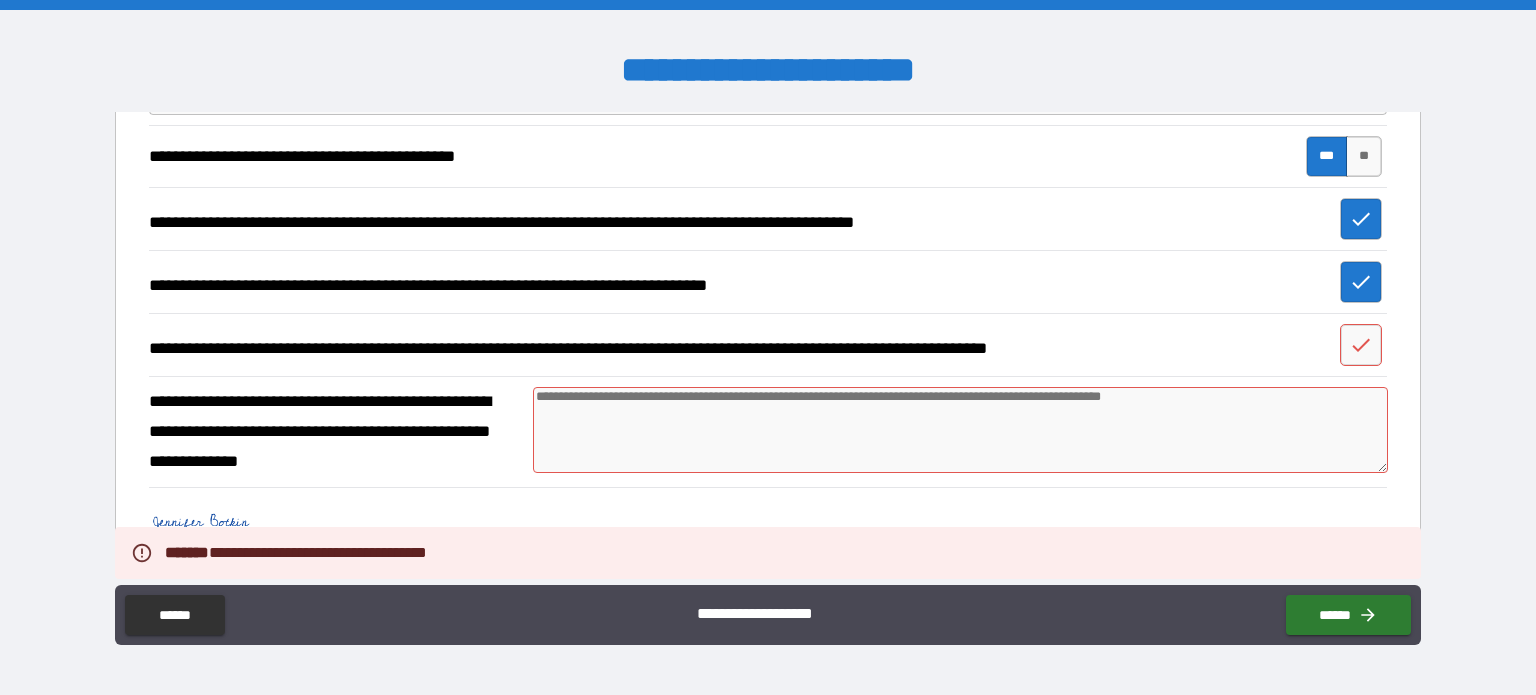 click at bounding box center [961, 430] 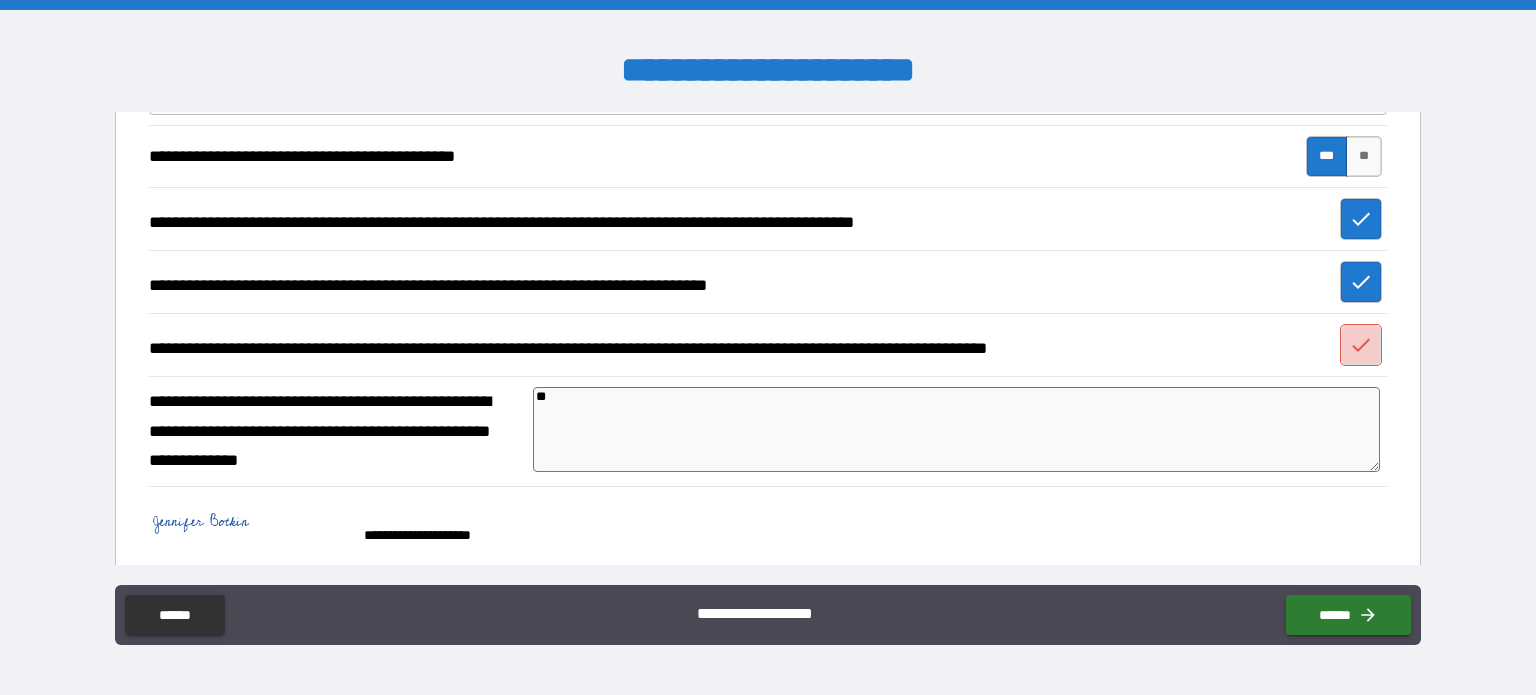 click 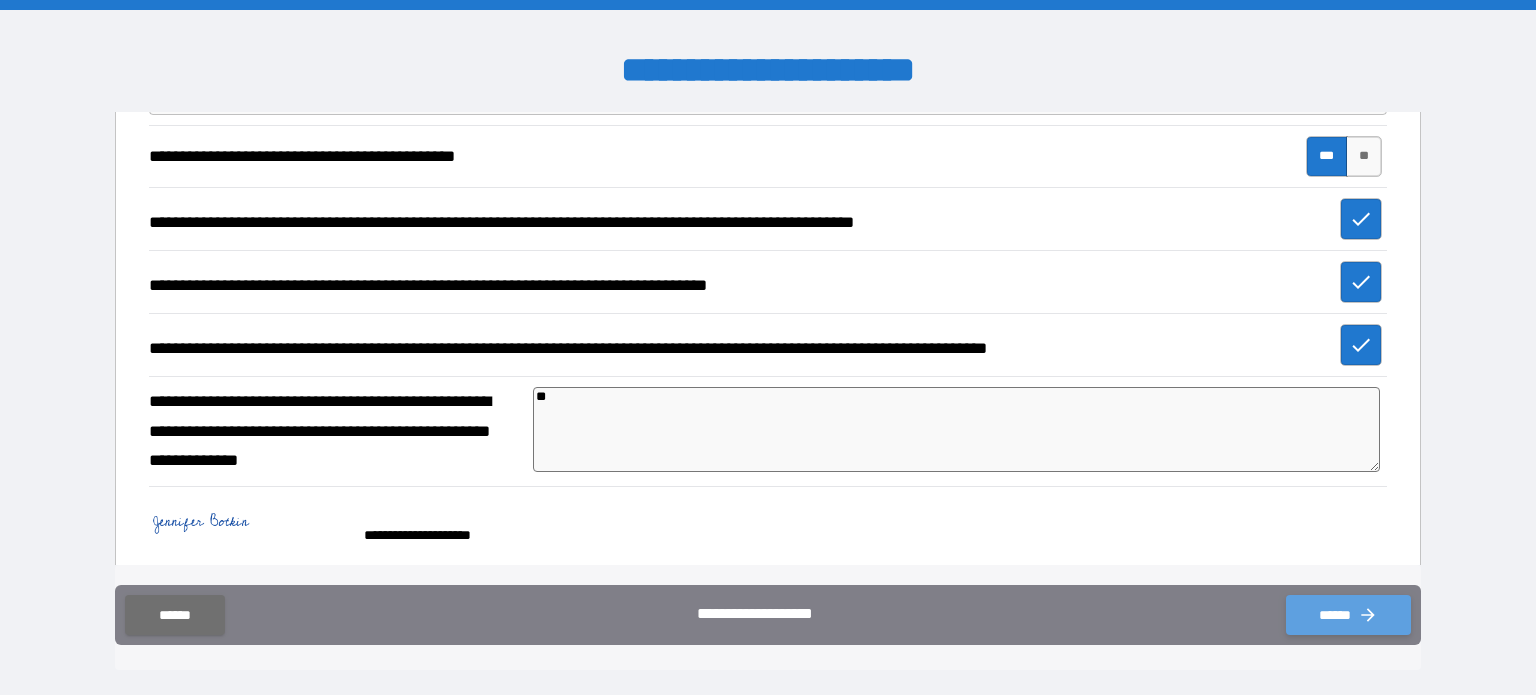 click on "******" at bounding box center (1348, 615) 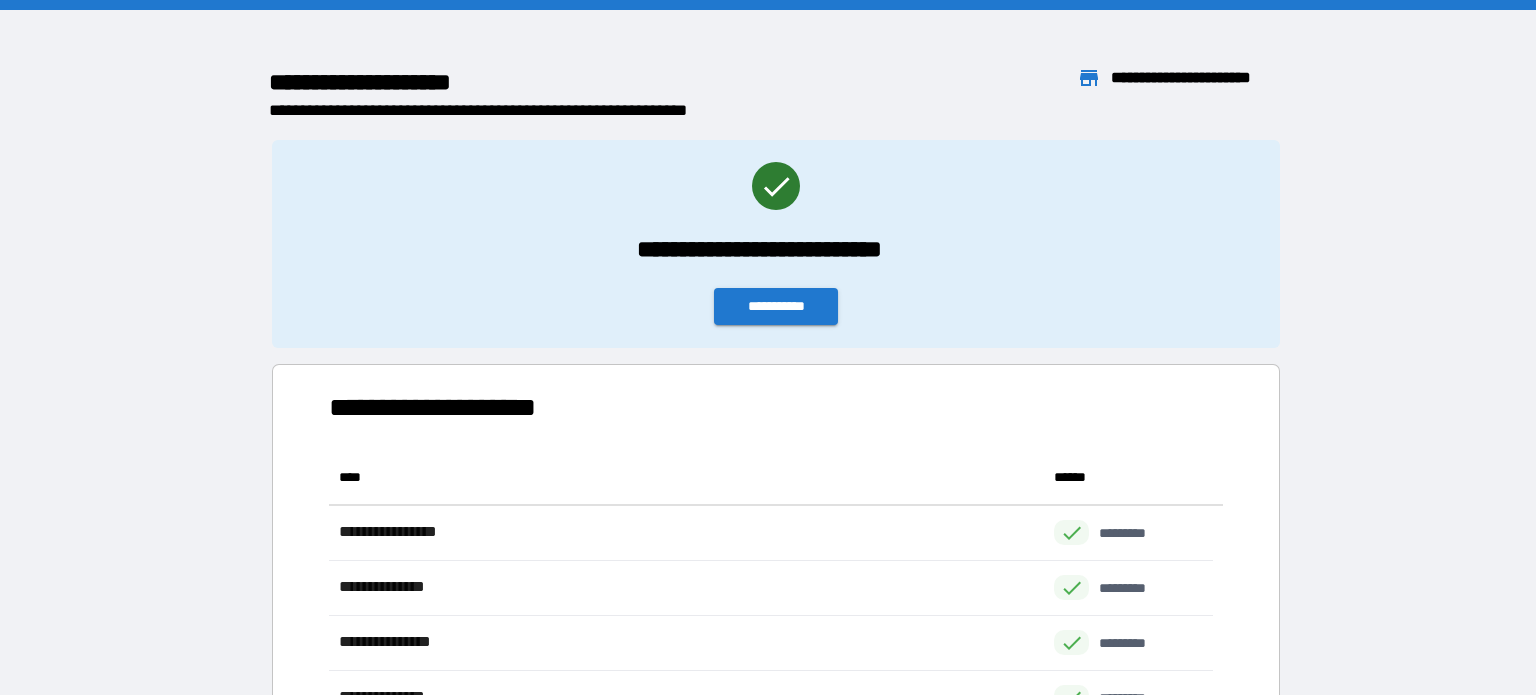 scroll, scrollTop: 16, scrollLeft: 16, axis: both 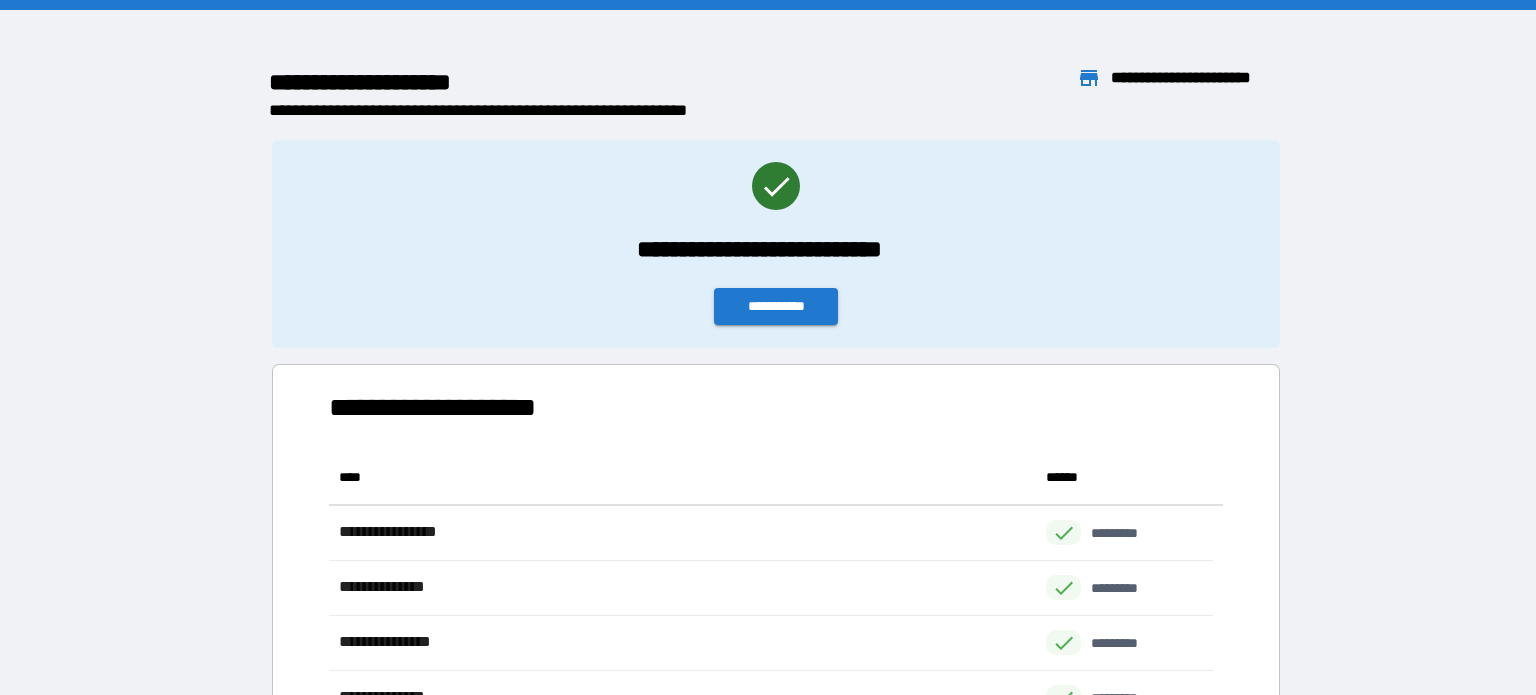 click on "**********" at bounding box center (776, 244) 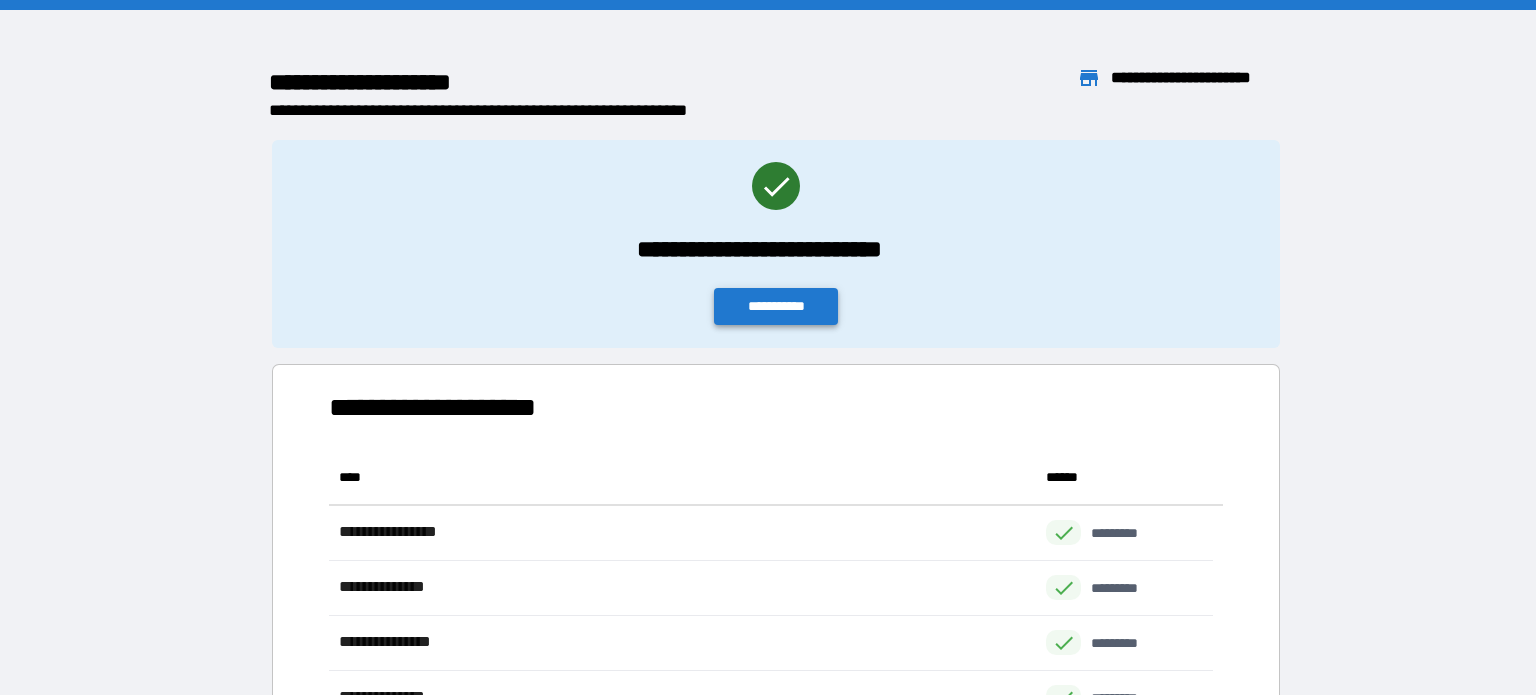 click on "**********" at bounding box center [776, 306] 